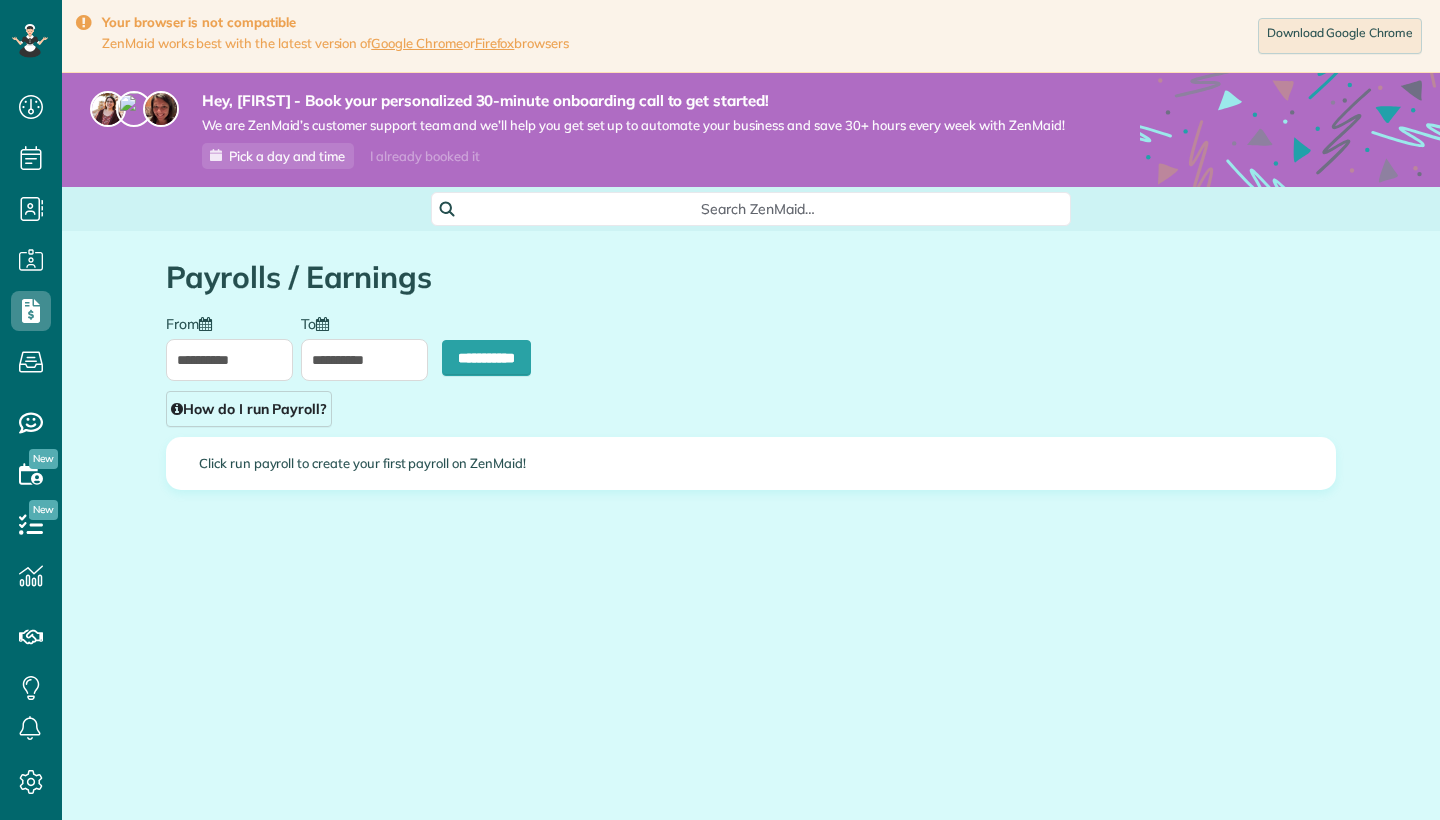 scroll, scrollTop: 1, scrollLeft: 0, axis: vertical 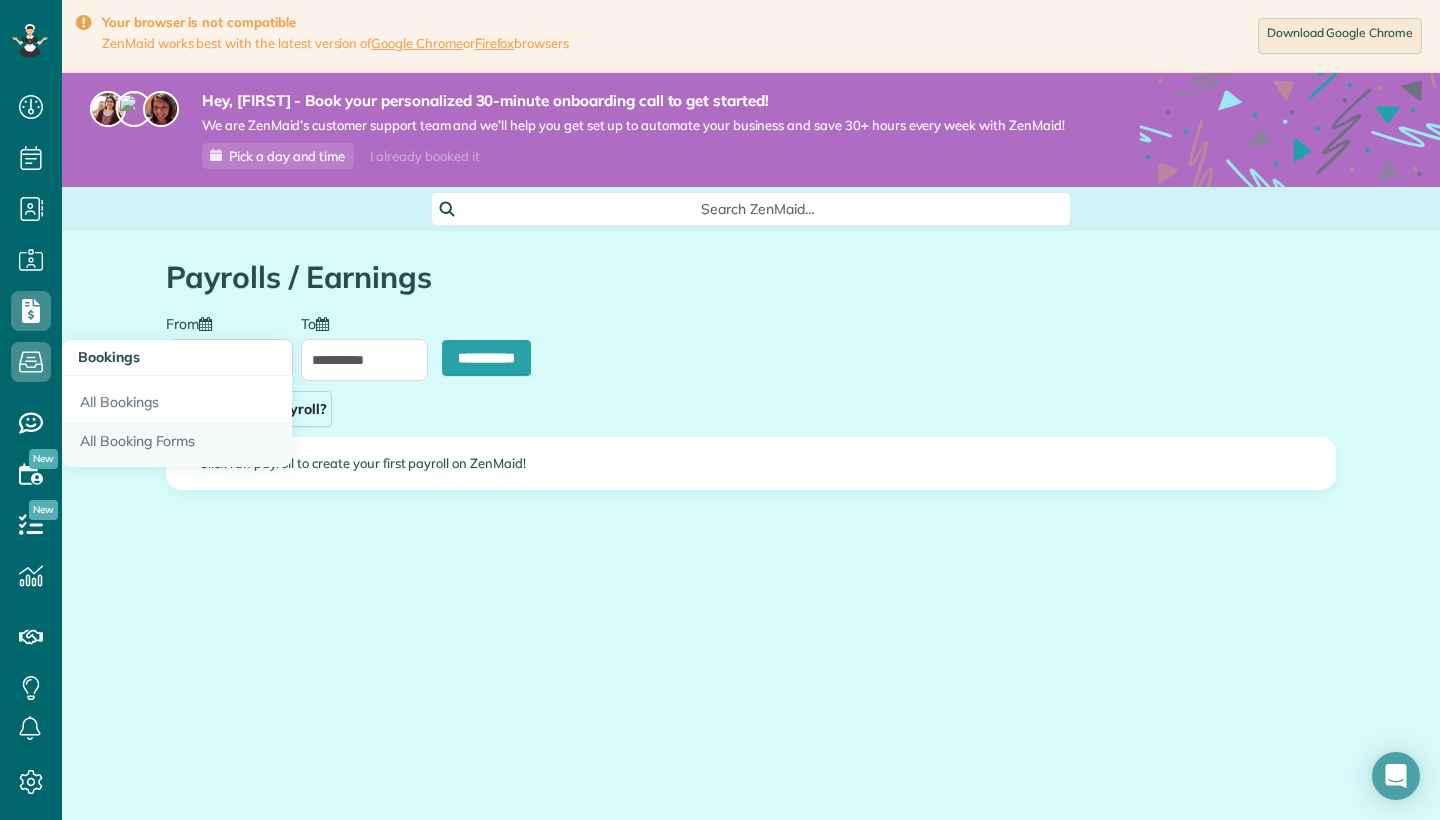 click on "All Booking Forms" at bounding box center (177, 445) 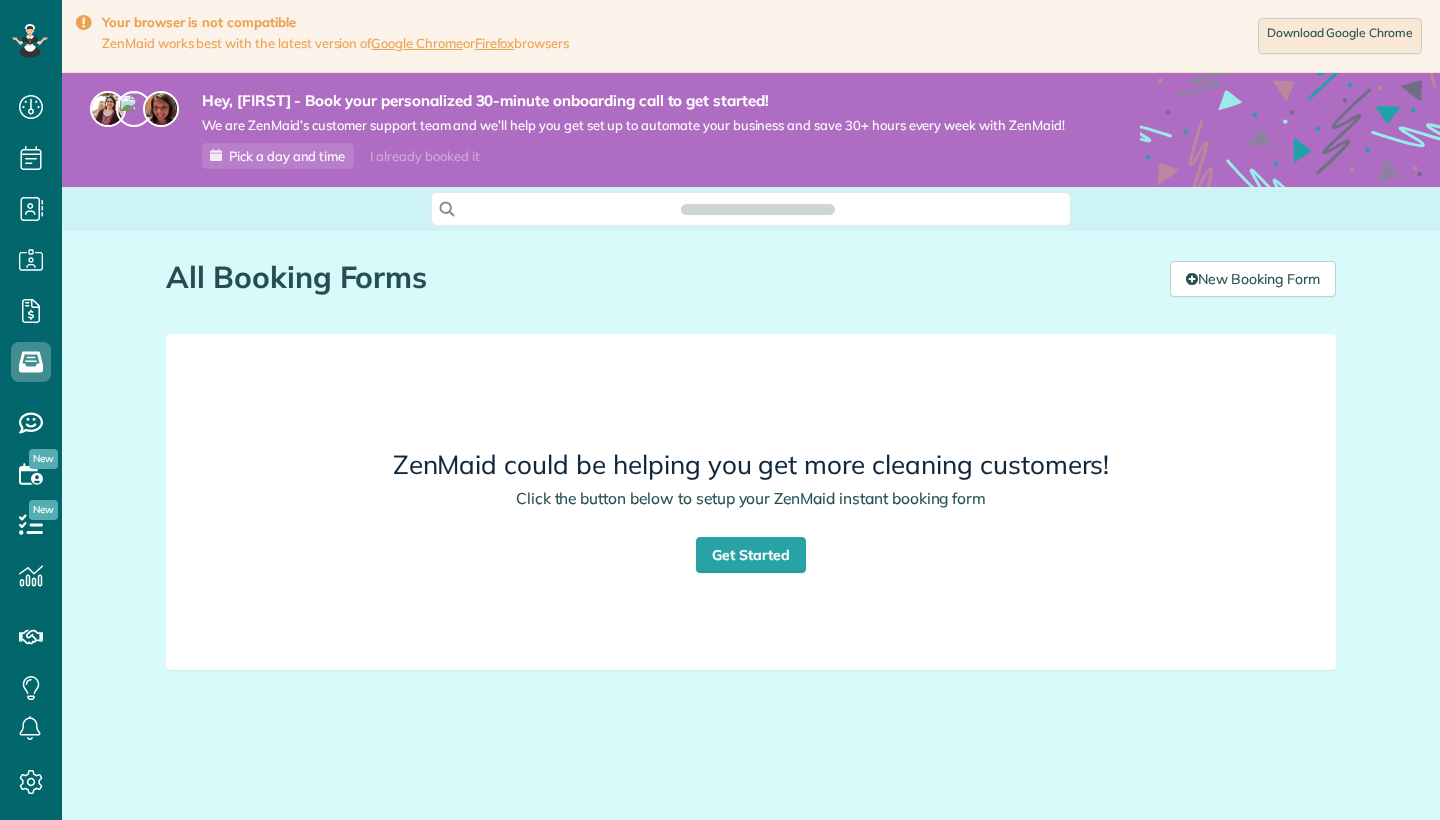 scroll, scrollTop: 0, scrollLeft: 0, axis: both 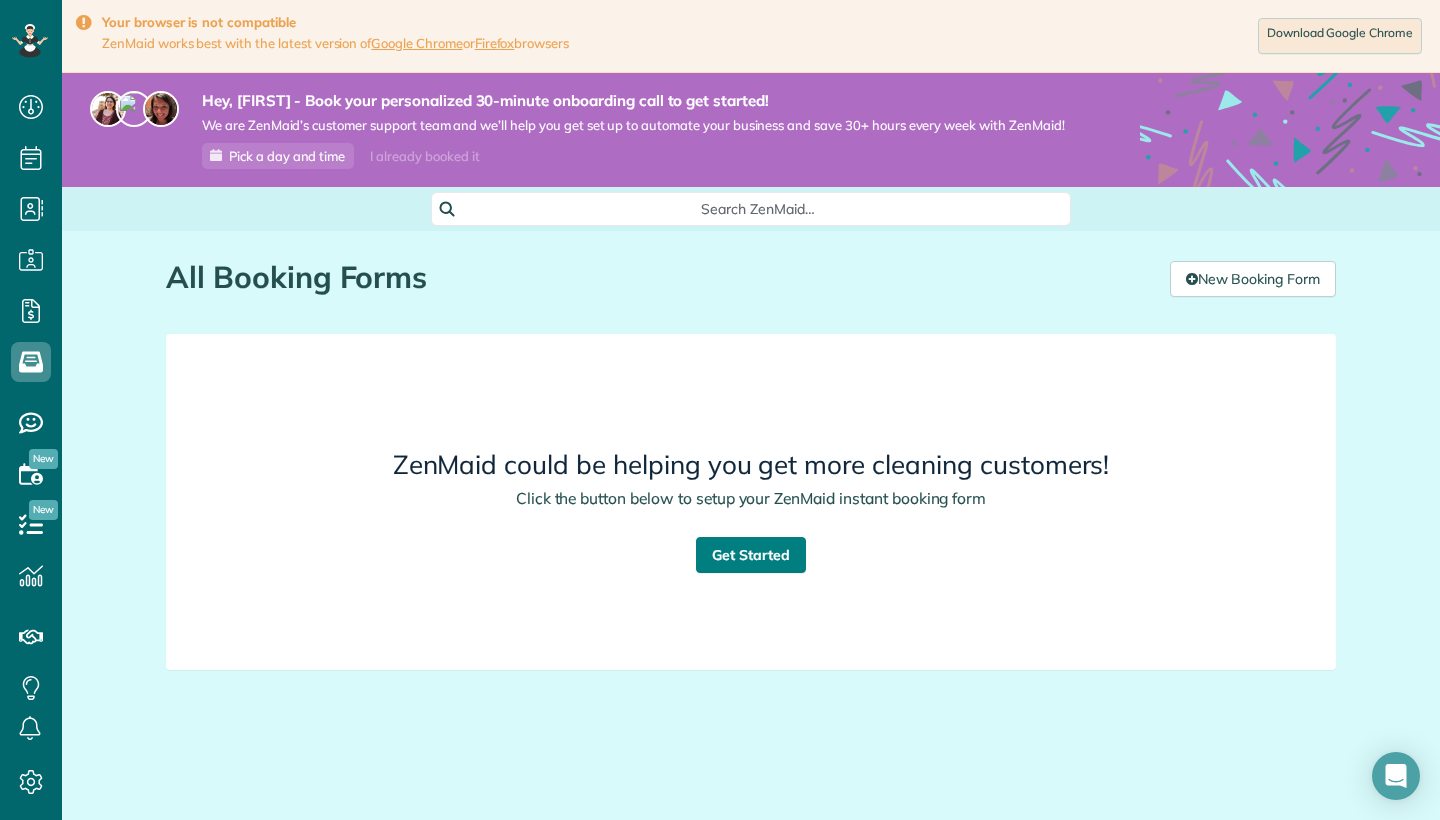 click on "Get Started" at bounding box center (751, 555) 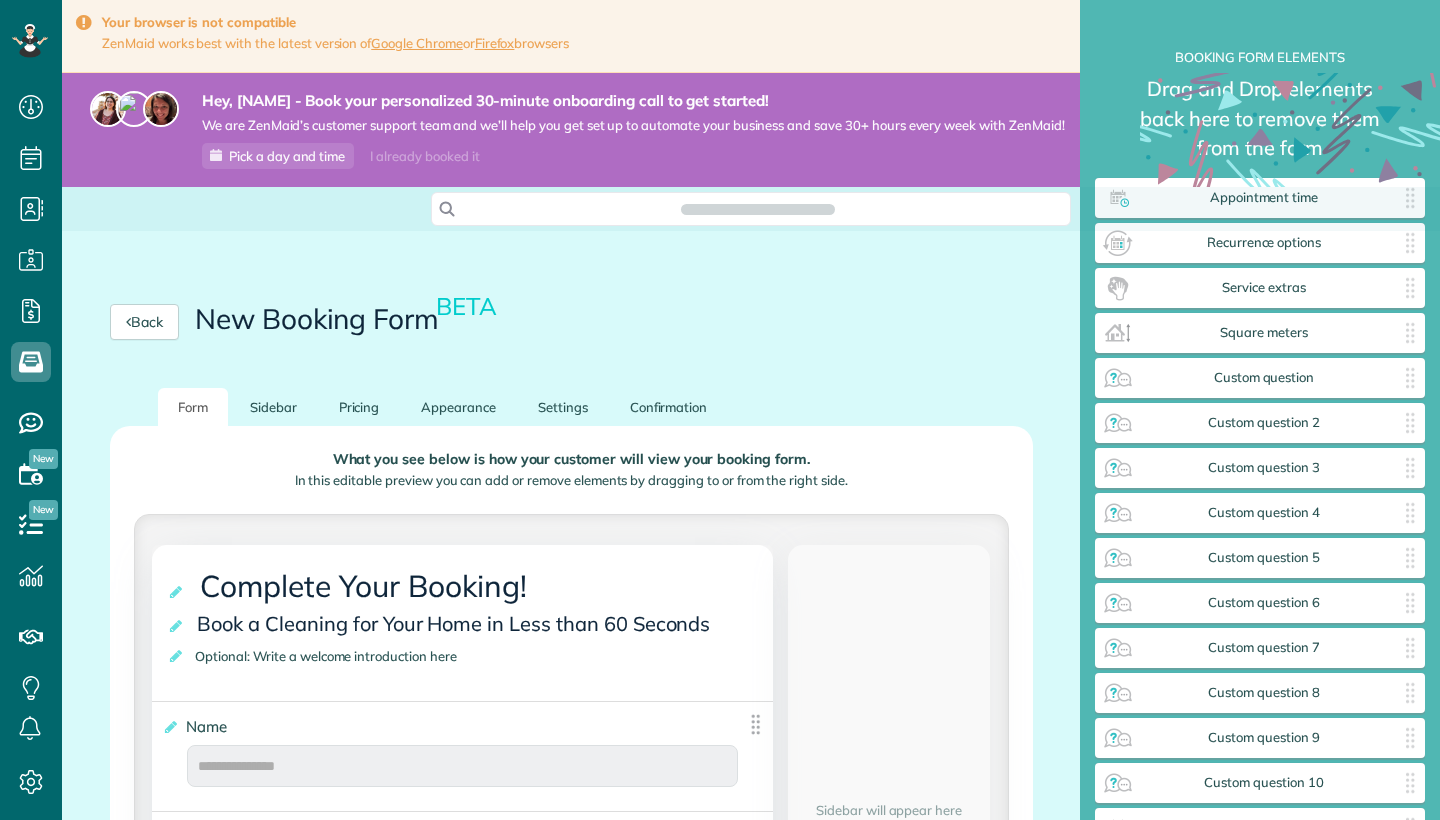 scroll, scrollTop: 0, scrollLeft: 0, axis: both 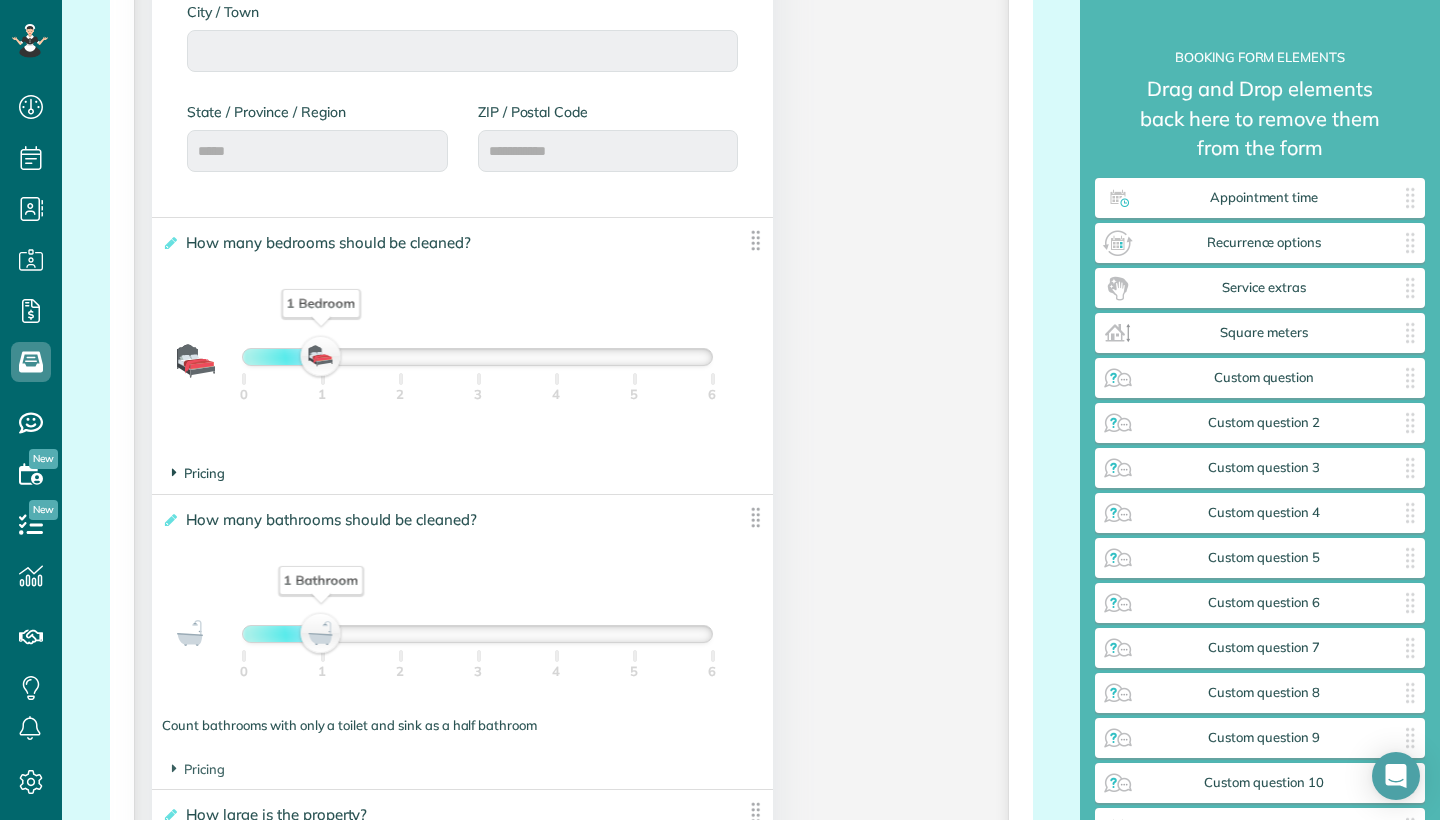 click on "Pricing" at bounding box center (198, 473) 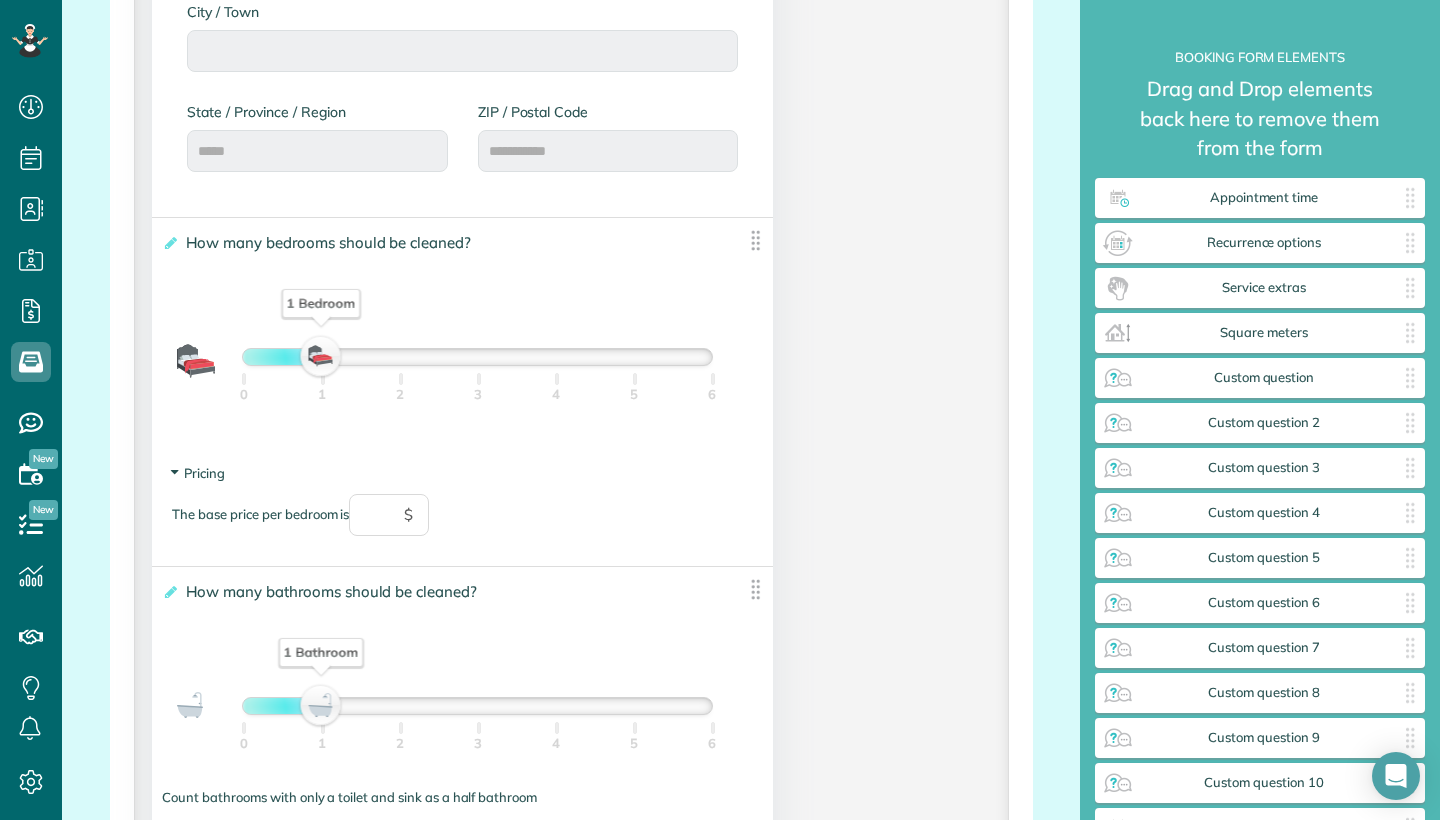 click on "Pricing" at bounding box center (198, 473) 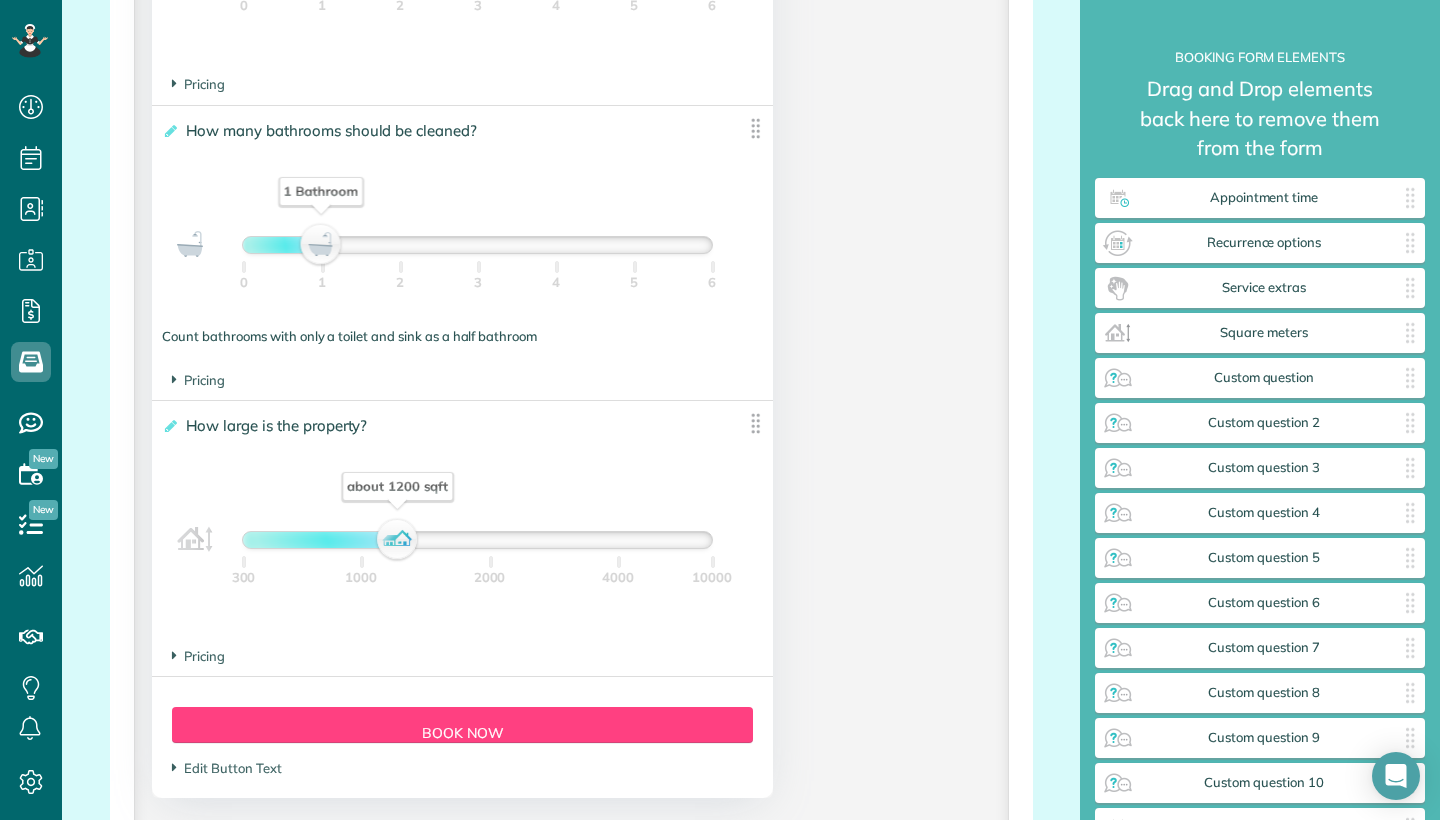 scroll, scrollTop: 1692, scrollLeft: 0, axis: vertical 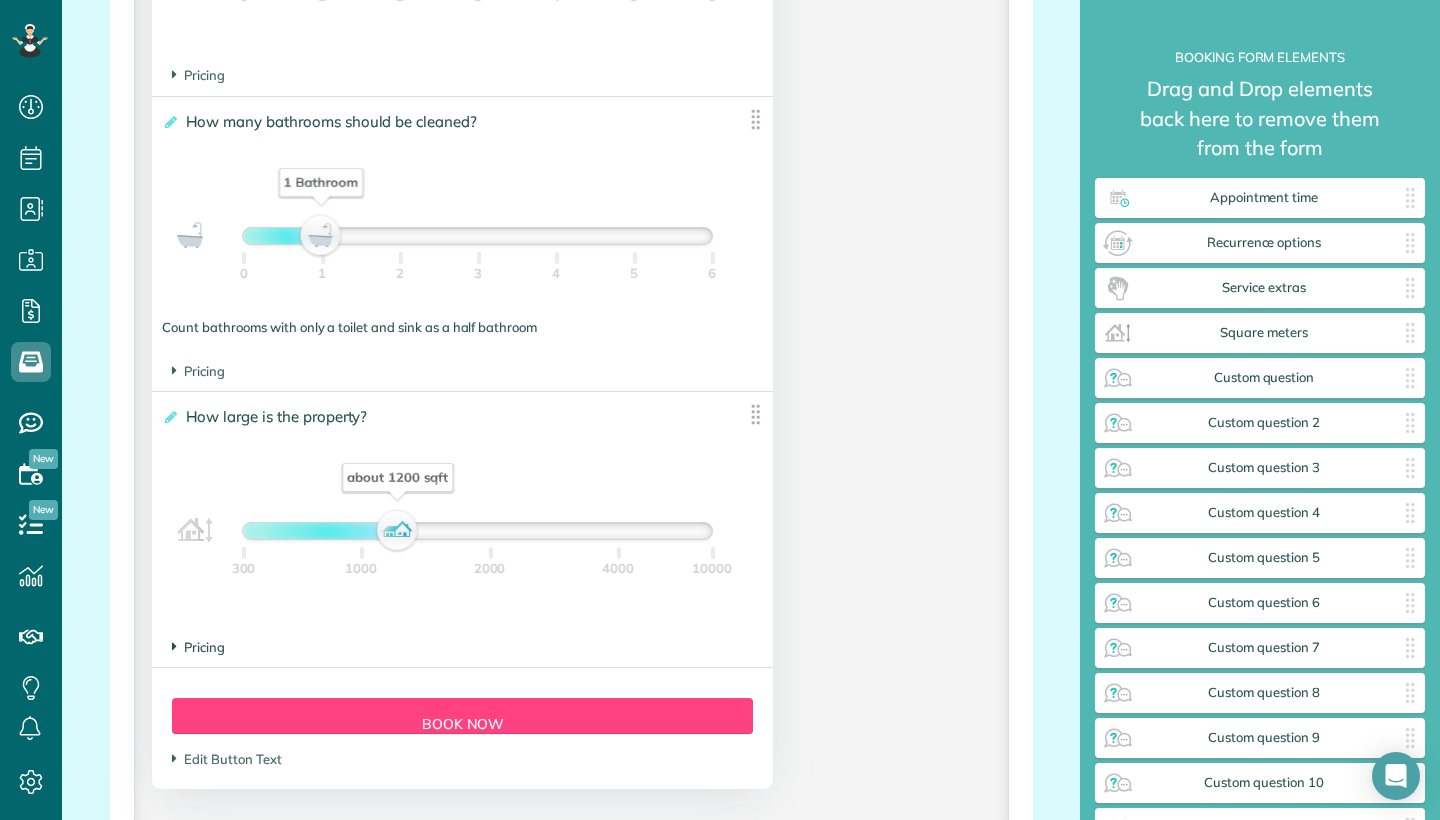 click on "Pricing" at bounding box center [198, 647] 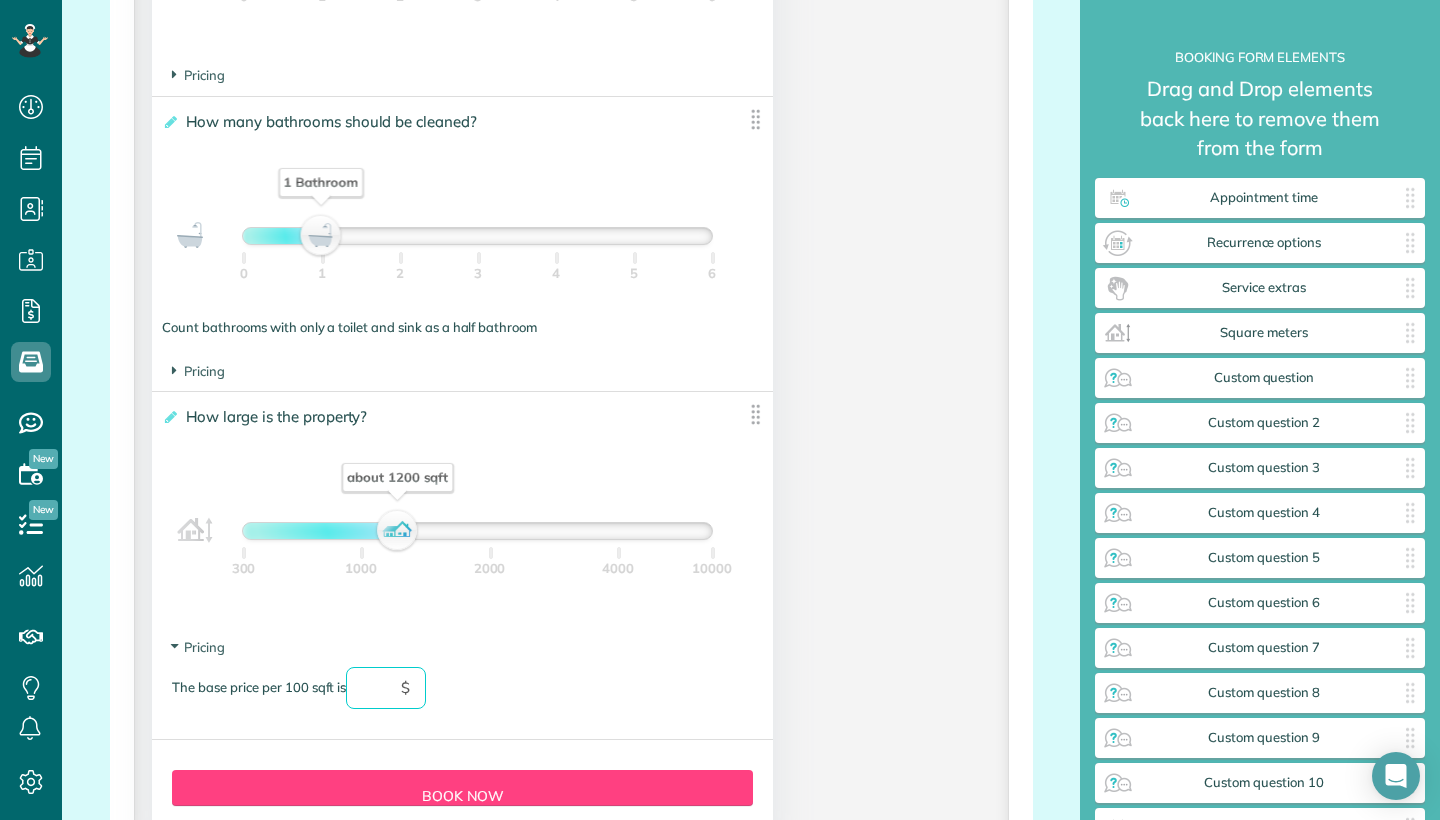 click at bounding box center [386, 688] 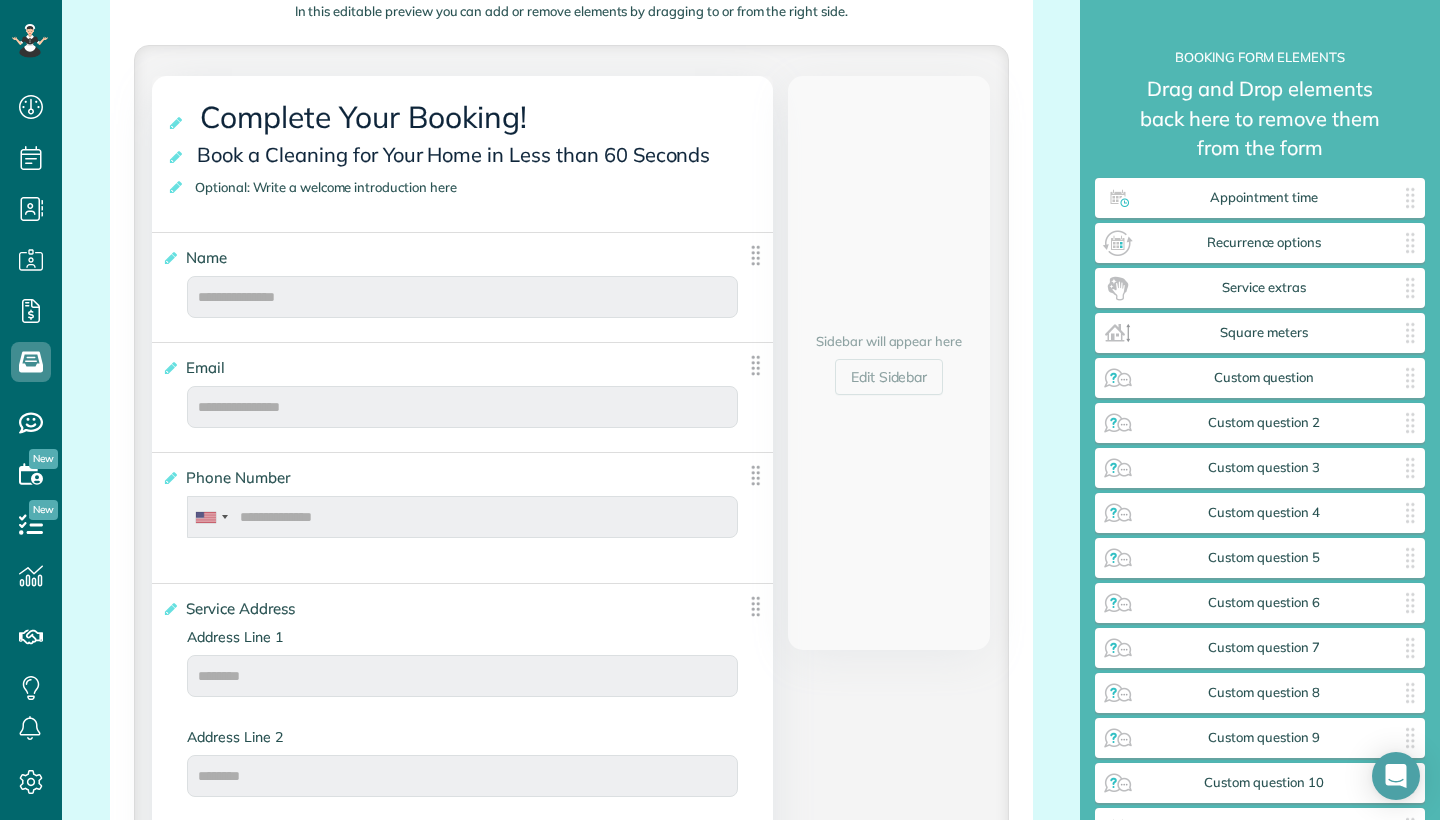 scroll, scrollTop: 529, scrollLeft: 0, axis: vertical 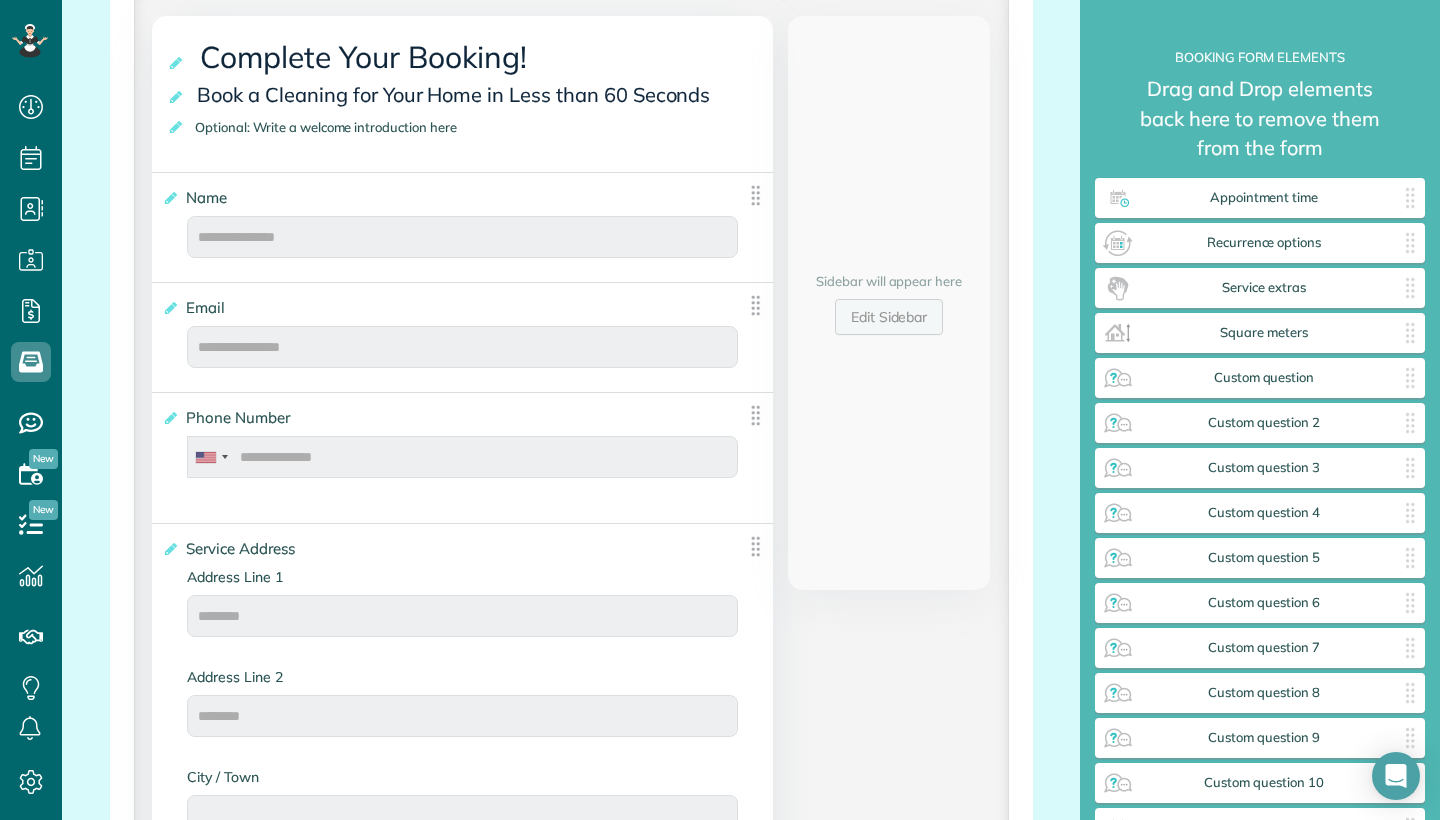 click on "Edit Sidebar" at bounding box center [889, 317] 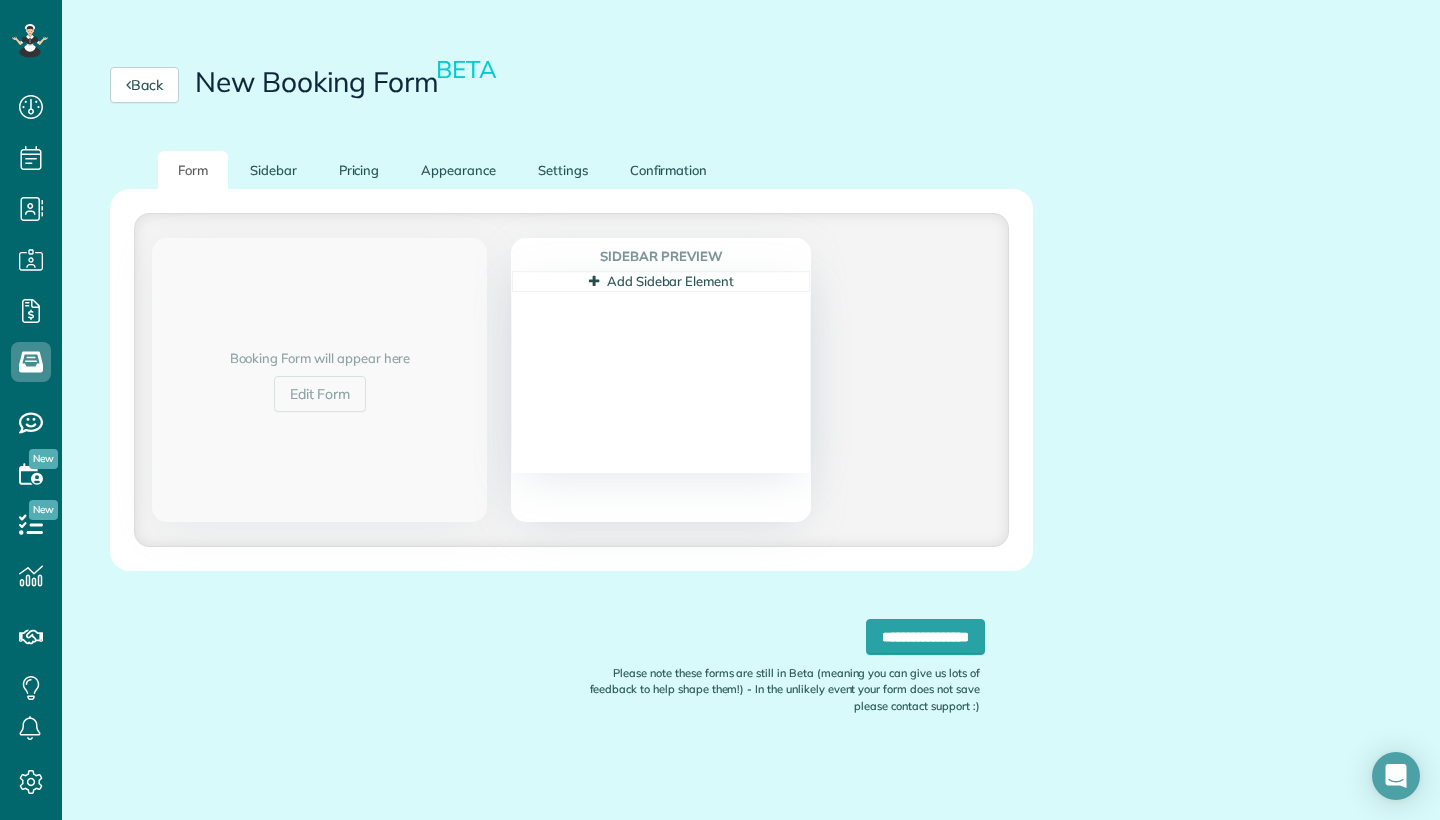 scroll, scrollTop: 234, scrollLeft: 0, axis: vertical 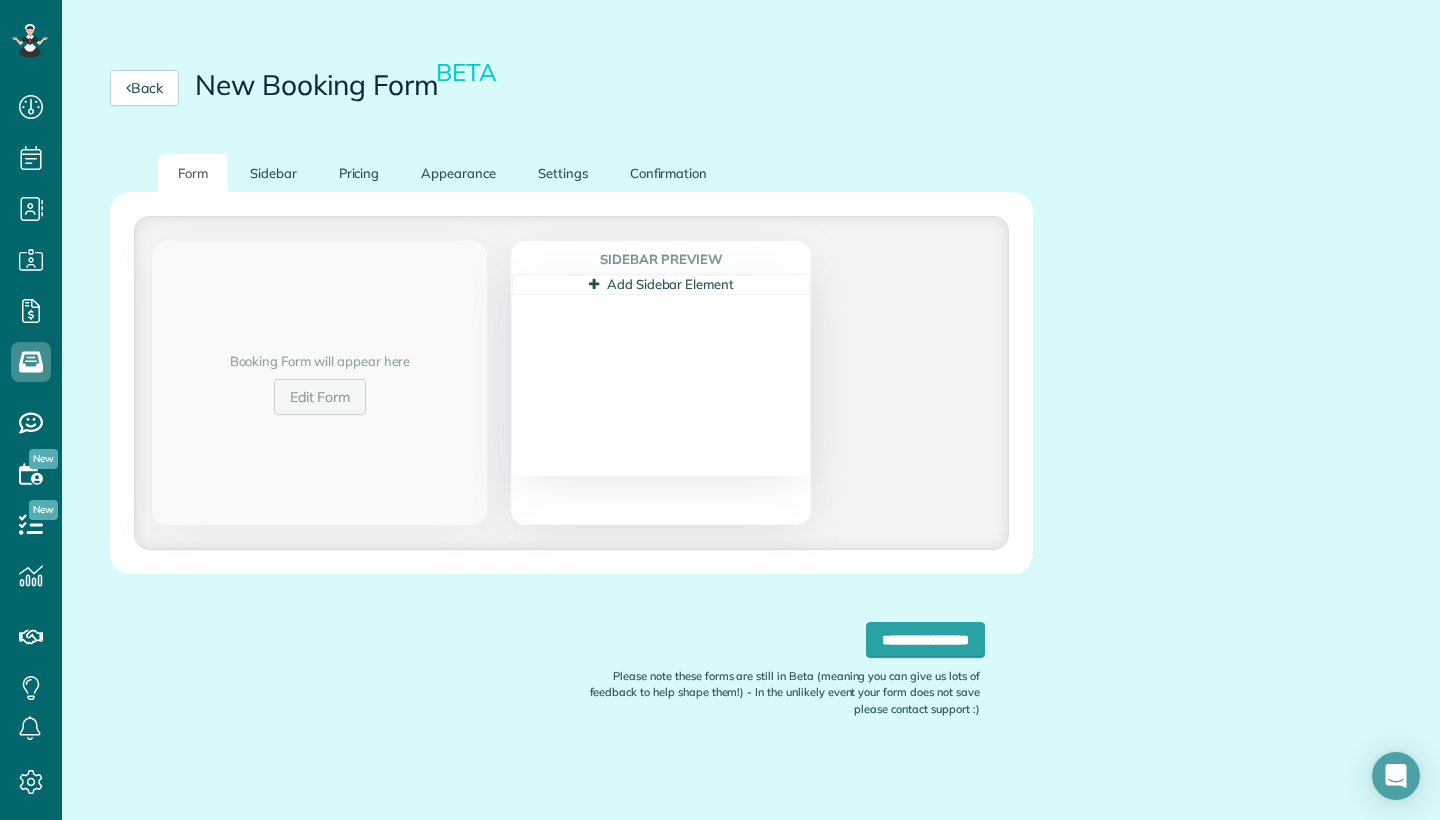click on "Edit Form" at bounding box center [320, 397] 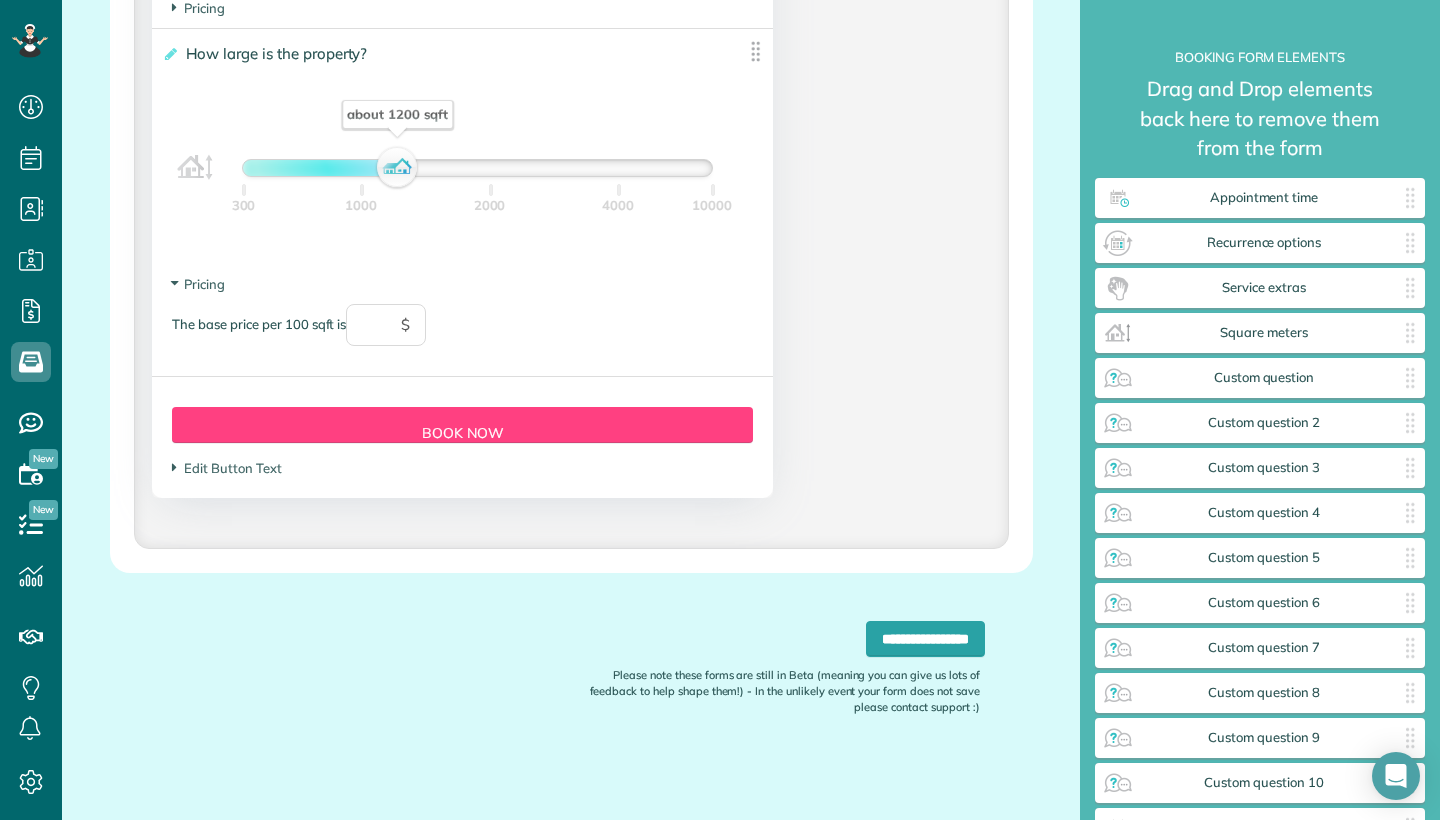 scroll, scrollTop: 2069, scrollLeft: 0, axis: vertical 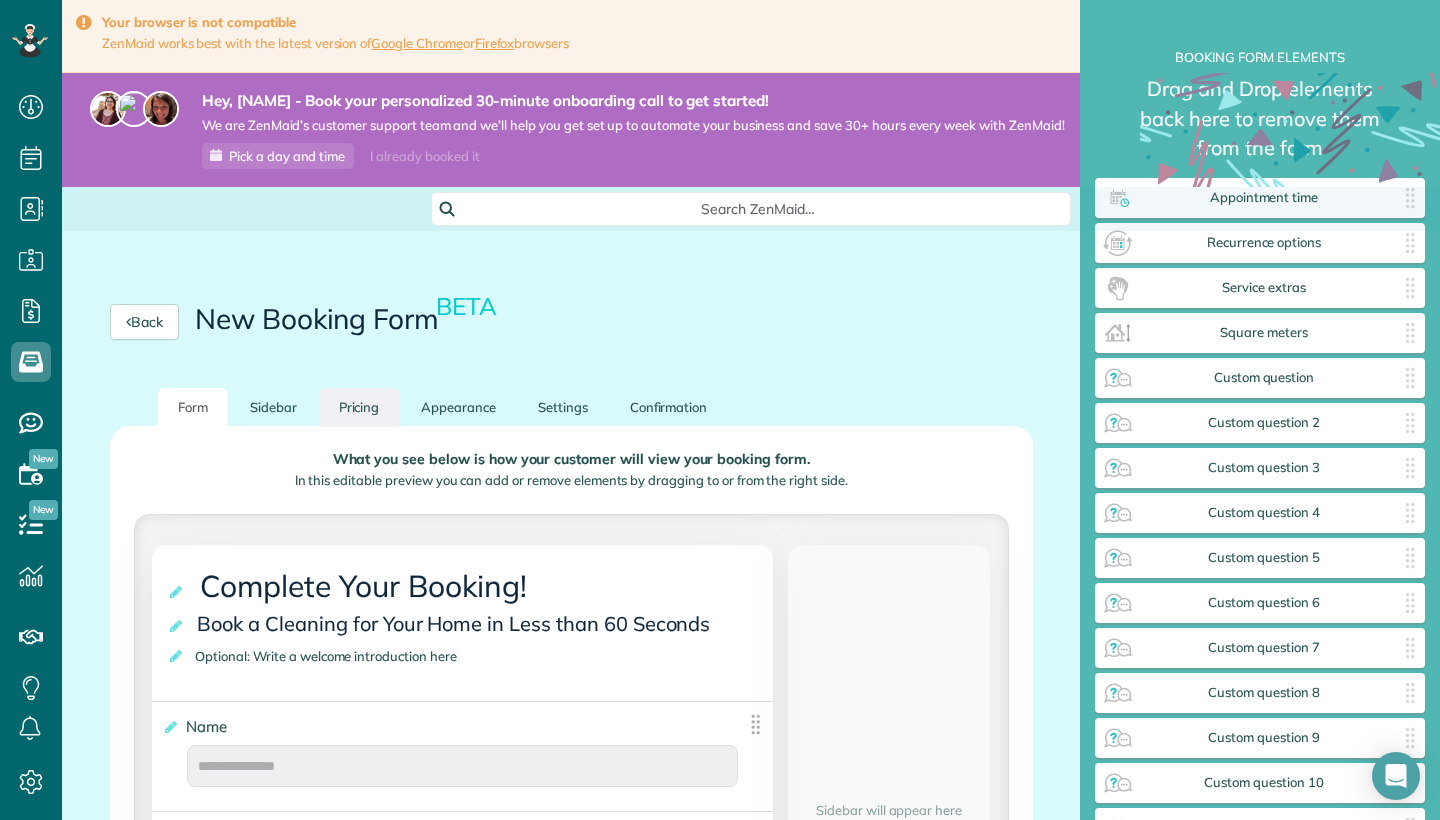 click on "Pricing" at bounding box center (359, 407) 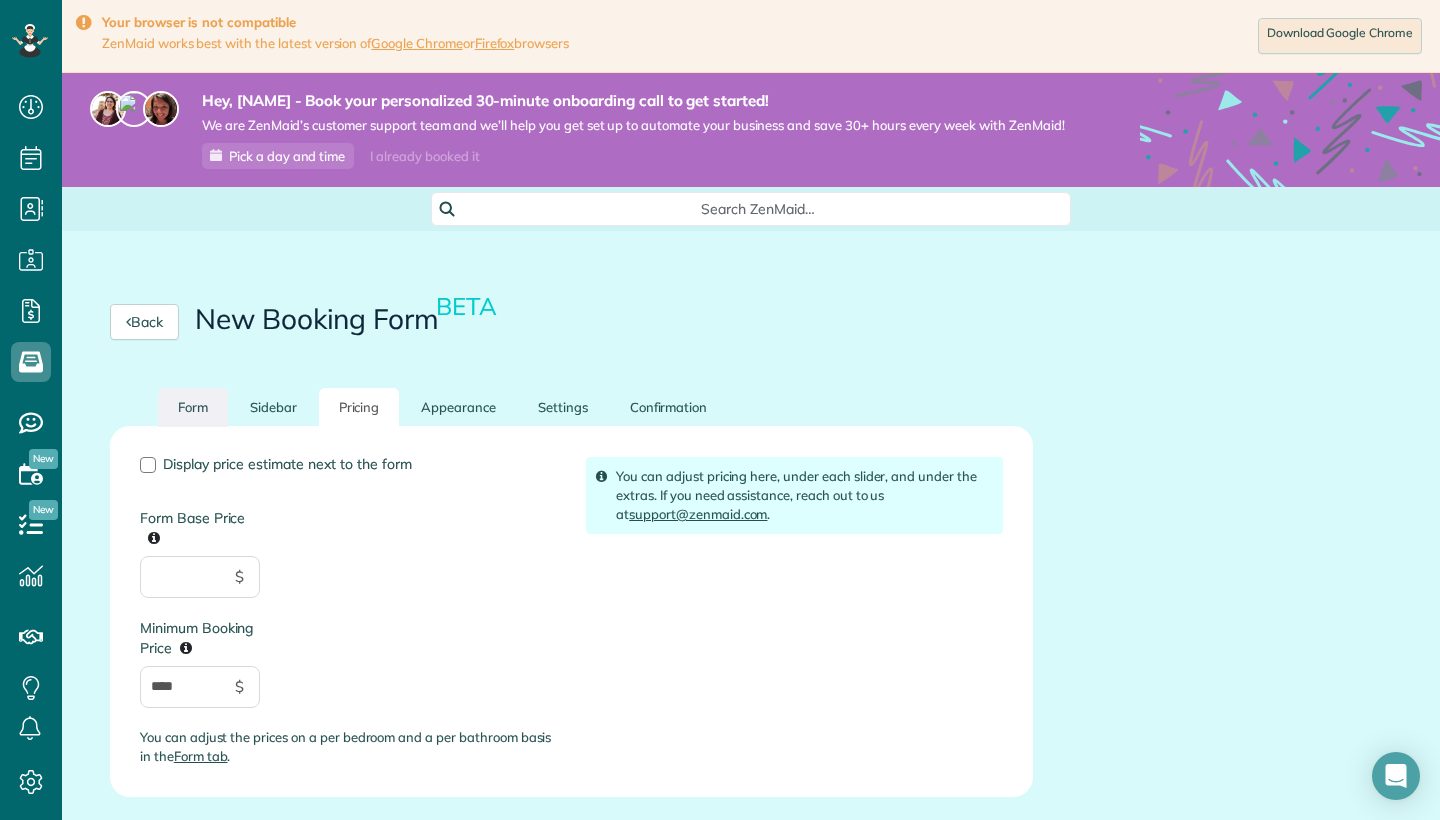 click on "Form" at bounding box center [193, 407] 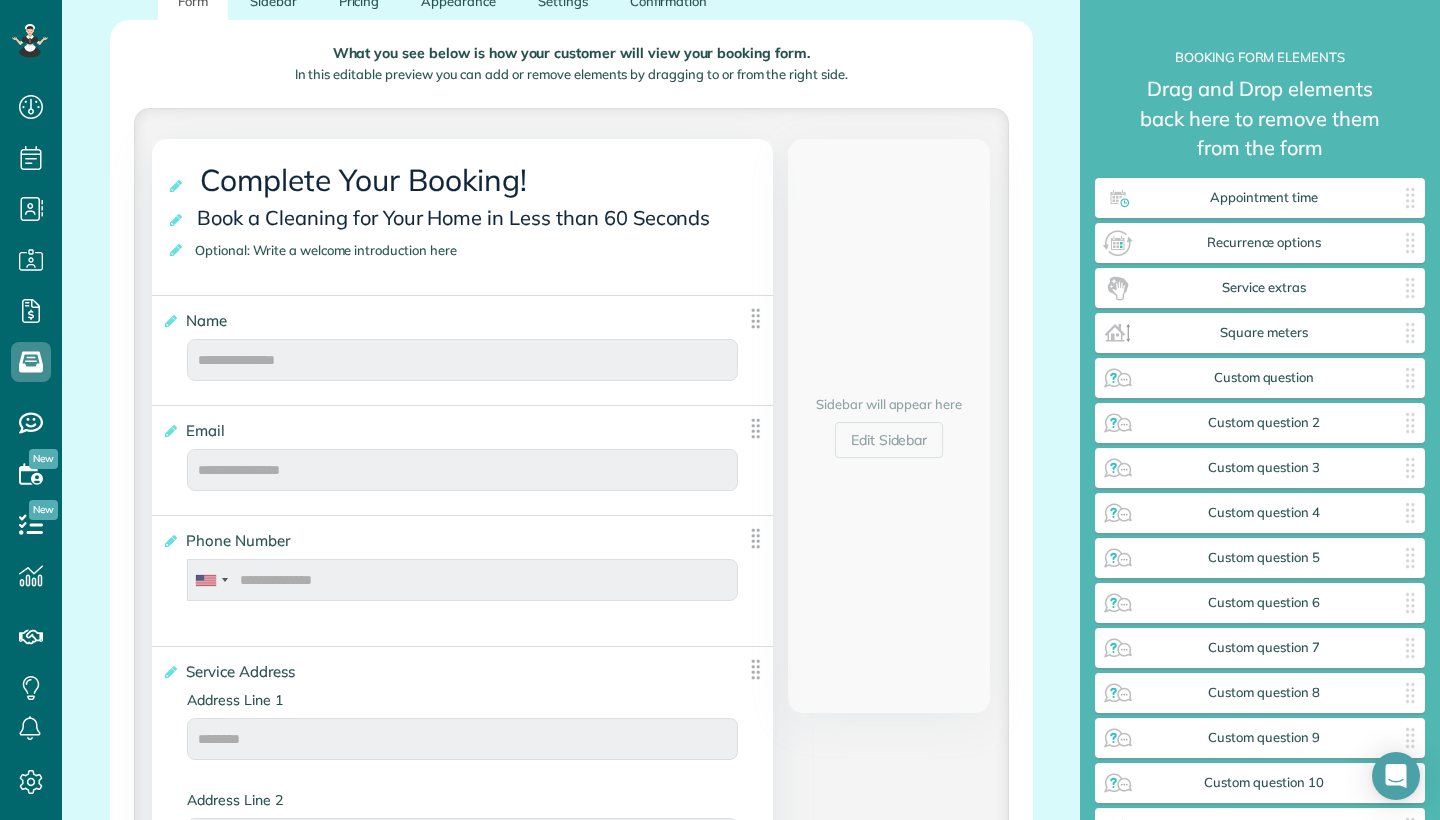 scroll, scrollTop: 251, scrollLeft: 0, axis: vertical 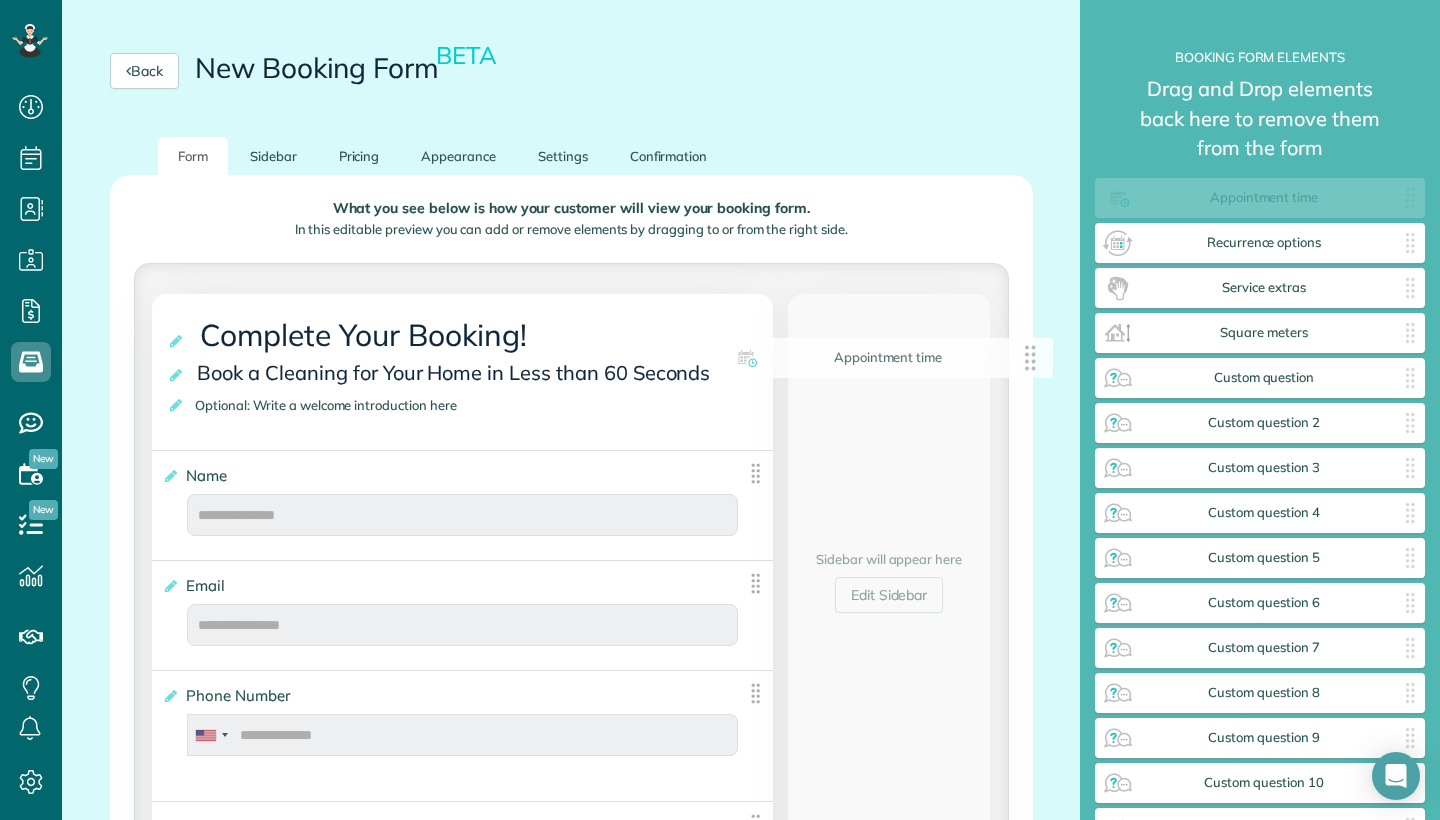 drag, startPoint x: 1401, startPoint y: 205, endPoint x: 1020, endPoint y: 372, distance: 415.9928 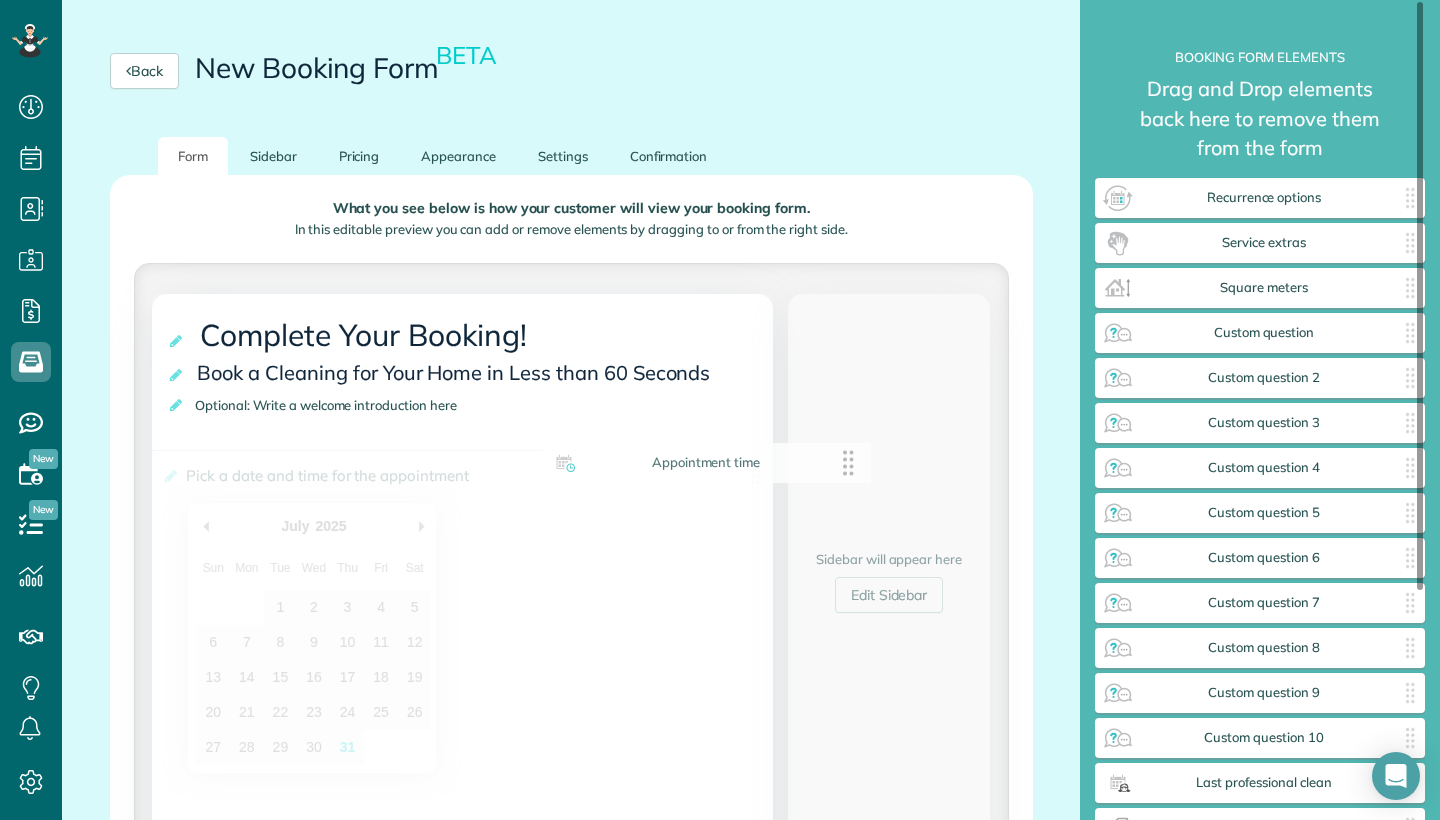 drag, startPoint x: 1297, startPoint y: 213, endPoint x: 741, endPoint y: 479, distance: 616.3538 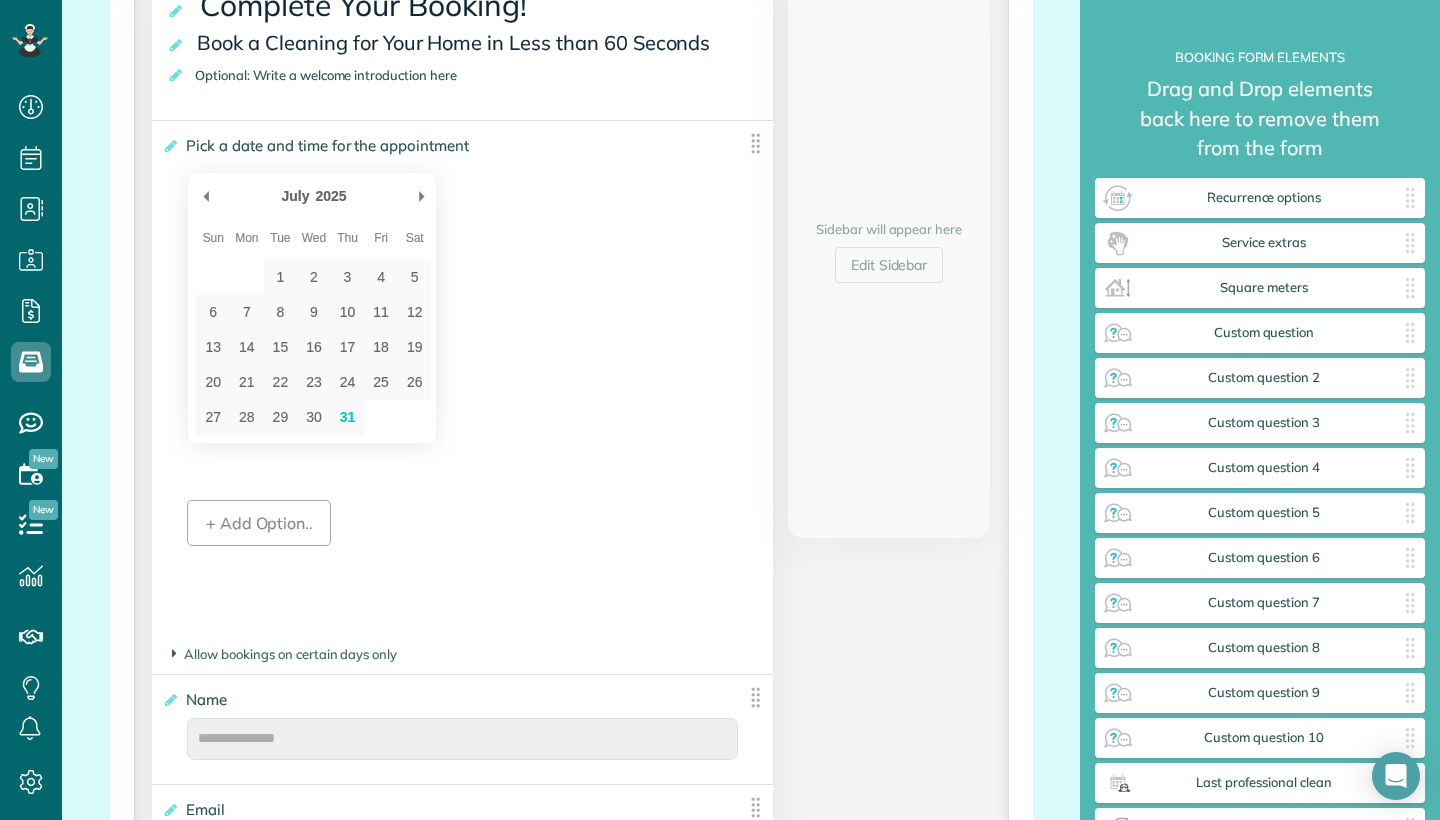 scroll, scrollTop: 592, scrollLeft: 0, axis: vertical 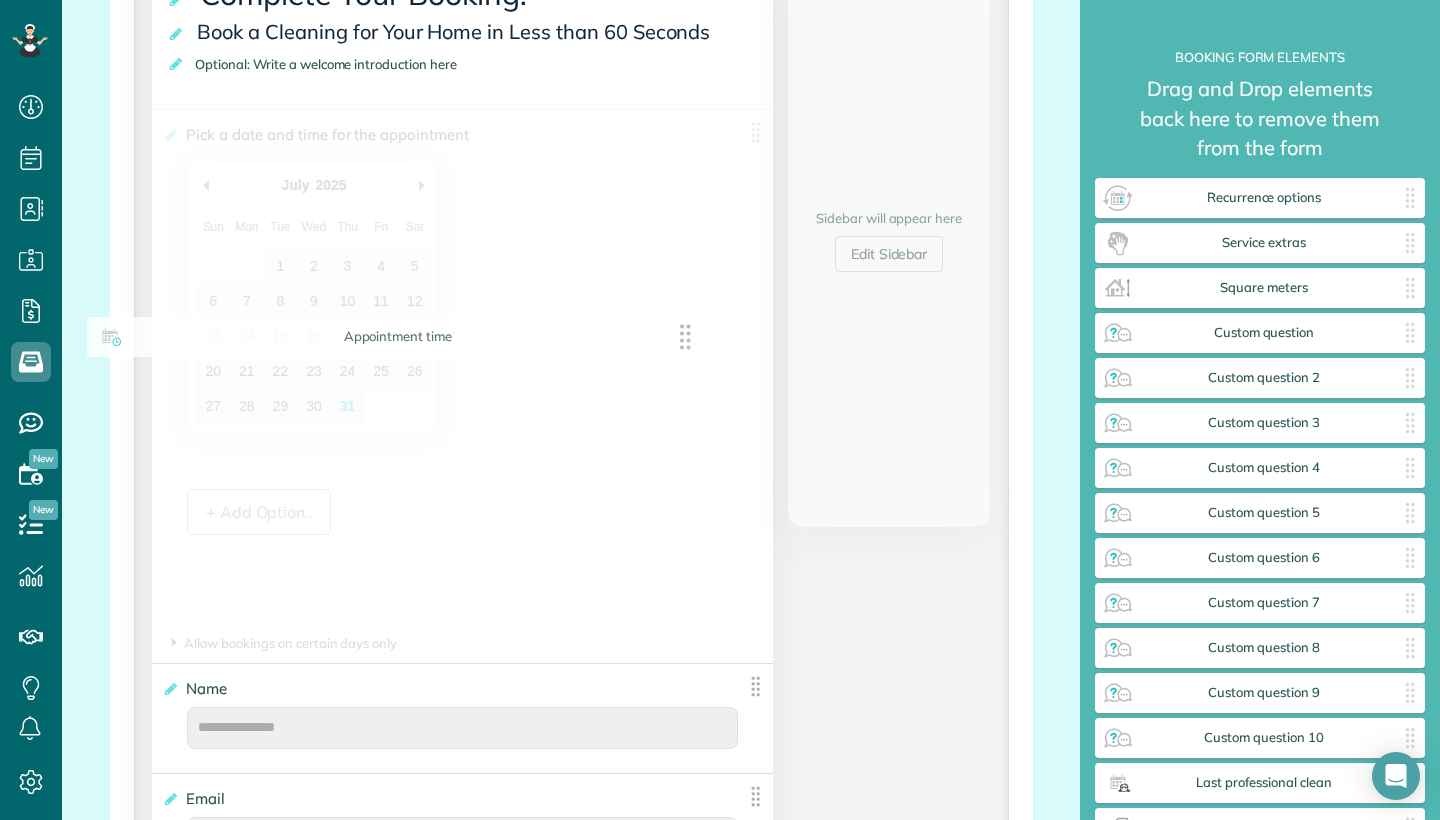 drag, startPoint x: 753, startPoint y: 134, endPoint x: 688, endPoint y: 345, distance: 220.78496 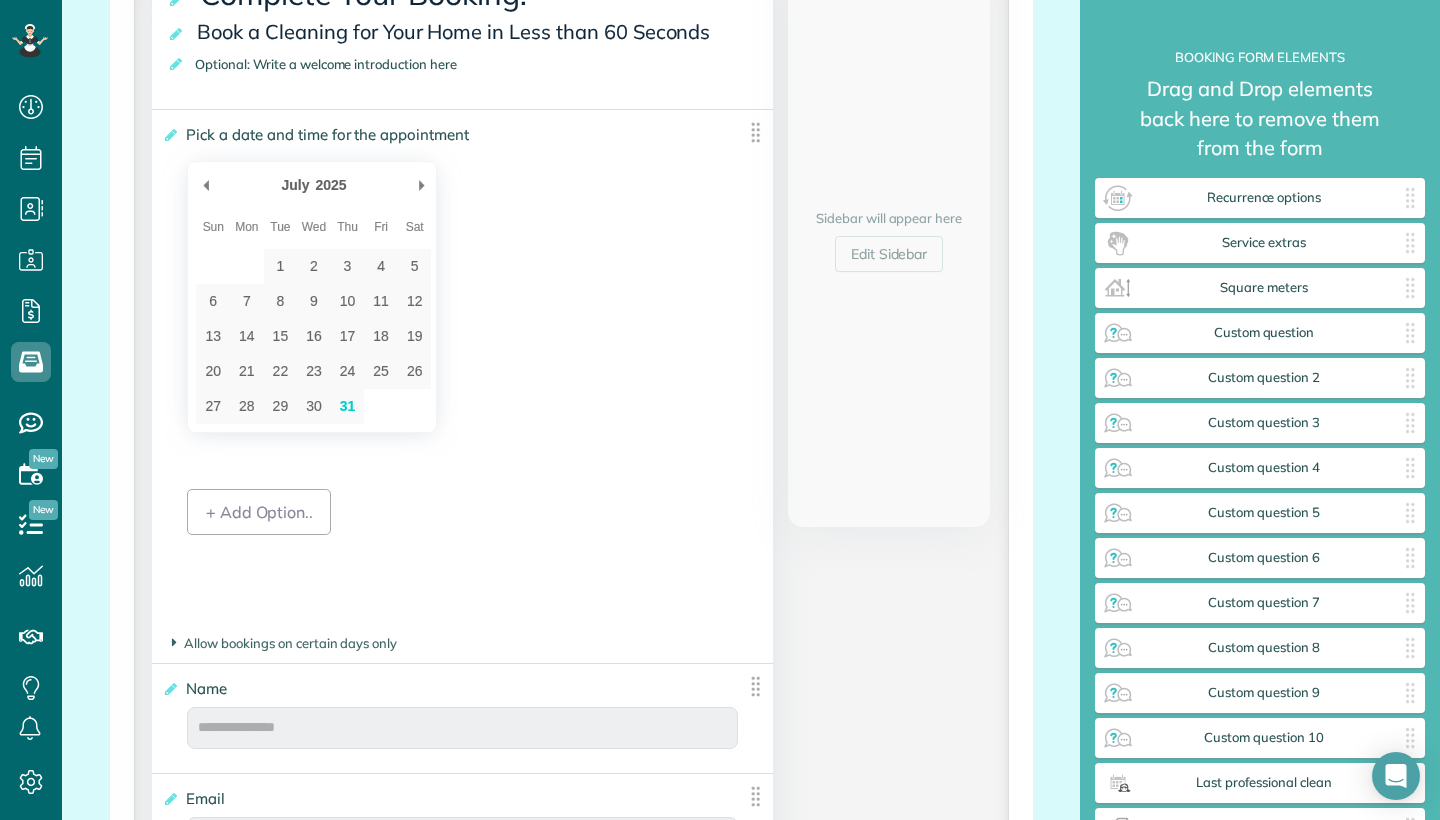 click at bounding box center (755, 132) 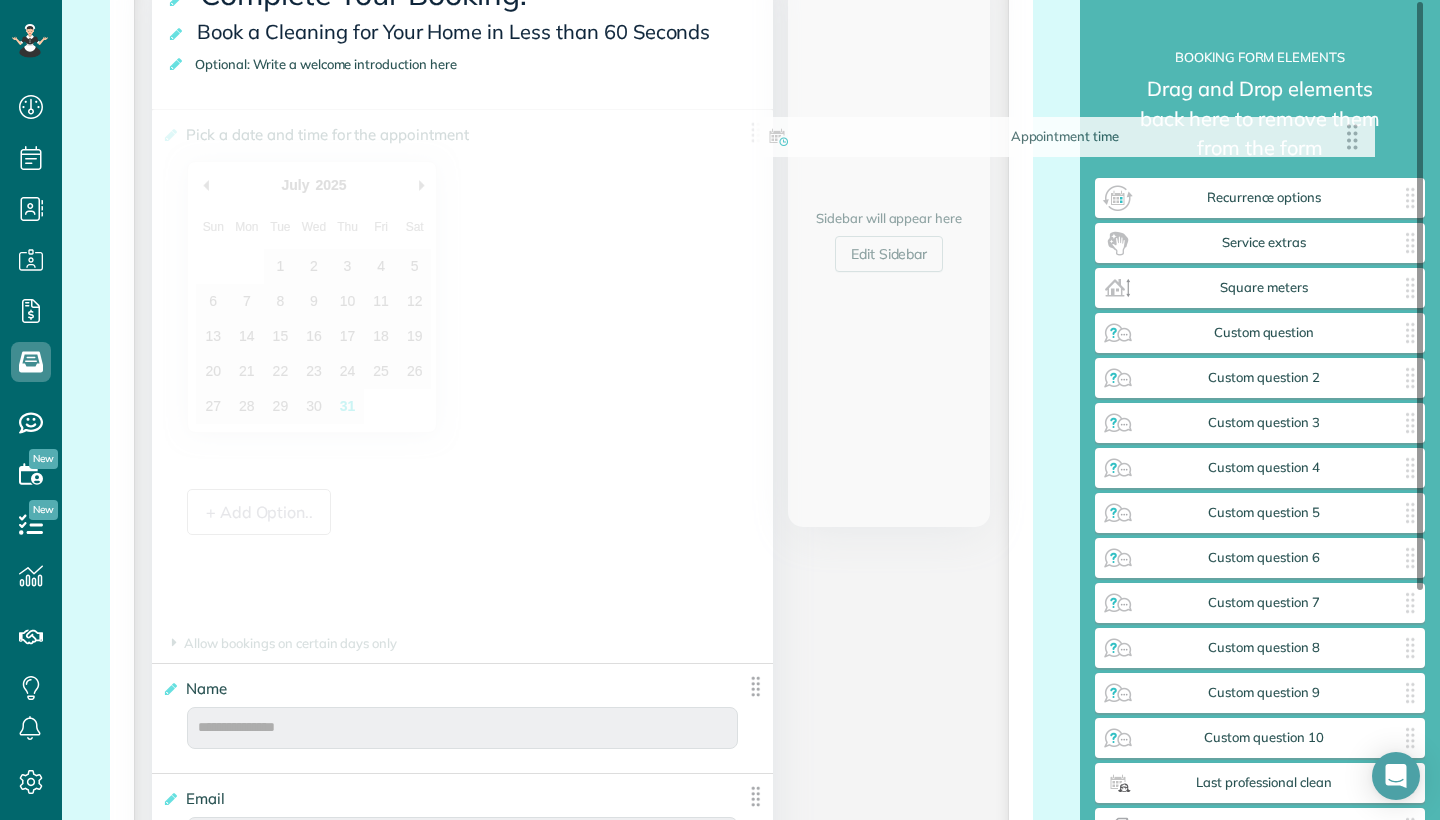 drag, startPoint x: 746, startPoint y: 136, endPoint x: 1348, endPoint y: 145, distance: 602.06726 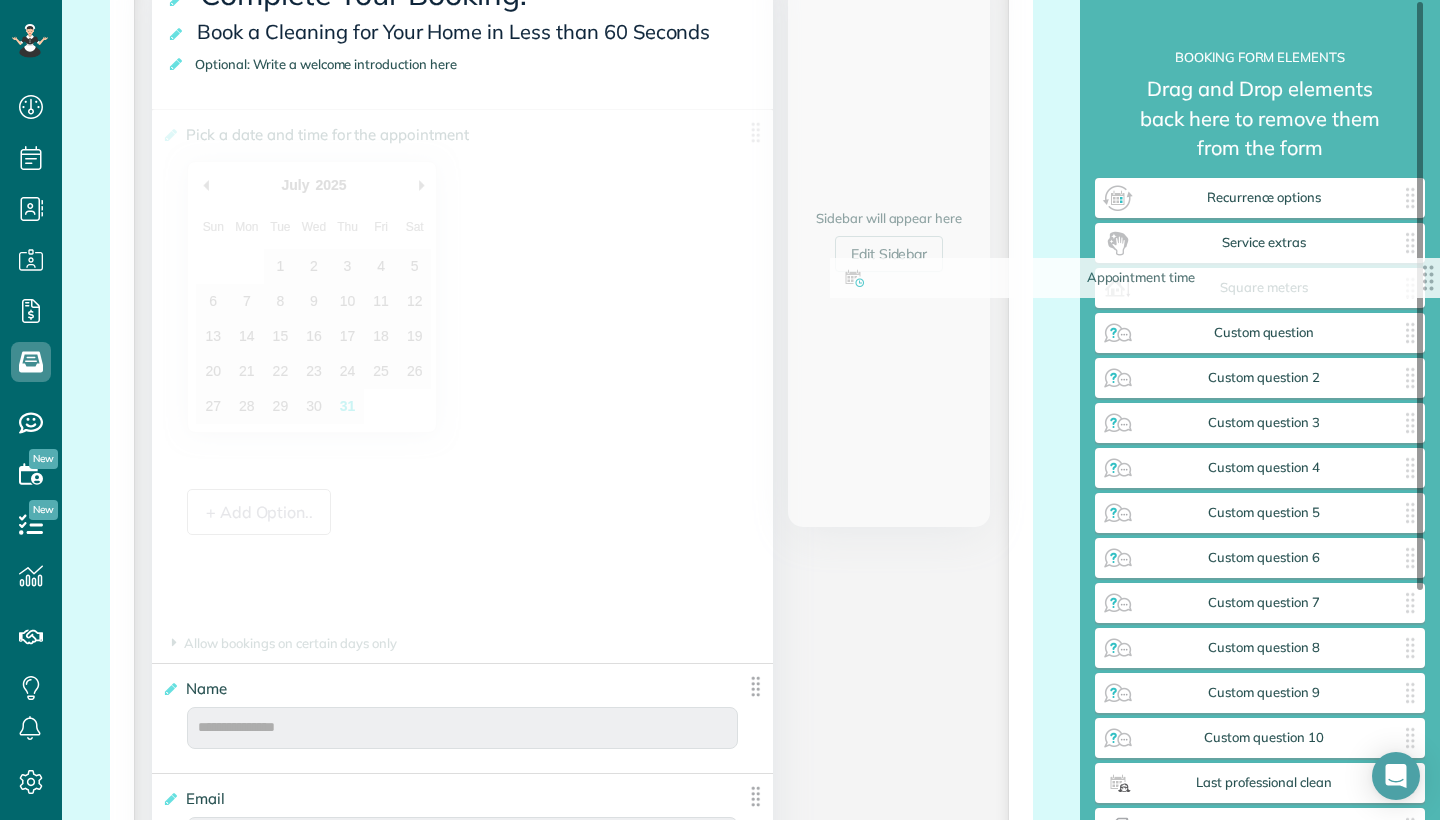 drag, startPoint x: 748, startPoint y: 129, endPoint x: 1428, endPoint y: 280, distance: 696.5637 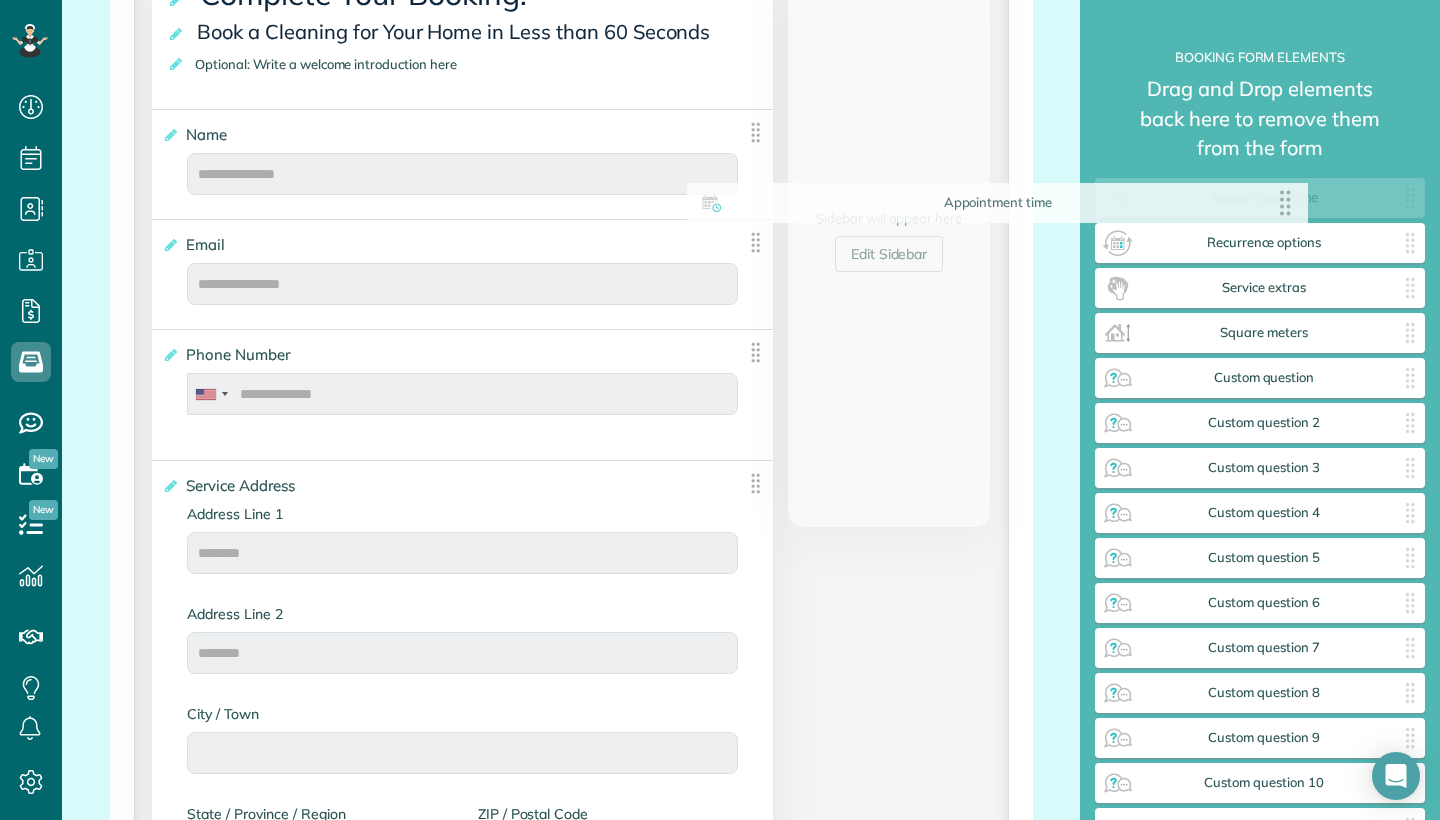 drag, startPoint x: 761, startPoint y: 121, endPoint x: 1301, endPoint y: 196, distance: 545.1835 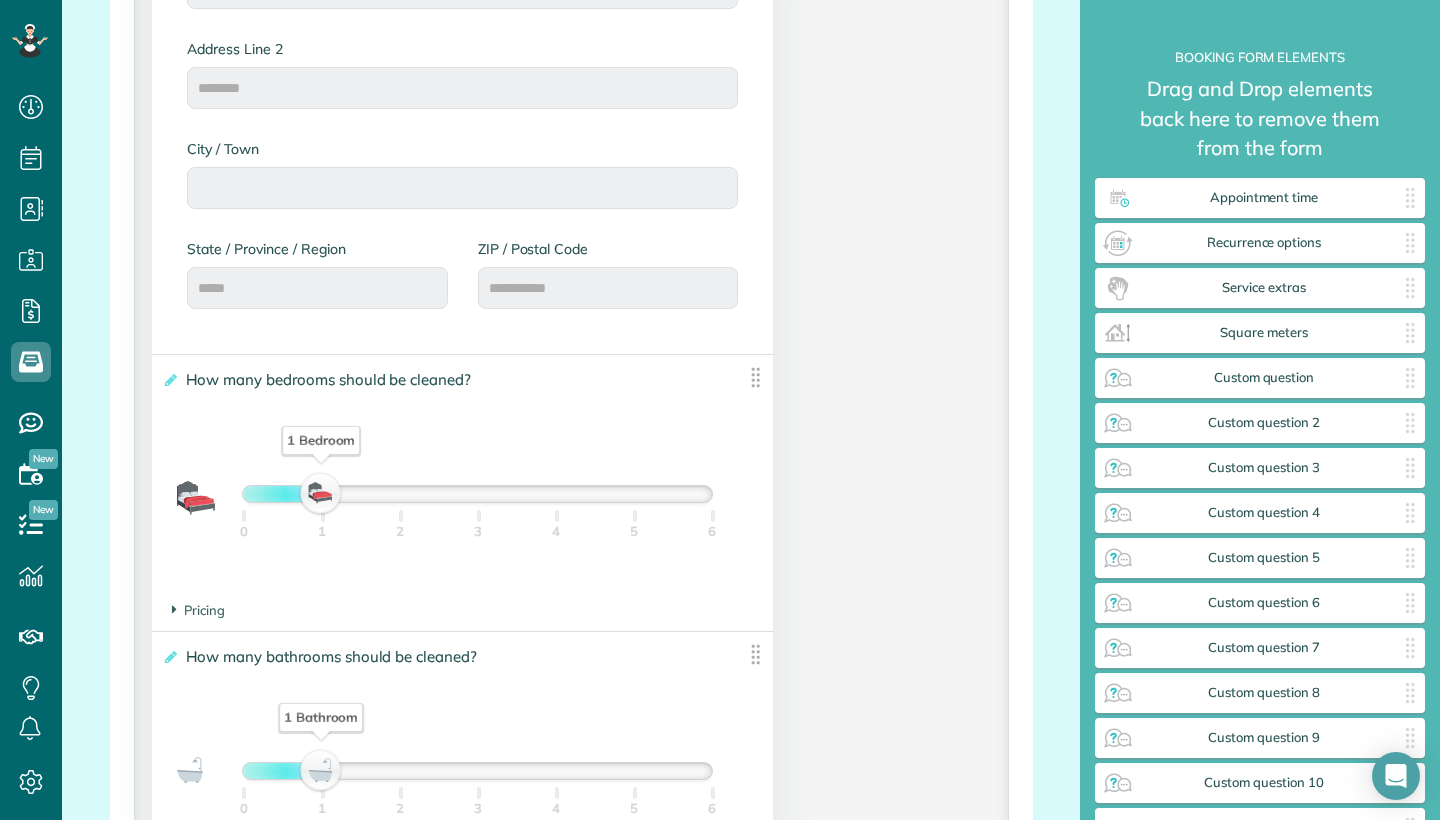 scroll, scrollTop: 1163, scrollLeft: 0, axis: vertical 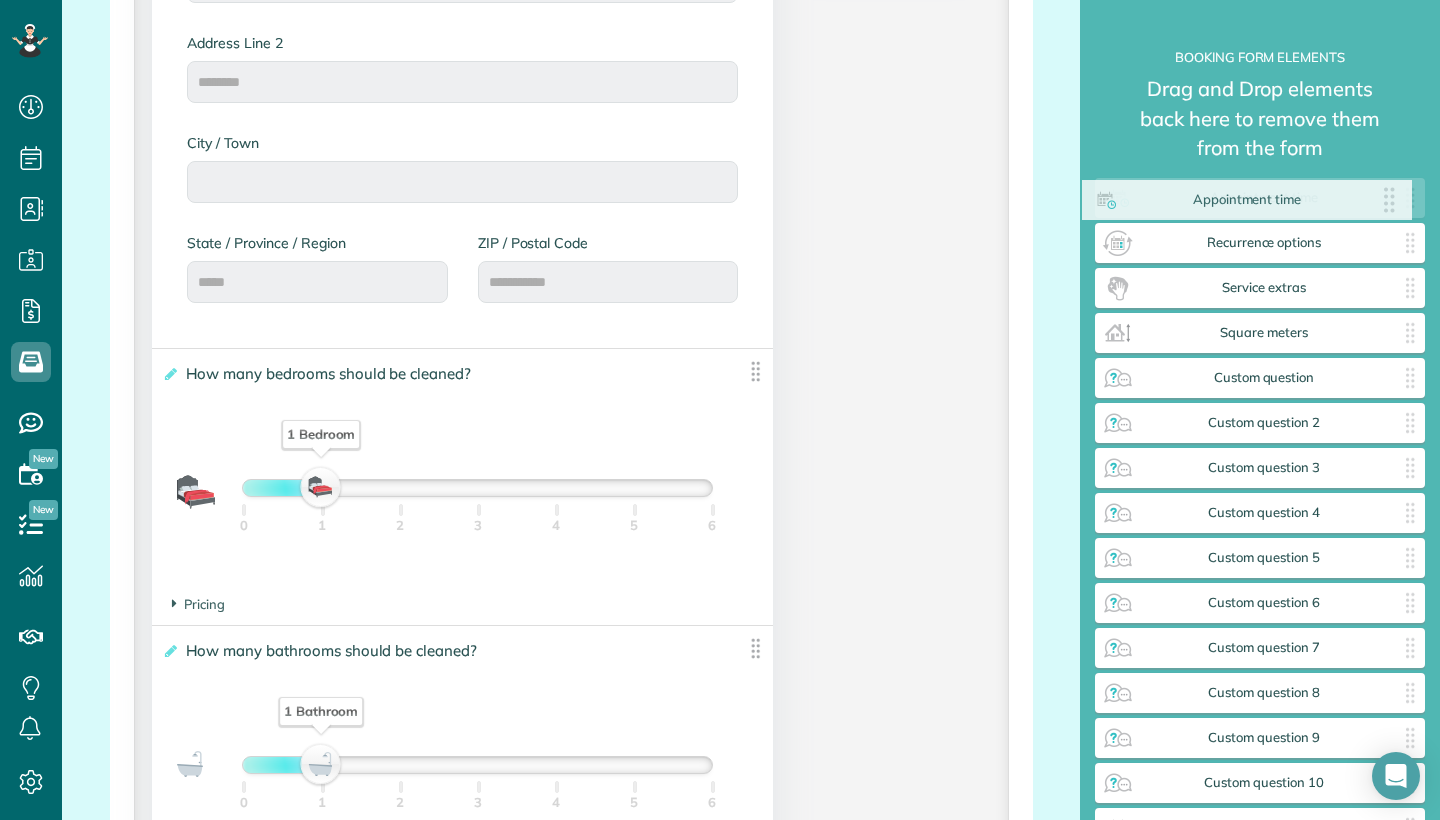 drag, startPoint x: 1405, startPoint y: 198, endPoint x: 1391, endPoint y: 198, distance: 14 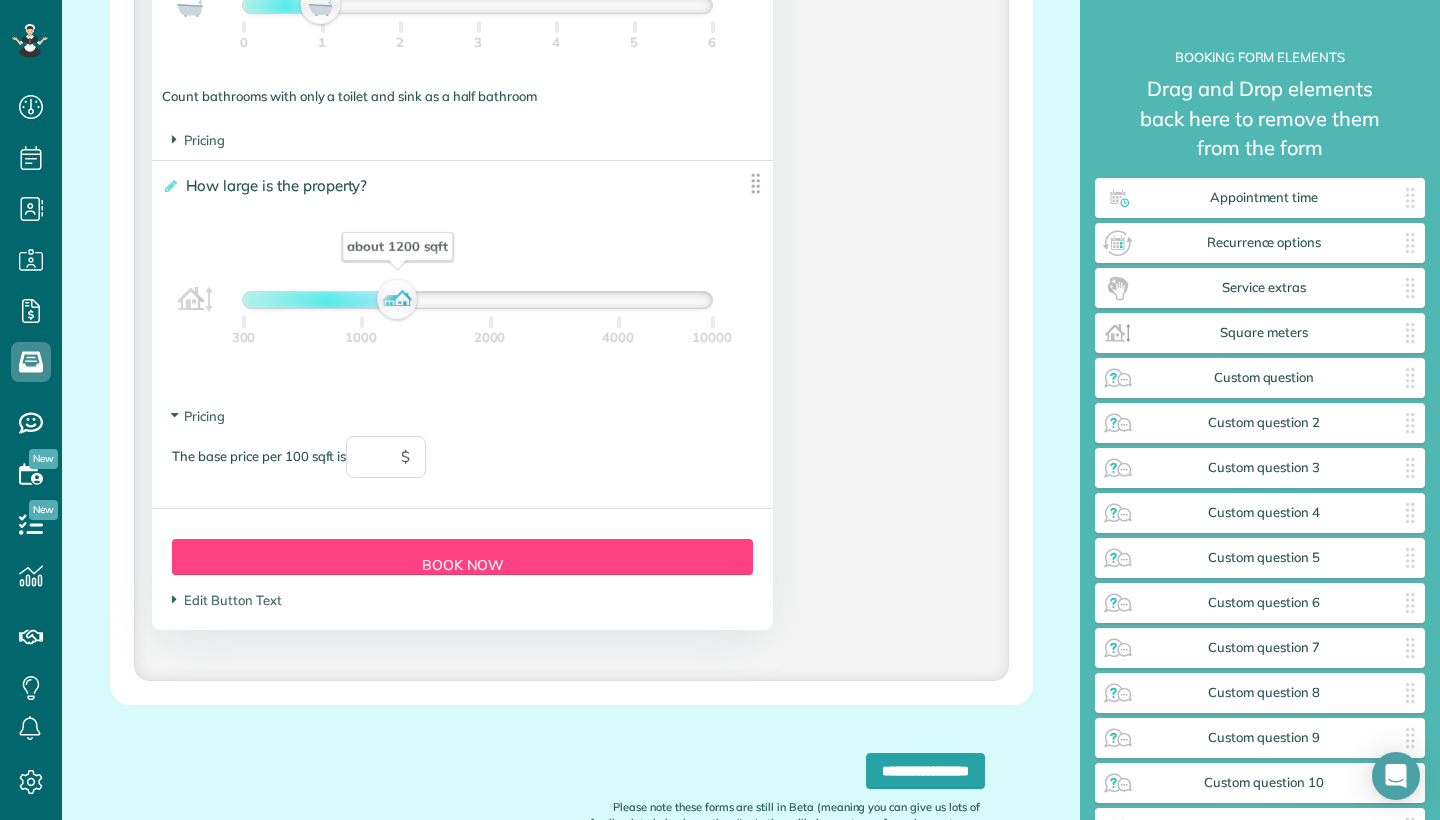 scroll, scrollTop: 1942, scrollLeft: 0, axis: vertical 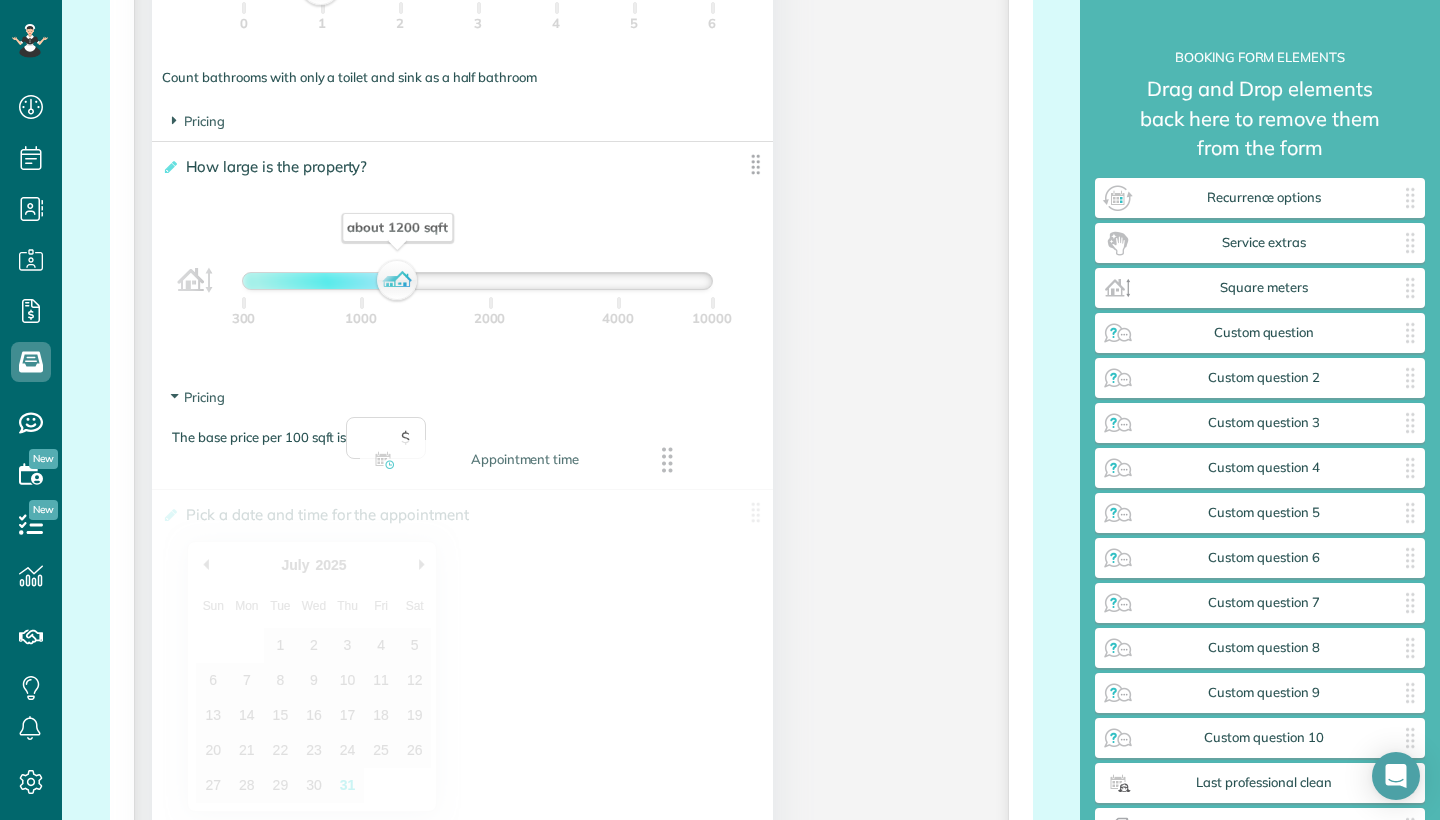 drag, startPoint x: 1404, startPoint y: 204, endPoint x: 656, endPoint y: 473, distance: 794.89935 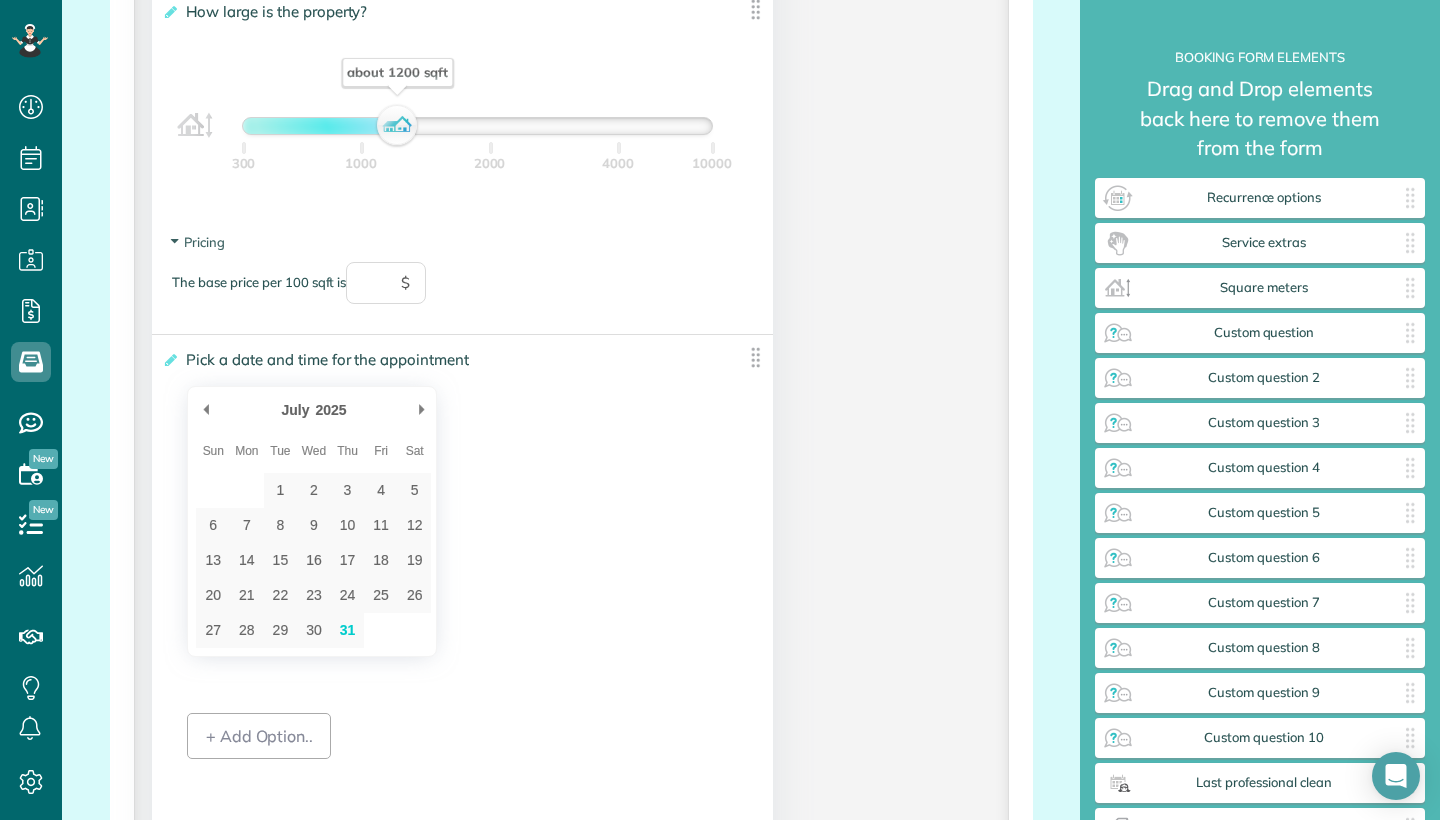 scroll, scrollTop: 2099, scrollLeft: 0, axis: vertical 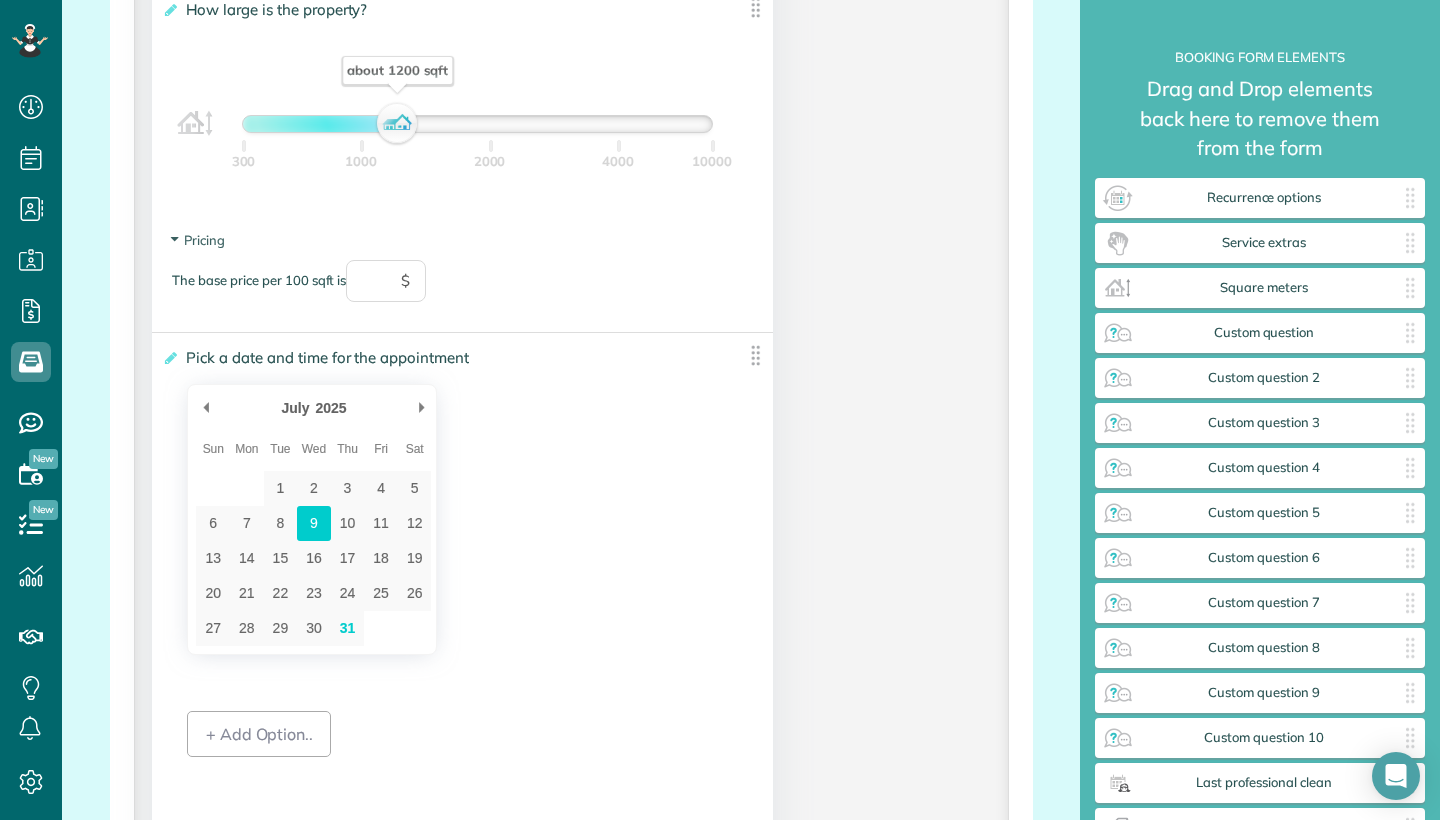 type on "2025-07-09" 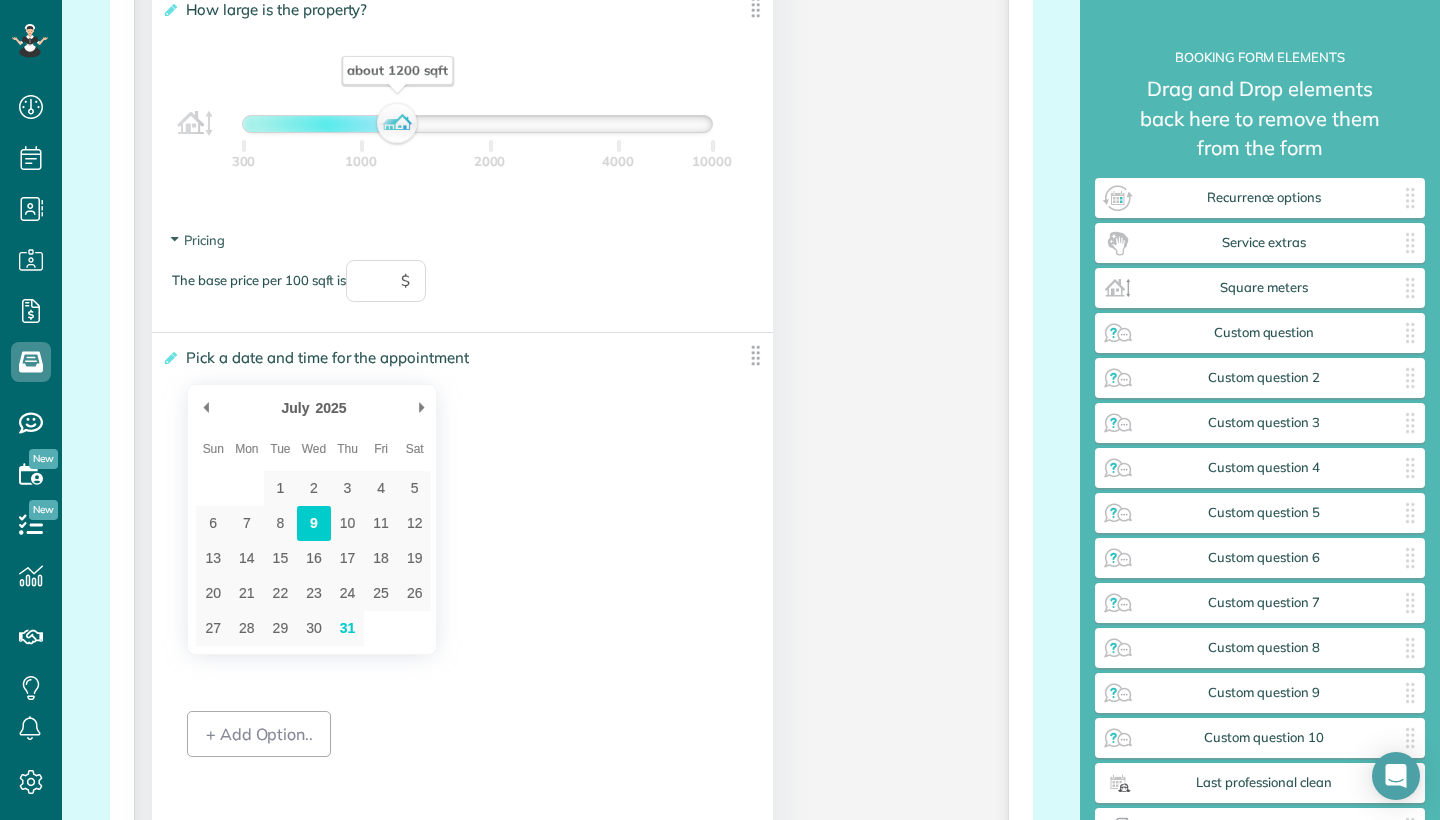 click on "July ******* ******** ***** ***** *** **** **** ****** ********* ******* ******** ******** 2025 **** **** **** **** Previous Month Next Month Sun Mon Tue Wed Thu Fri Sat 1 2 3 4 5 6 7 8 9 10 11 12 13 14 15 16 17 18 19 20 21 22 23 24 25 26 27 28 29 30 31" at bounding box center [462, 519] 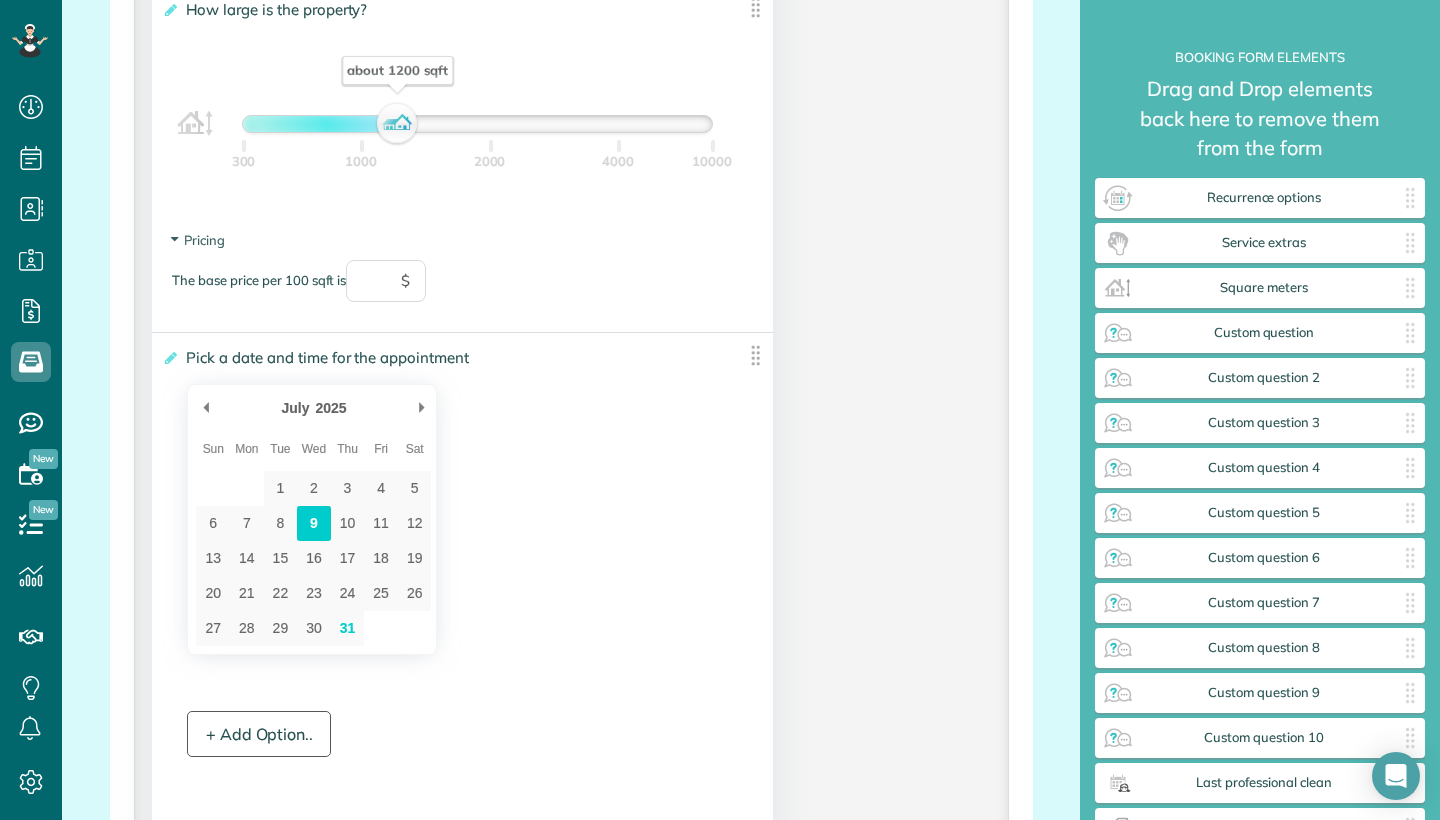 click on "+ Add Option.." at bounding box center (259, 734) 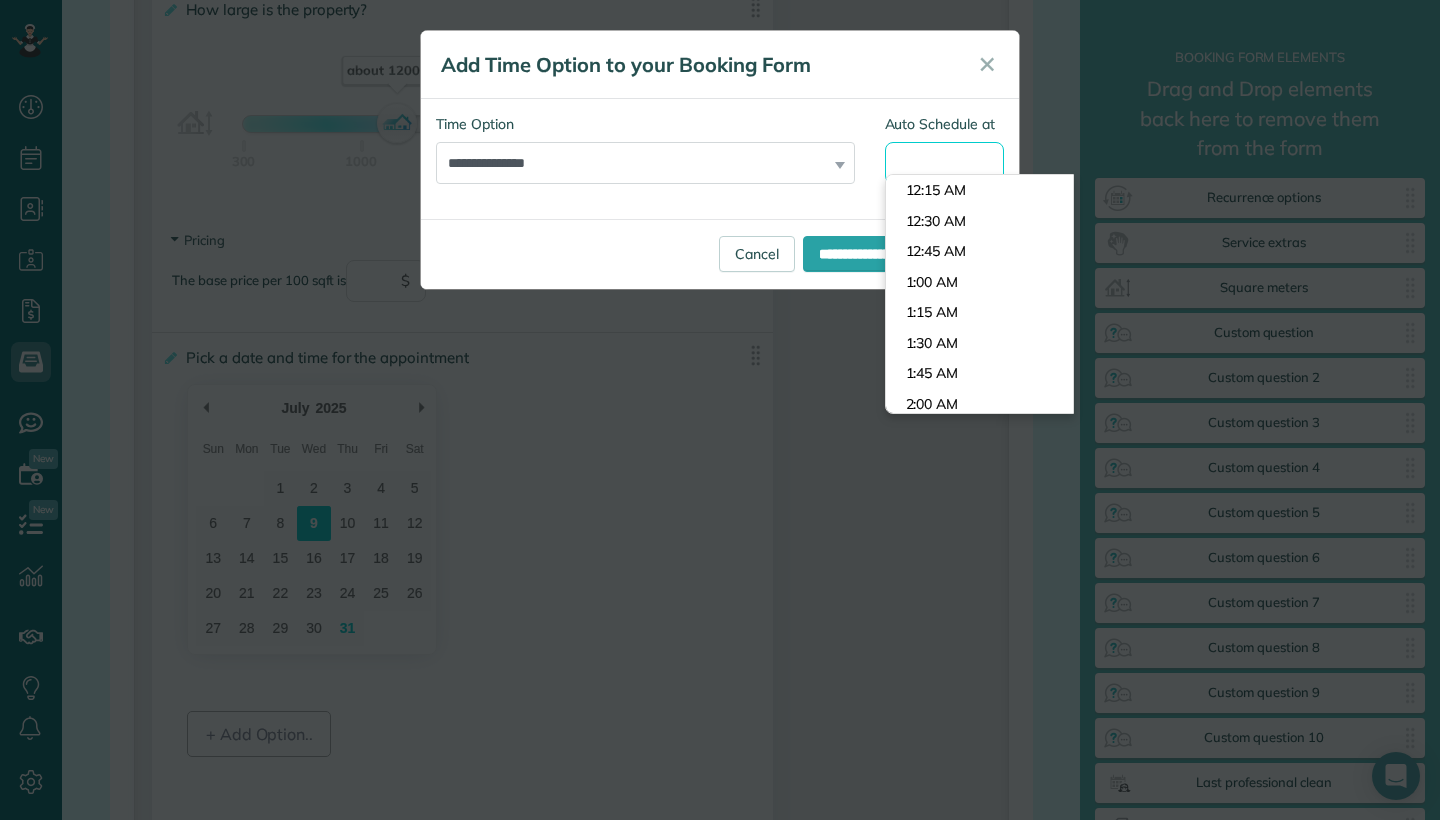 click on "Auto Schedule at" at bounding box center [945, 163] 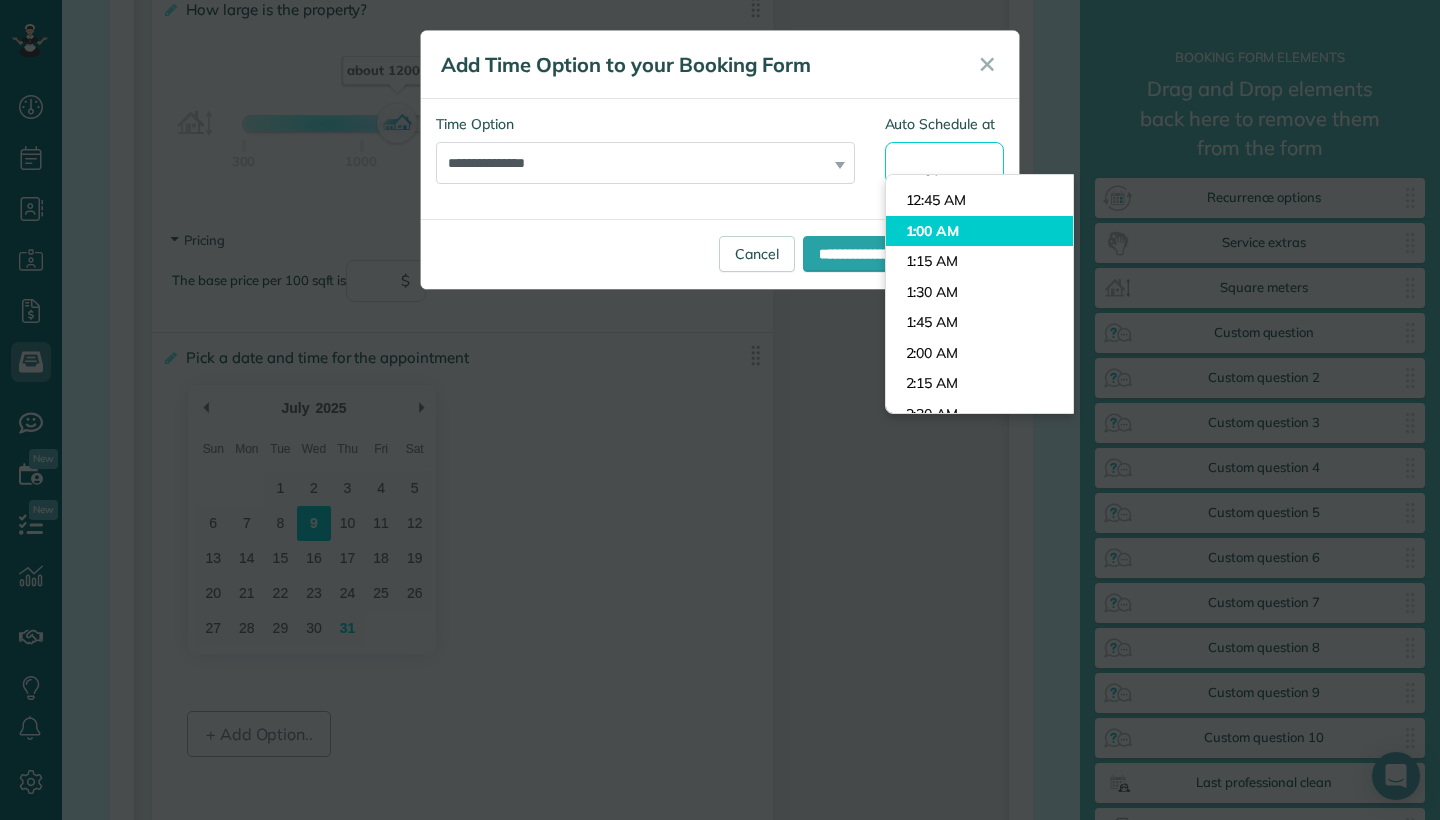 scroll, scrollTop: 52, scrollLeft: 0, axis: vertical 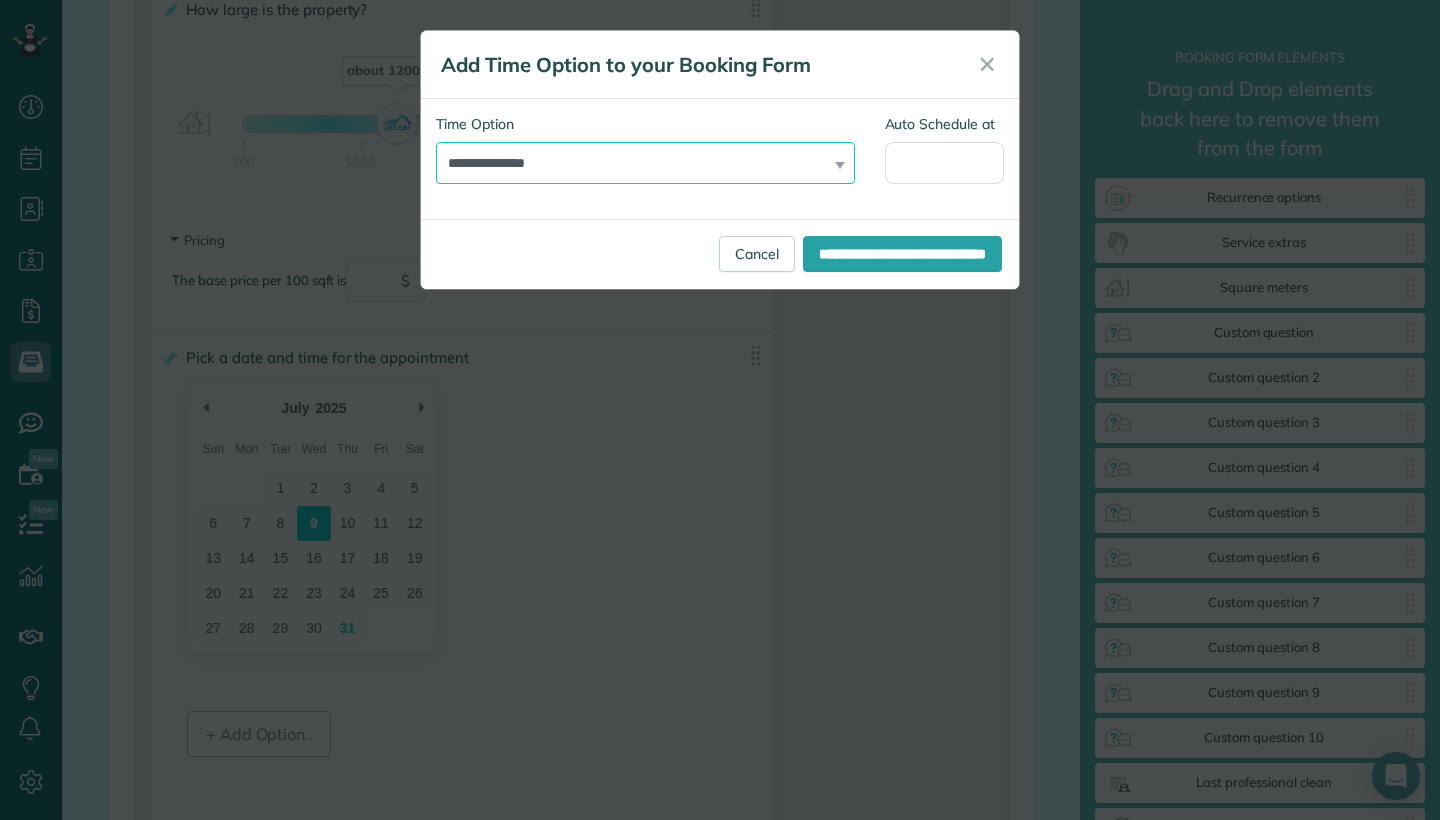 select on "*******" 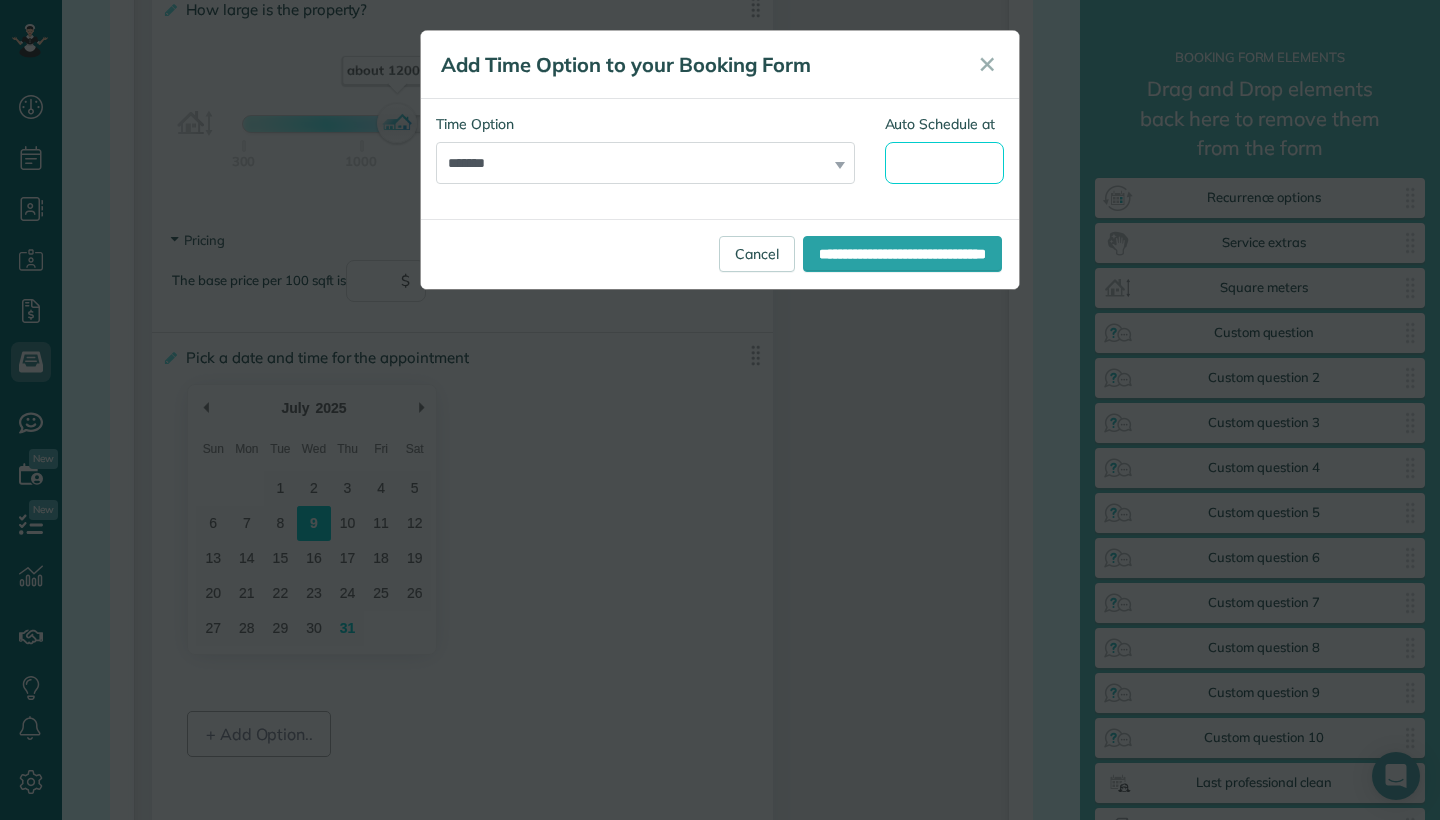 scroll, scrollTop: 0, scrollLeft: 0, axis: both 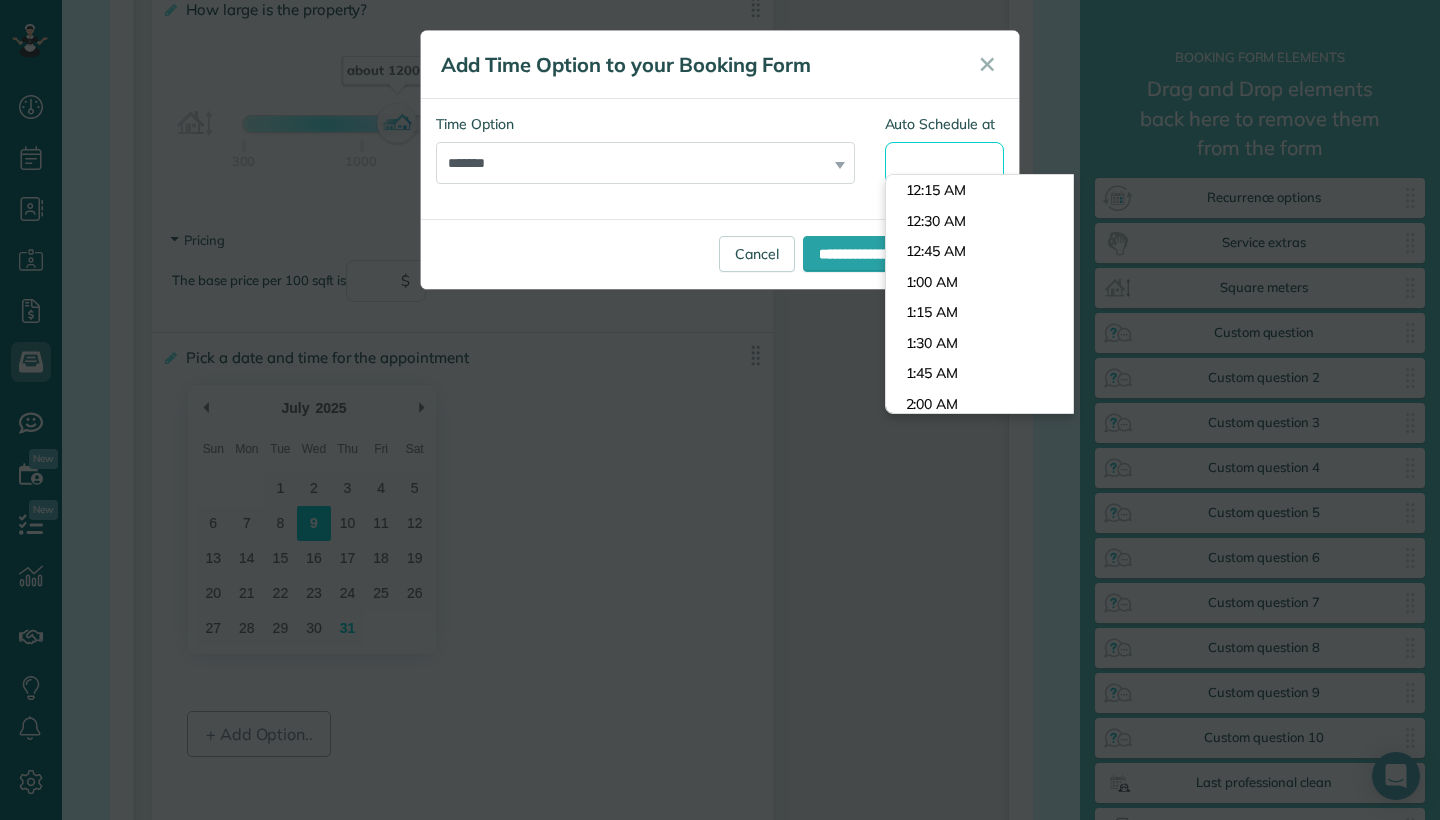 click on "Dashboard
Scheduling
Calendar View
List View
Dispatch View - Weekly scheduling (Beta)" at bounding box center (720, 410) 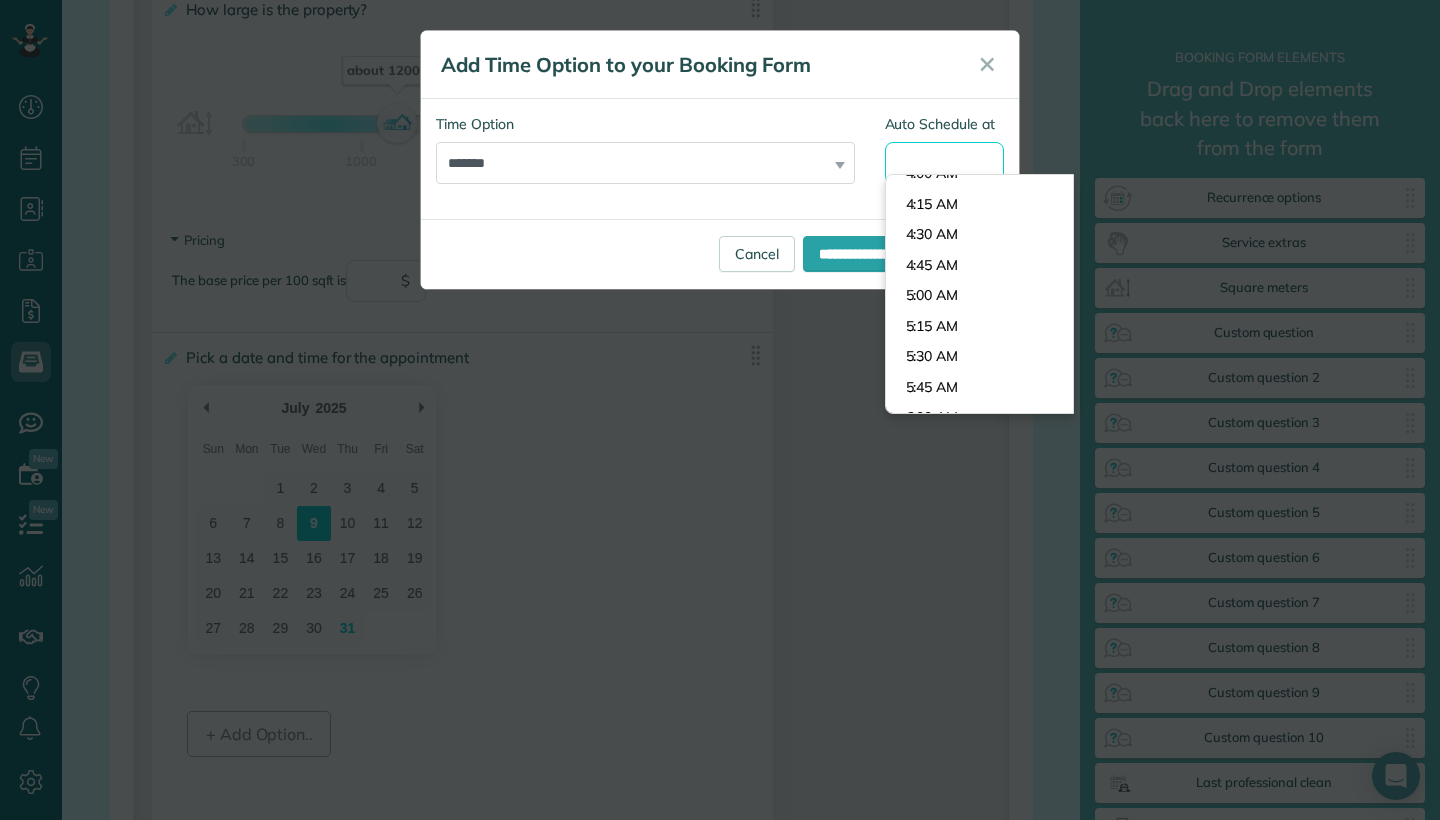 scroll, scrollTop: 487, scrollLeft: 0, axis: vertical 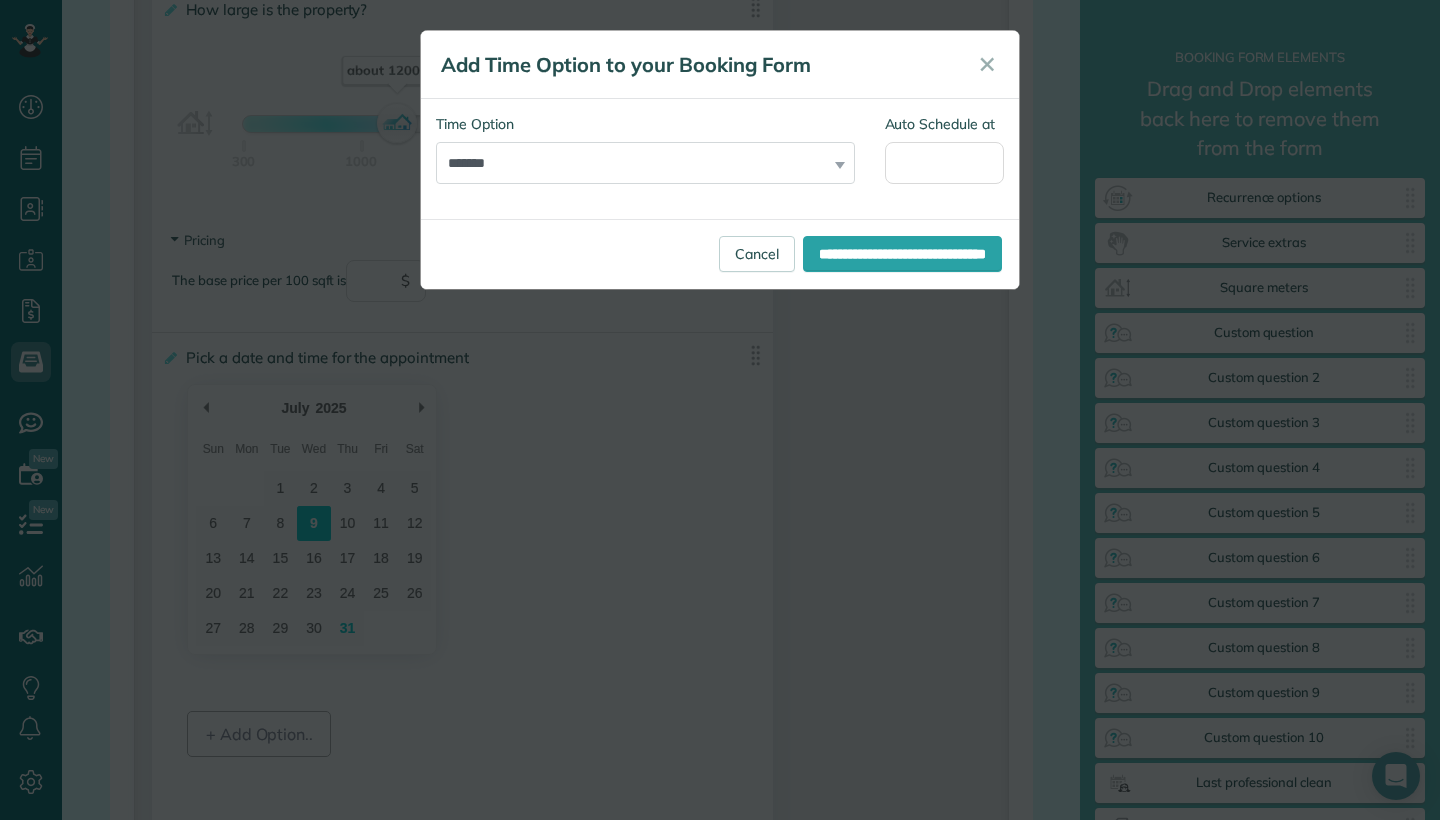 click on "**********" at bounding box center (720, 159) 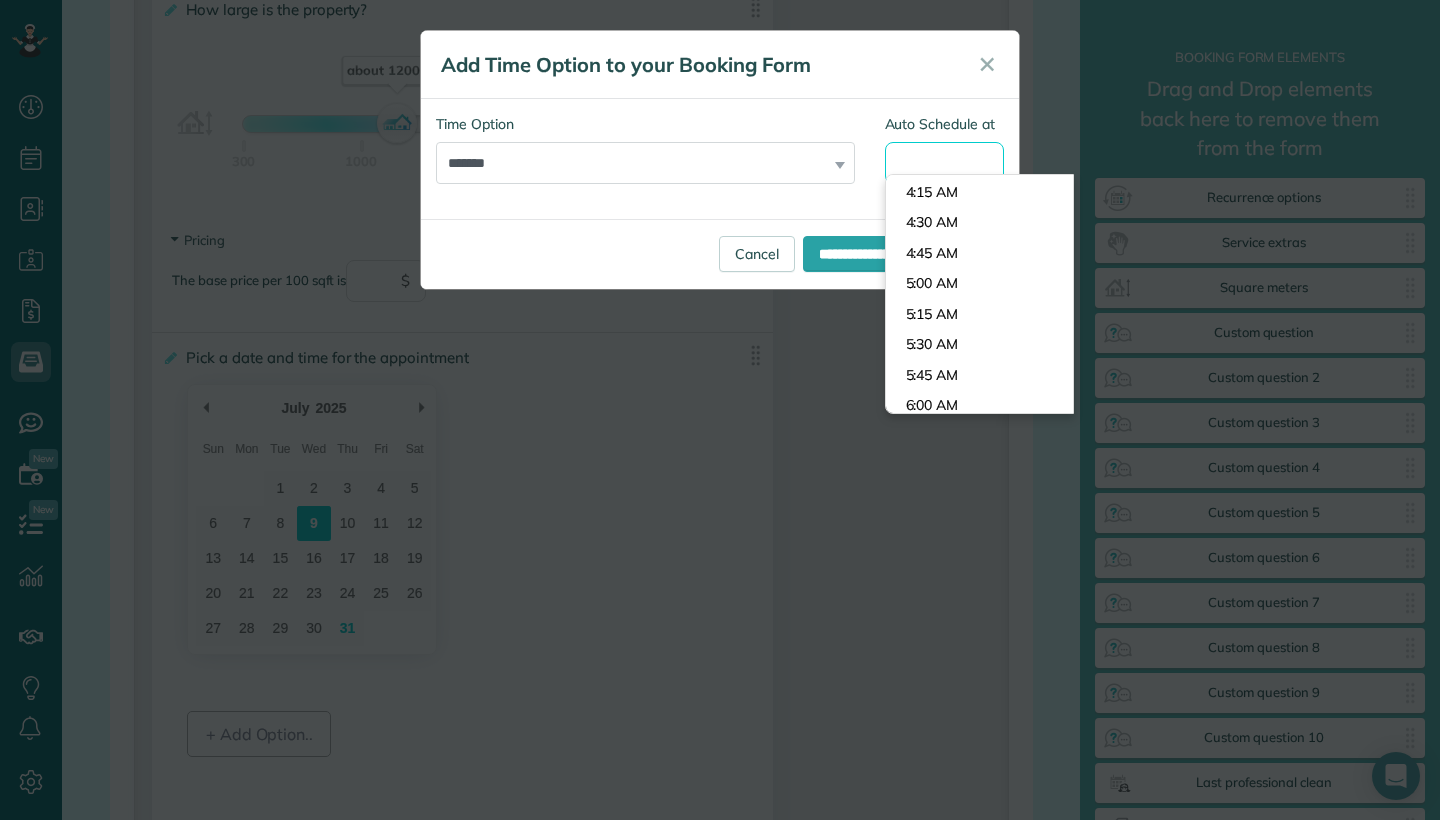 scroll, scrollTop: 0, scrollLeft: 0, axis: both 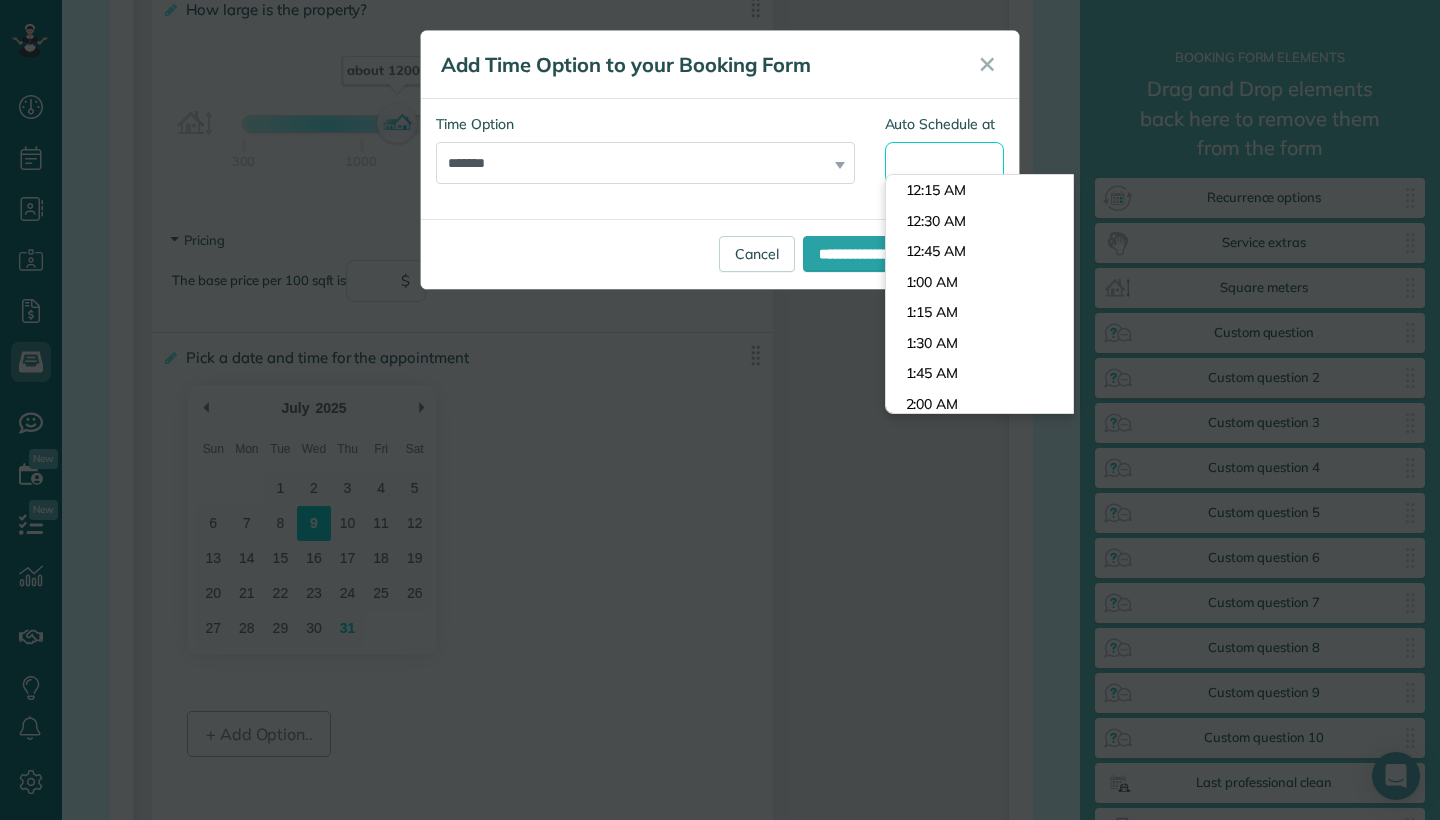 click on "Auto Schedule at" at bounding box center [945, 163] 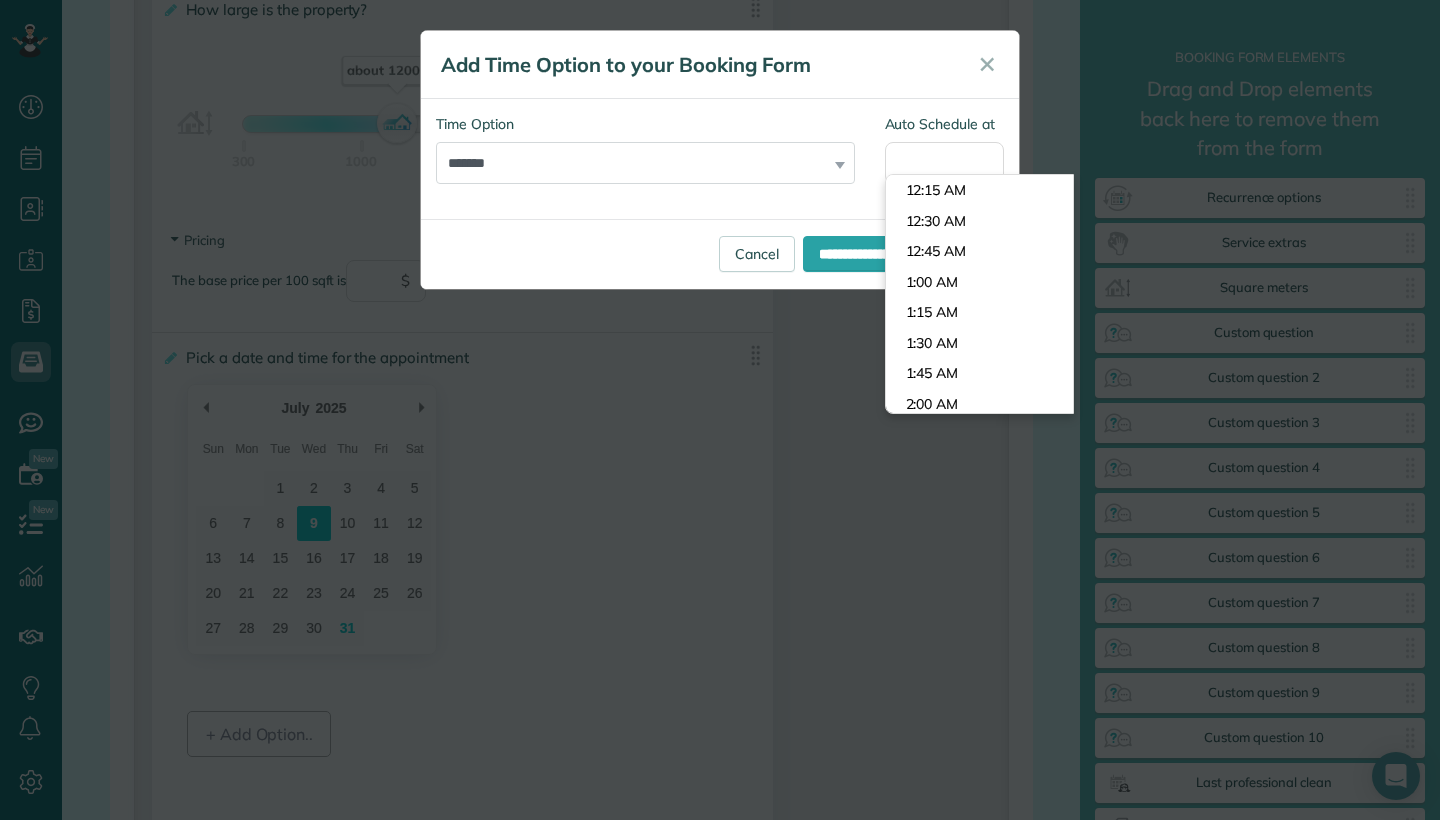 click on "**********" at bounding box center (720, 159) 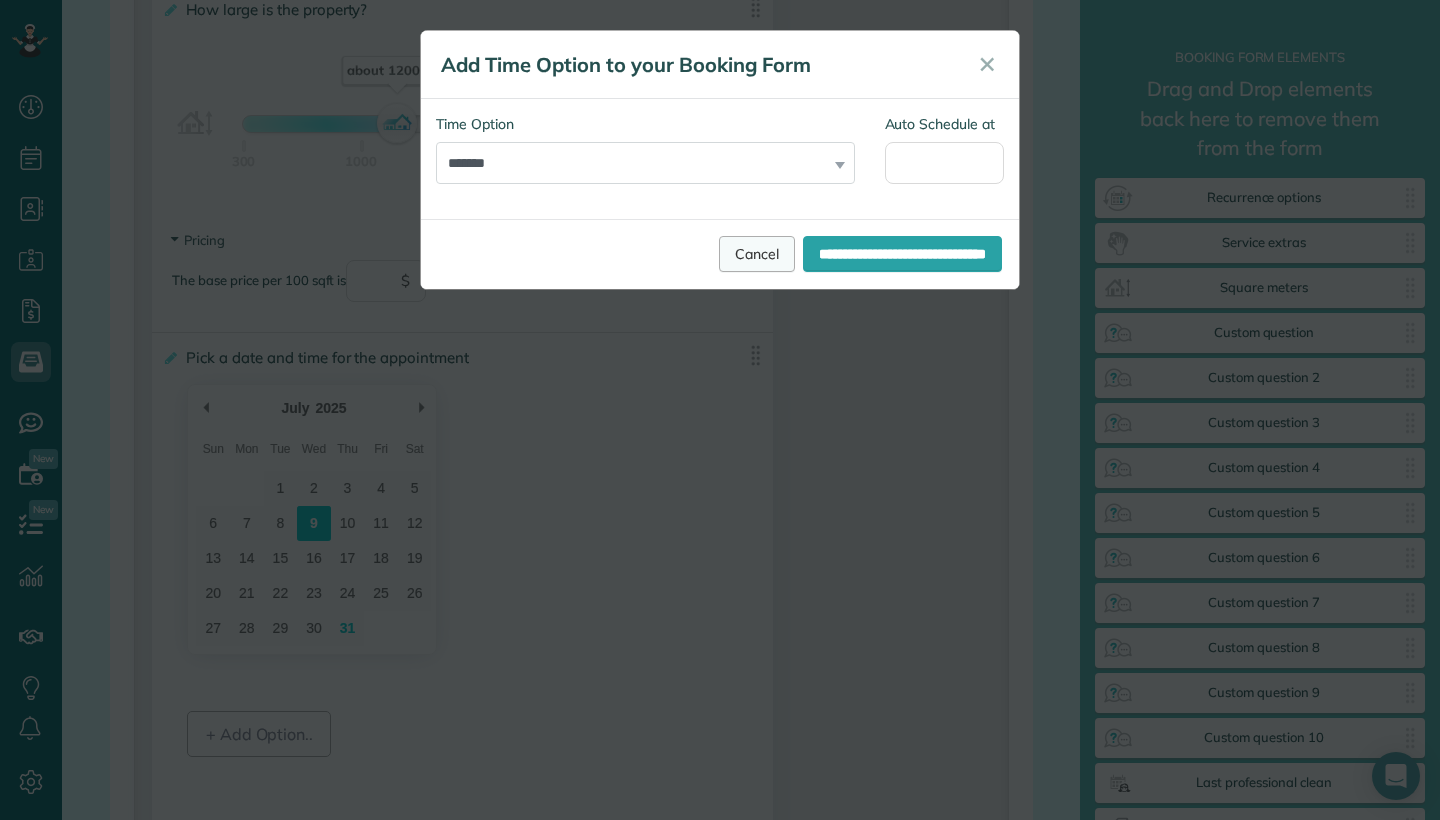 click on "Cancel" at bounding box center (757, 254) 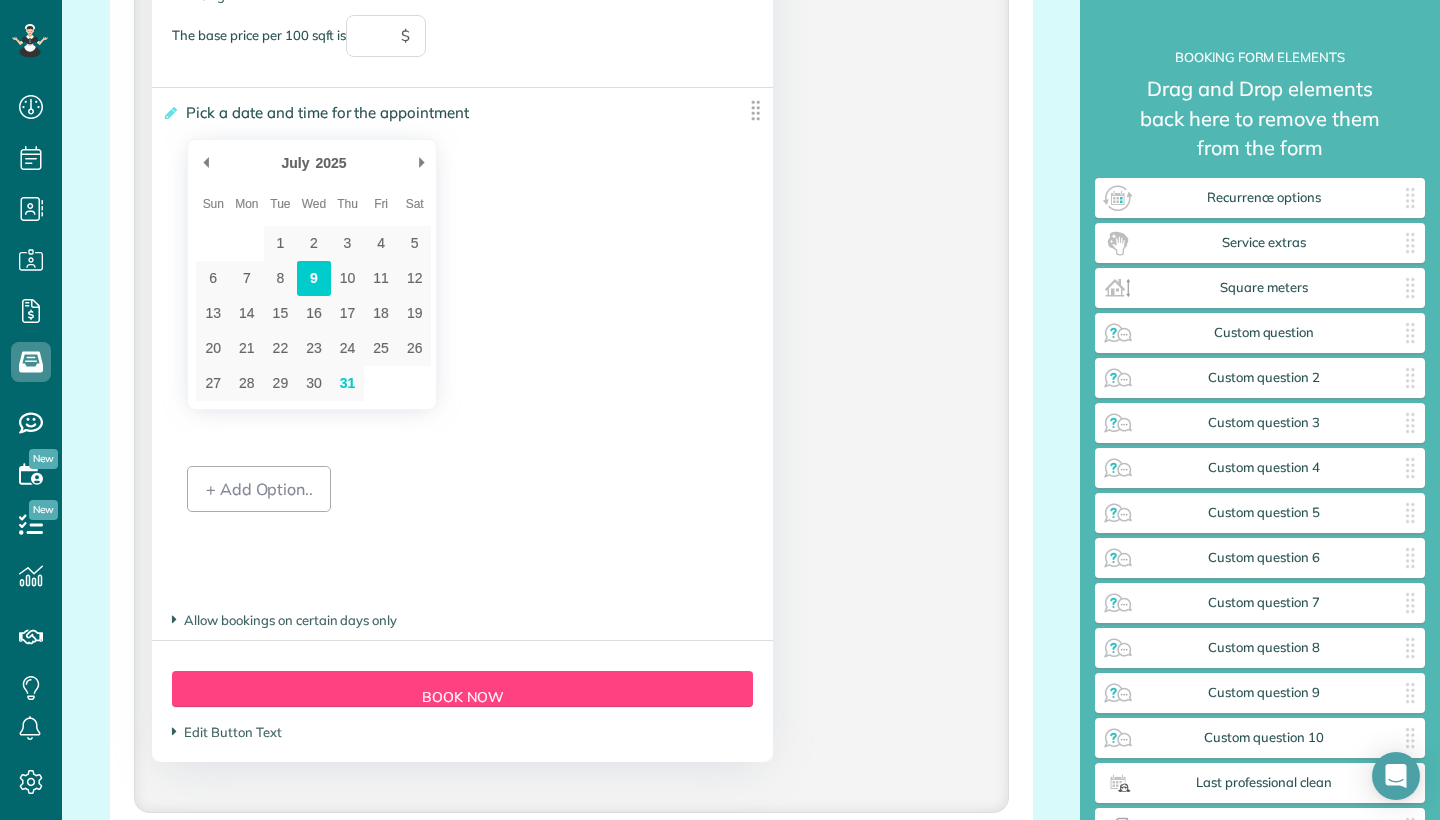 scroll, scrollTop: 2345, scrollLeft: 0, axis: vertical 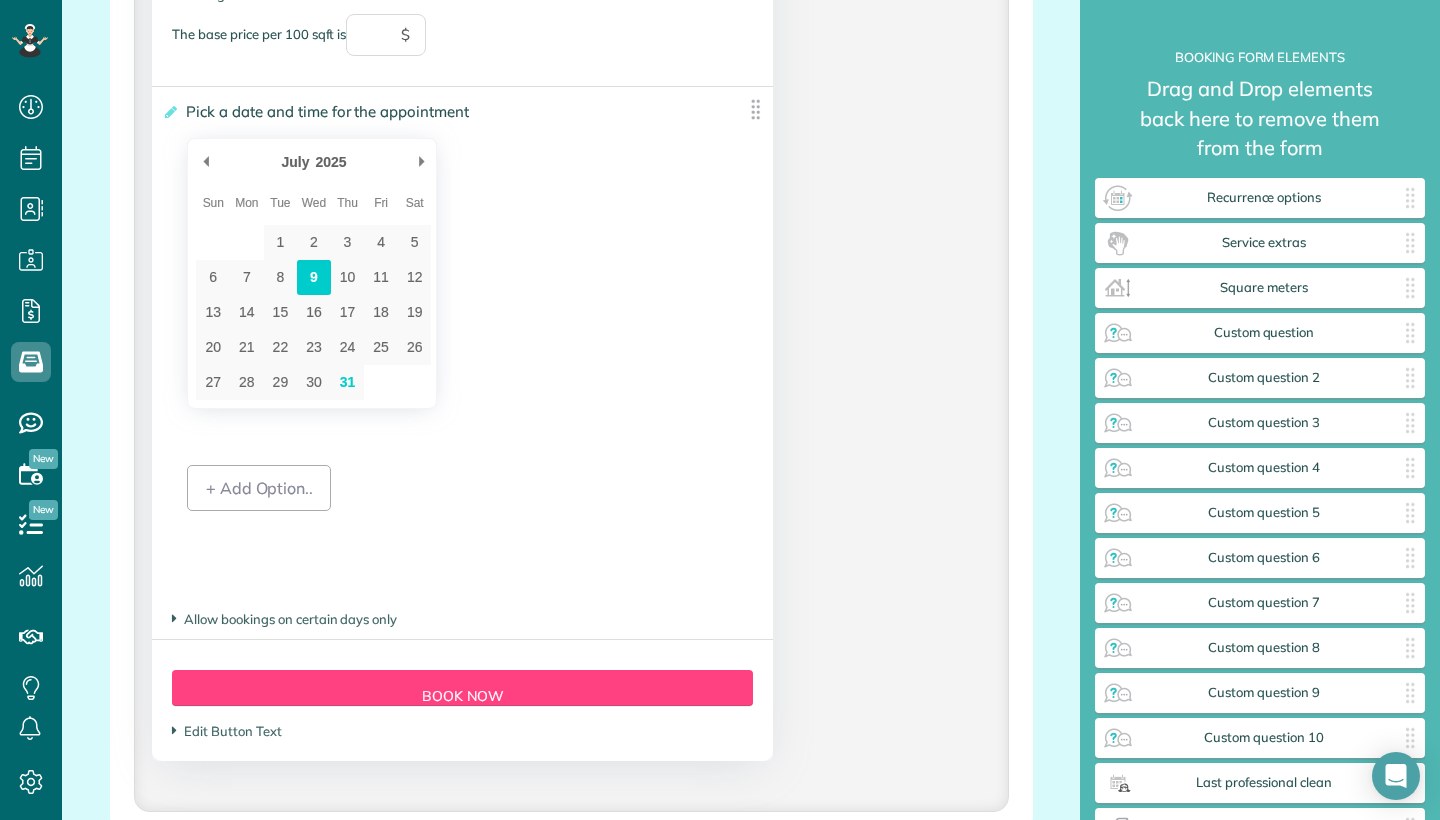 click on "**********" at bounding box center (462, 619) 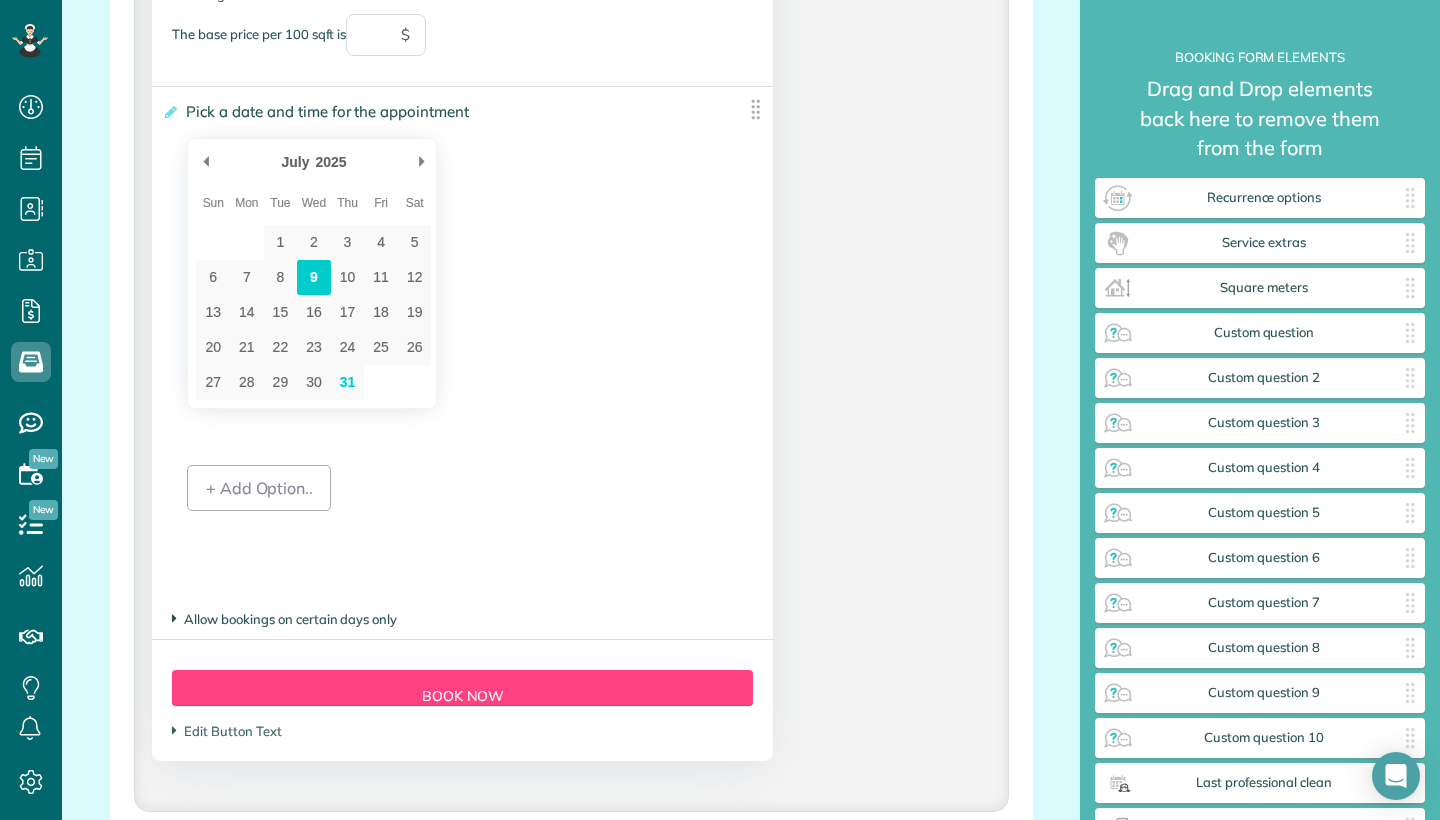 click on "Allow bookings on certain days only" at bounding box center [284, 619] 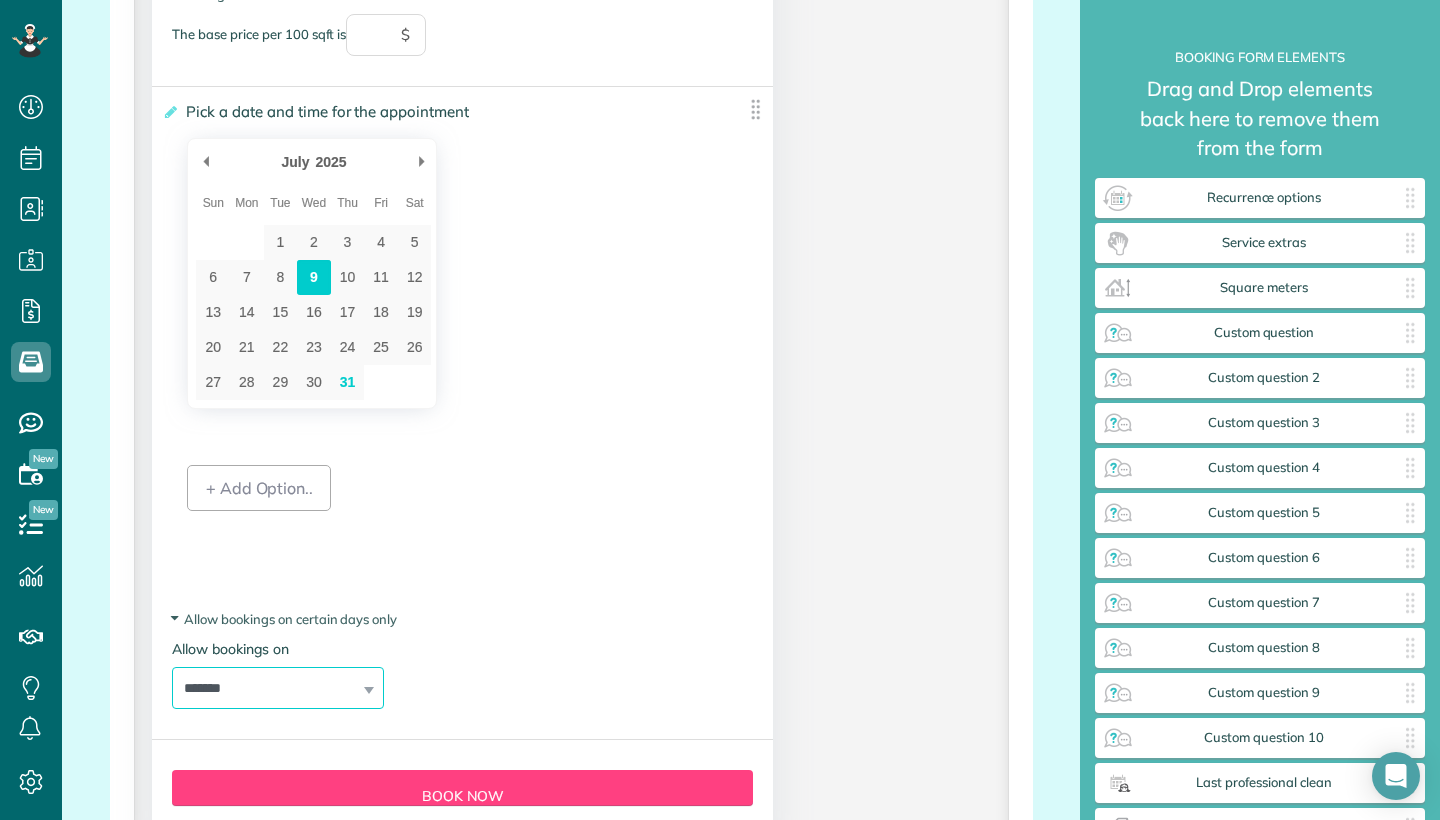select on "********" 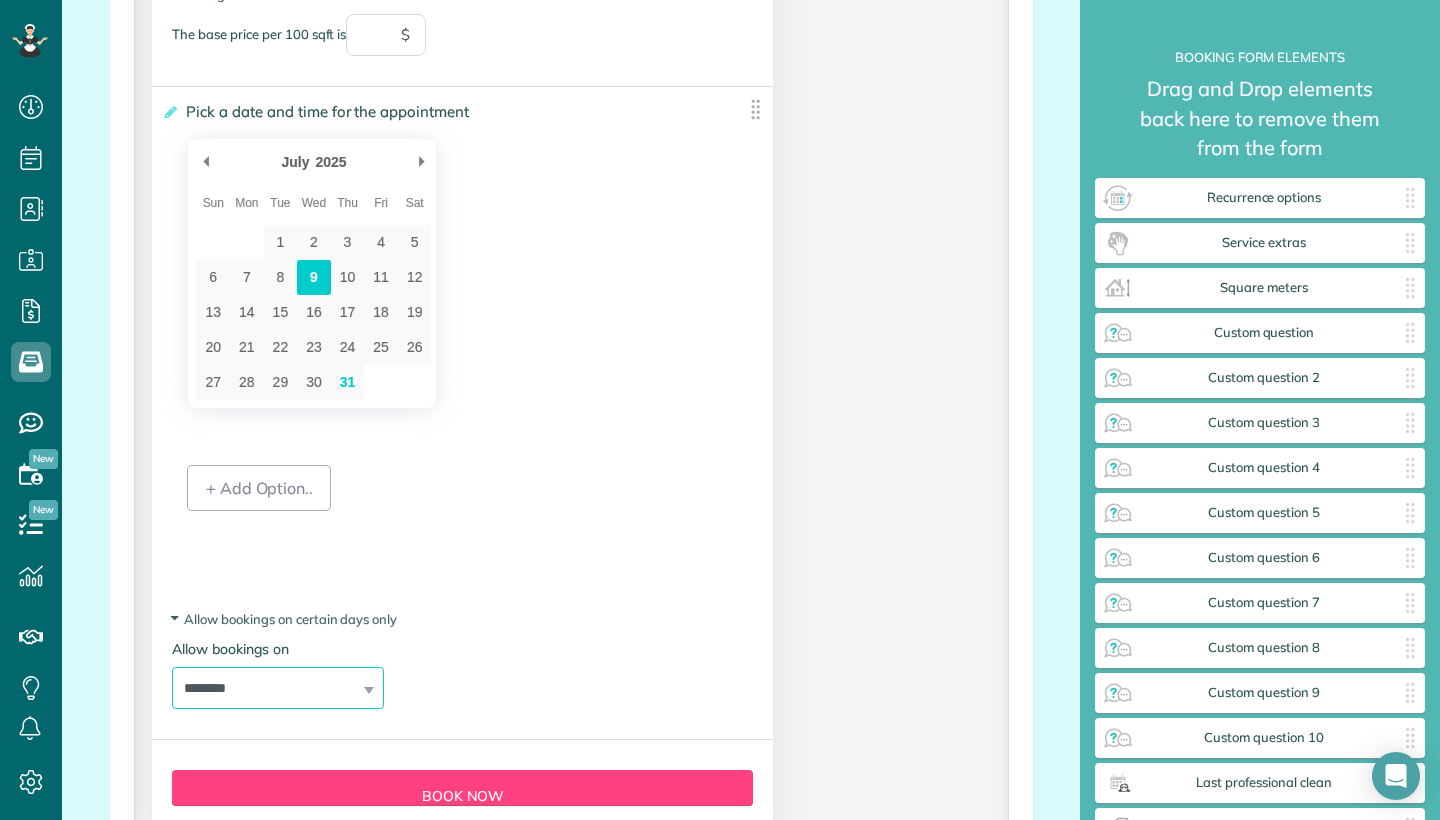 scroll, scrollTop: 0, scrollLeft: 0, axis: both 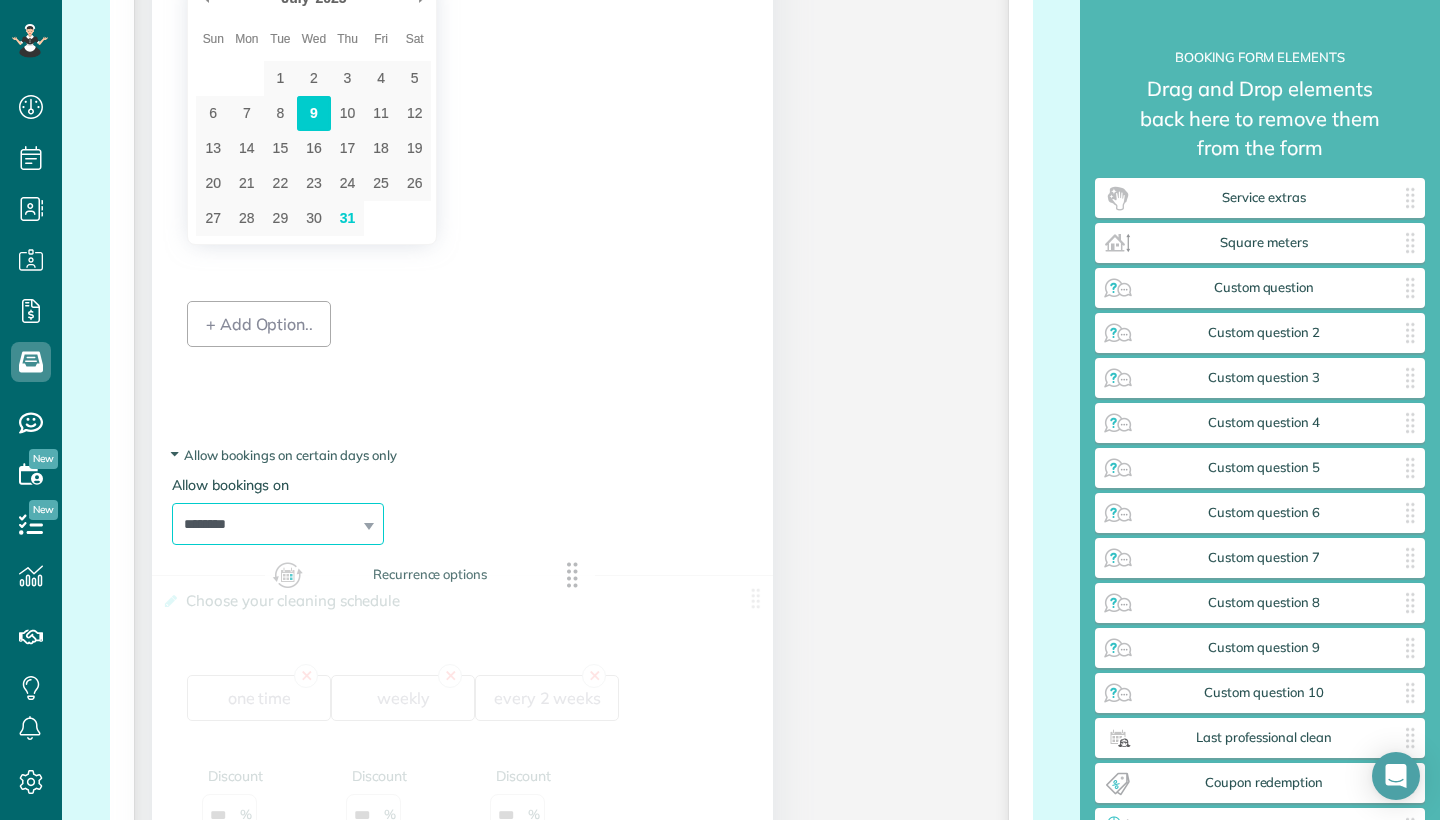 drag, startPoint x: 1406, startPoint y: 196, endPoint x: 568, endPoint y: 585, distance: 923.8858 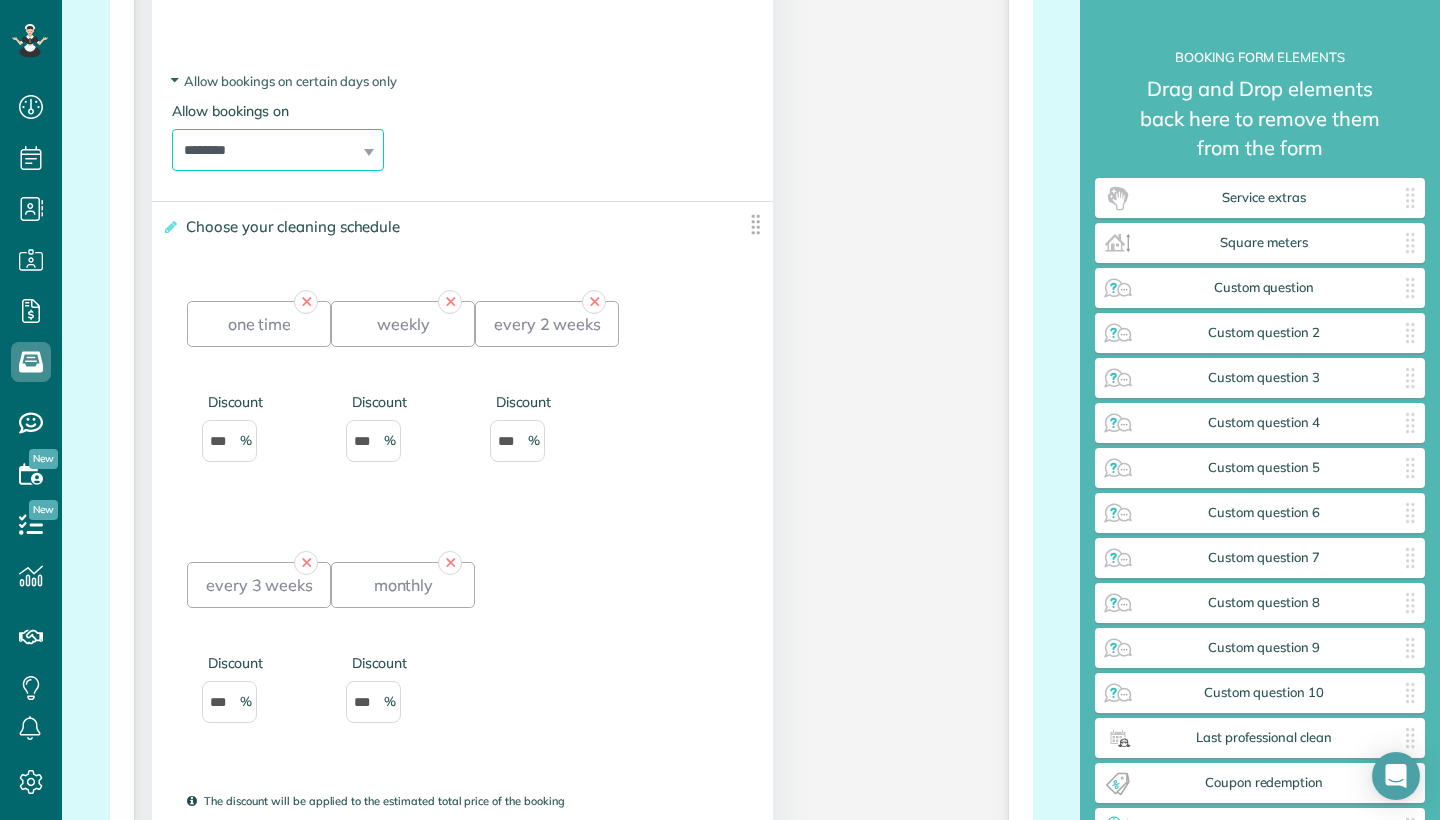 scroll, scrollTop: 2897, scrollLeft: 0, axis: vertical 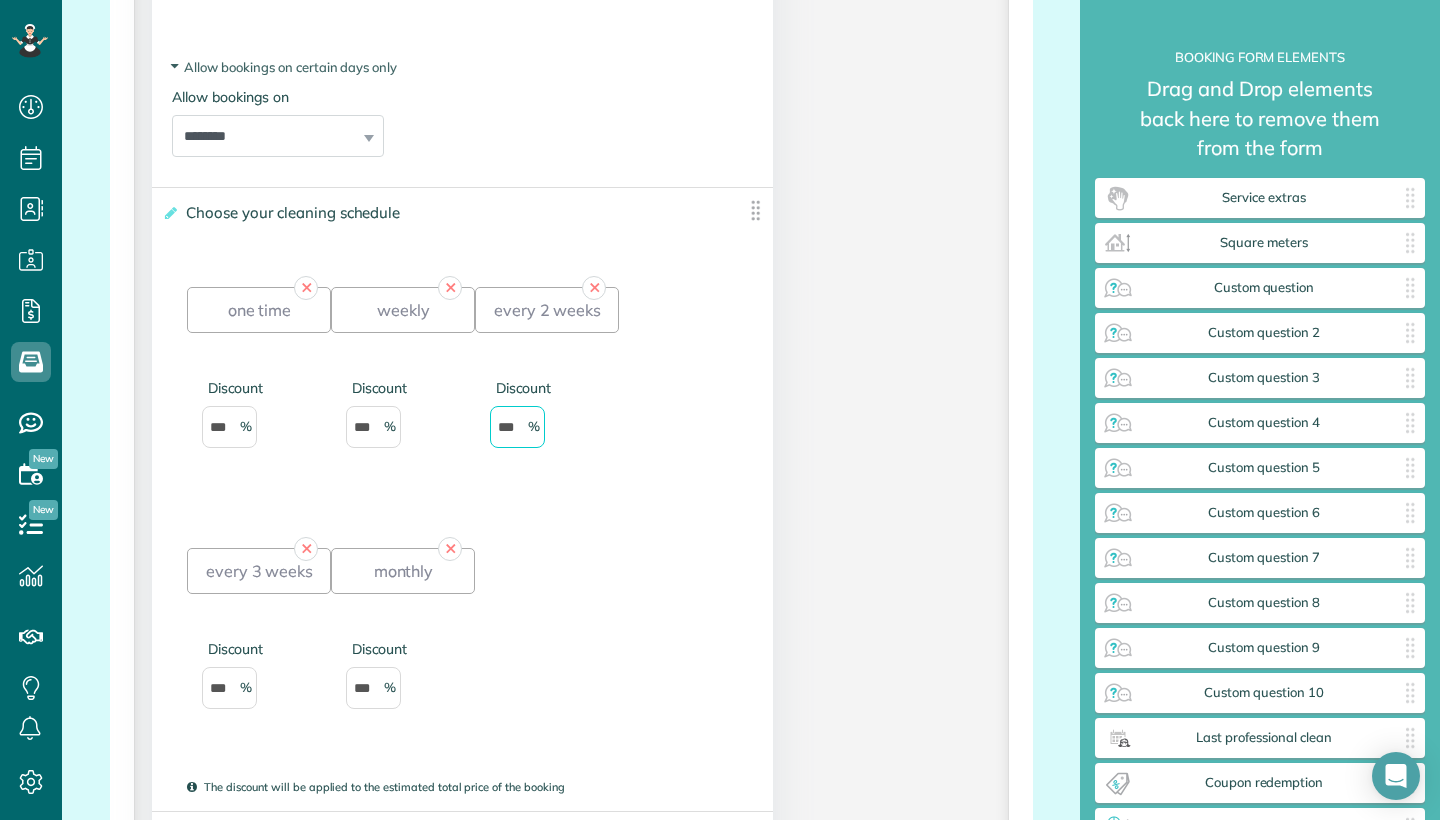 click on "***" at bounding box center (517, 427) 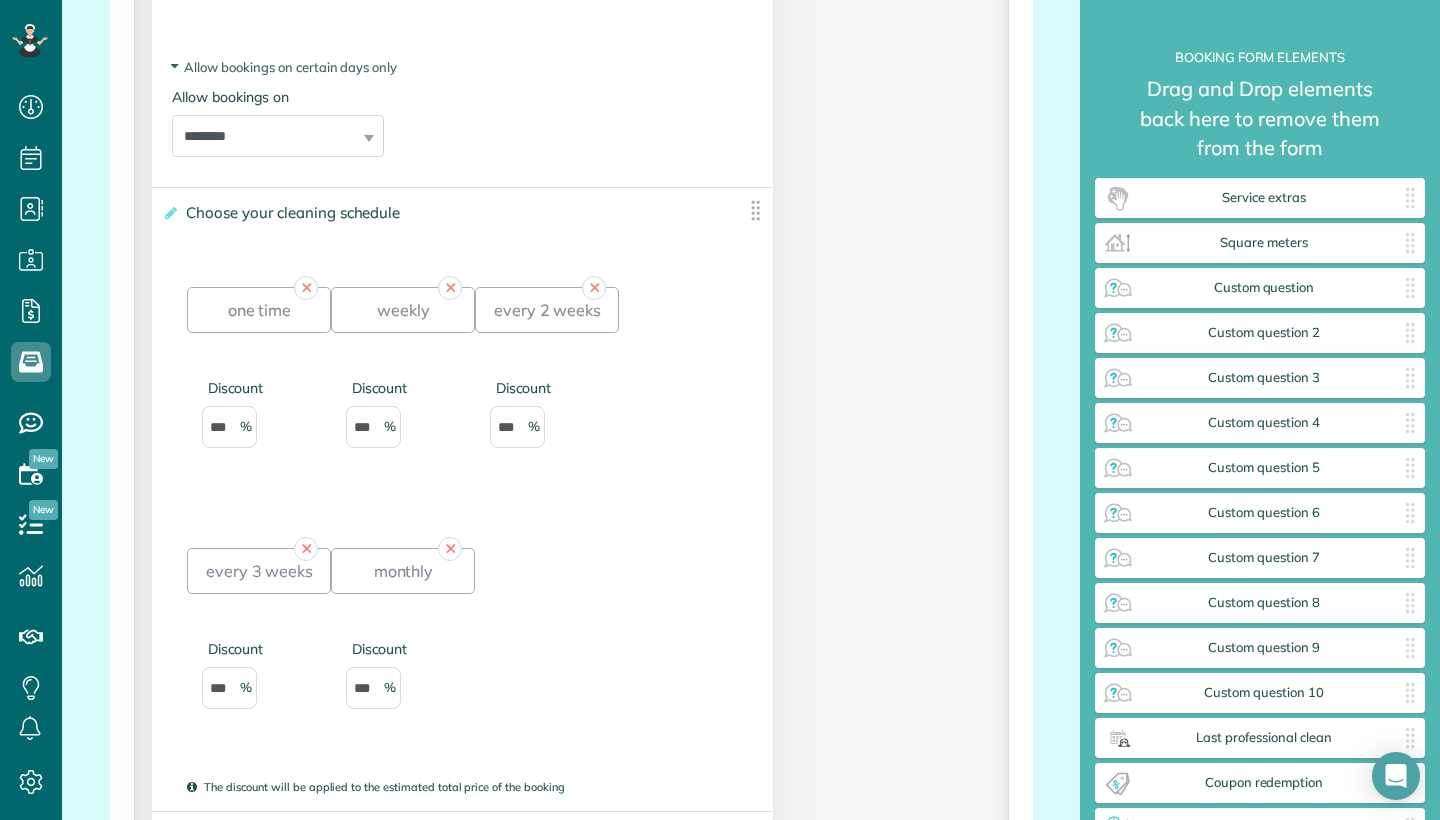 click on "✕
one time
Discount ***
✕
weekly
Discount ***
✕
every 2 weeks
Discount ***
✕
every 3 weeks
Discount ***
✕
monthly
Discount ***
Add
+ Add Option.." at bounding box center [462, 516] 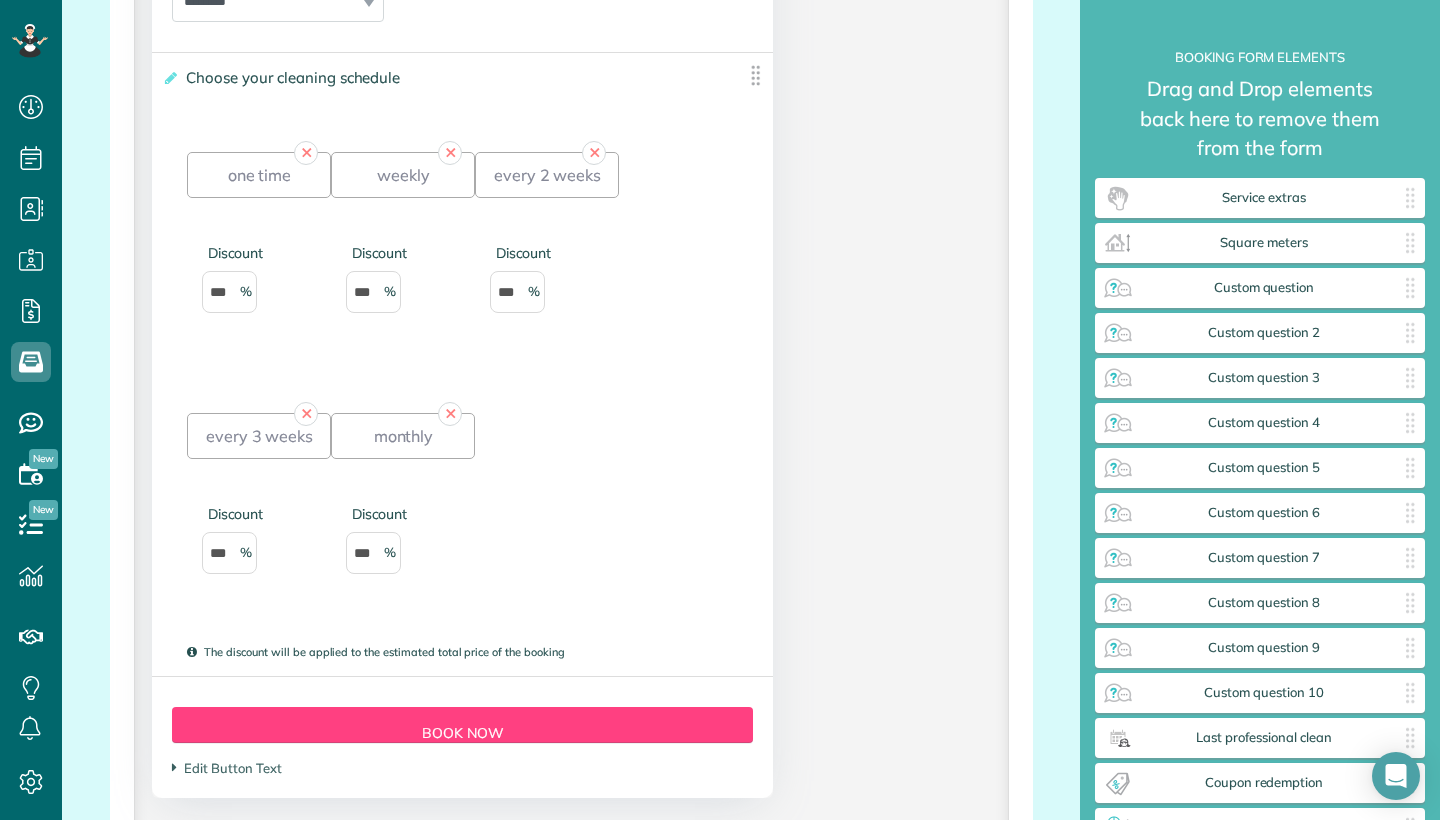 scroll, scrollTop: 3038, scrollLeft: 0, axis: vertical 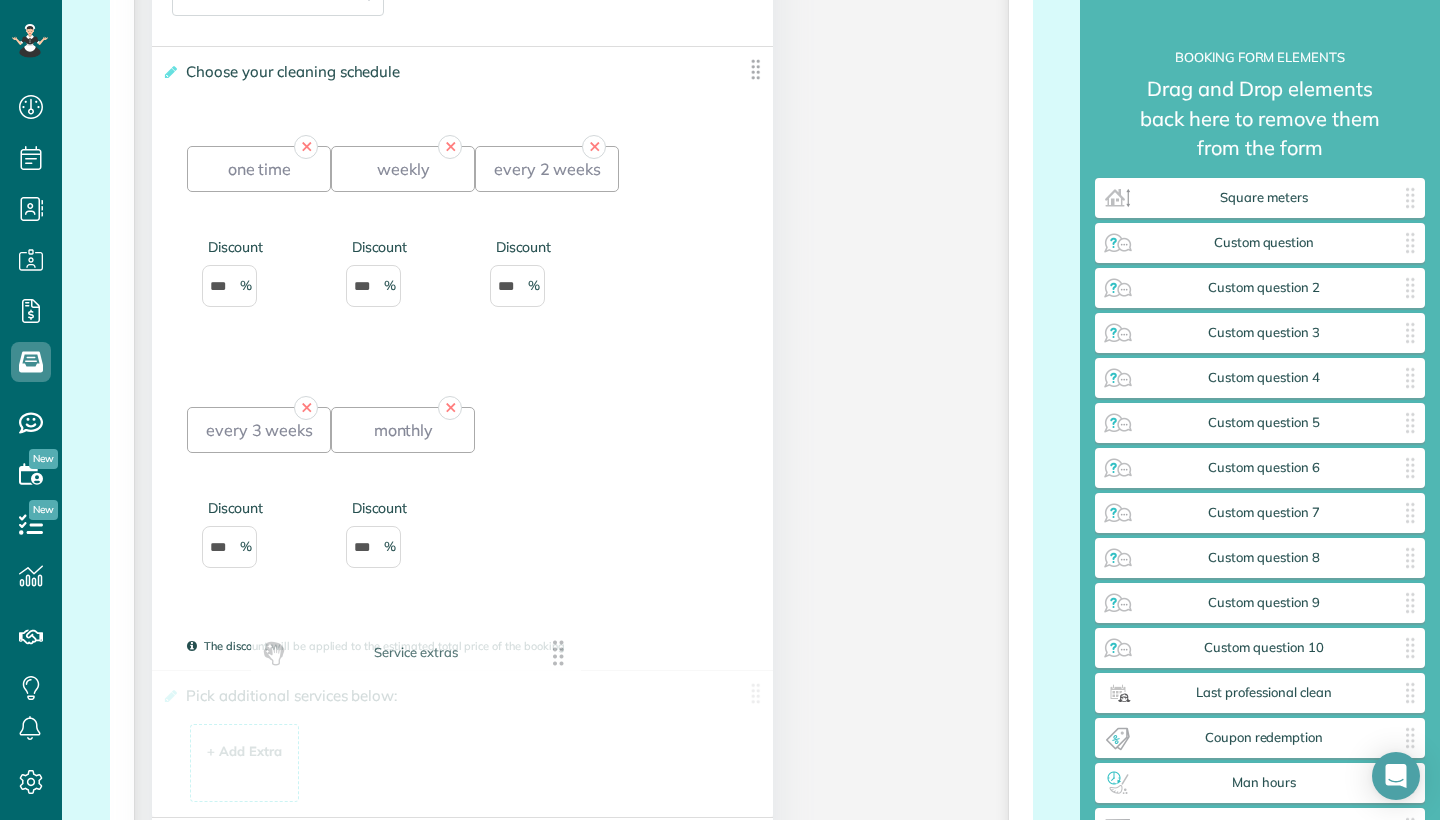 drag, startPoint x: 1402, startPoint y: 205, endPoint x: 548, endPoint y: 662, distance: 968.5892 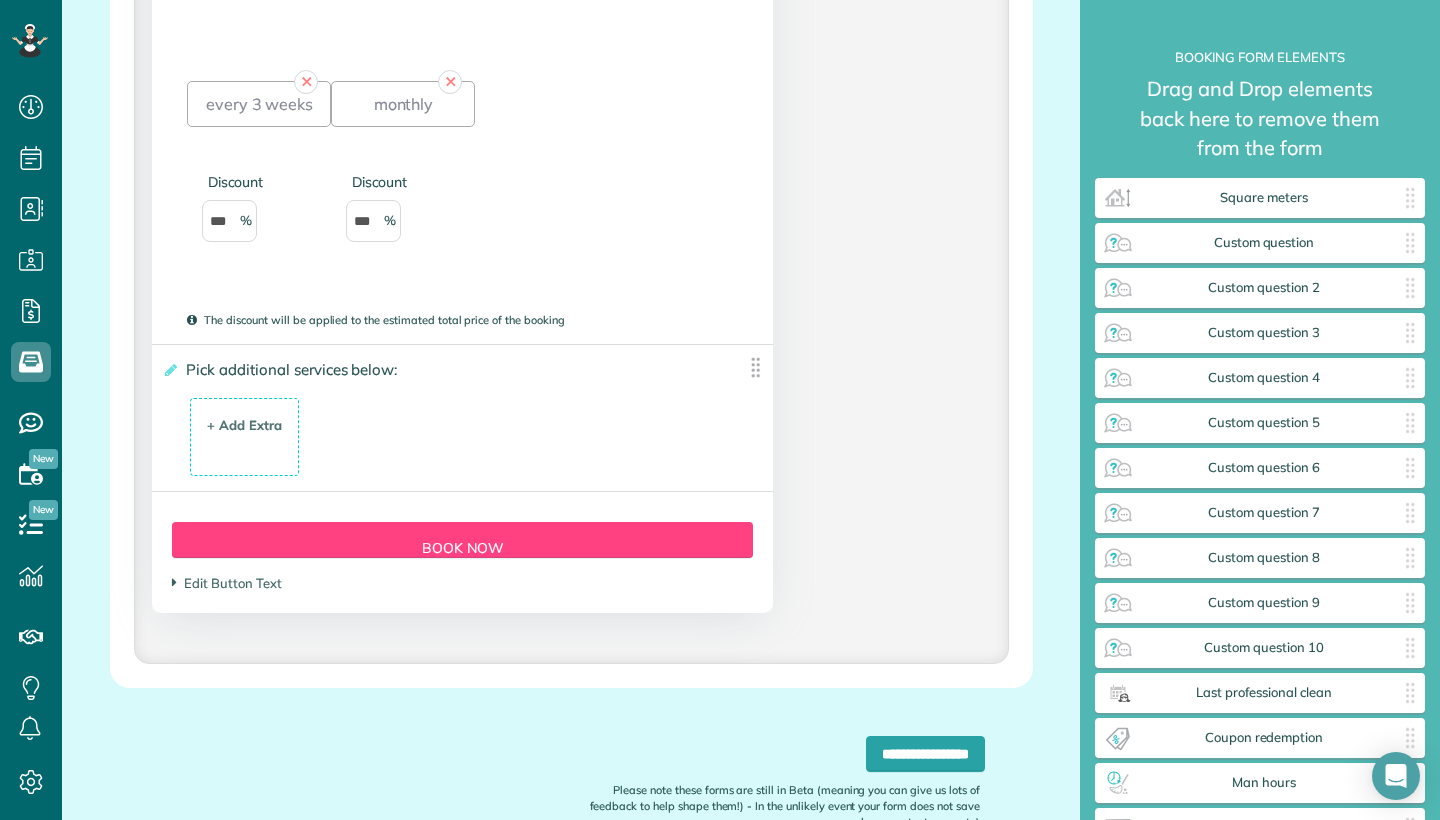 scroll, scrollTop: 3366, scrollLeft: 0, axis: vertical 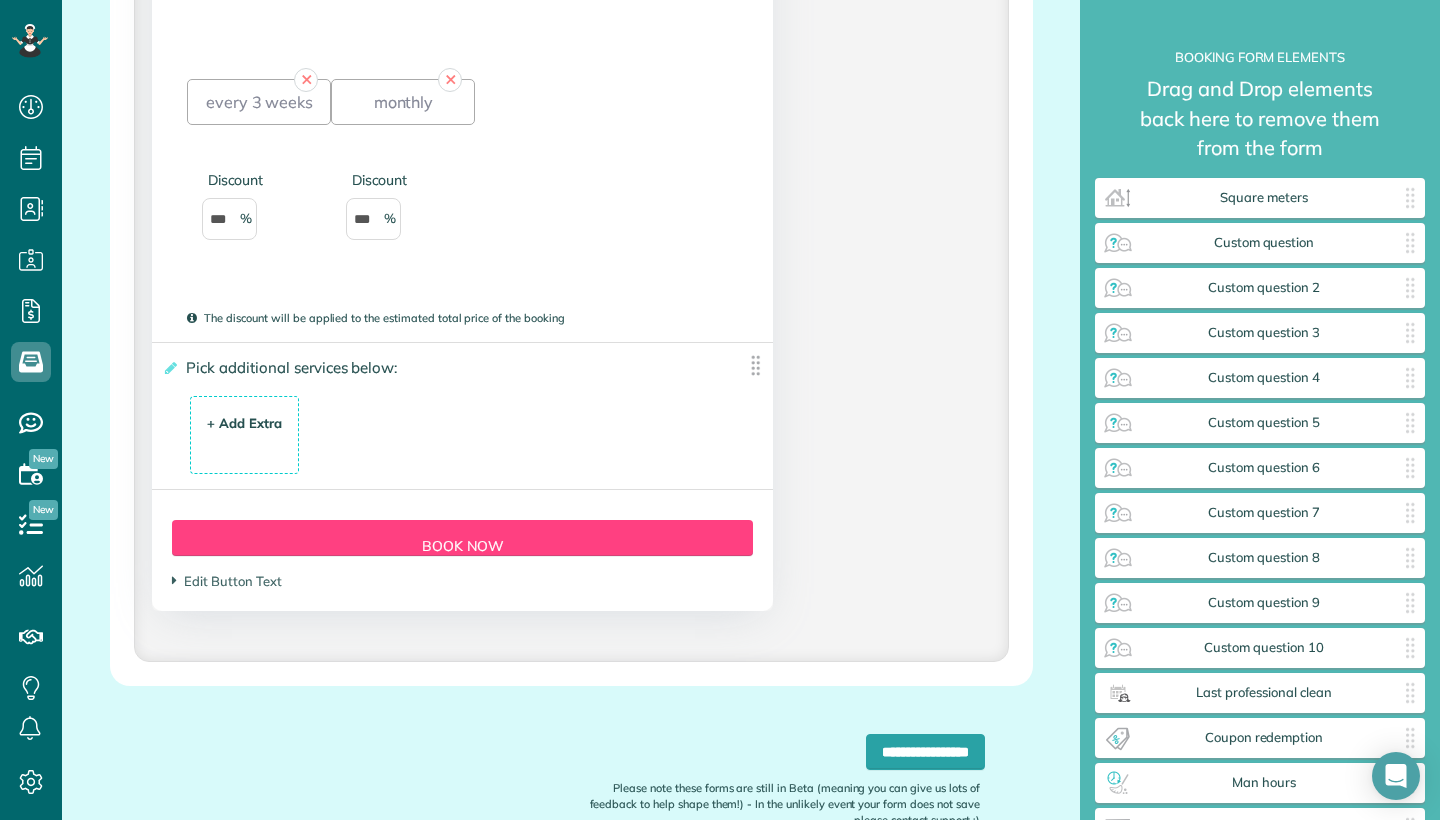 click on "+ Add Extra" at bounding box center [244, 423] 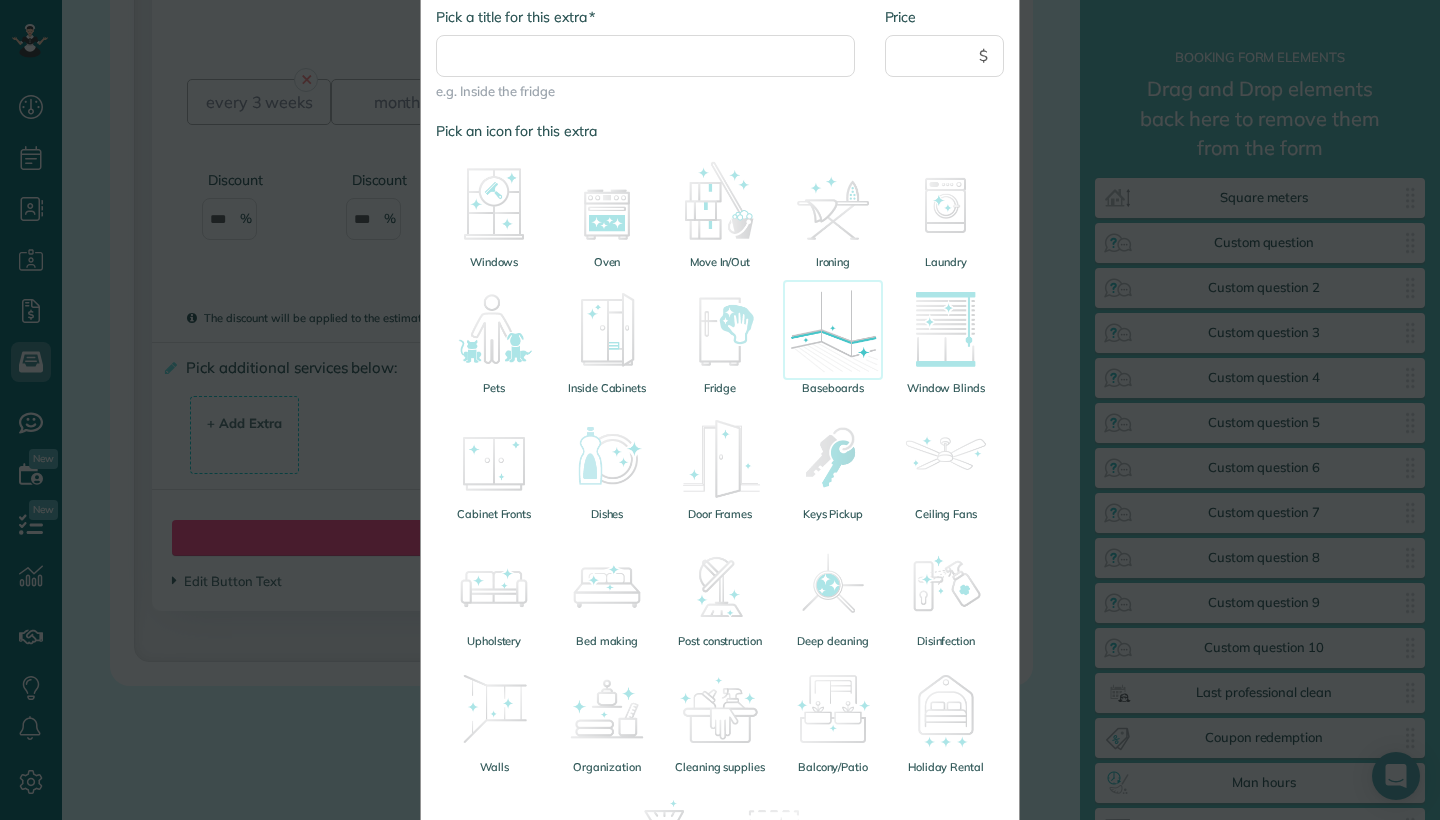 scroll, scrollTop: 202, scrollLeft: 0, axis: vertical 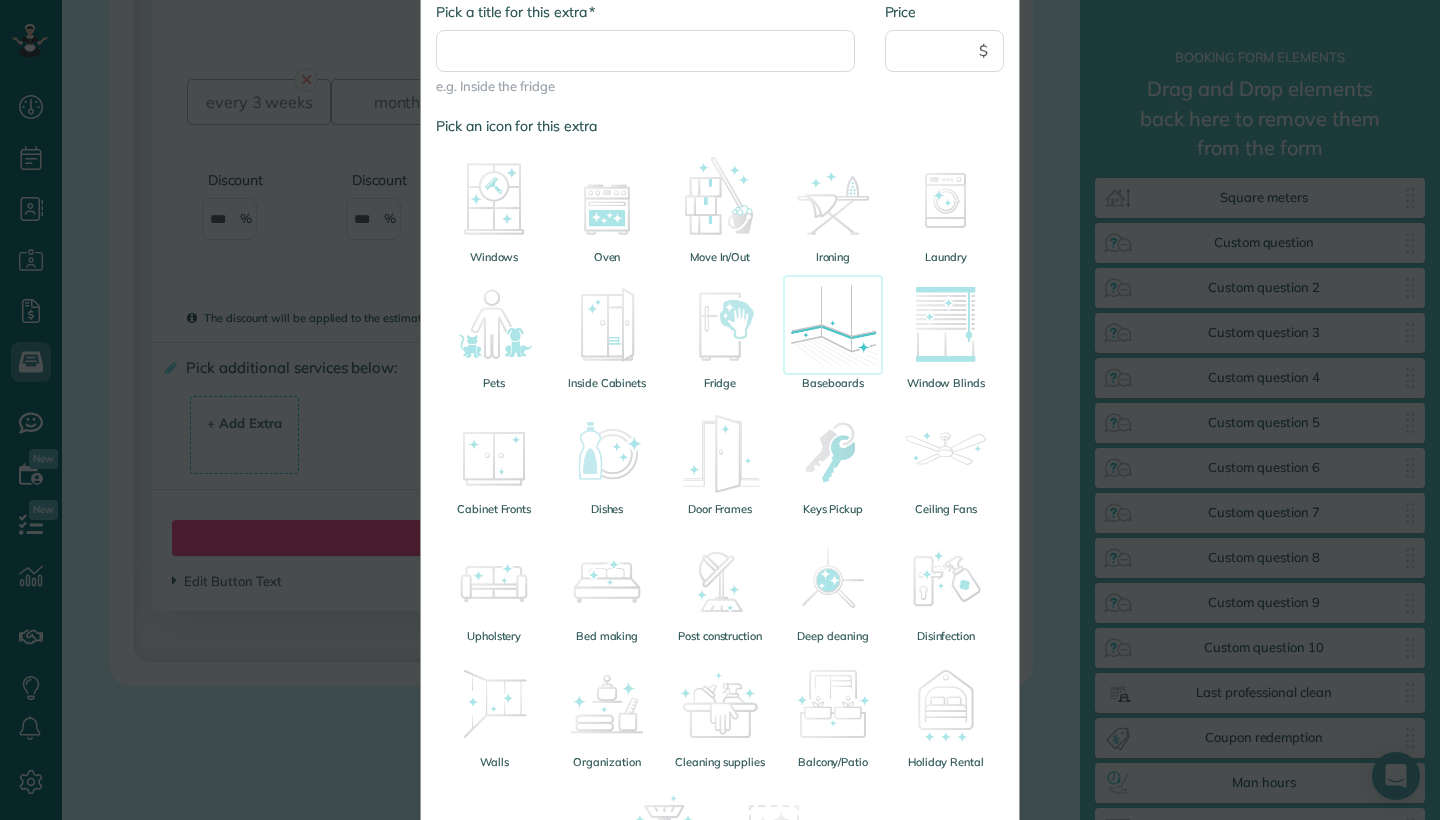 click at bounding box center (833, 325) 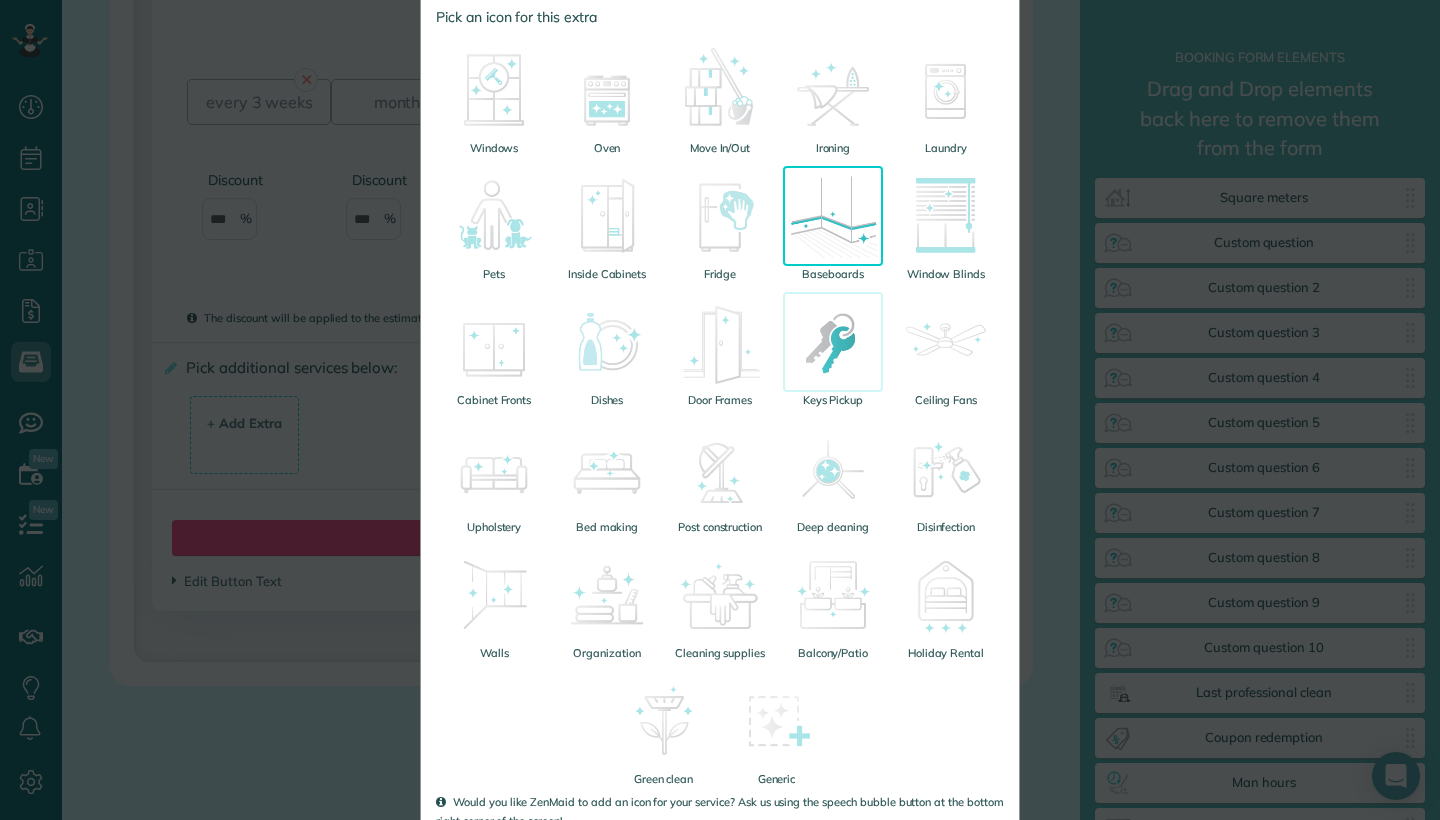 scroll, scrollTop: 331, scrollLeft: 0, axis: vertical 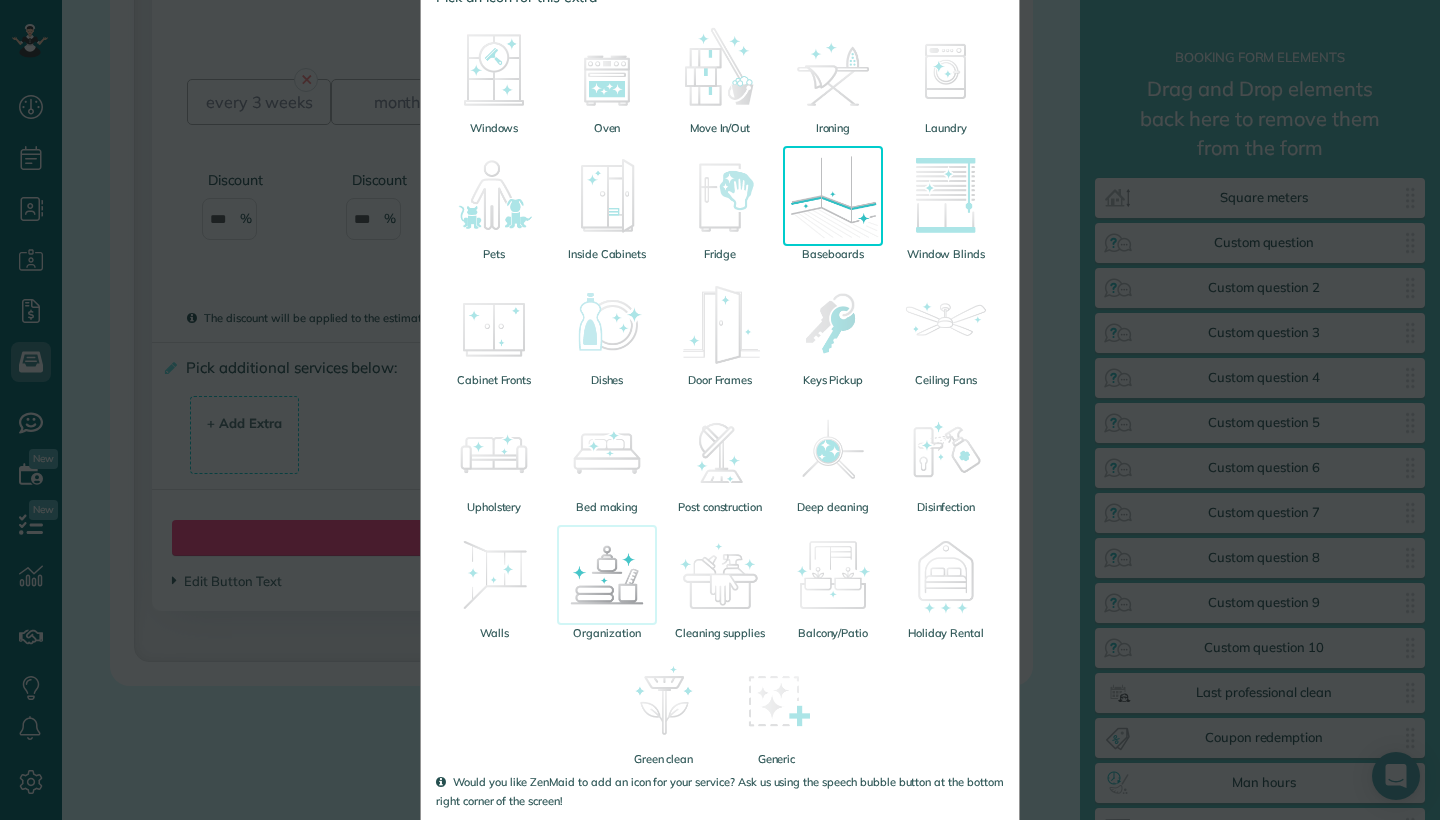 click at bounding box center [607, 575] 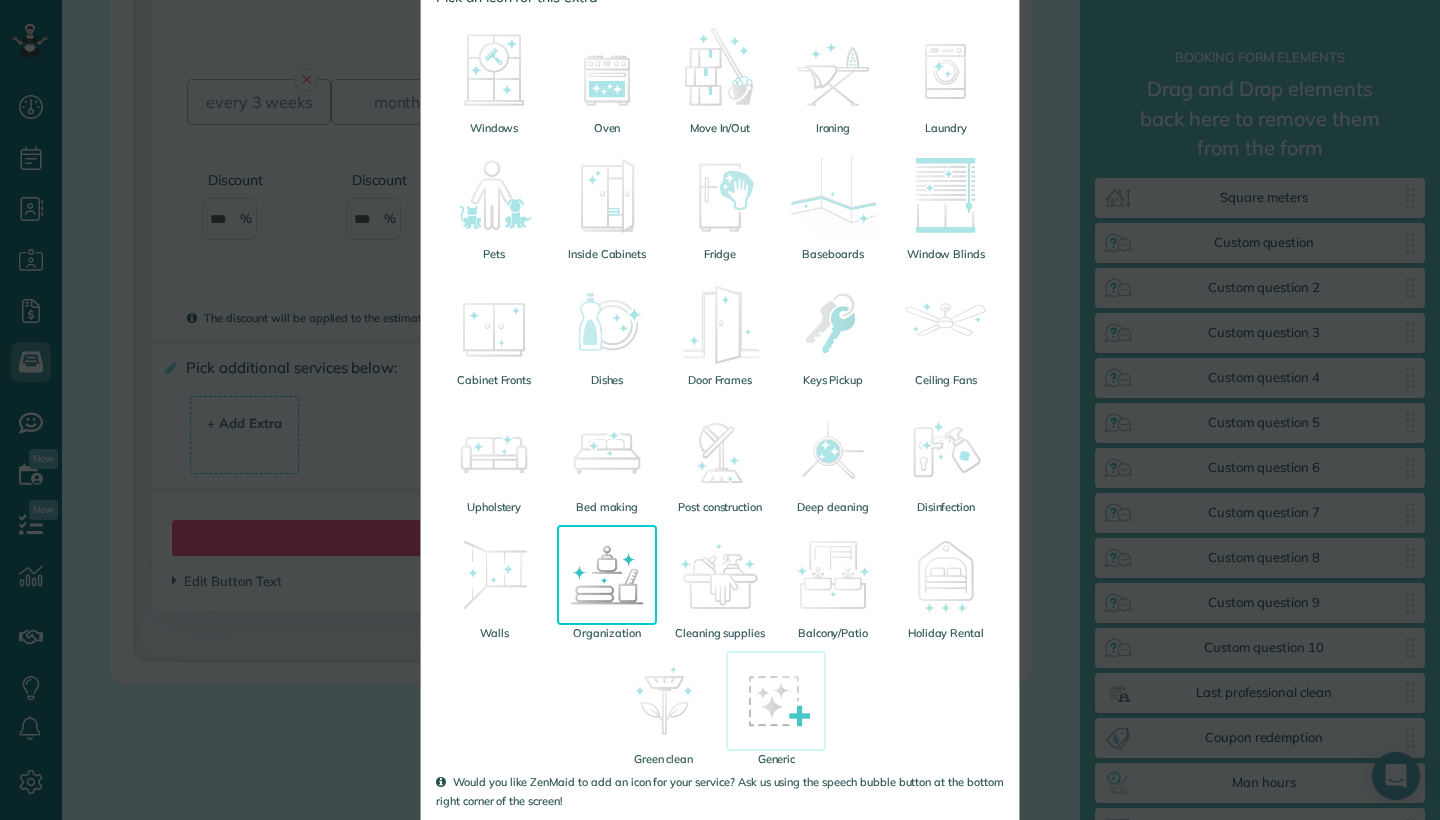 click at bounding box center [776, 701] 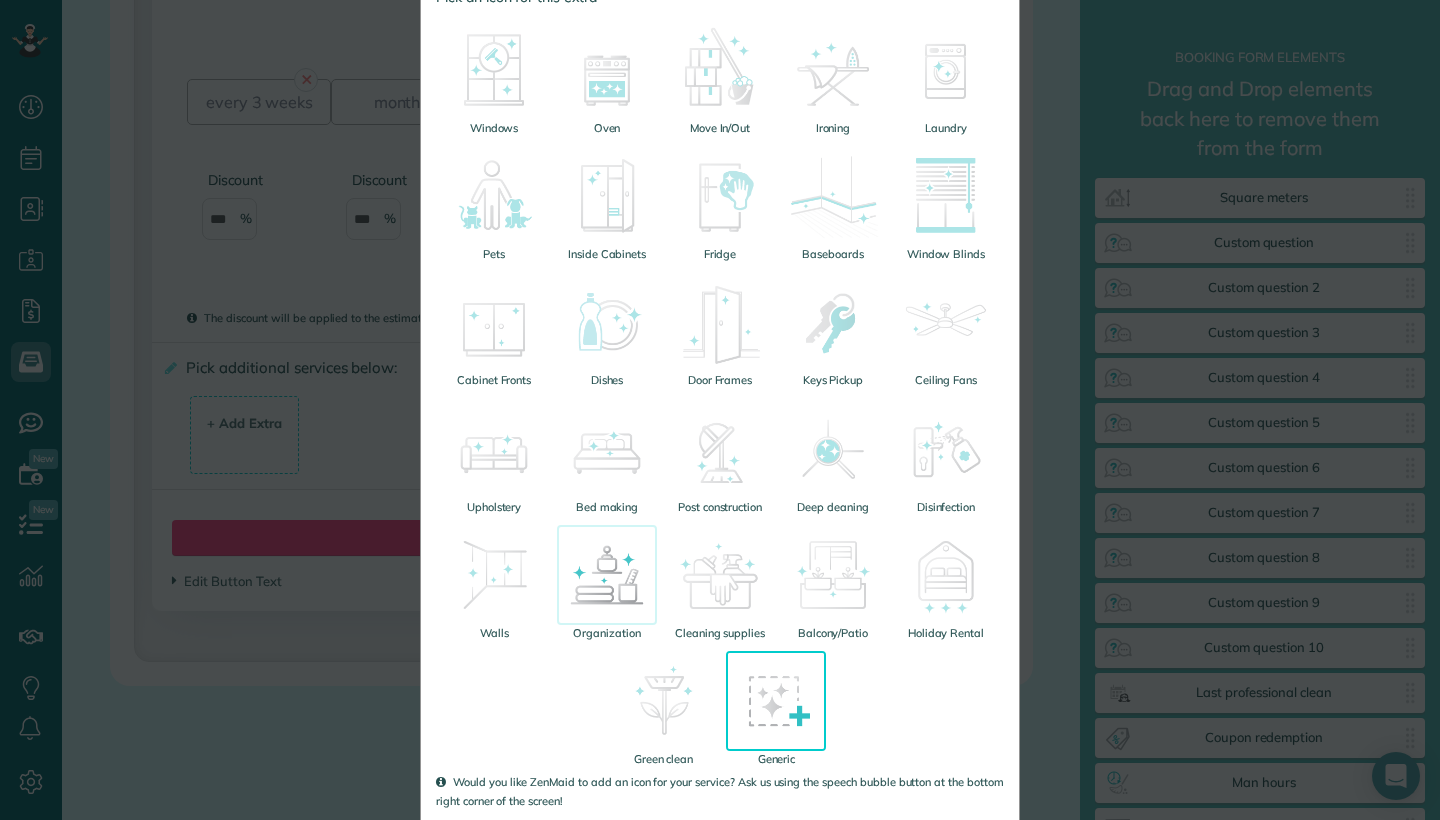 click at bounding box center (607, 575) 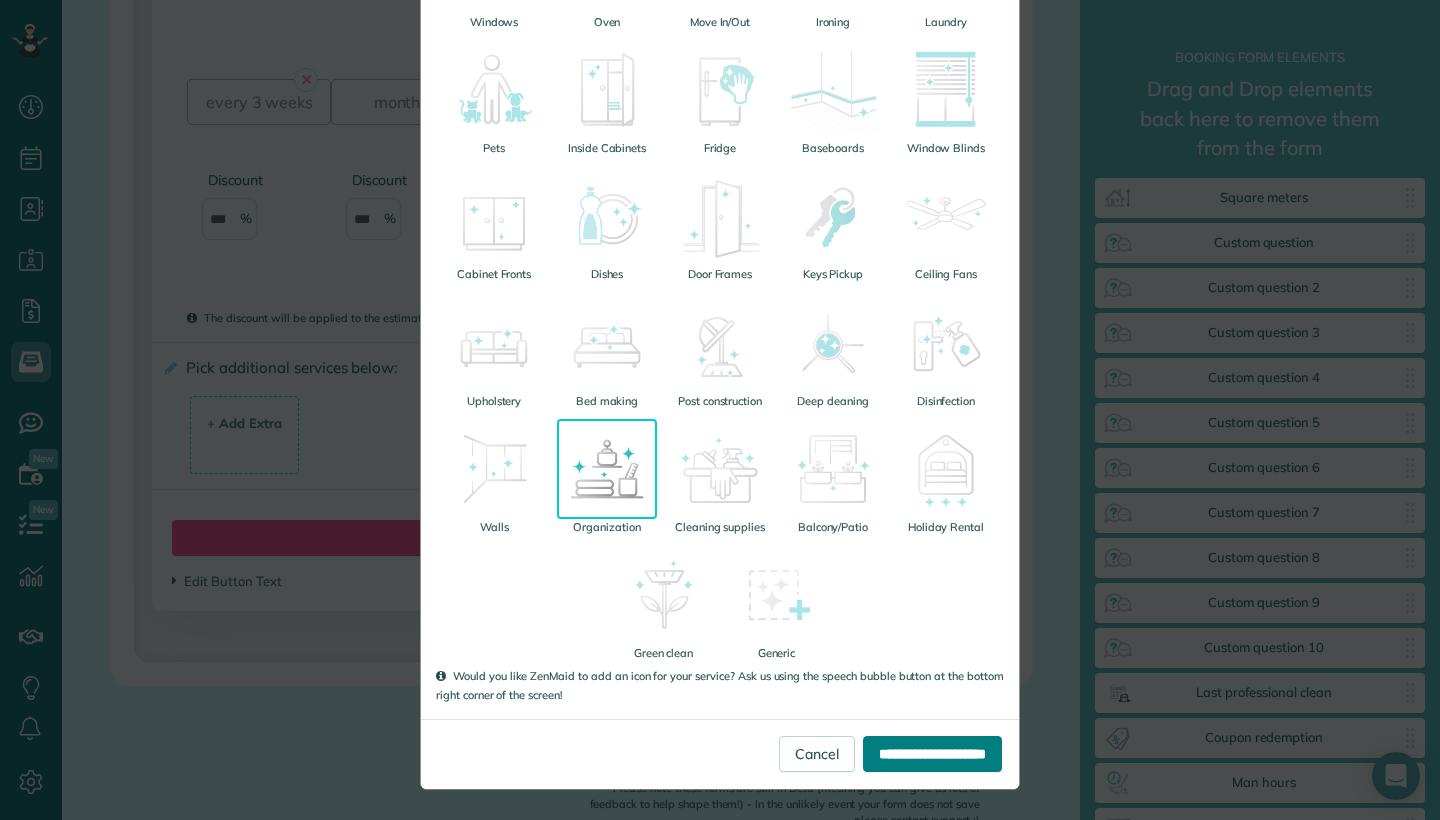 scroll, scrollTop: 436, scrollLeft: 0, axis: vertical 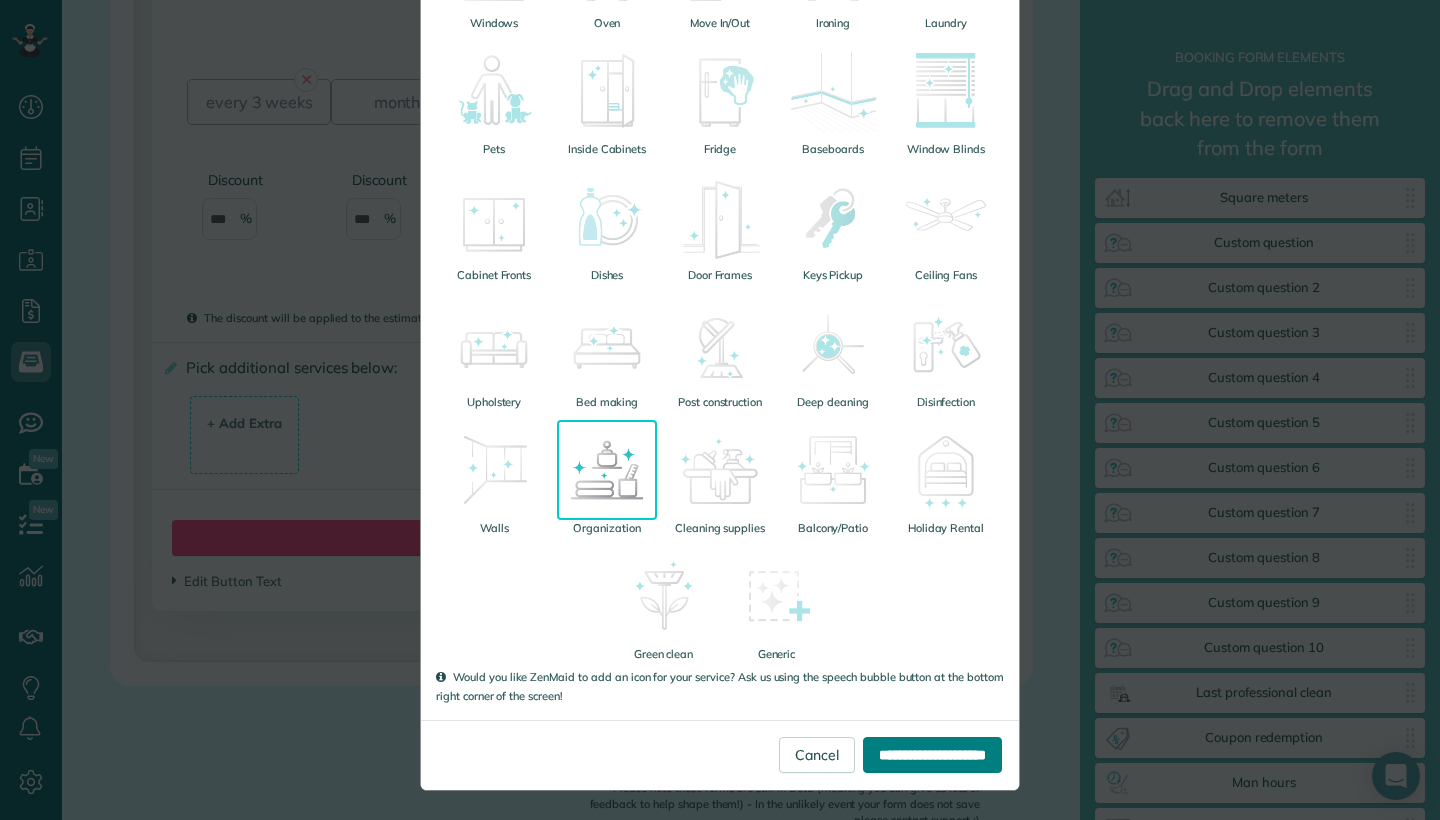click on "**********" at bounding box center (932, 755) 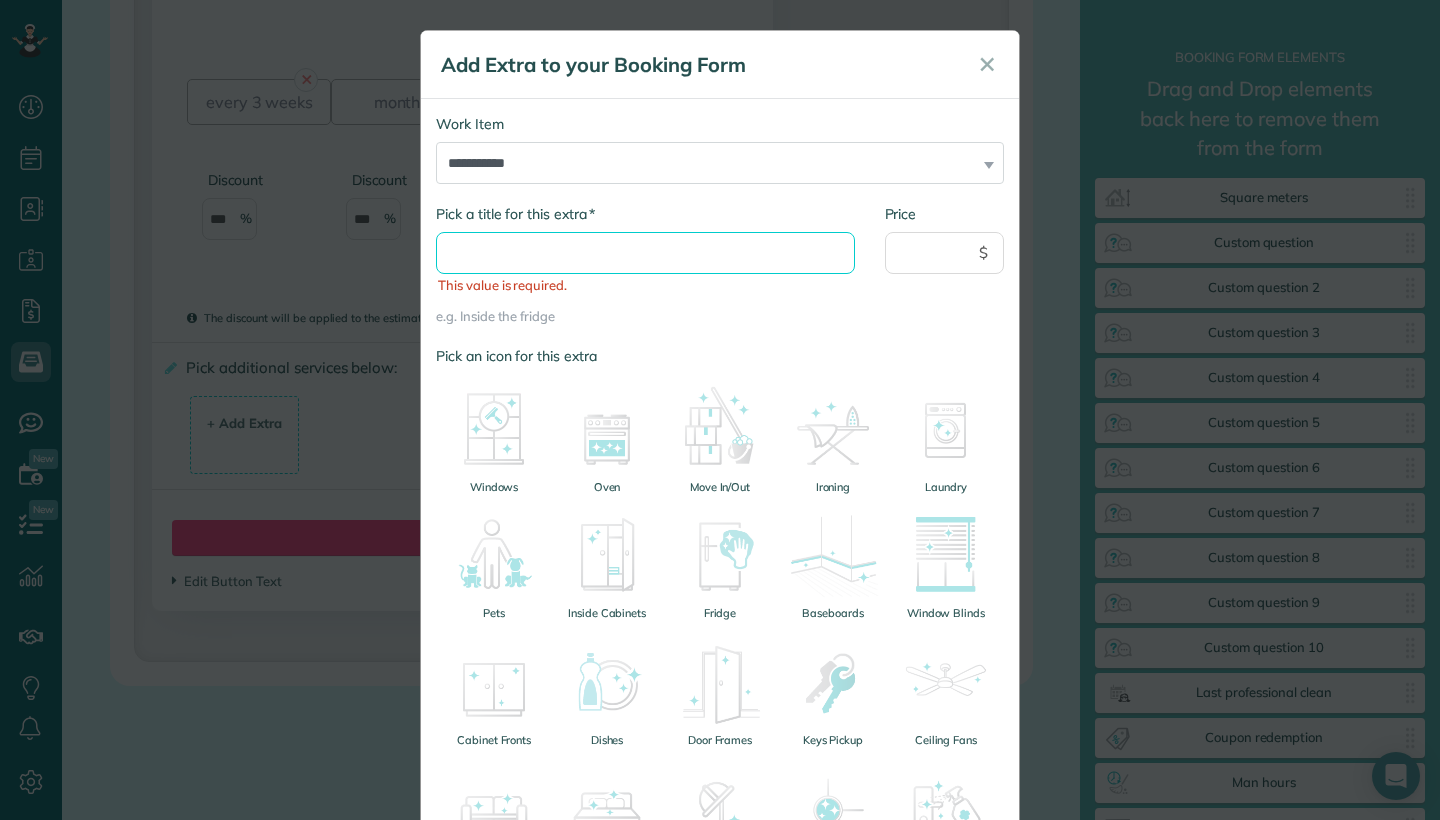 scroll, scrollTop: 0, scrollLeft: 0, axis: both 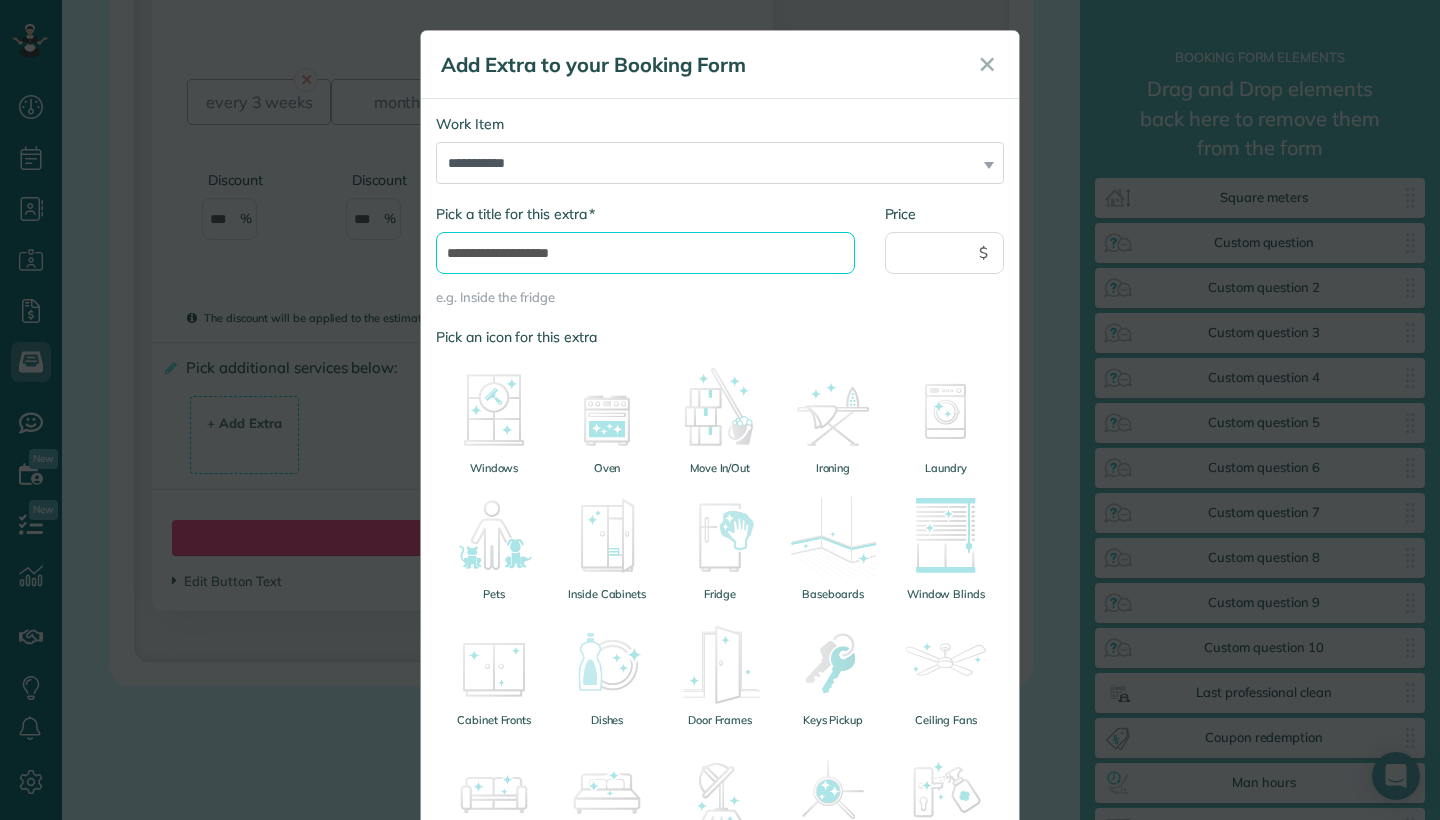 type on "**********" 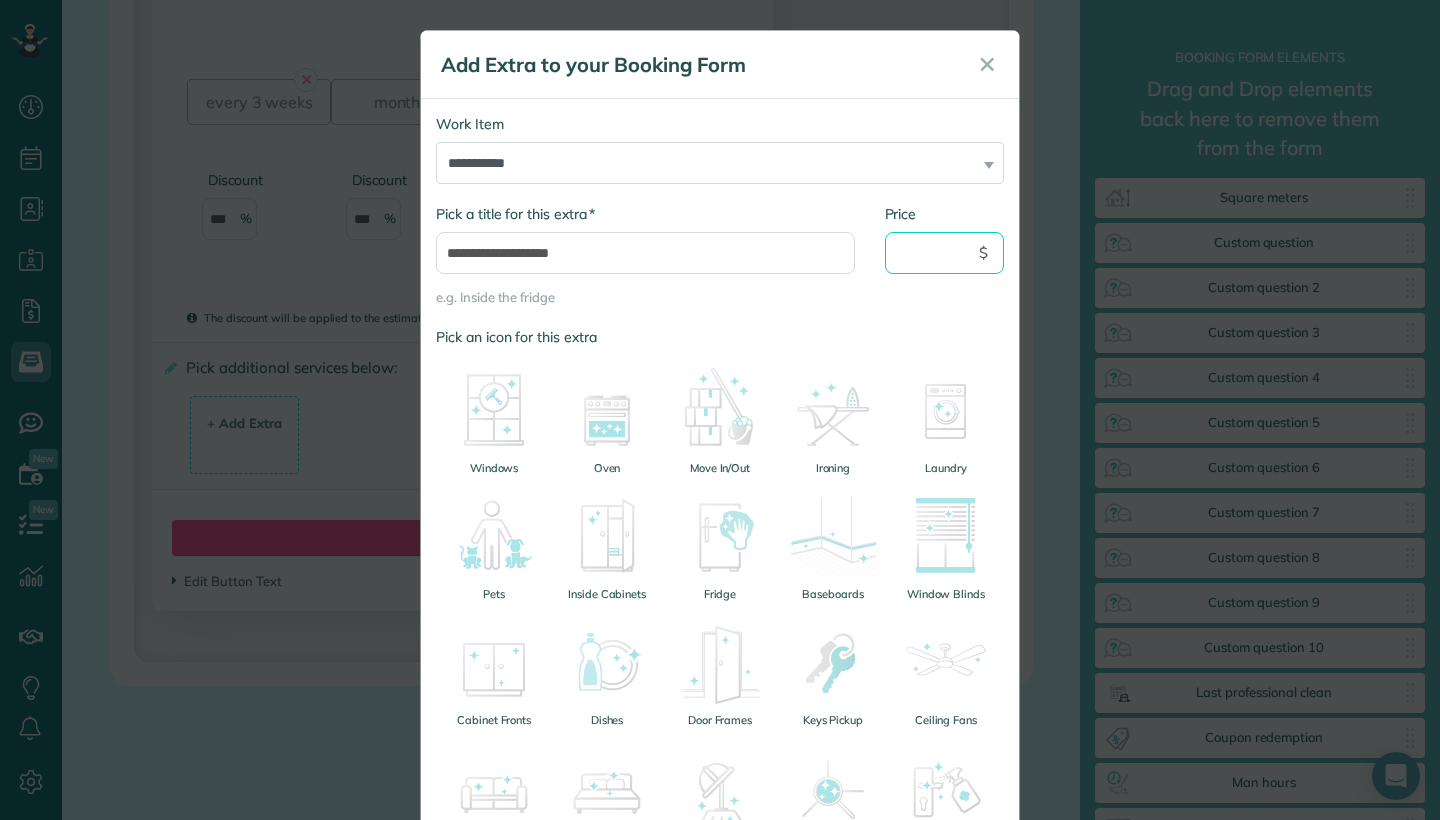 click on "Price" at bounding box center [945, 253] 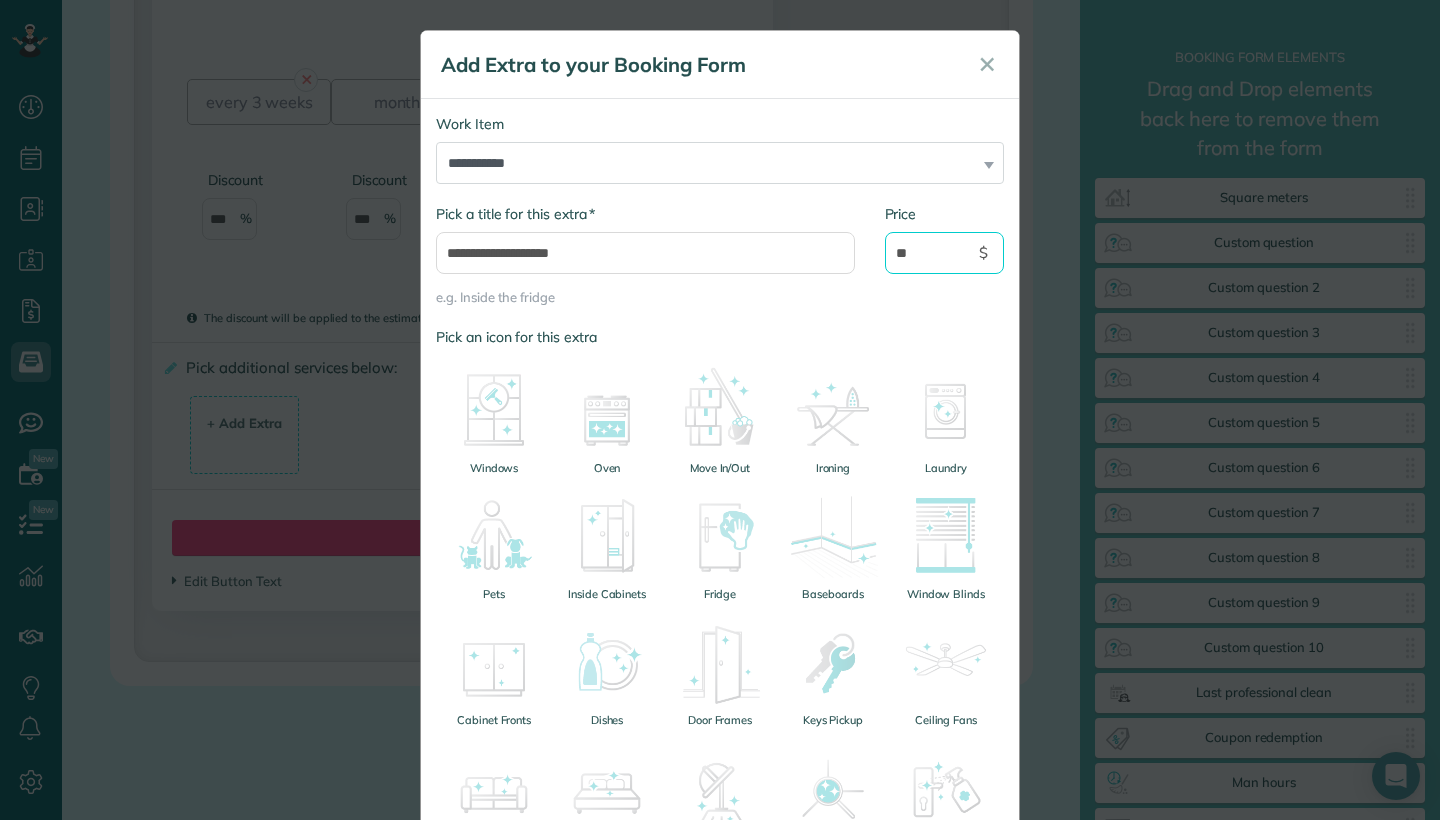 type on "**" 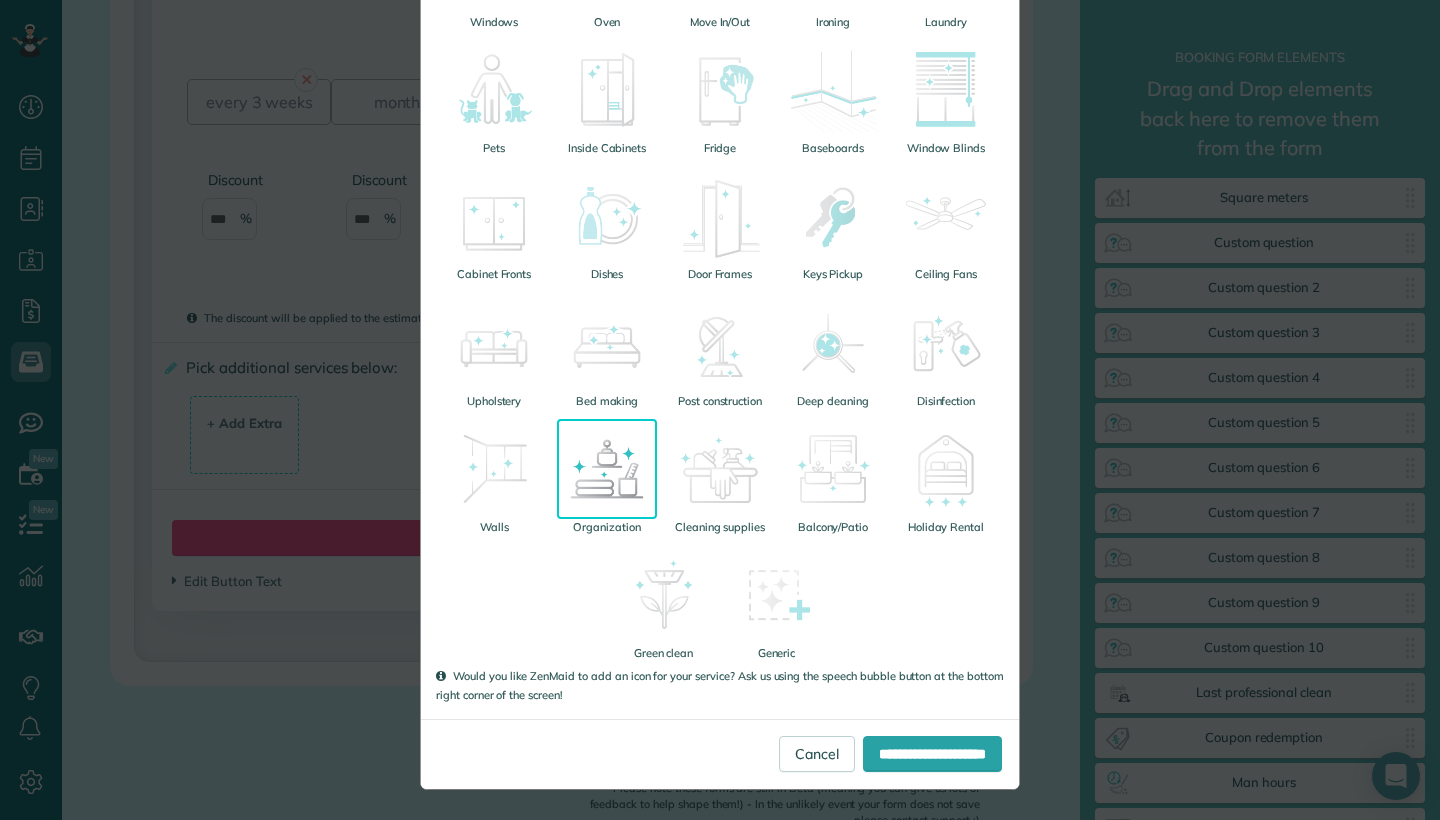 scroll, scrollTop: 445, scrollLeft: 0, axis: vertical 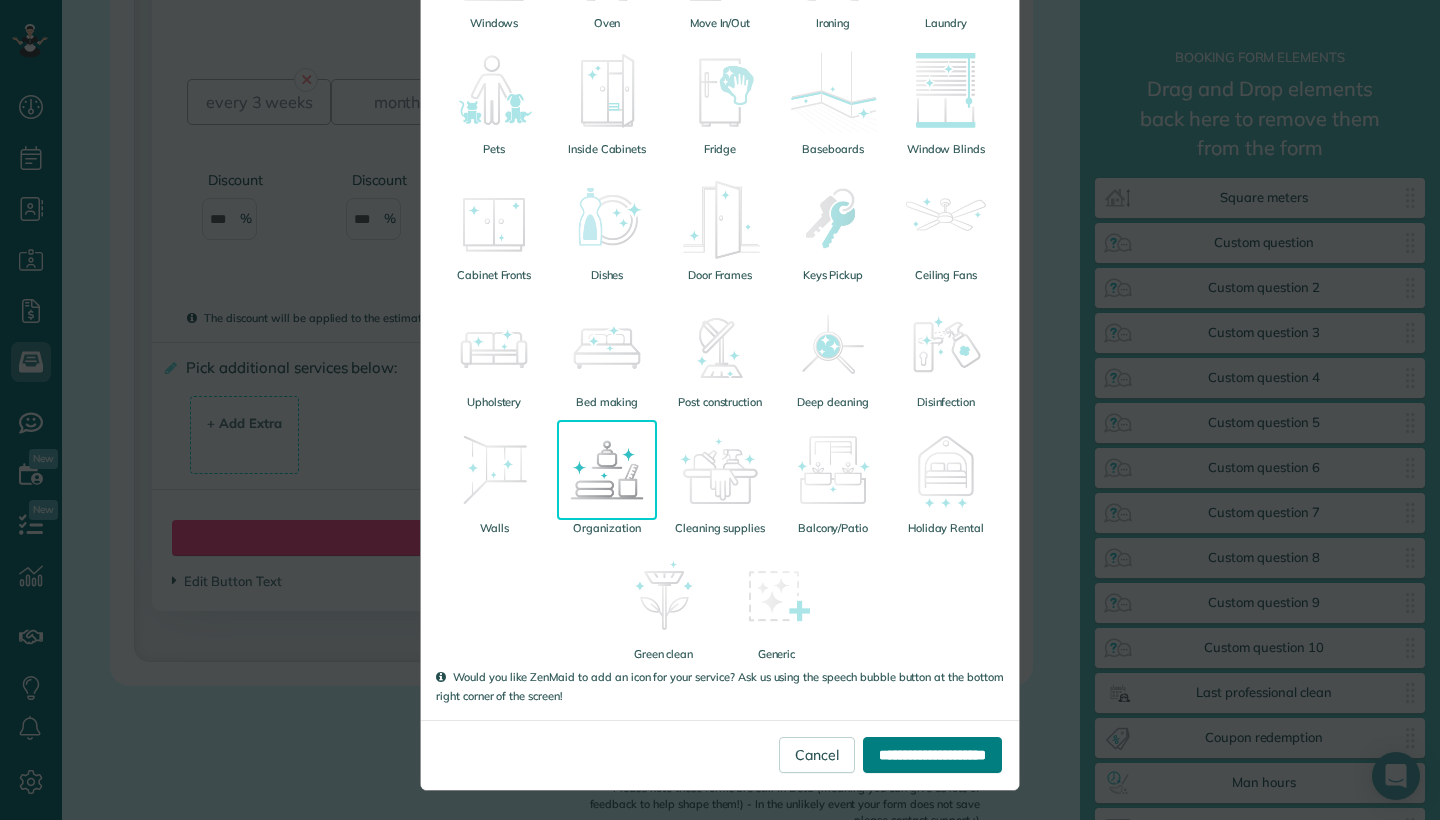 click on "**********" at bounding box center [932, 755] 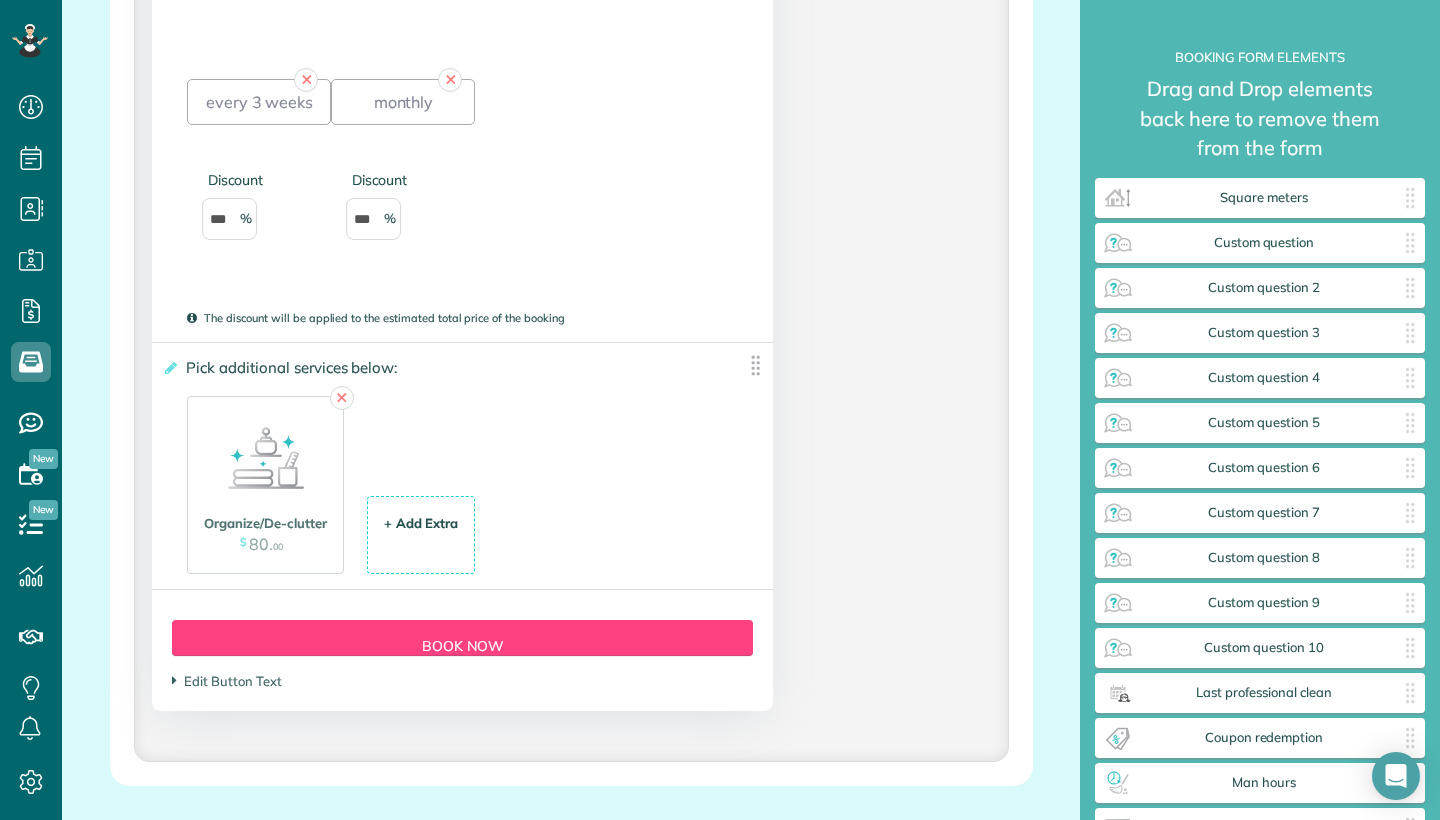 click on "+ Add Extra
$ 34 . 99" at bounding box center [421, 536] 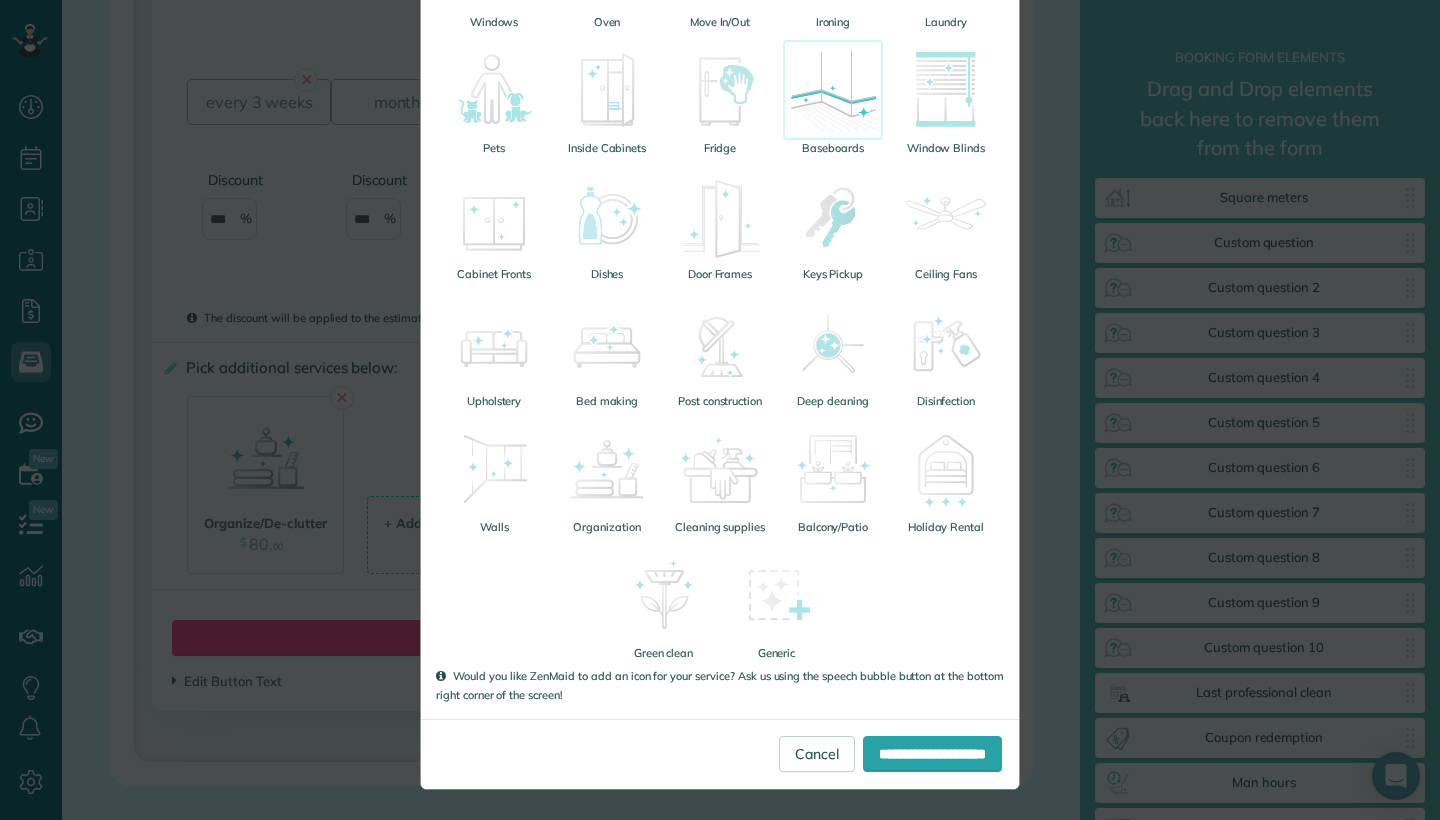 scroll, scrollTop: 436, scrollLeft: 0, axis: vertical 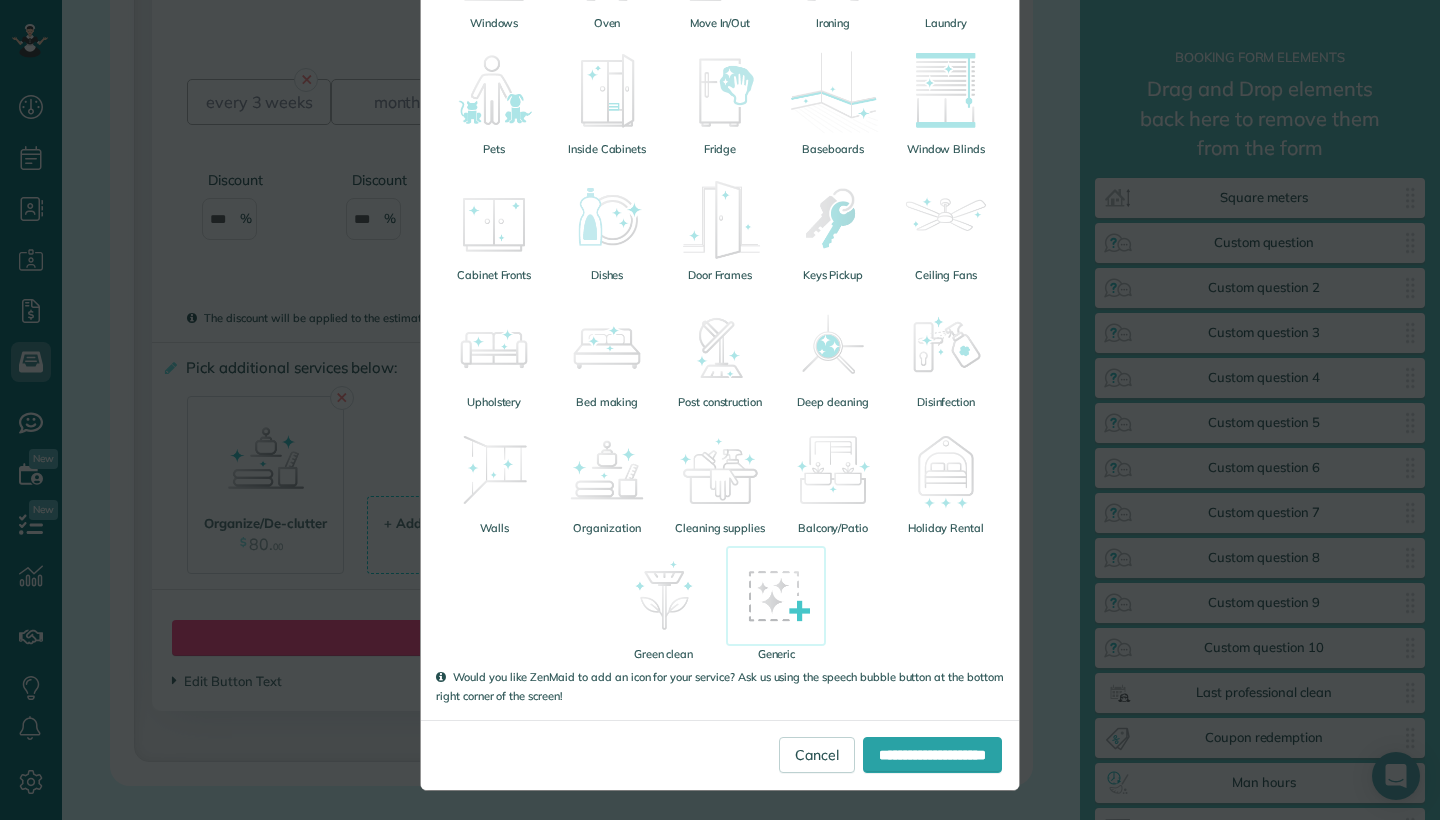 click at bounding box center [776, 596] 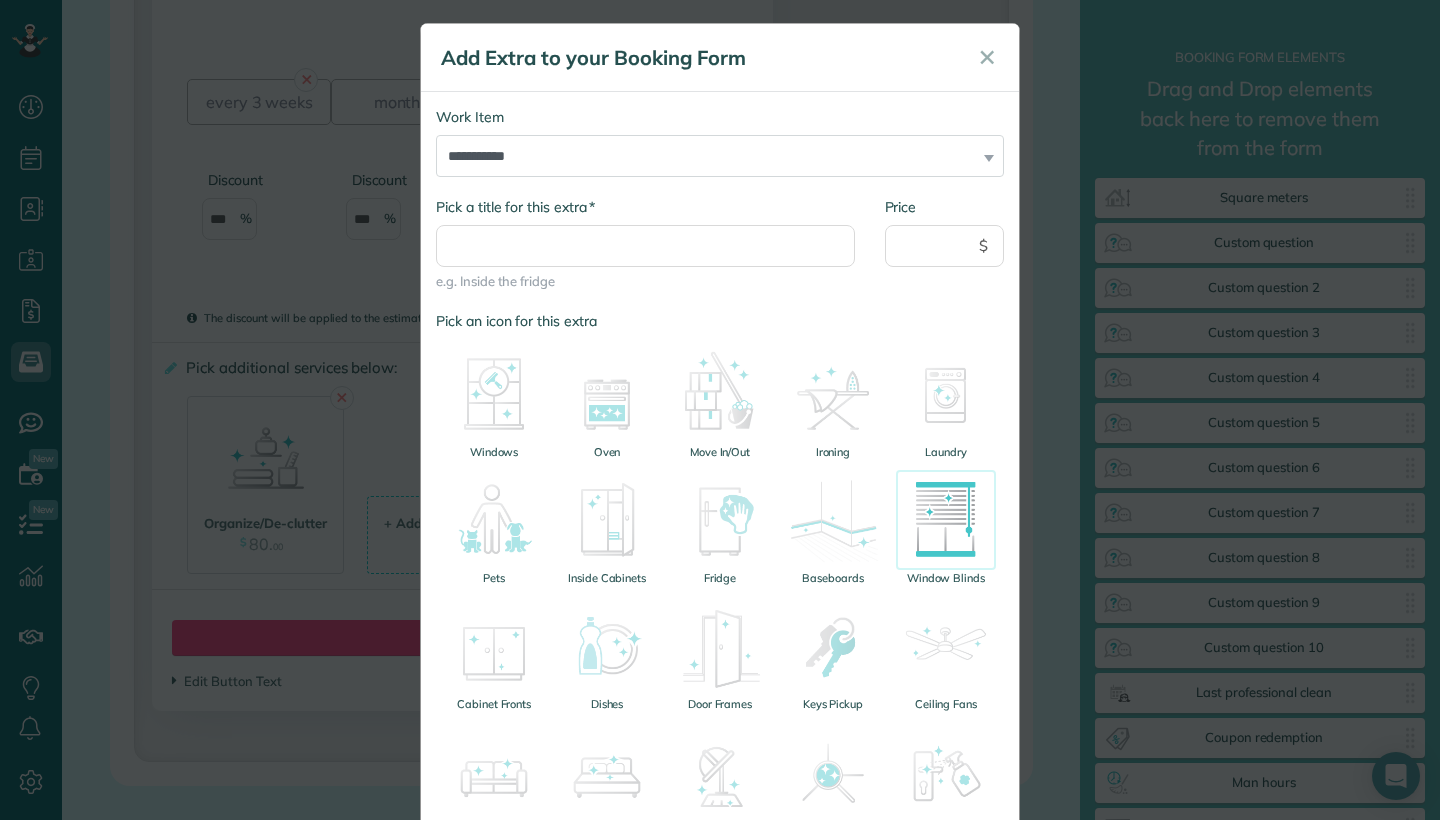 scroll, scrollTop: 4, scrollLeft: 0, axis: vertical 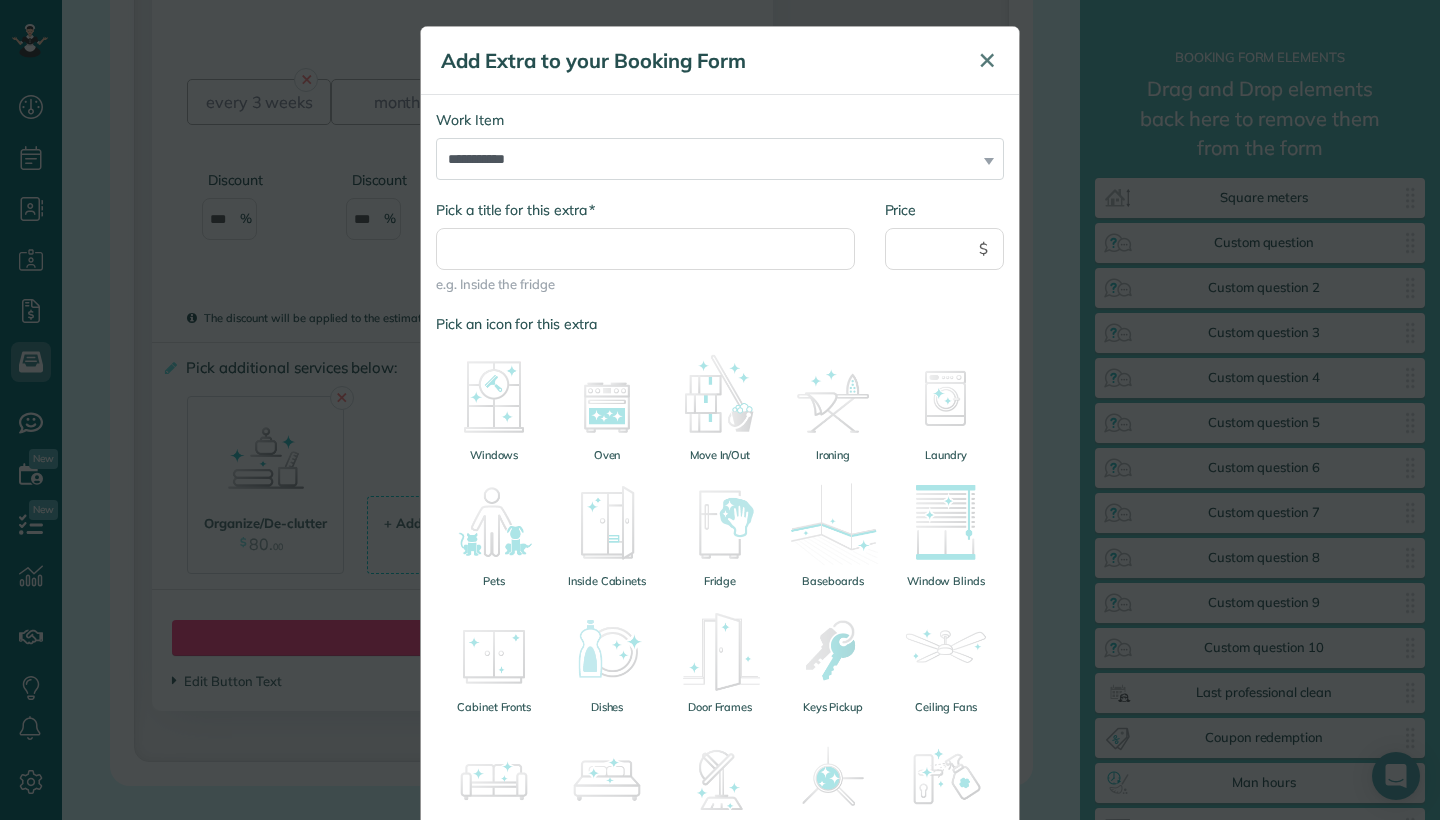 click on "✕" at bounding box center (987, 60) 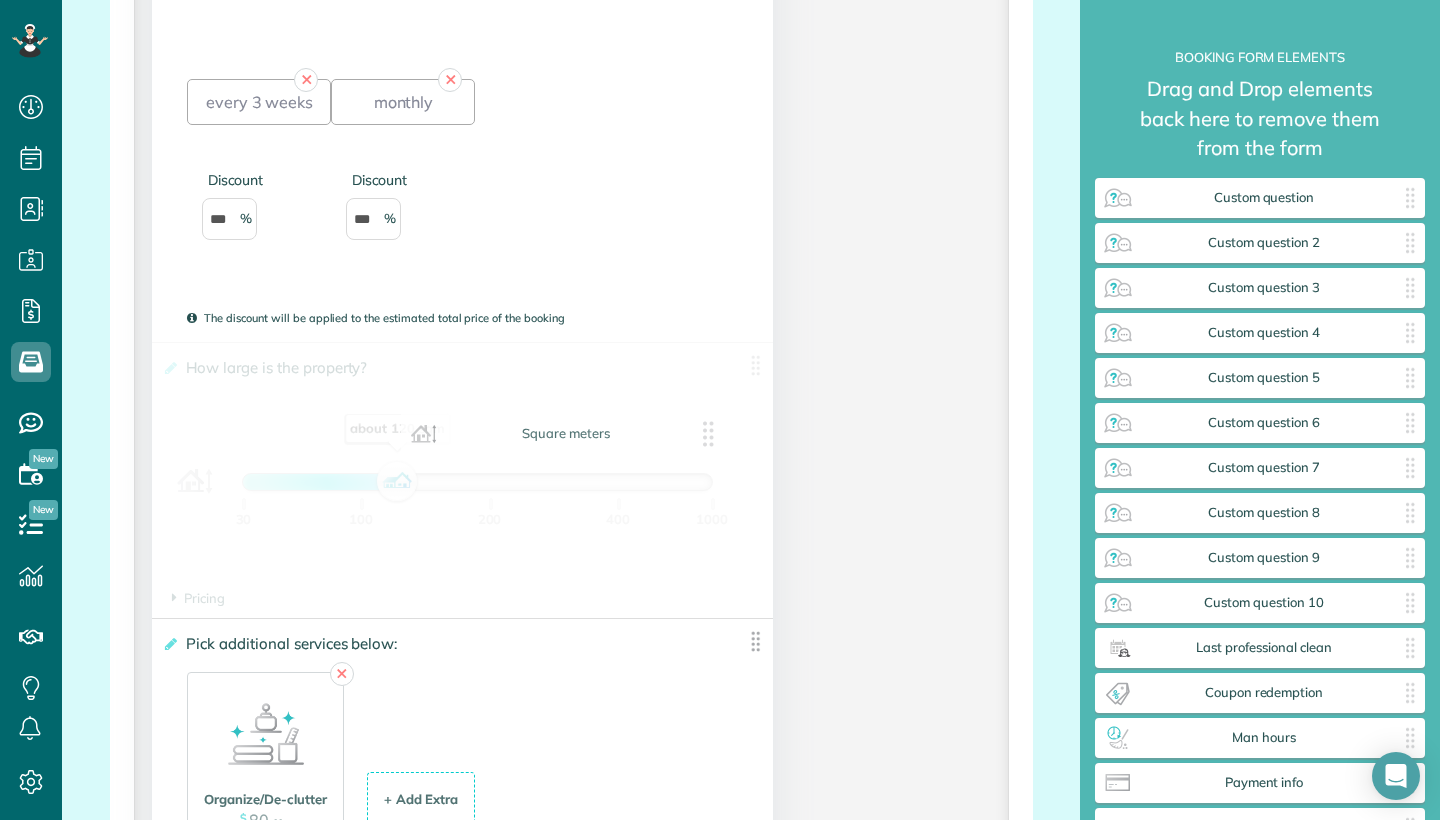drag, startPoint x: 1391, startPoint y: 199, endPoint x: 675, endPoint y: 444, distance: 756.7569 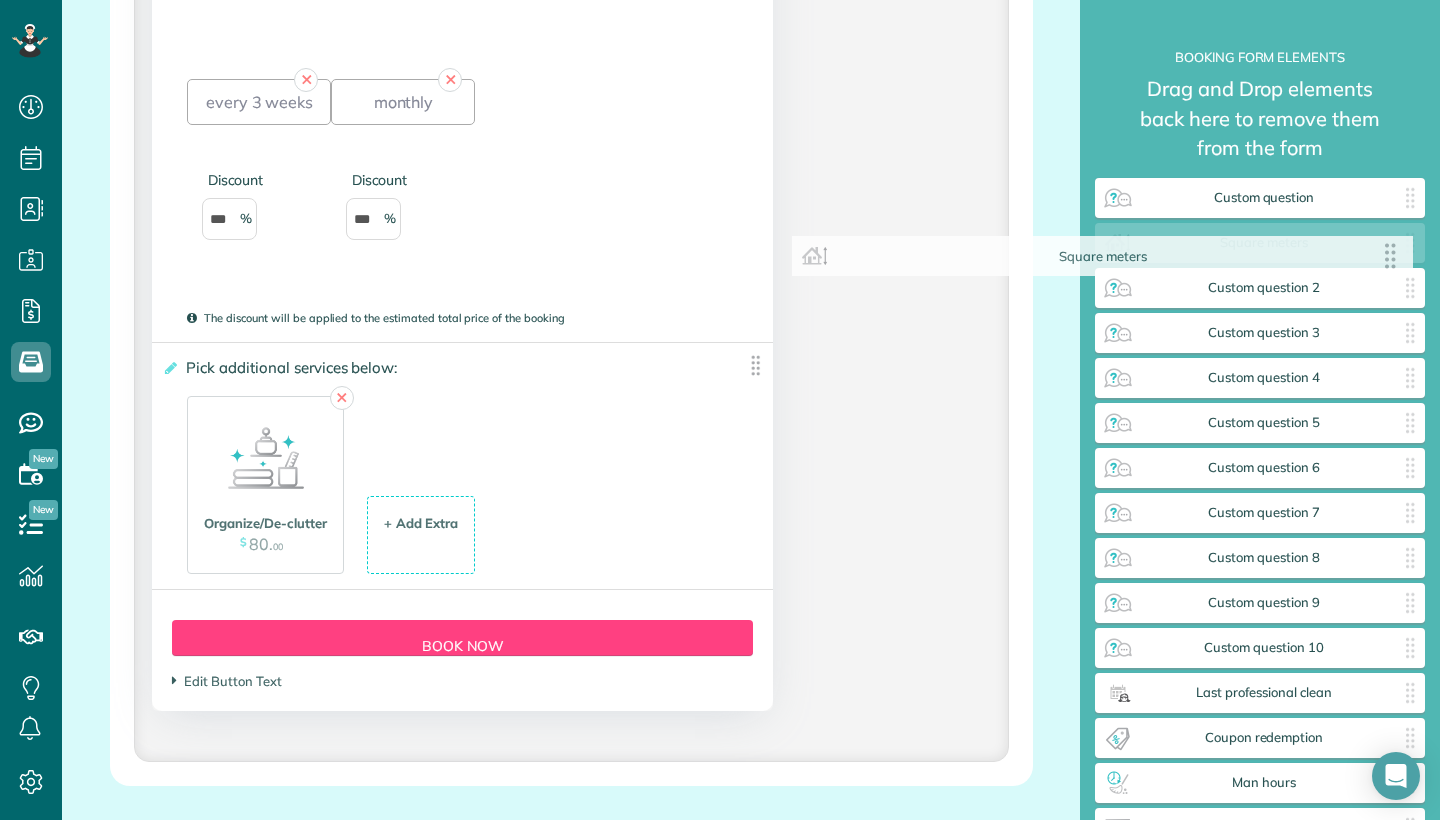drag, startPoint x: 751, startPoint y: 364, endPoint x: 1392, endPoint y: 259, distance: 649.5429 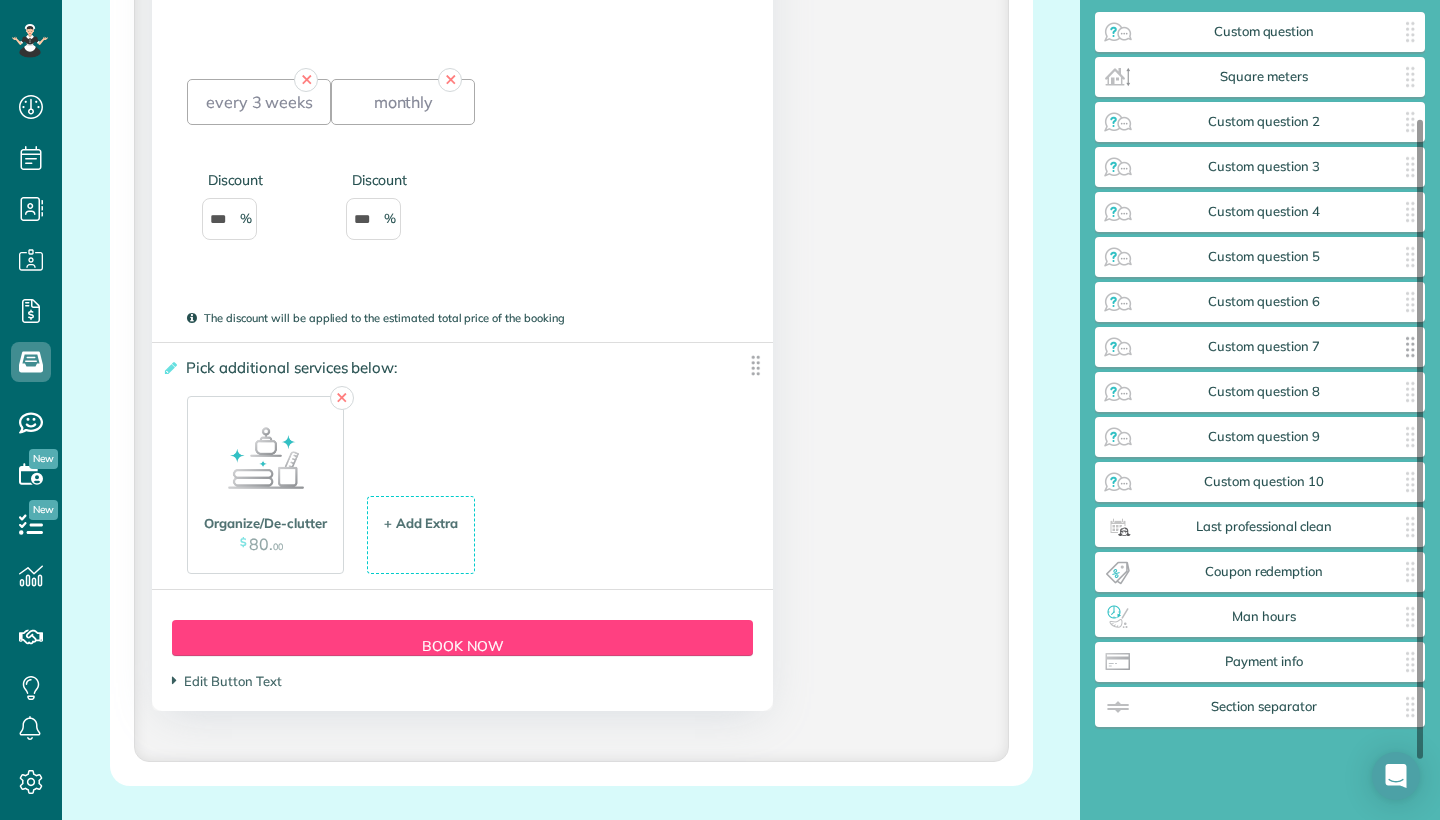 scroll, scrollTop: 168, scrollLeft: 0, axis: vertical 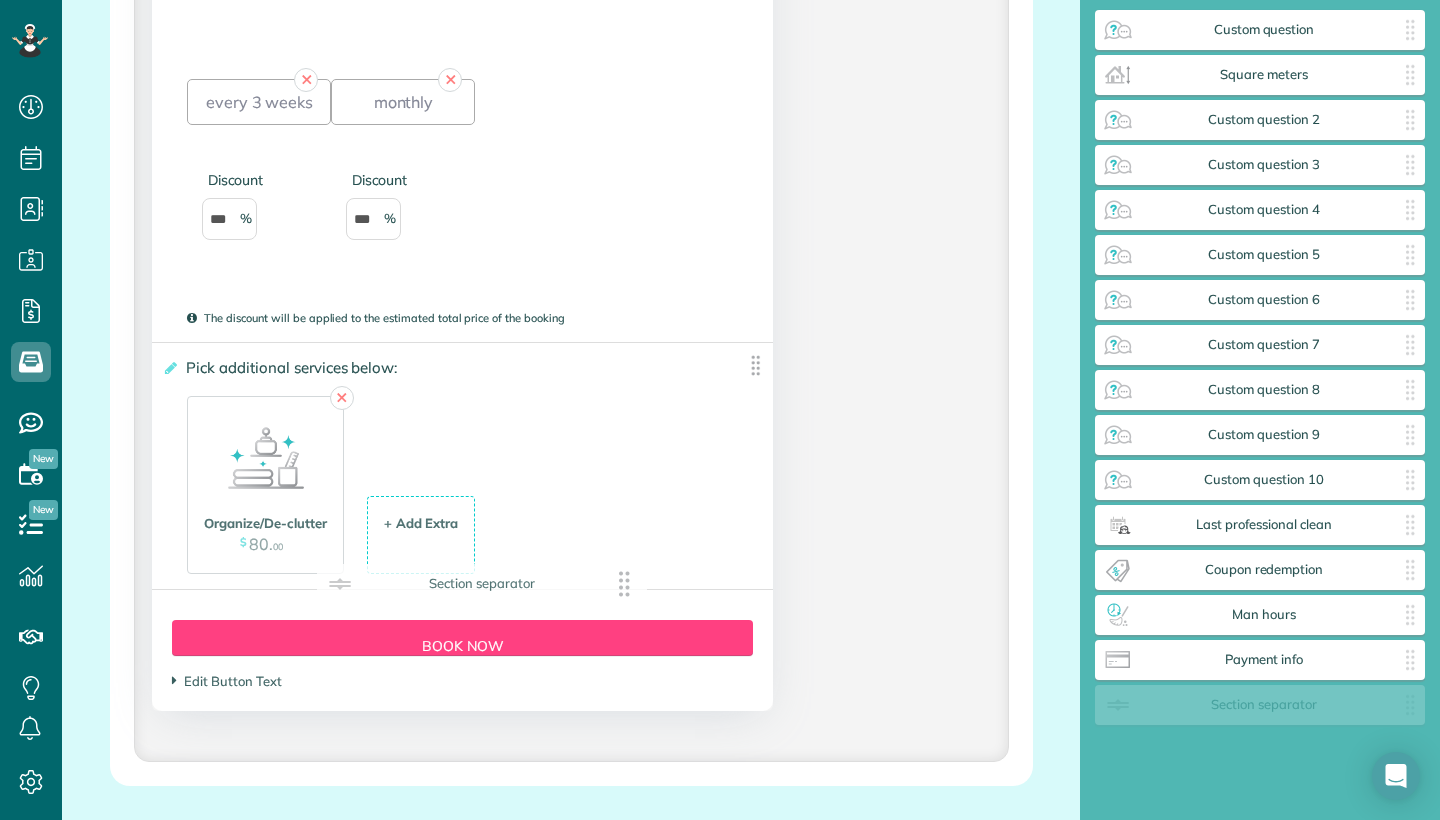 drag, startPoint x: 1398, startPoint y: 714, endPoint x: 620, endPoint y: 593, distance: 787.35315 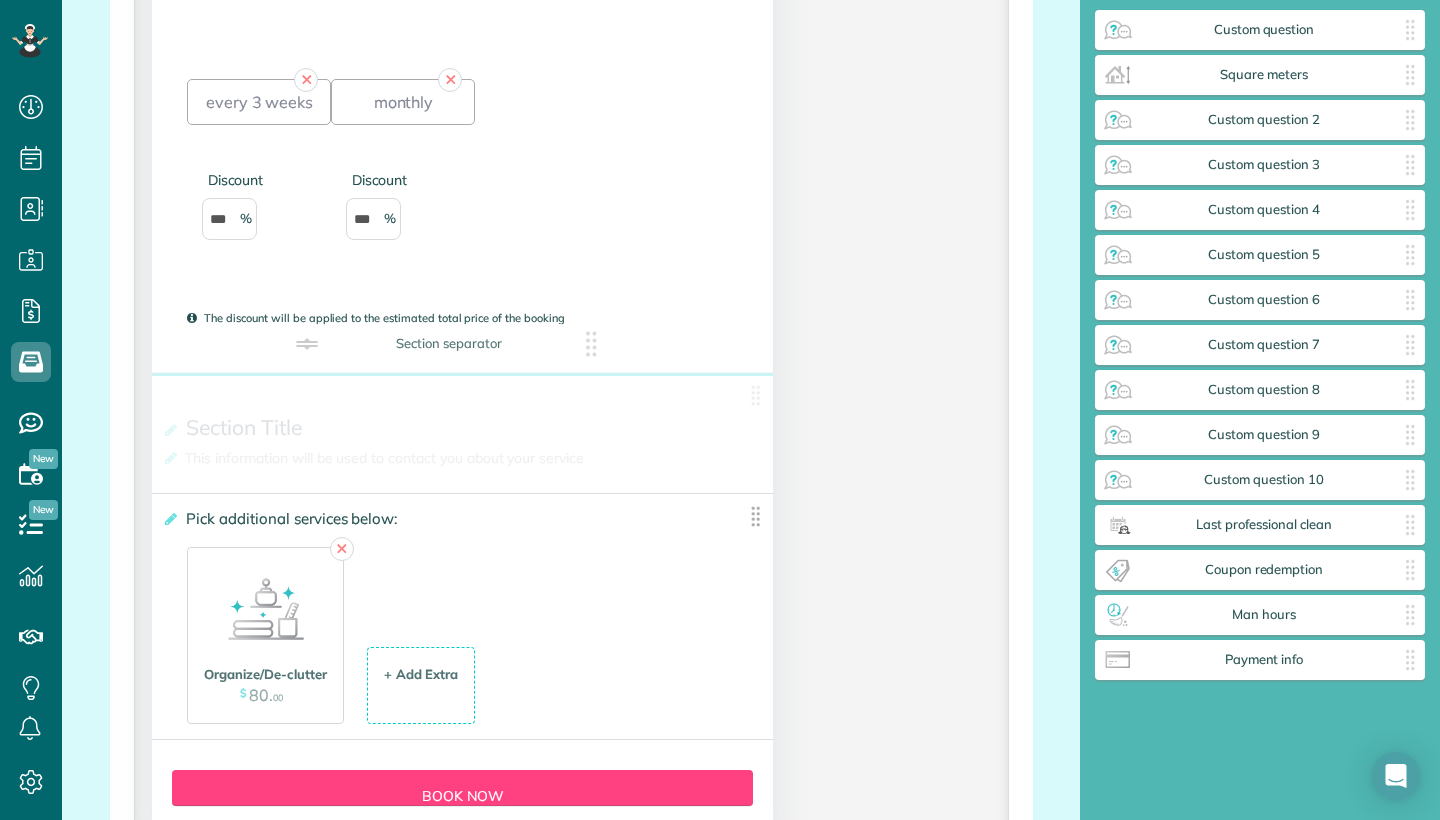 drag, startPoint x: 1403, startPoint y: 707, endPoint x: 591, endPoint y: 350, distance: 887.01355 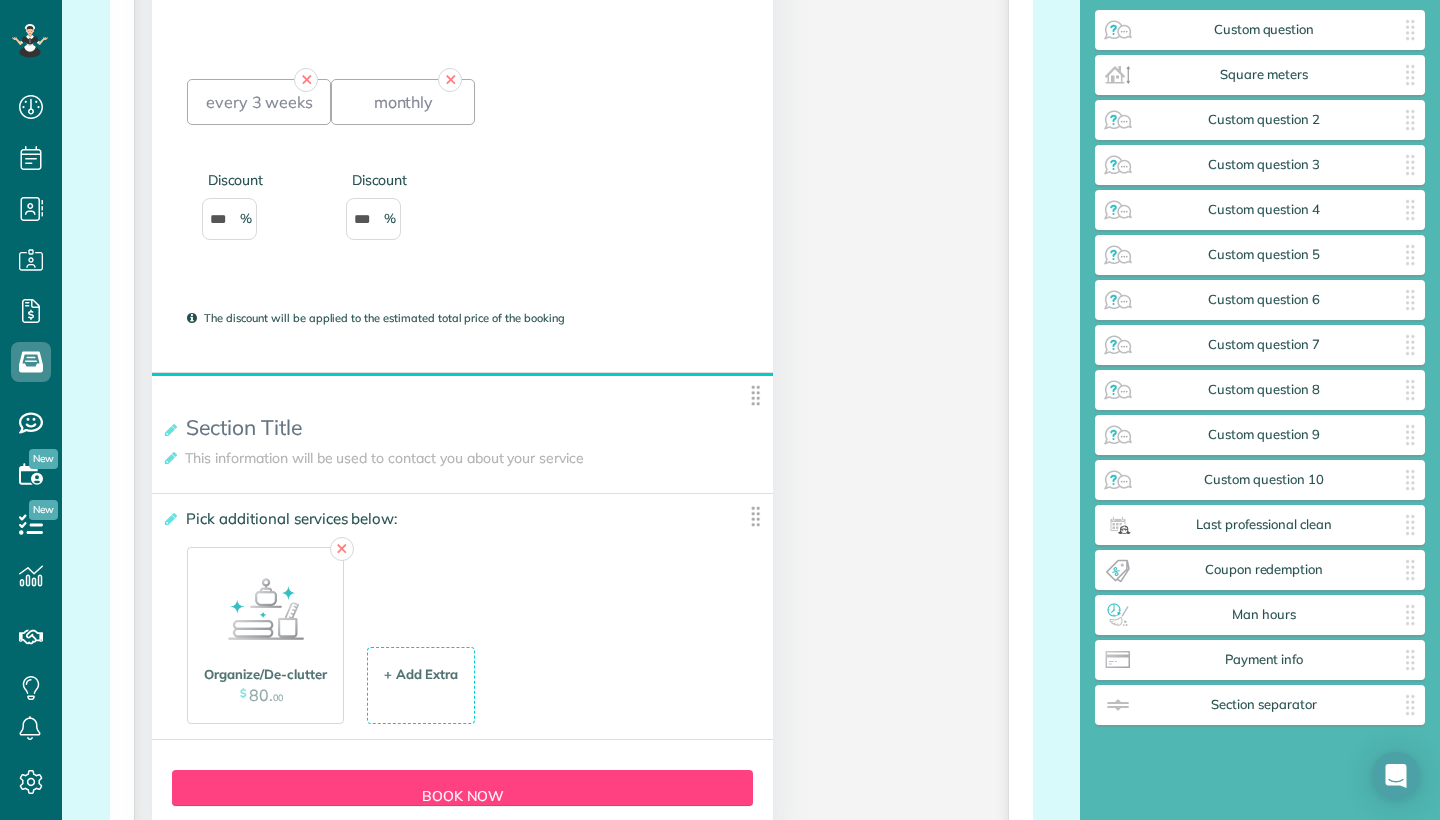 click at bounding box center [755, 395] 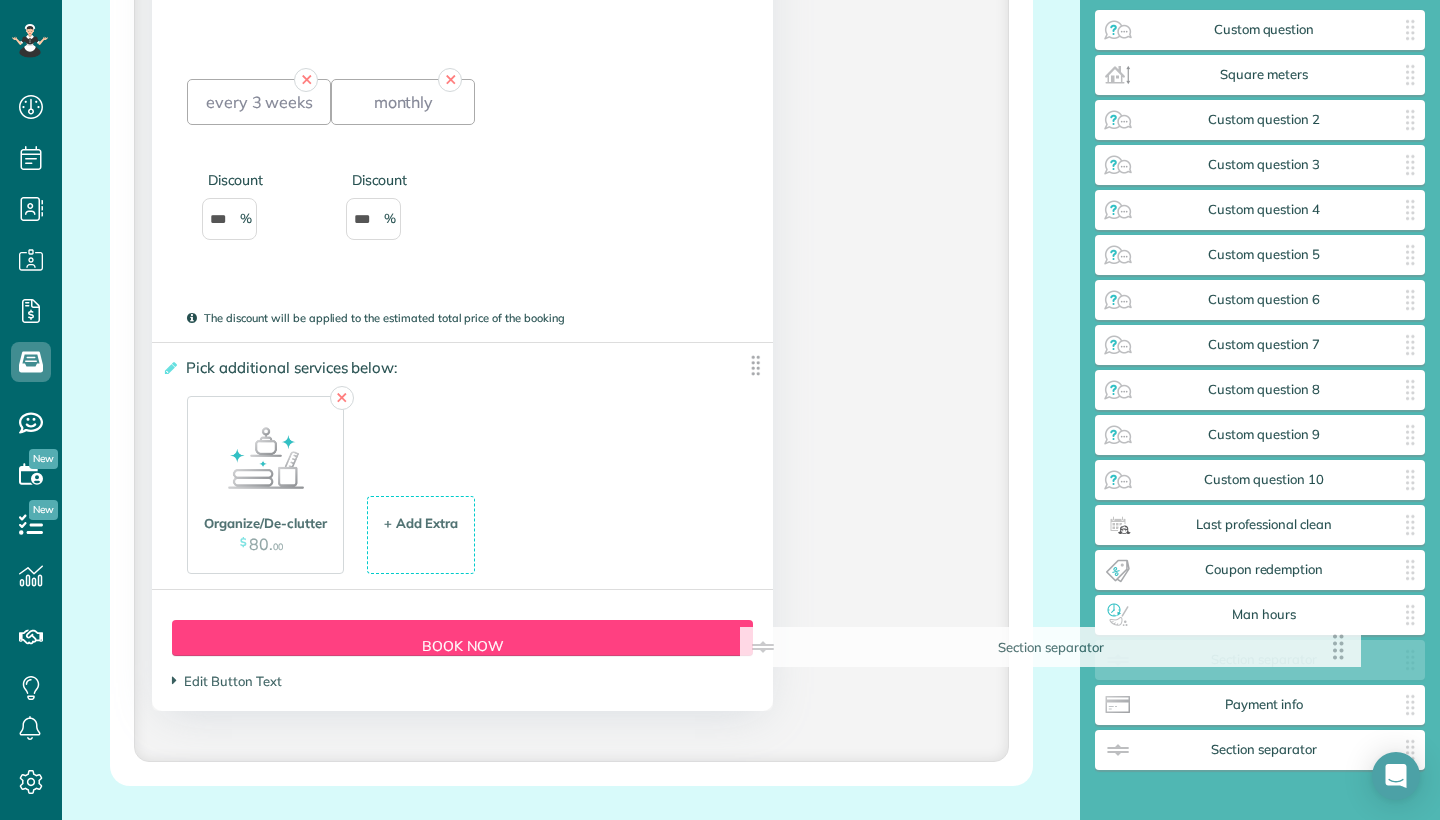 drag, startPoint x: 751, startPoint y: 394, endPoint x: 1340, endPoint y: 650, distance: 642.22815 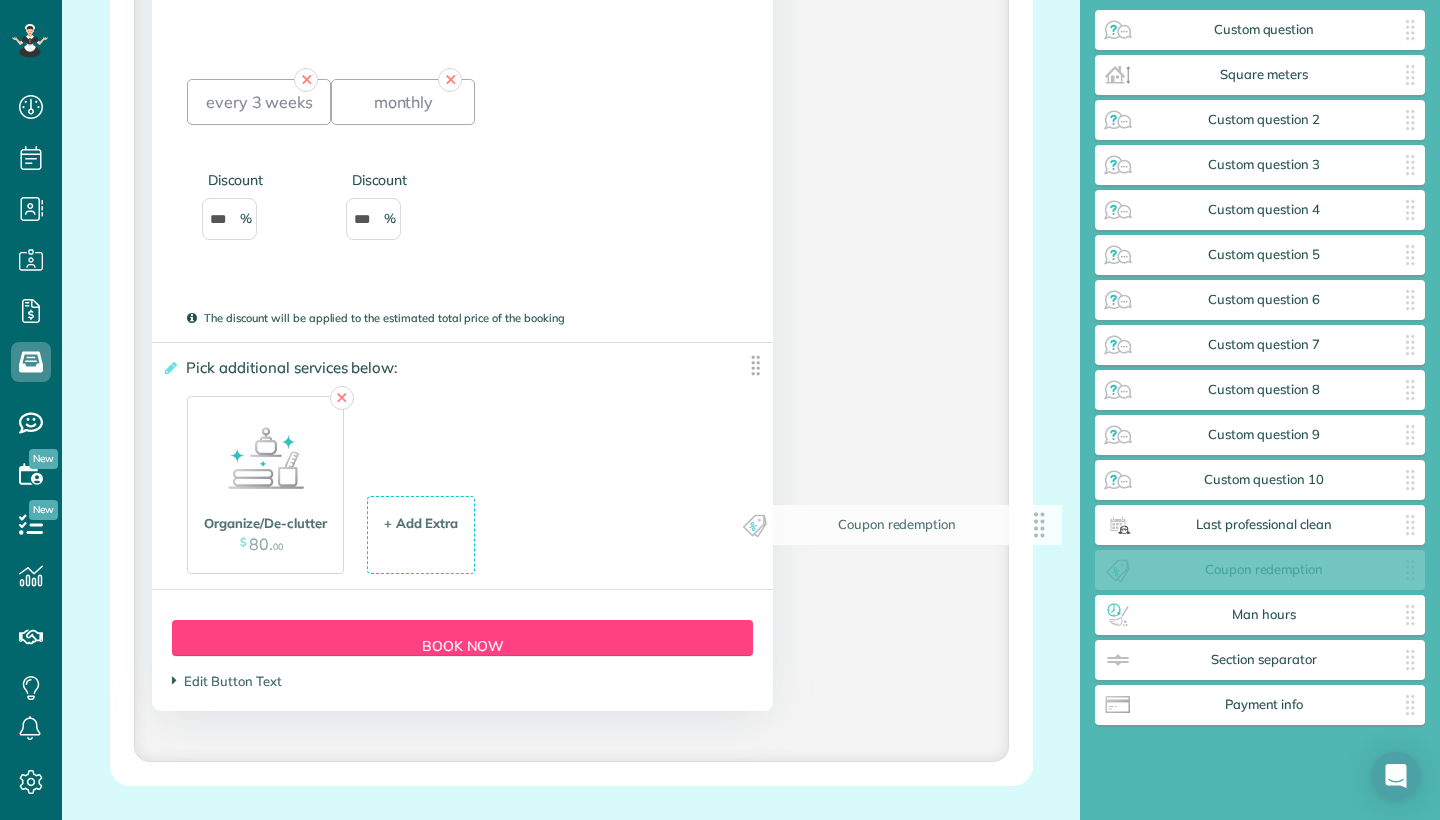 drag, startPoint x: 1408, startPoint y: 571, endPoint x: 968, endPoint y: 540, distance: 441.0907 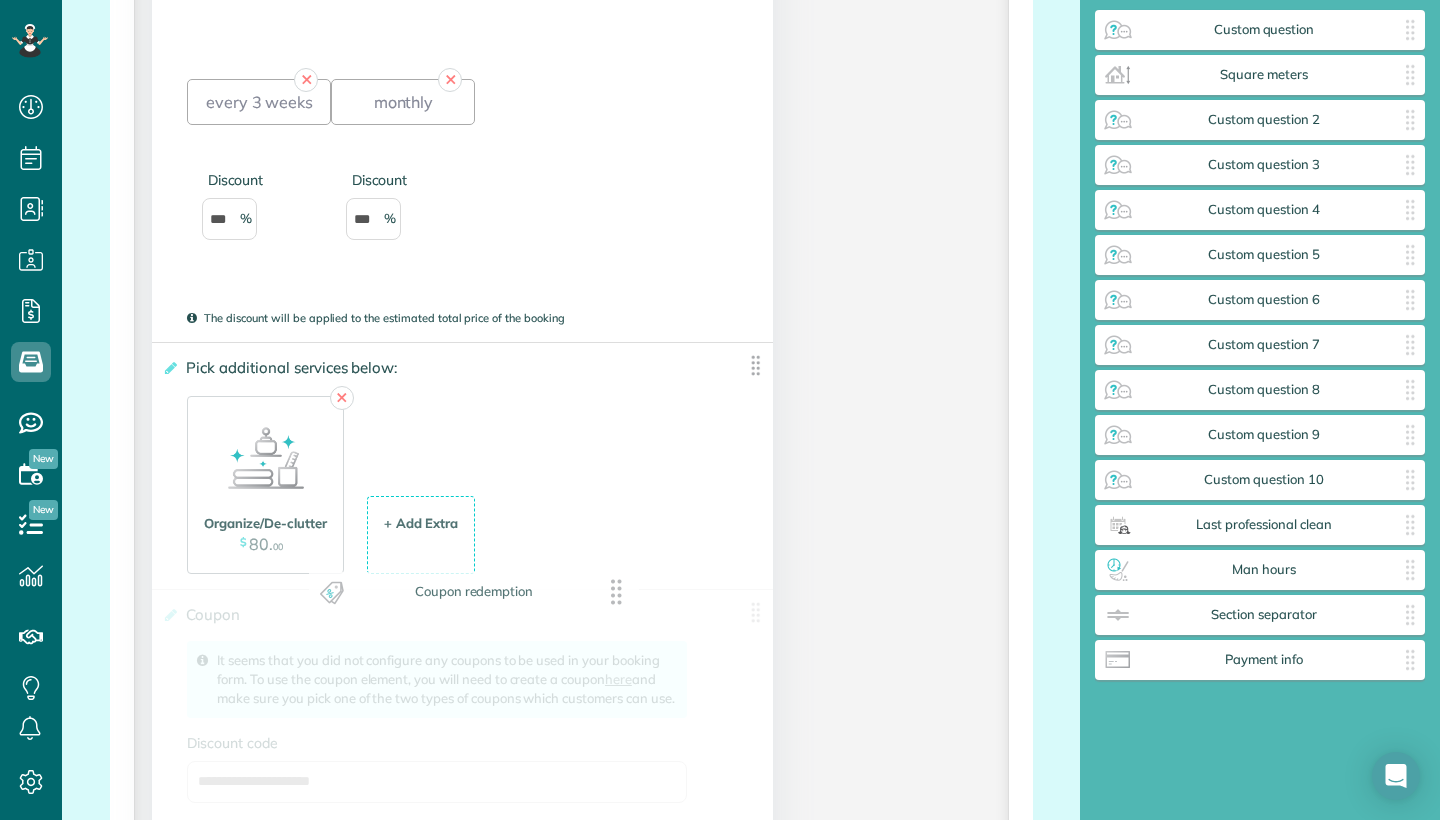 drag, startPoint x: 1397, startPoint y: 572, endPoint x: 605, endPoint y: 608, distance: 792.81775 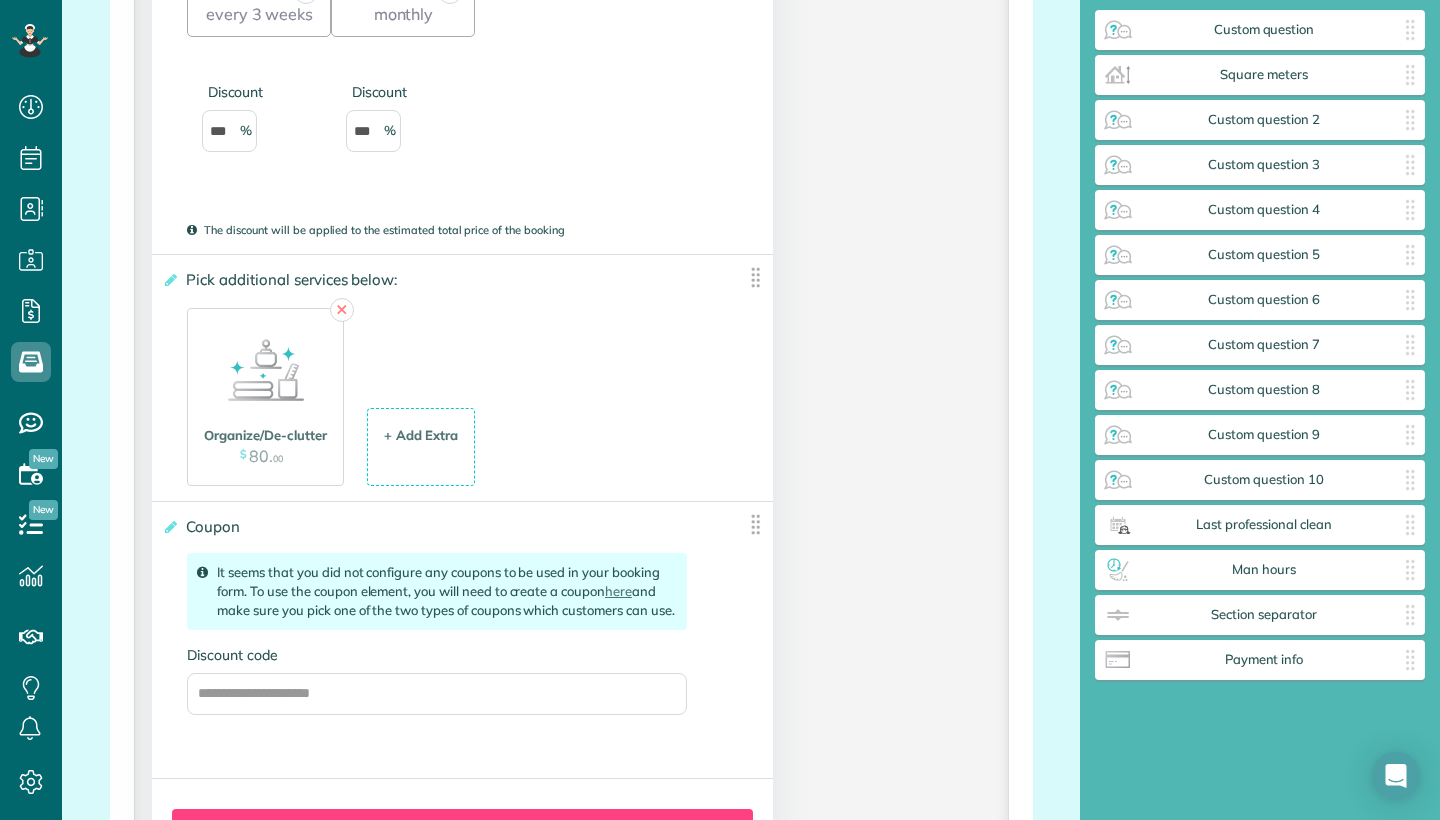 scroll, scrollTop: 3455, scrollLeft: 0, axis: vertical 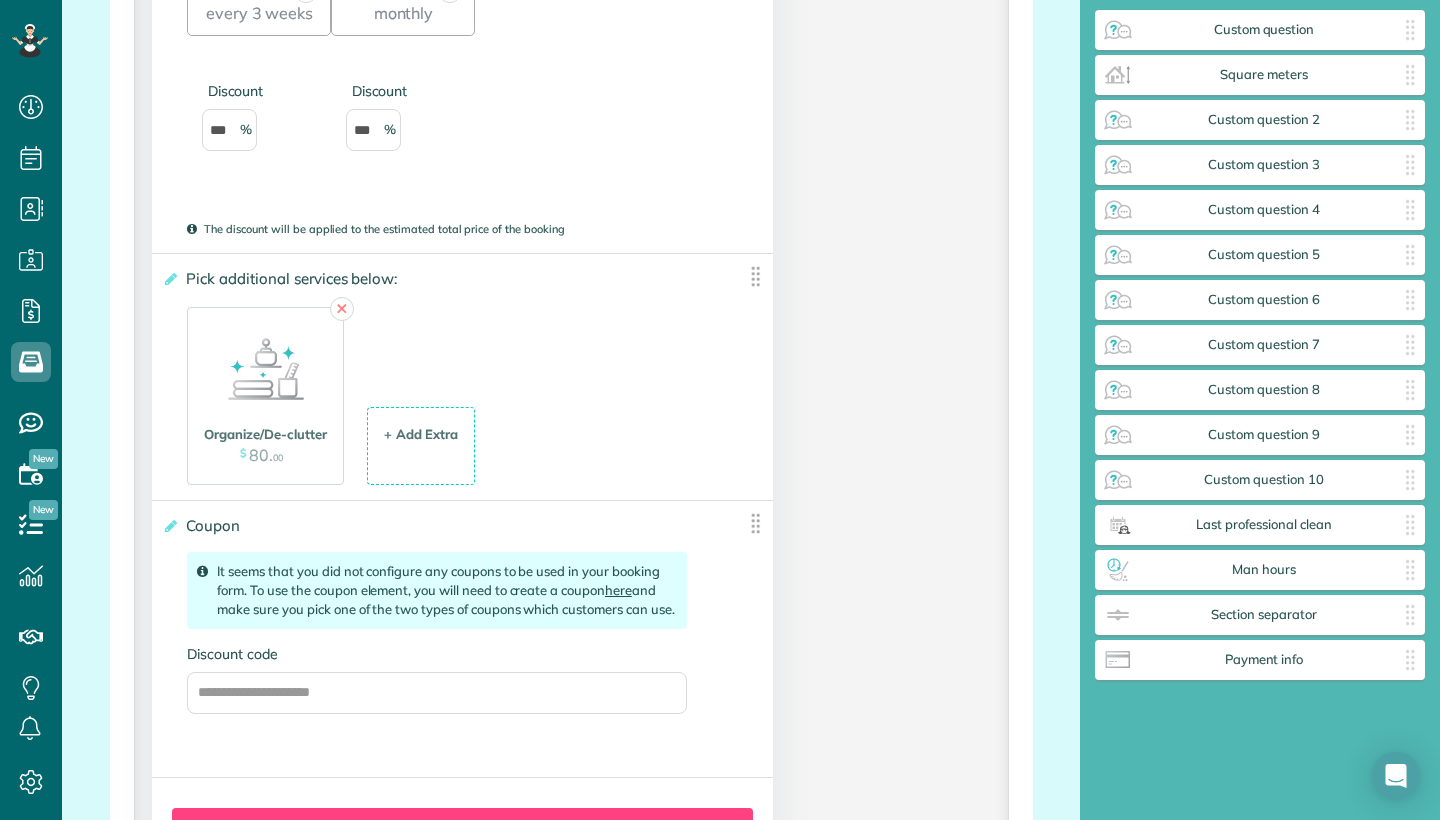 click on "here" at bounding box center [618, 590] 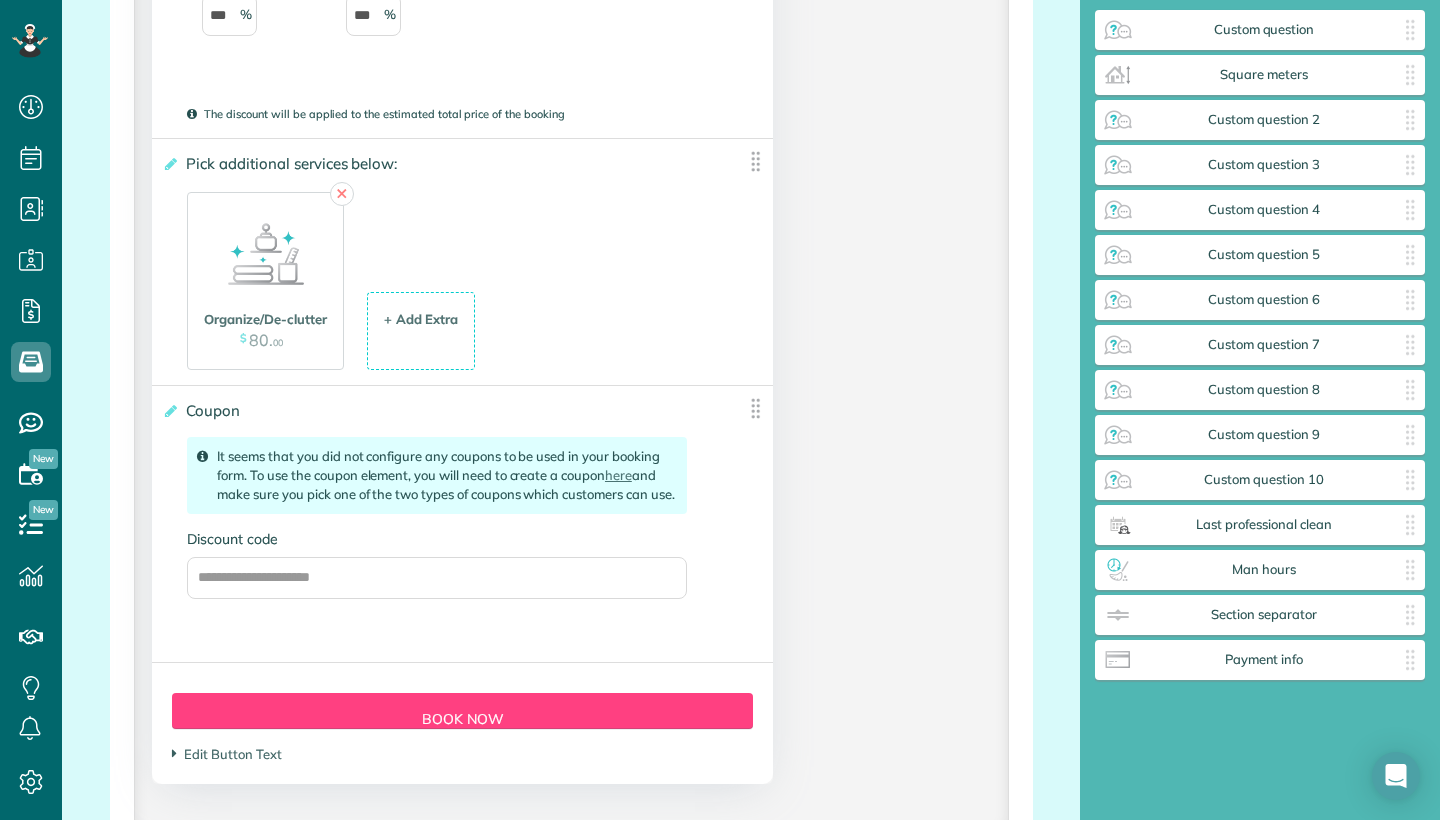 scroll, scrollTop: 3571, scrollLeft: 0, axis: vertical 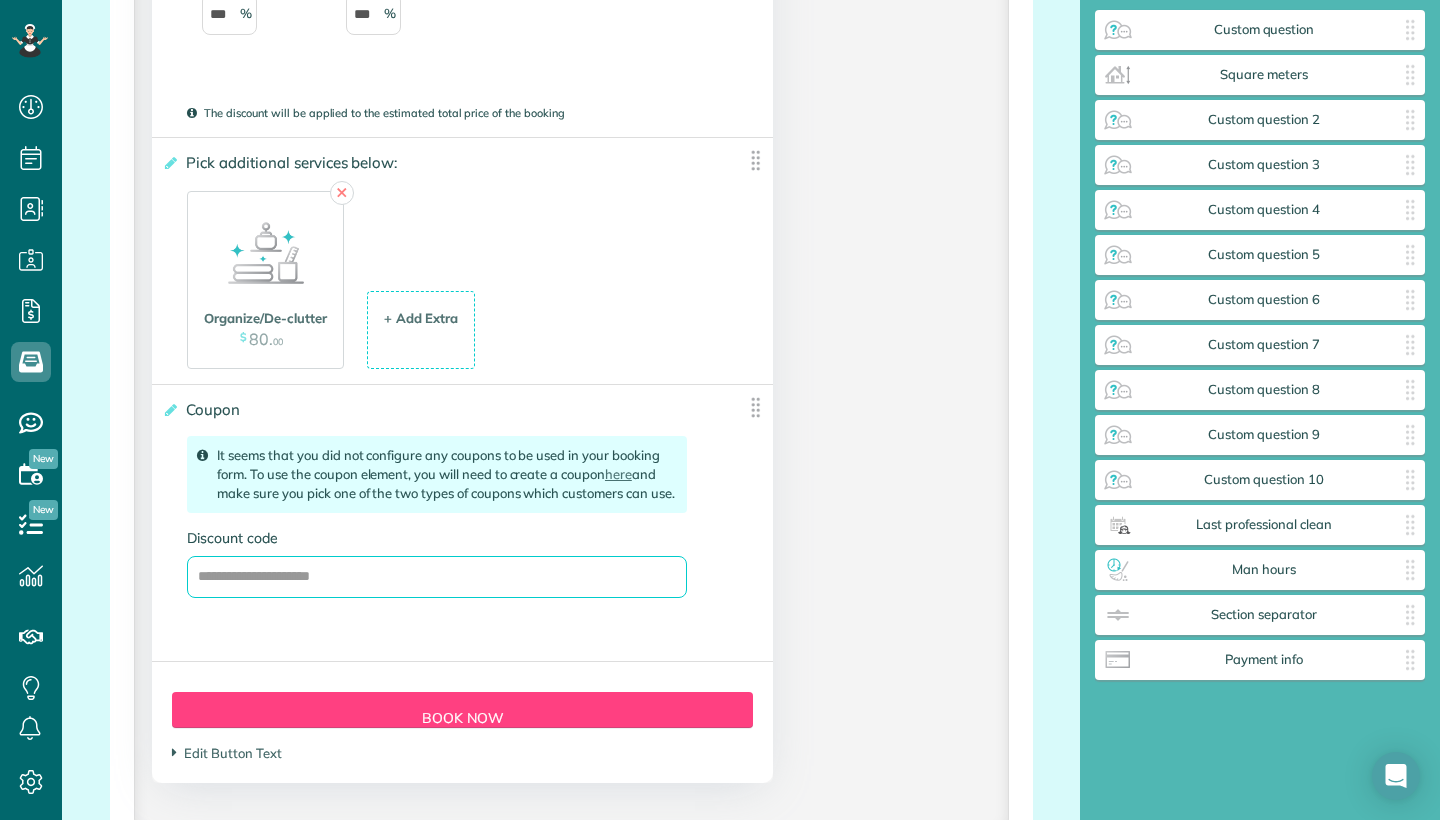 click on "Discount code" at bounding box center (437, 577) 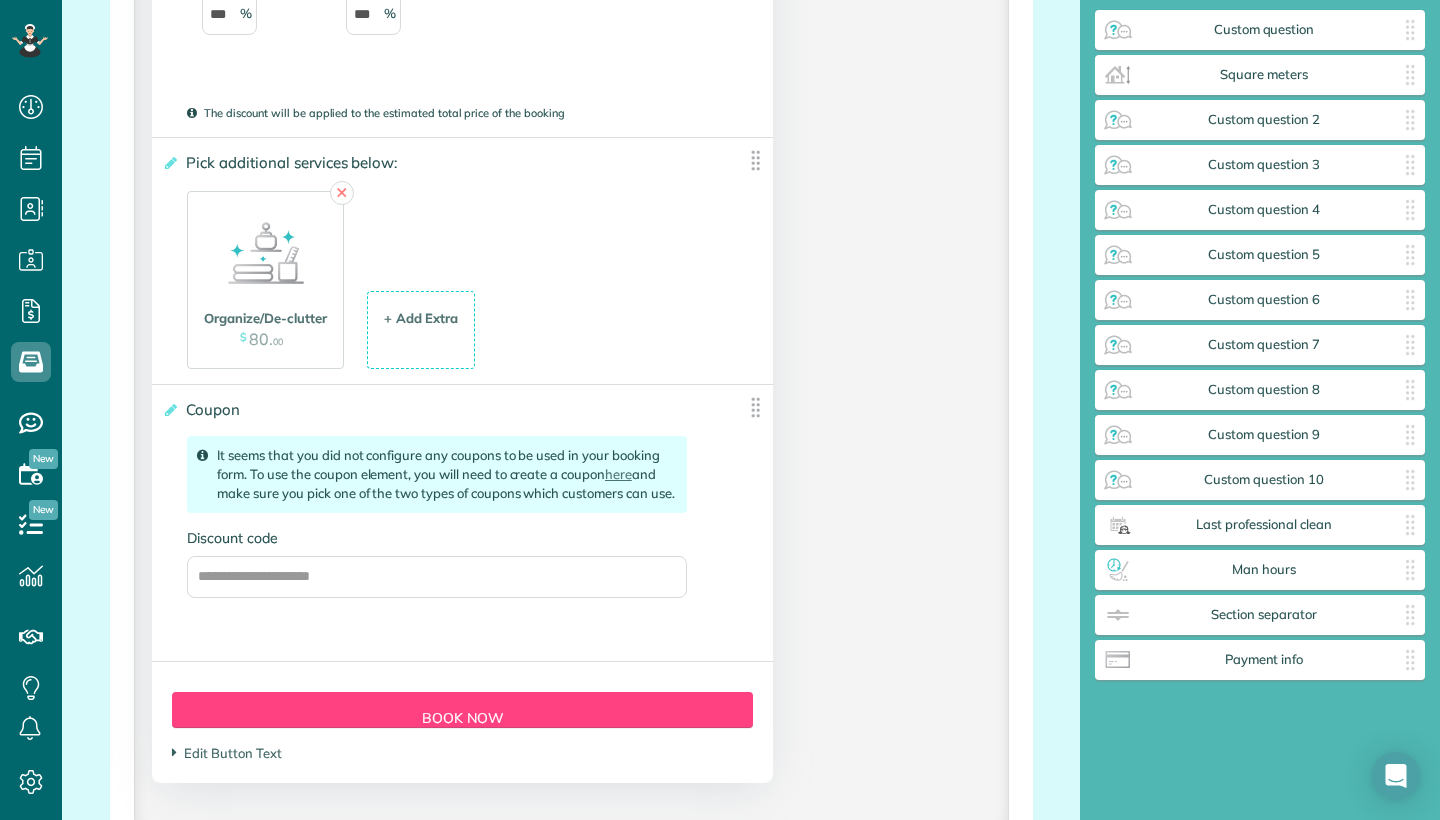 click on "**********" at bounding box center [462, -1122] 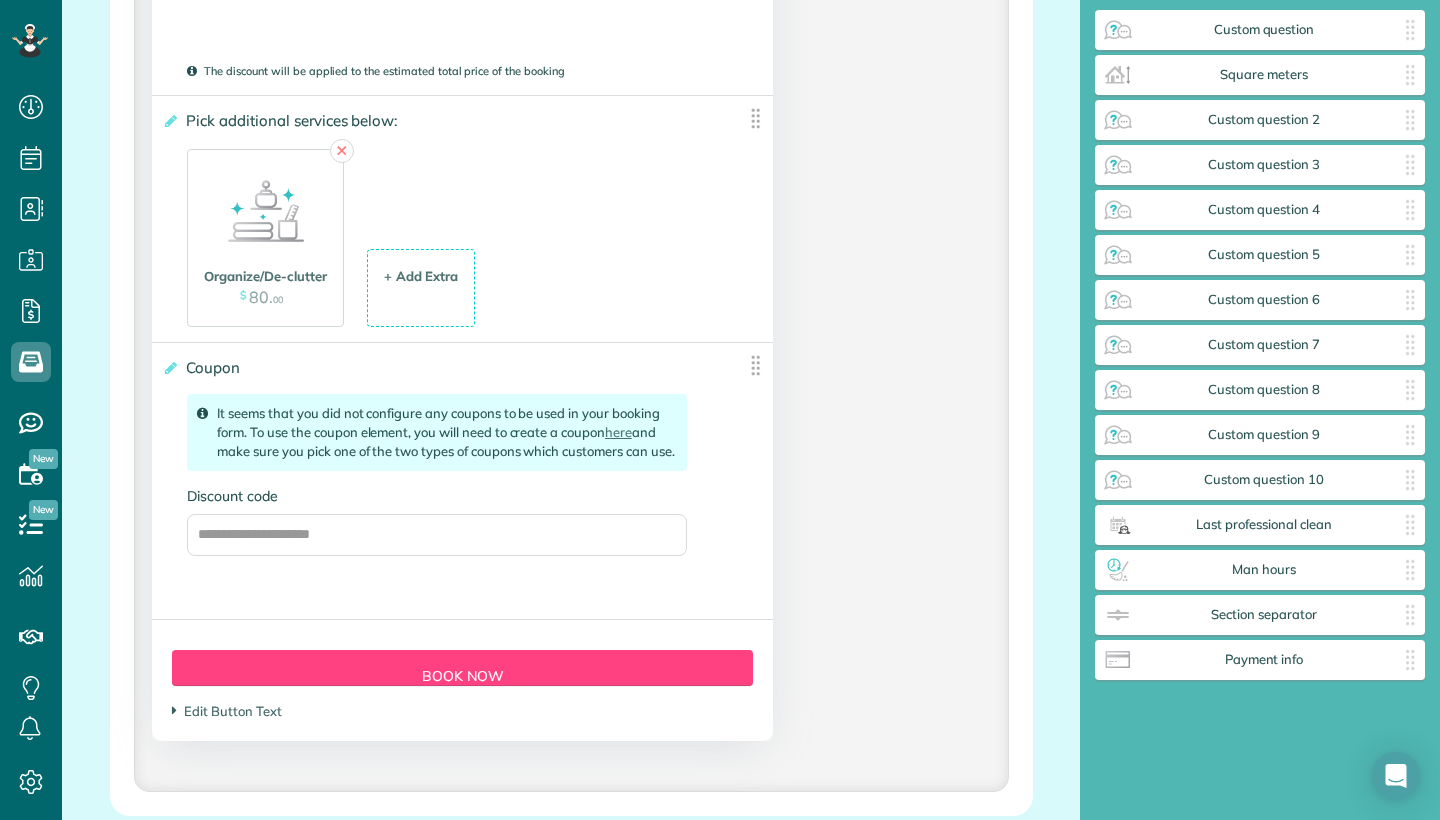 scroll, scrollTop: 3614, scrollLeft: 0, axis: vertical 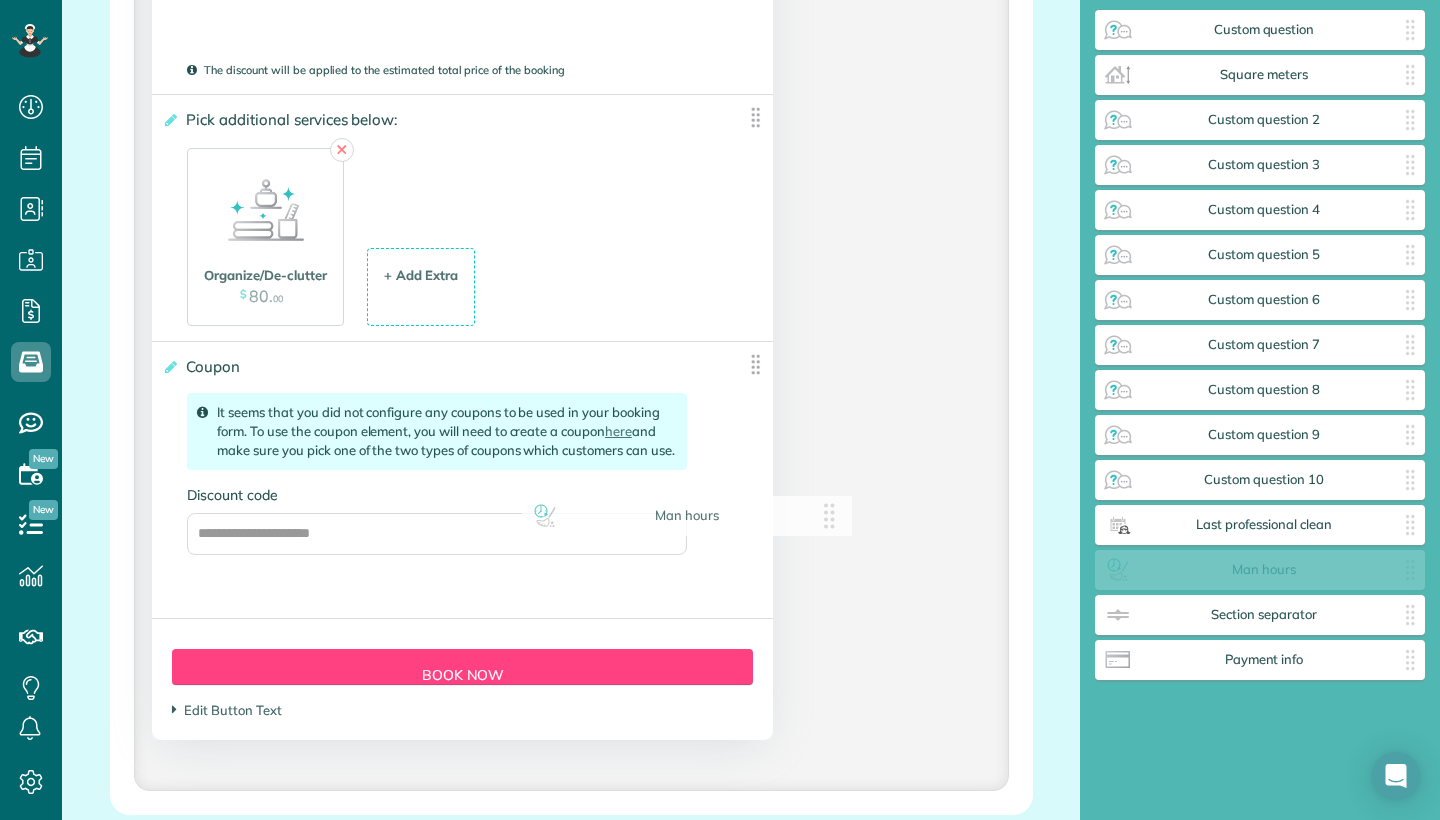 drag, startPoint x: 1404, startPoint y: 583, endPoint x: 818, endPoint y: 521, distance: 589.27075 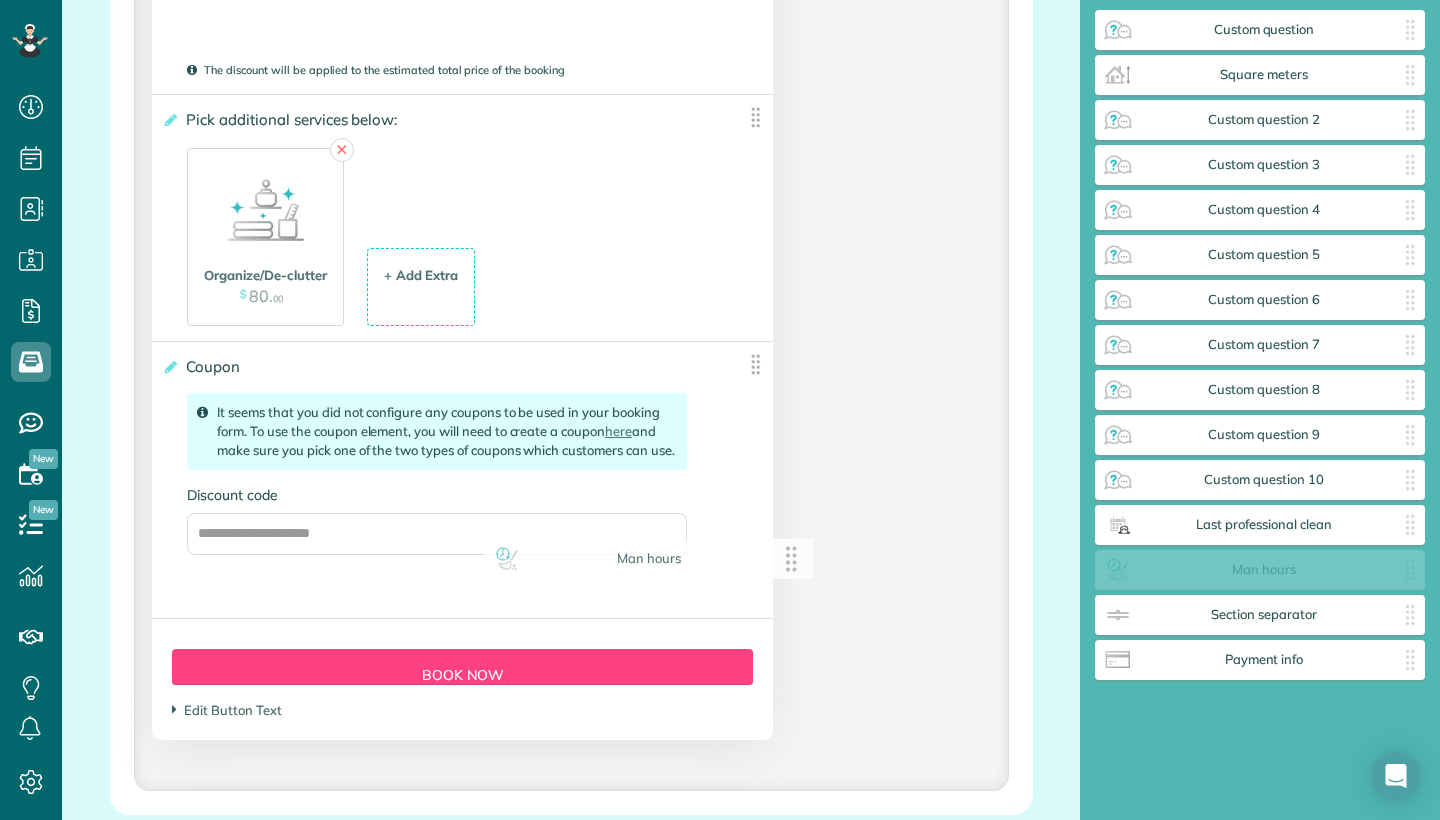 scroll, scrollTop: 137, scrollLeft: 0, axis: vertical 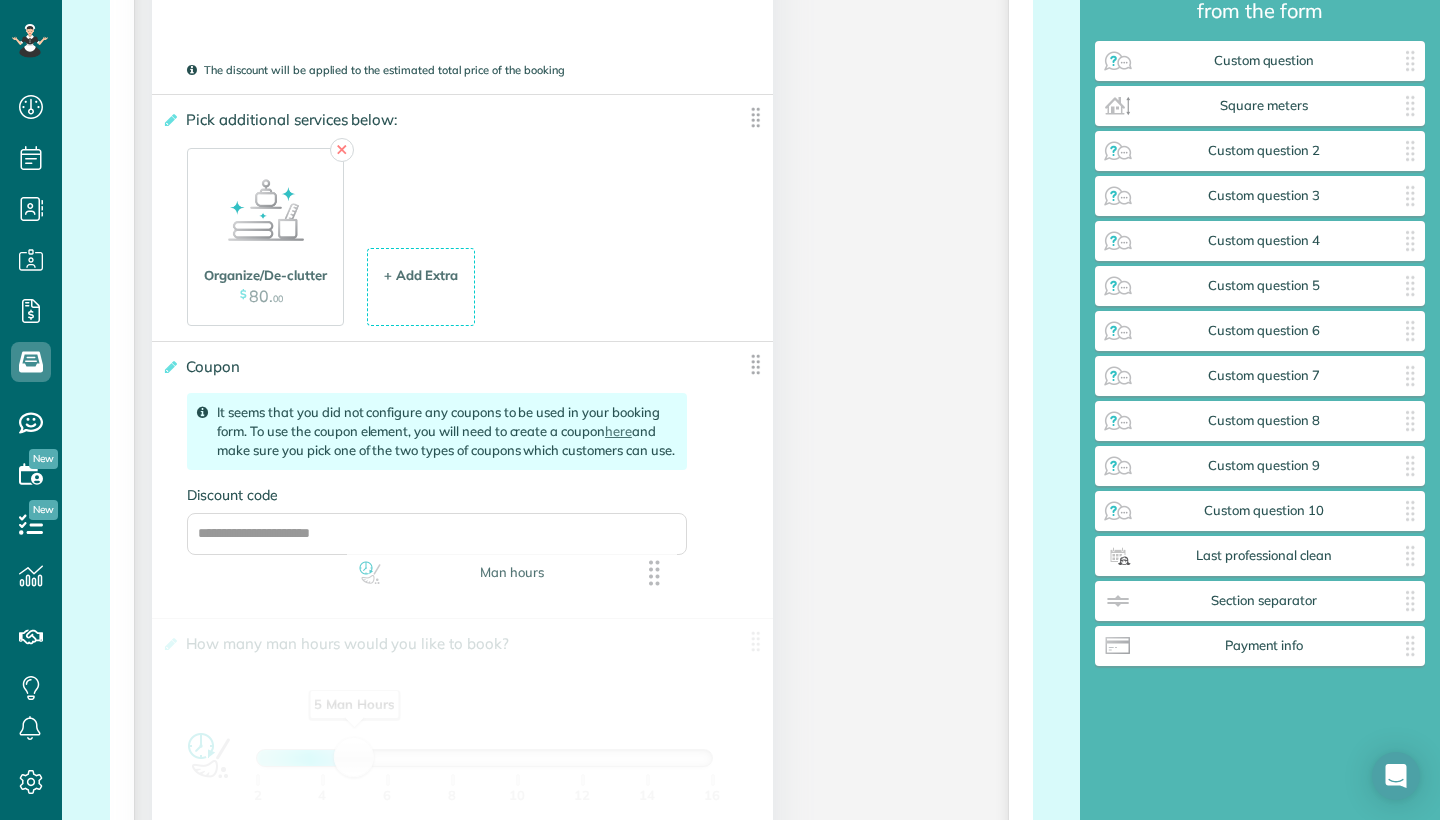 drag, startPoint x: 1402, startPoint y: 577, endPoint x: 653, endPoint y: 581, distance: 749.0107 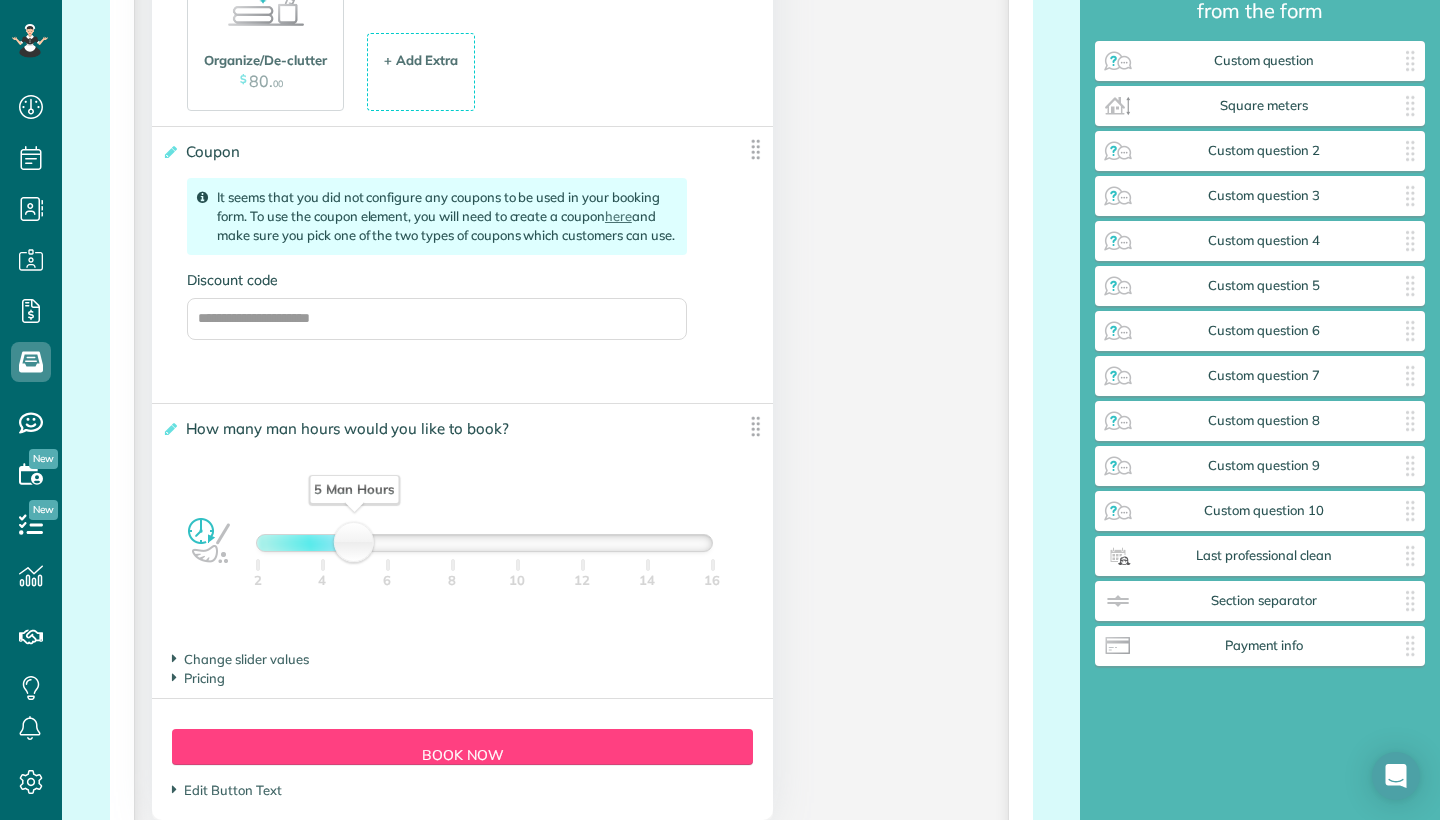 scroll, scrollTop: 3835, scrollLeft: 0, axis: vertical 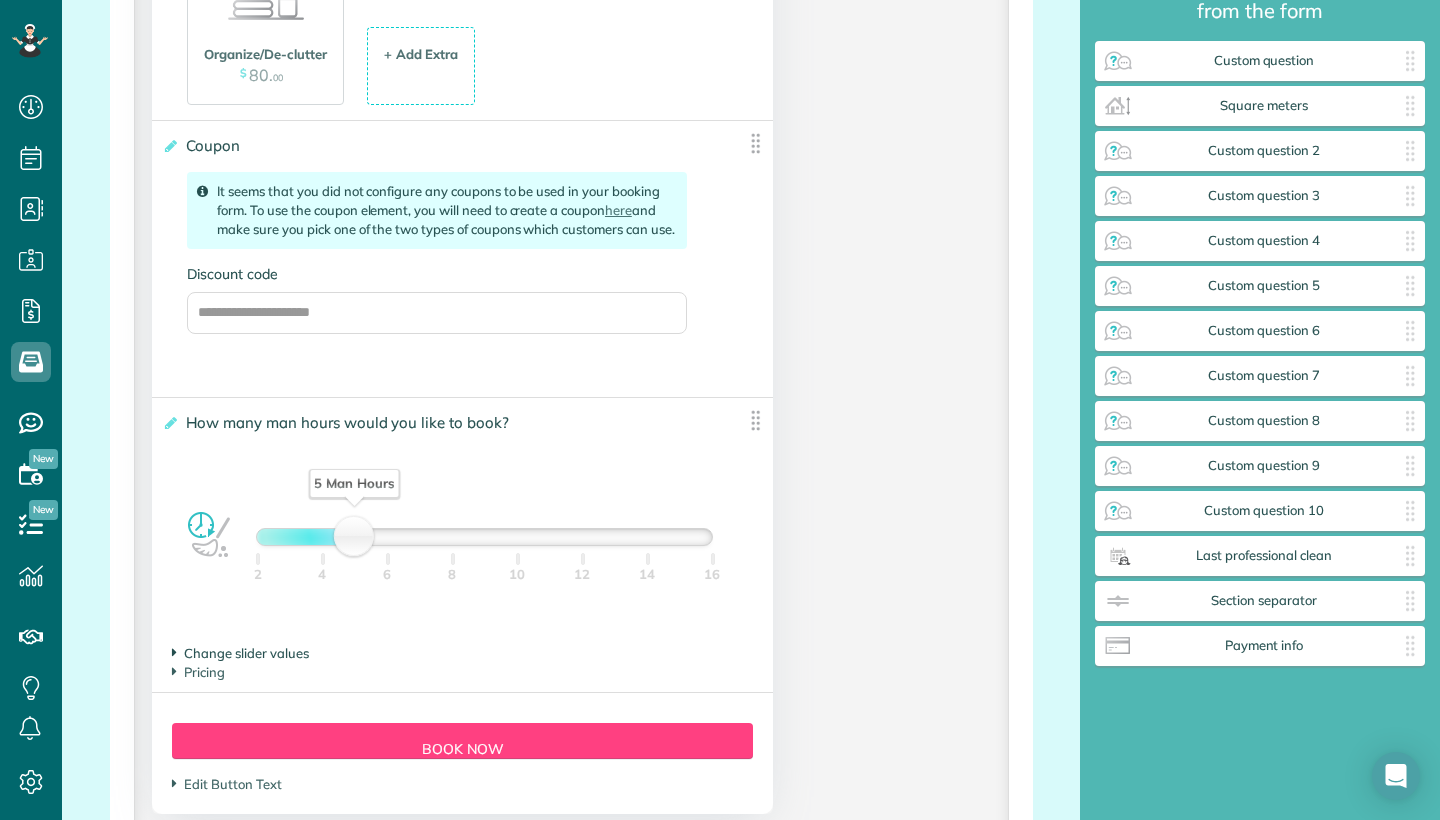 click on "Change slider values" at bounding box center [240, 653] 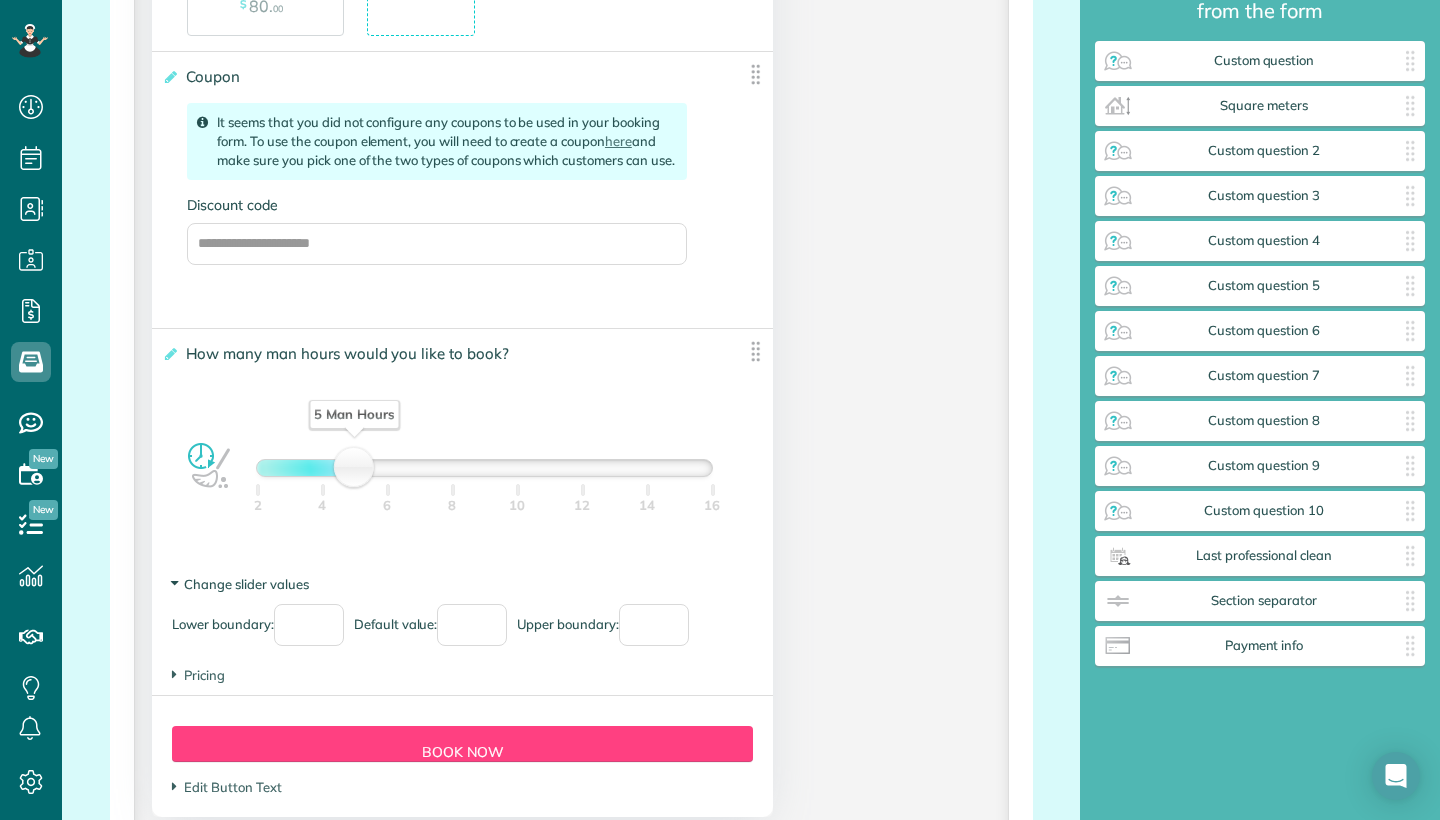 scroll, scrollTop: 3915, scrollLeft: 0, axis: vertical 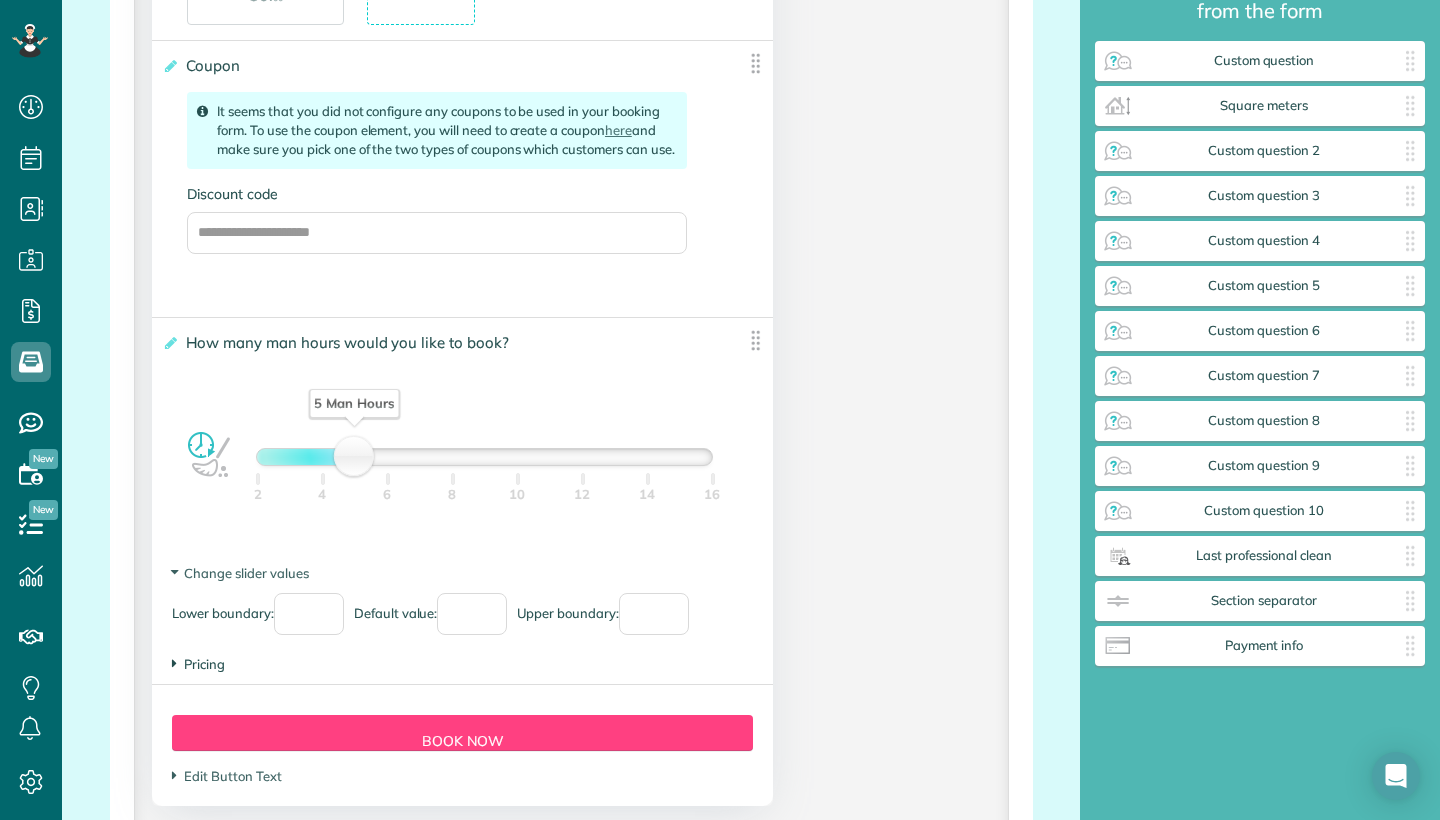 click on "Pricing" at bounding box center [198, 664] 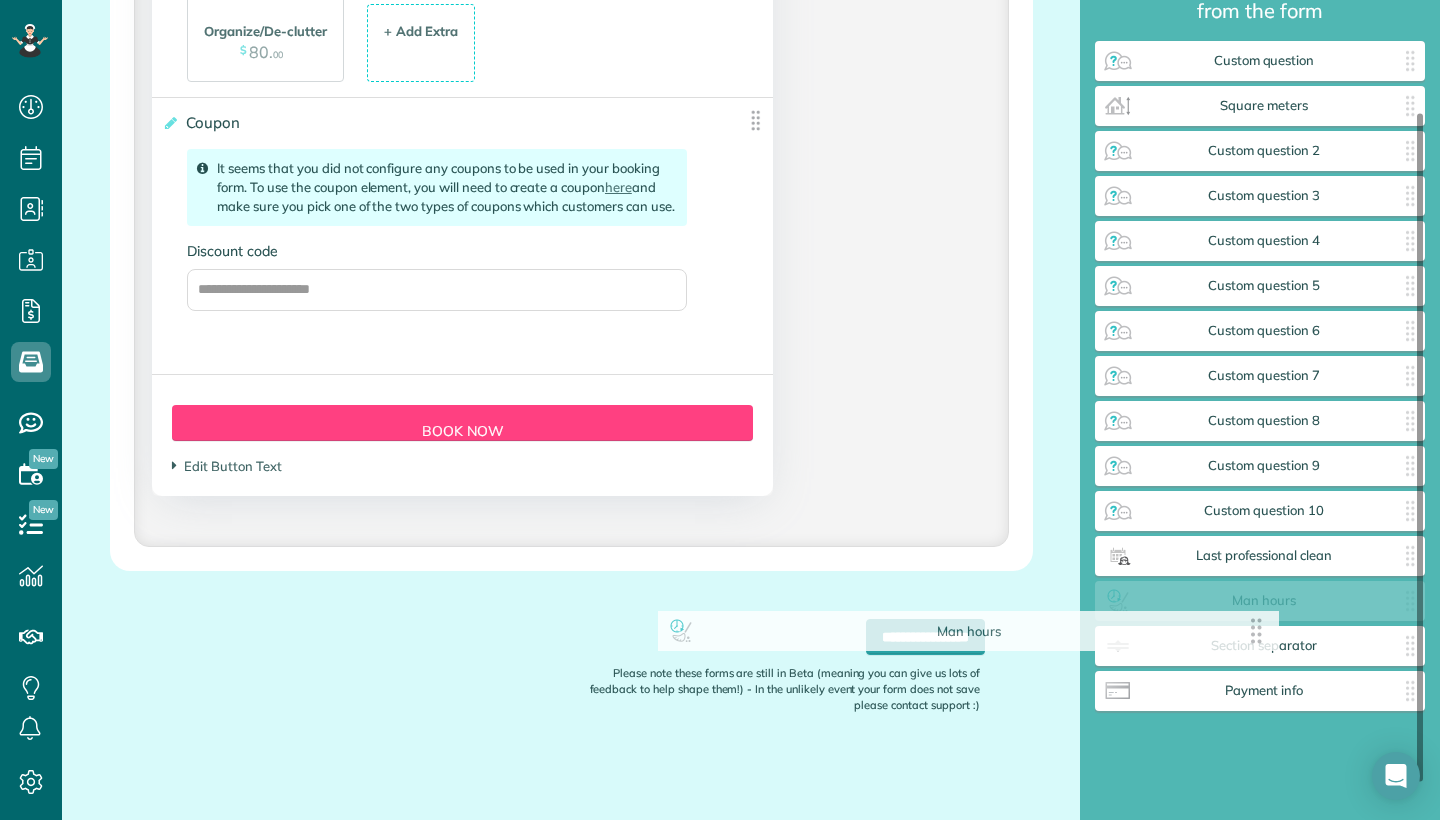 scroll, scrollTop: 3874, scrollLeft: 0, axis: vertical 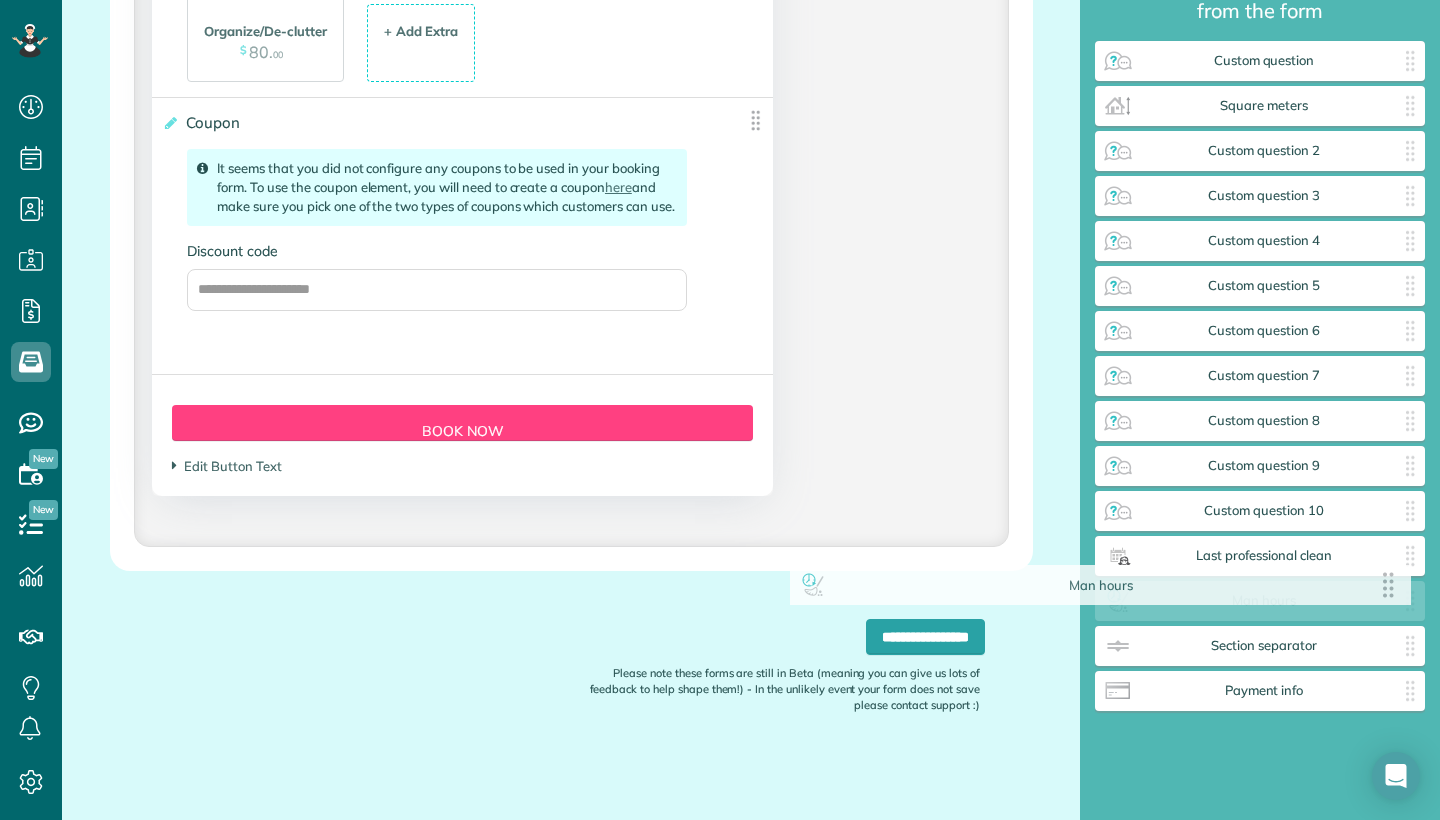 drag, startPoint x: 746, startPoint y: 360, endPoint x: 1385, endPoint y: 591, distance: 679.47186 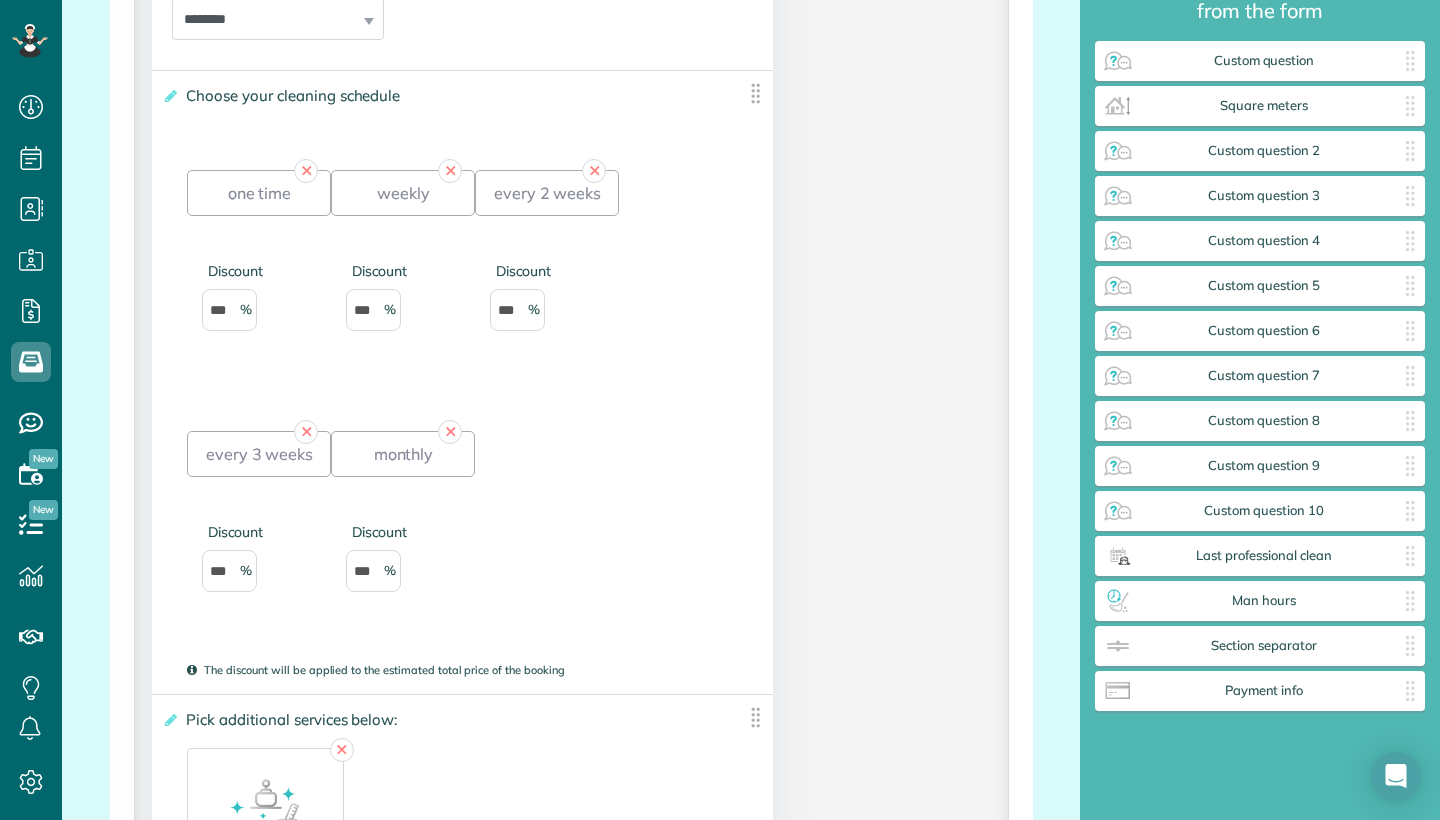 scroll, scrollTop: 2999, scrollLeft: 0, axis: vertical 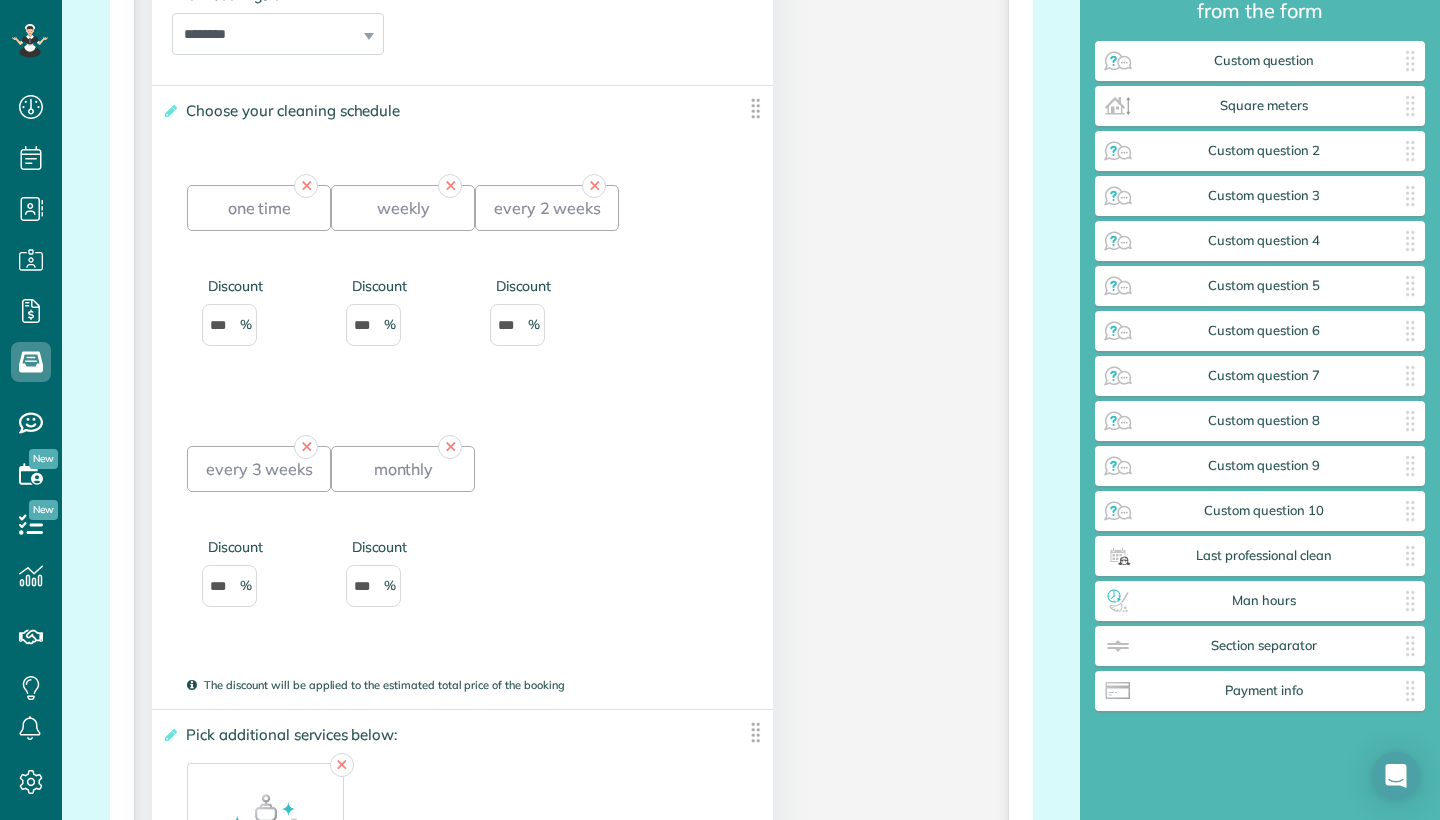 click on "✕
one time
Discount ***
✕
weekly
Discount ***
✕
every 2 weeks
Discount ***
✕
every 3 weeks
Discount ***
✕
monthly
Discount ***
Add
+ Add Option.." at bounding box center [462, 414] 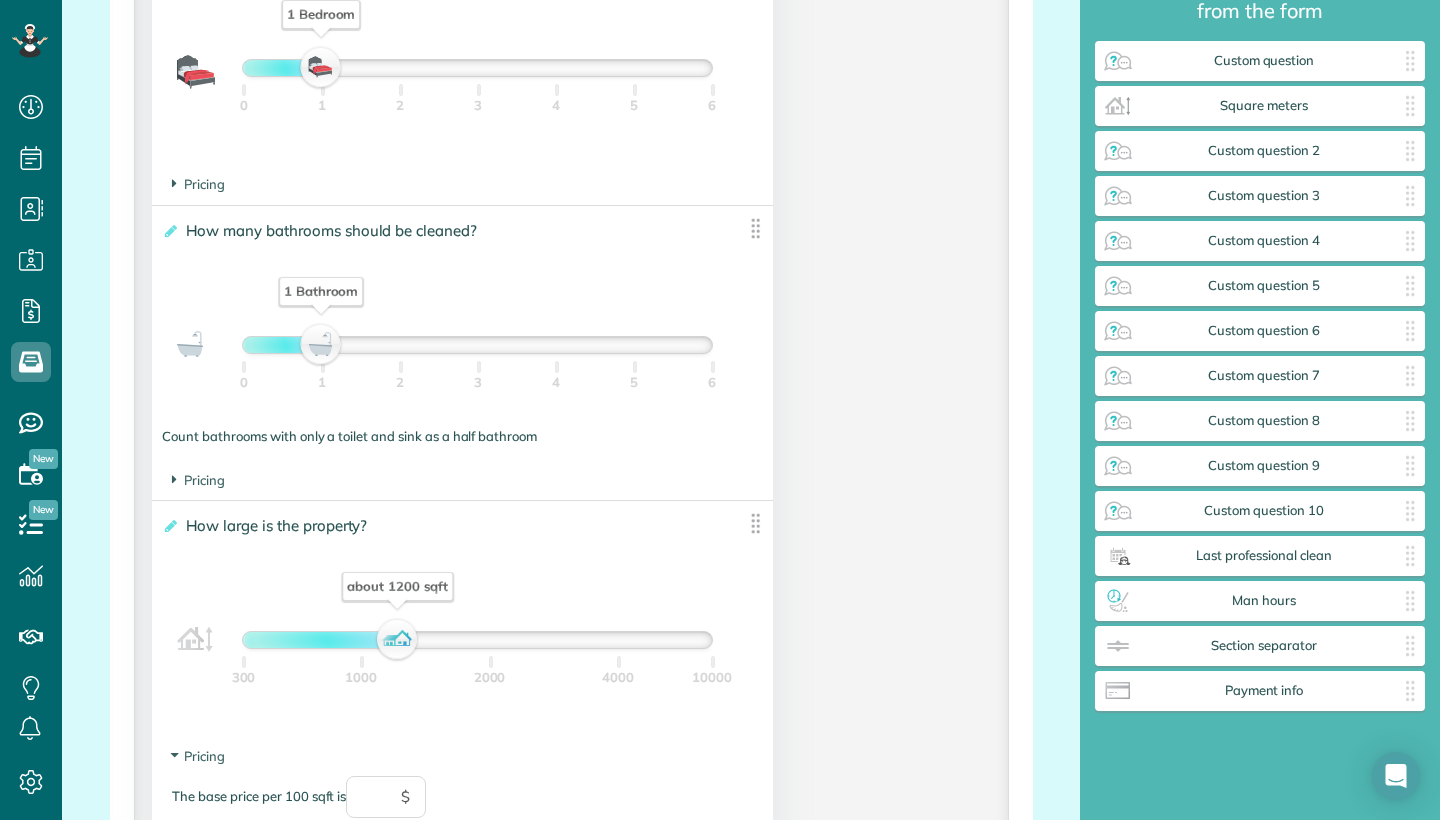 scroll, scrollTop: 1582, scrollLeft: 0, axis: vertical 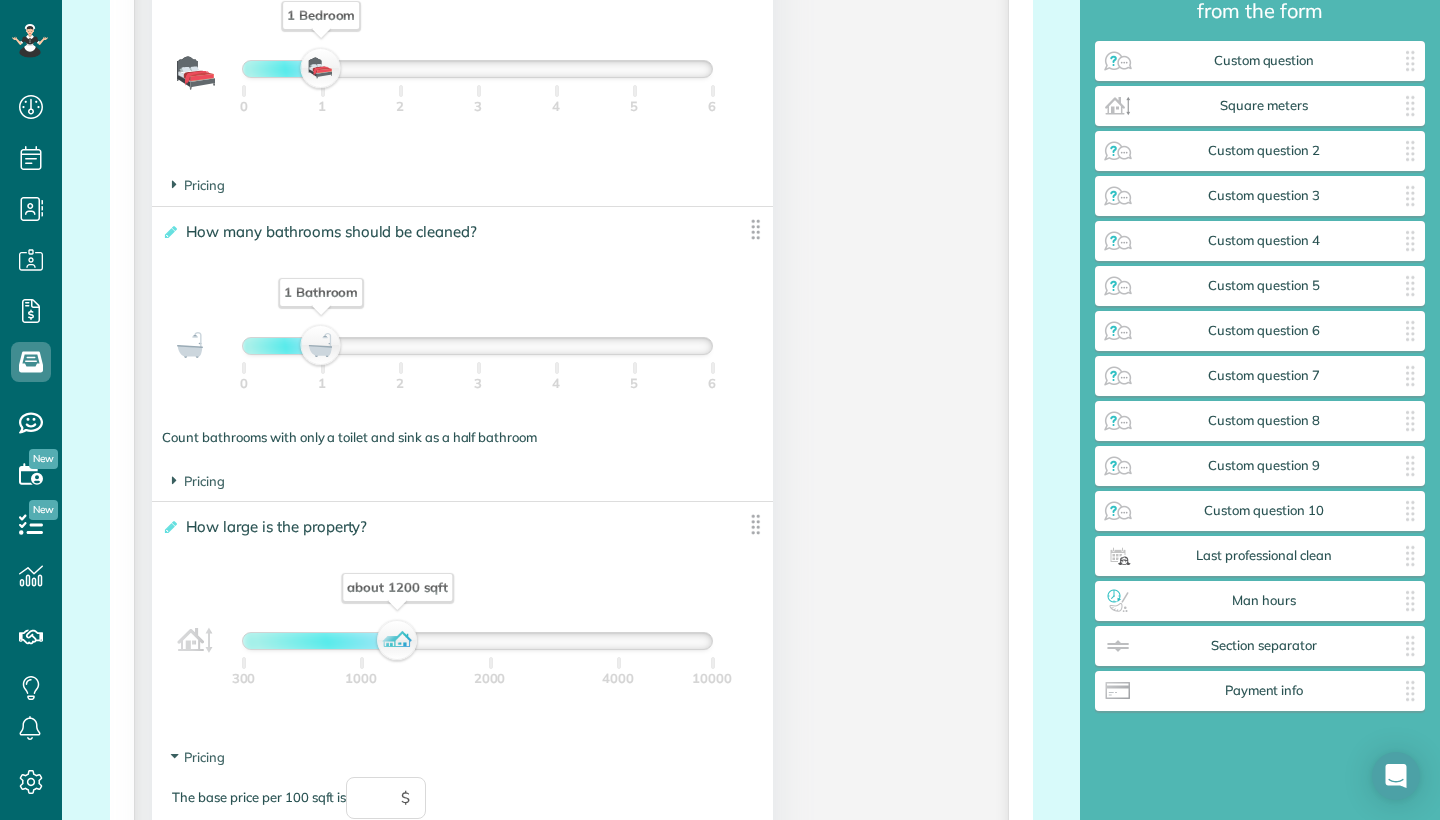 click on "1 Bathroom" at bounding box center (322, 346) 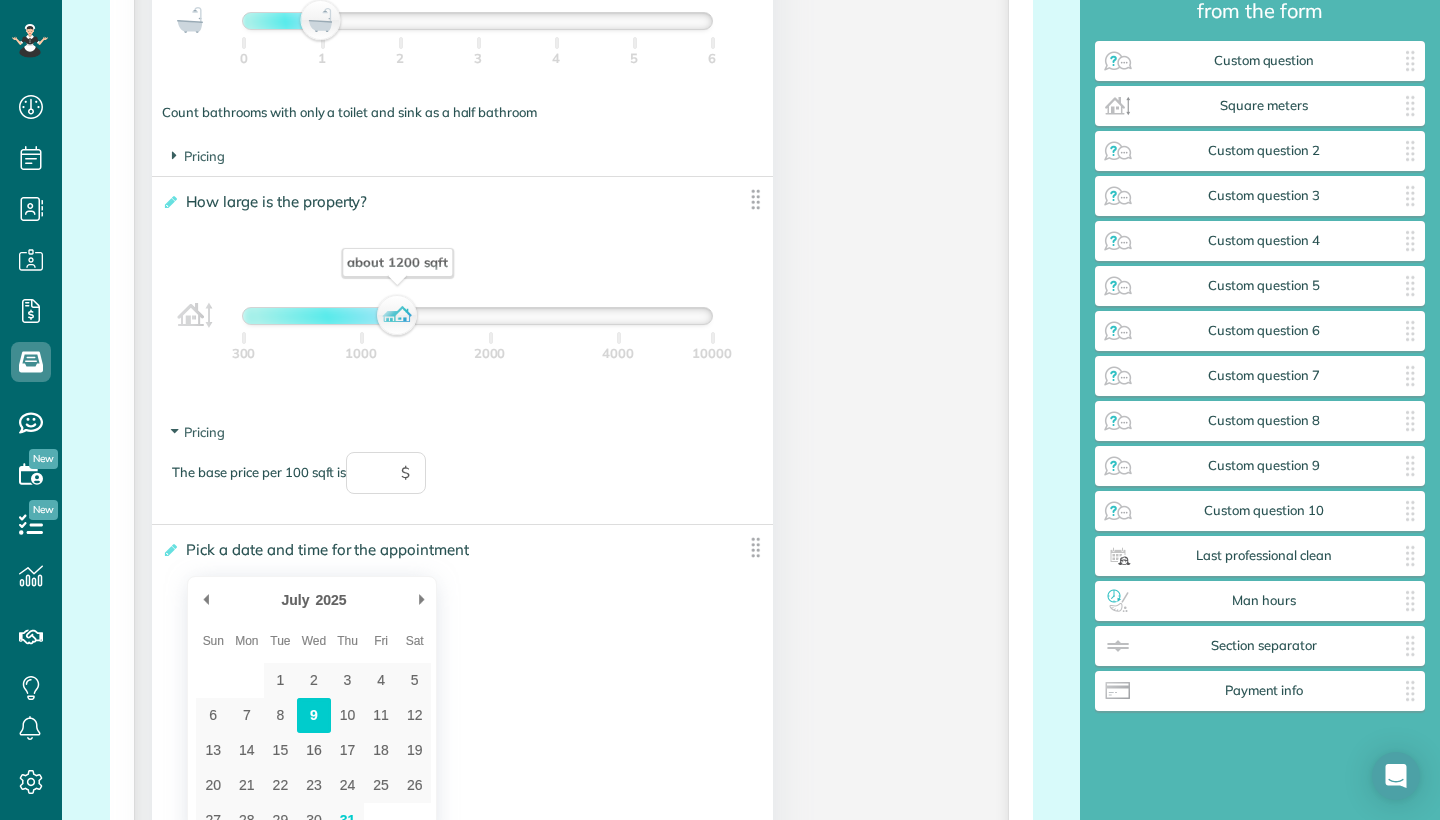scroll, scrollTop: 1939, scrollLeft: 0, axis: vertical 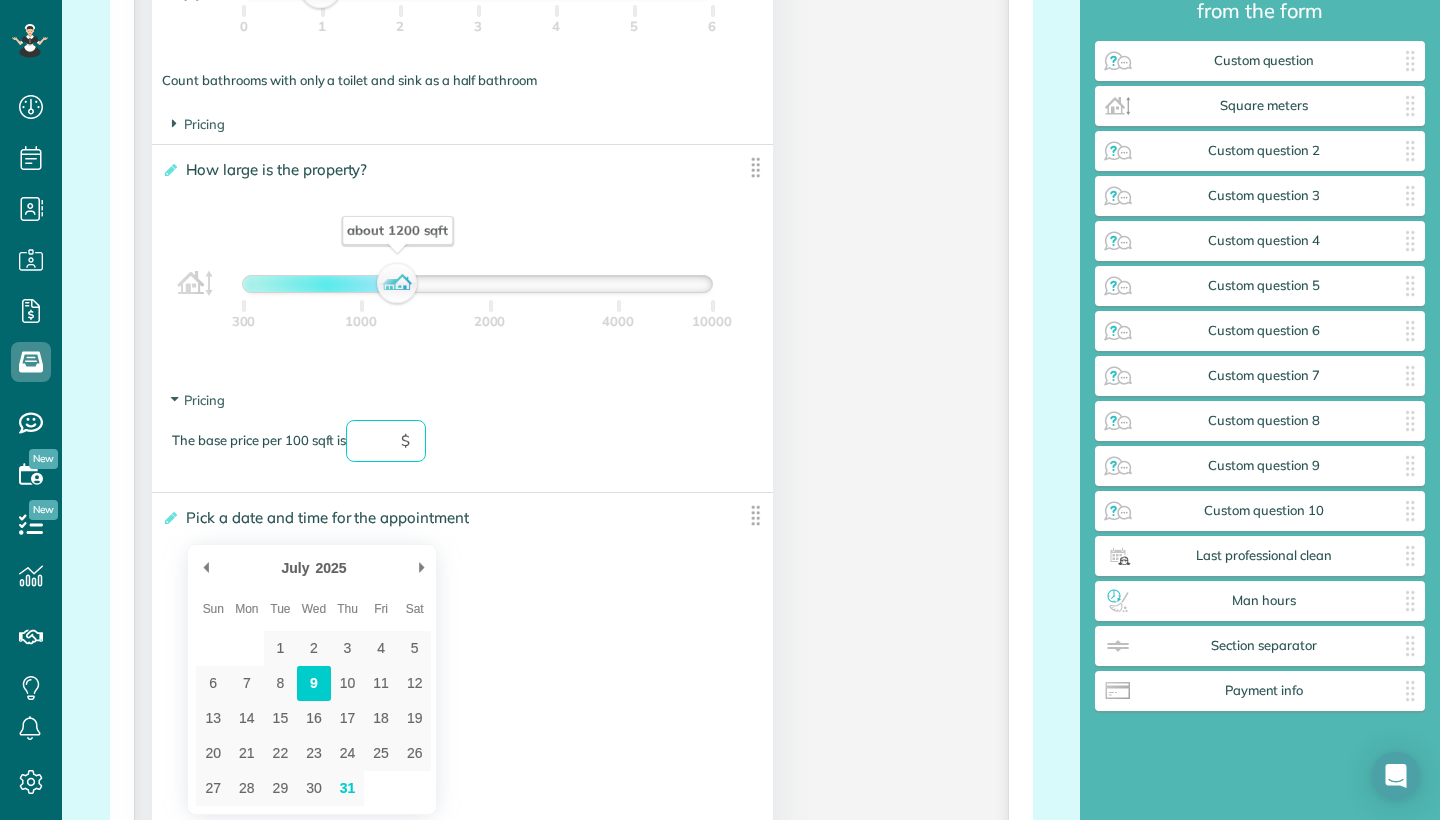 click at bounding box center [386, 441] 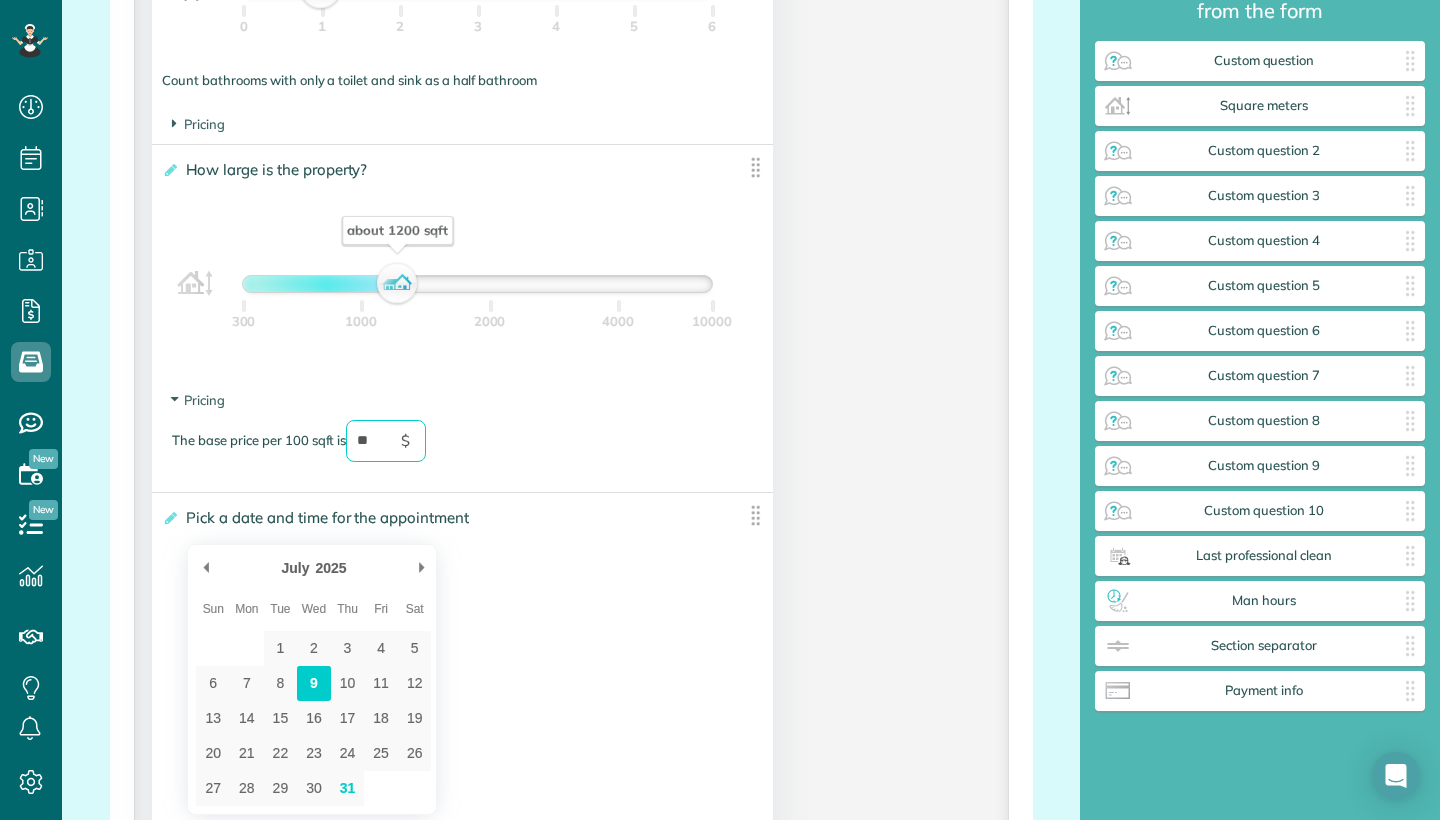 type on "**" 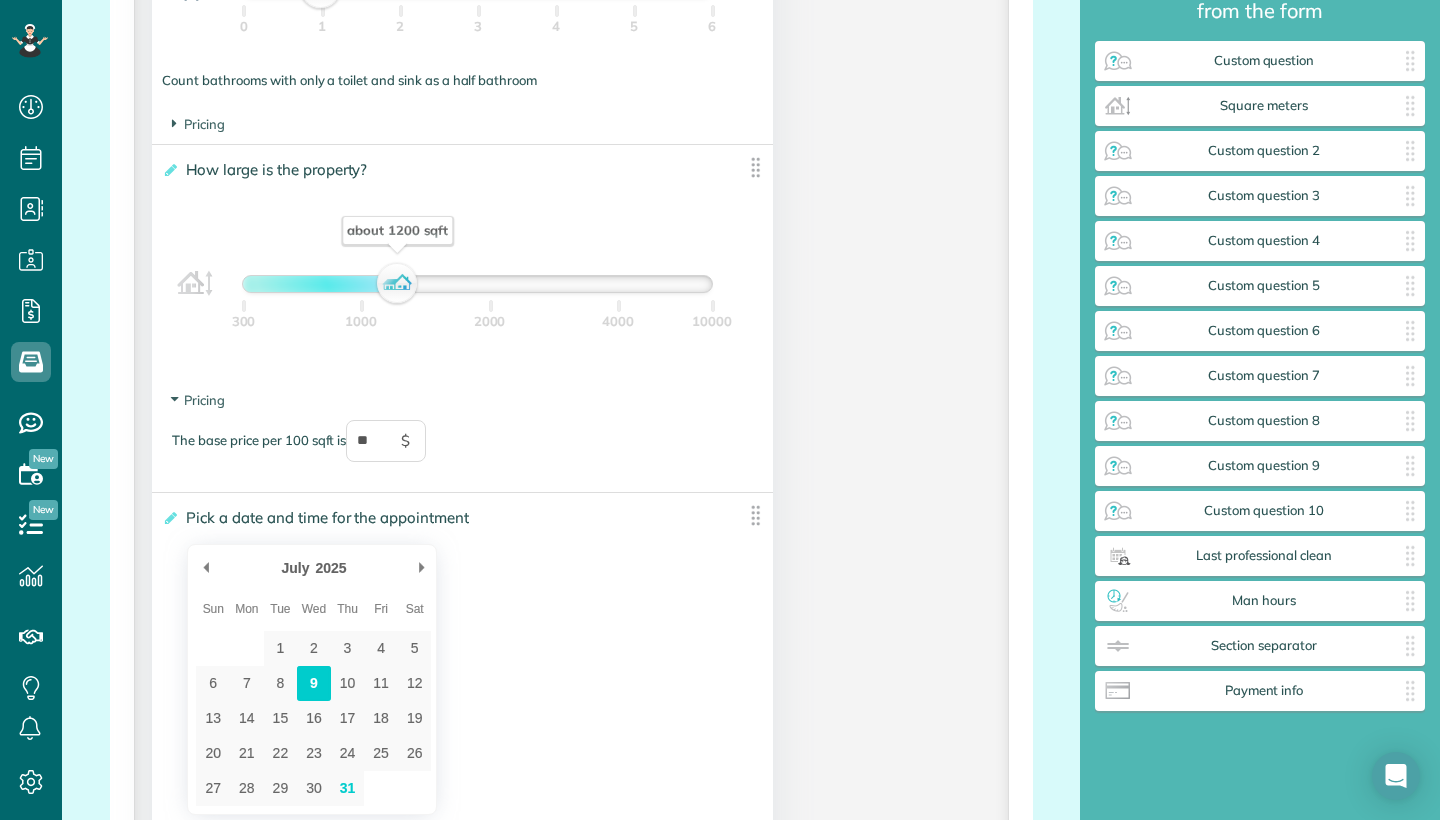 click on "July ******* ******** ***** ***** *** **** **** ****** ********* ******* ******** ******** 2025 **** **** **** **** Previous Month Next Month Sun Mon Tue Wed Thu Fri Sat 1 2 3 4 5 6 7 8 9 10 11 12 13 14 15 16 17 18 19 20 21 22 23 24 25 26 27 28 29 30 31" at bounding box center [462, 679] 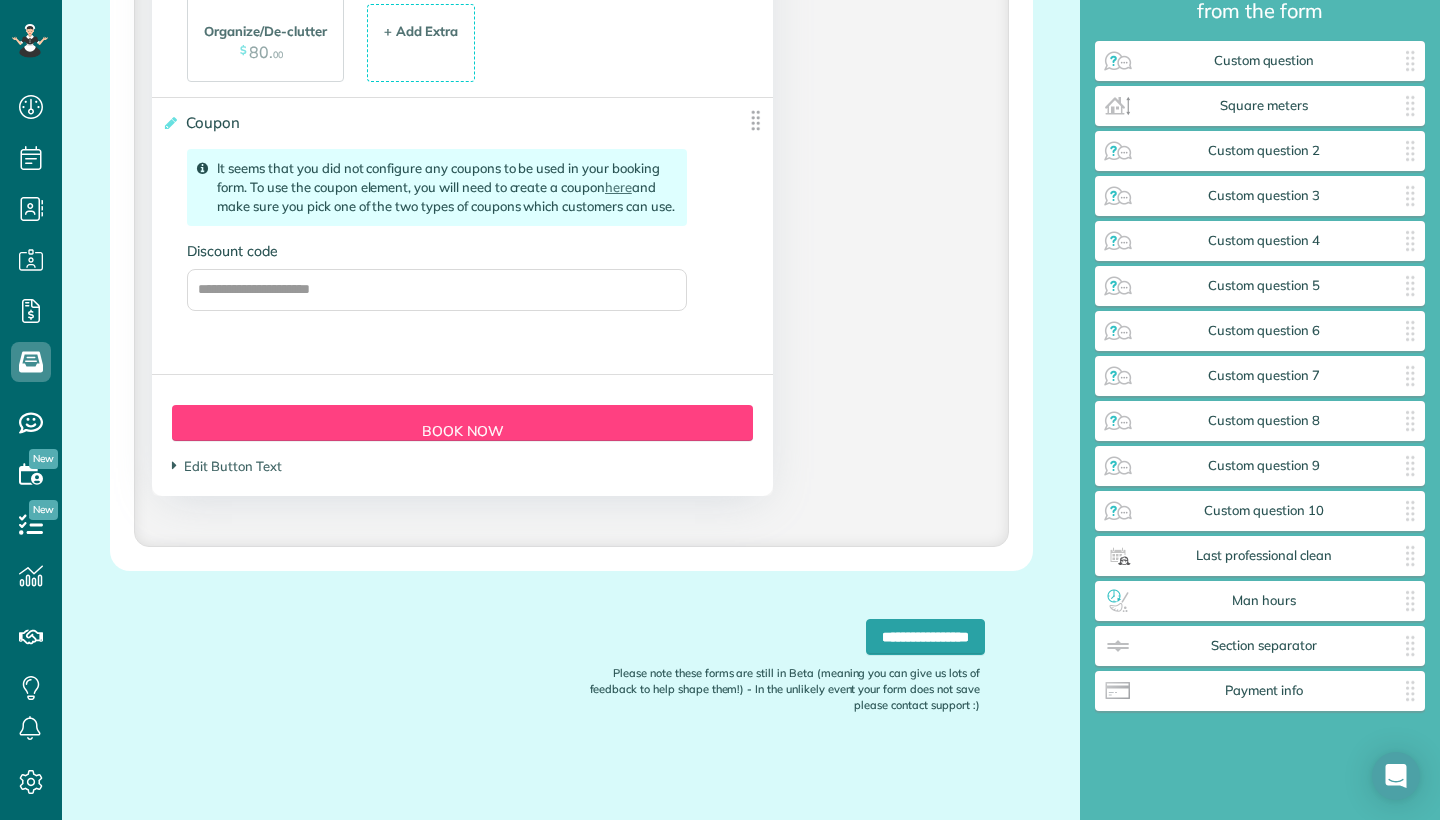 scroll, scrollTop: 3874, scrollLeft: 0, axis: vertical 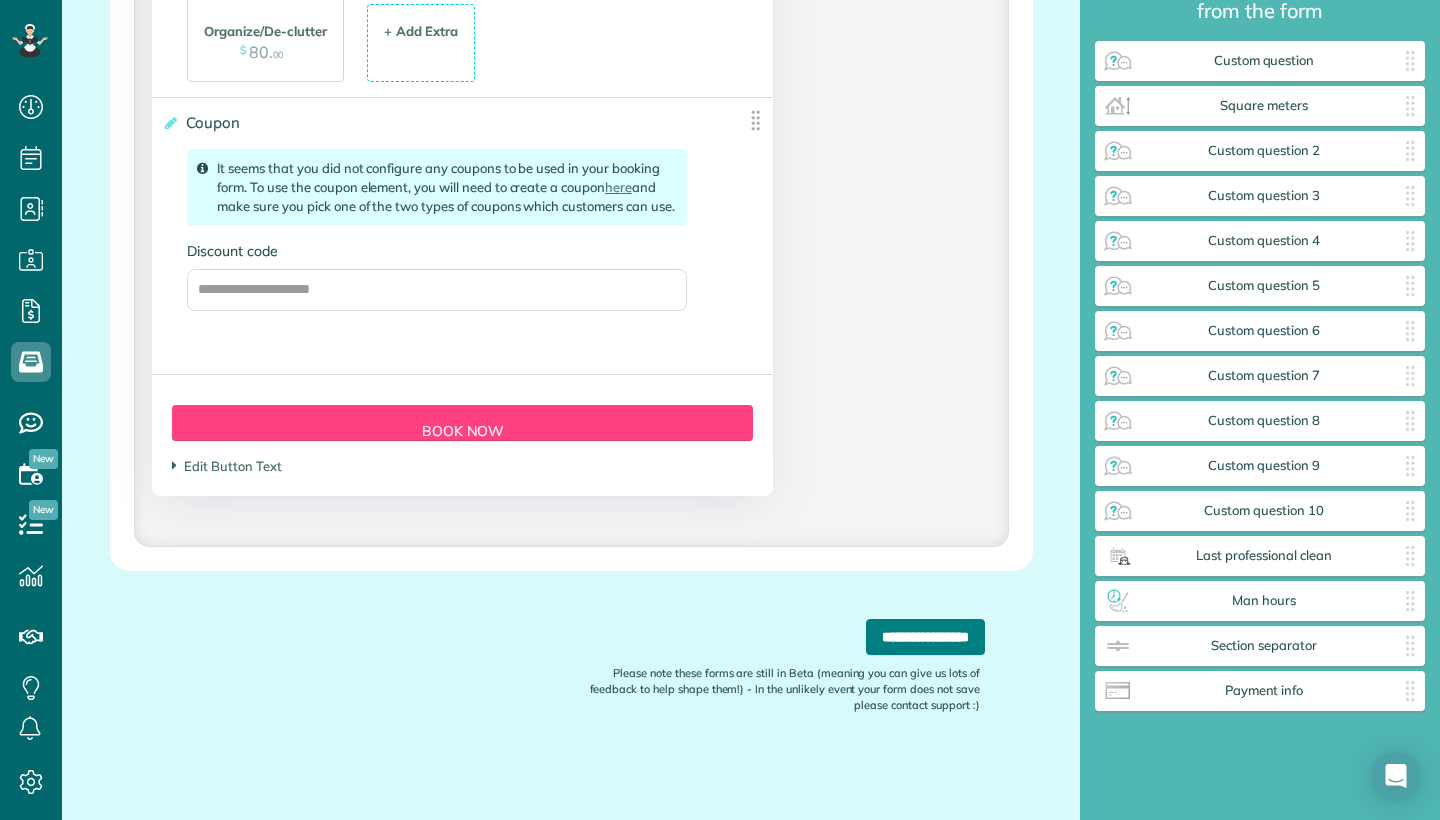 click on "**********" at bounding box center (925, 637) 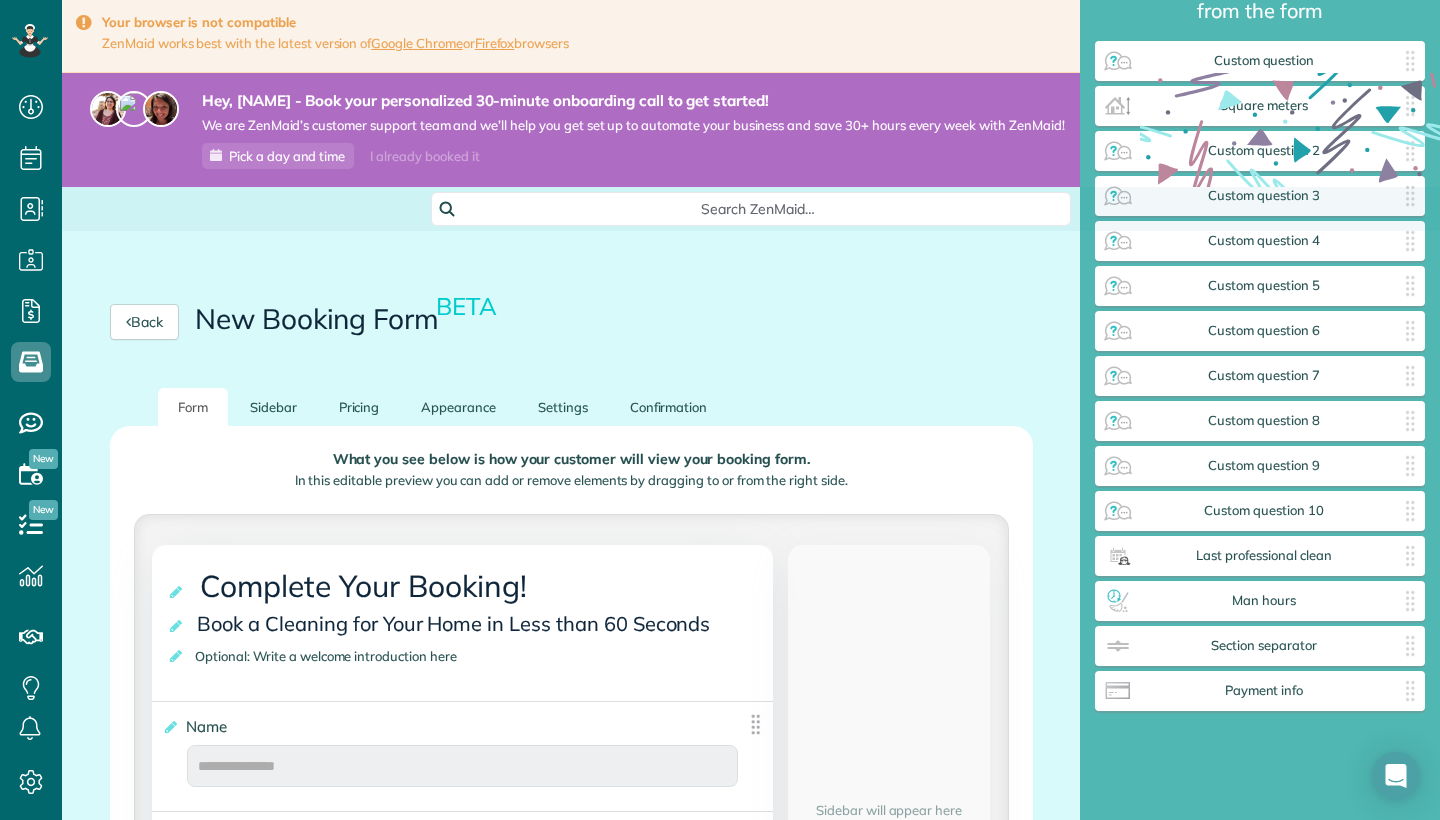 scroll, scrollTop: 0, scrollLeft: 0, axis: both 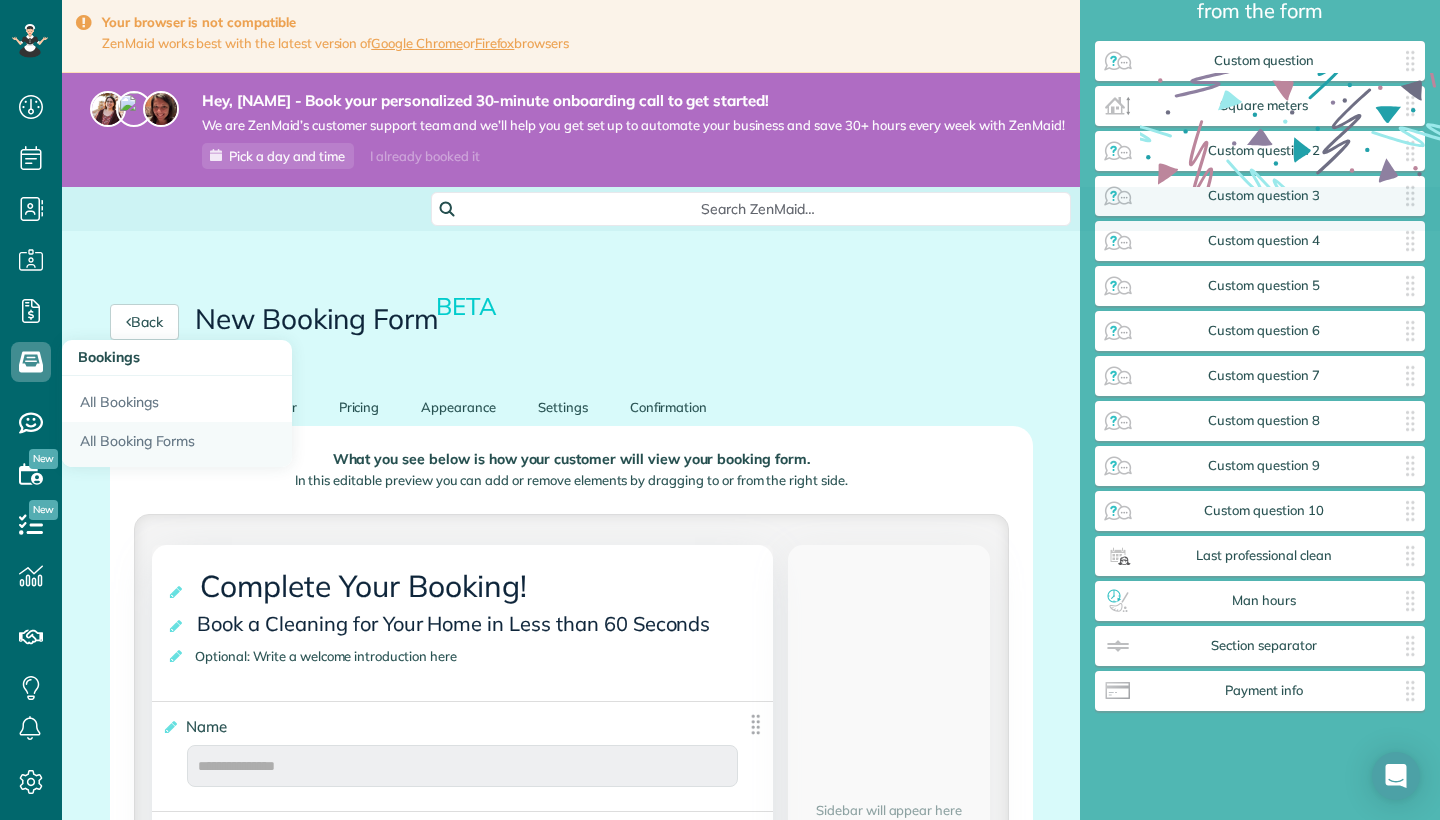 click on "All Booking Forms" at bounding box center (177, 445) 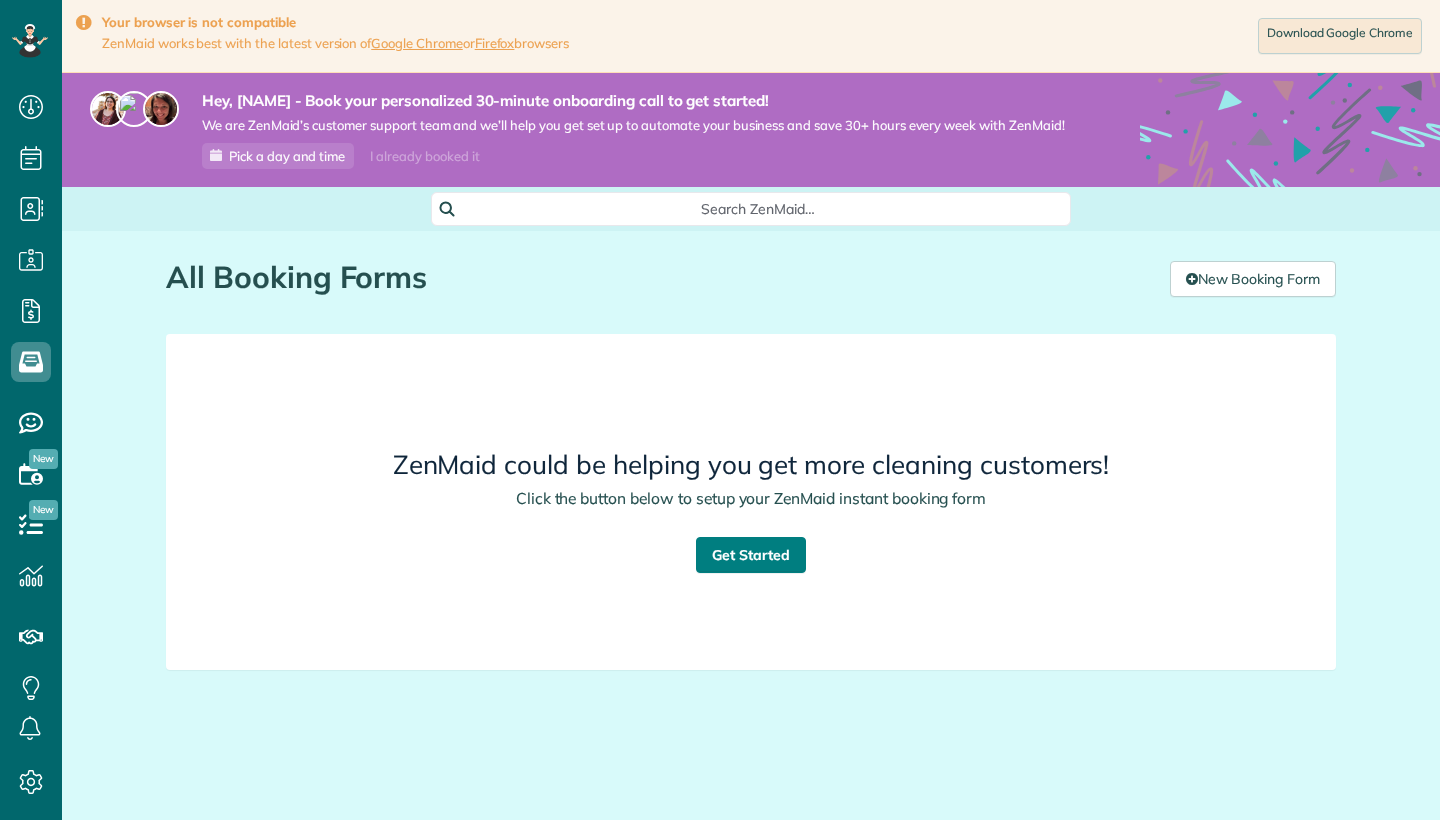 scroll, scrollTop: 0, scrollLeft: 0, axis: both 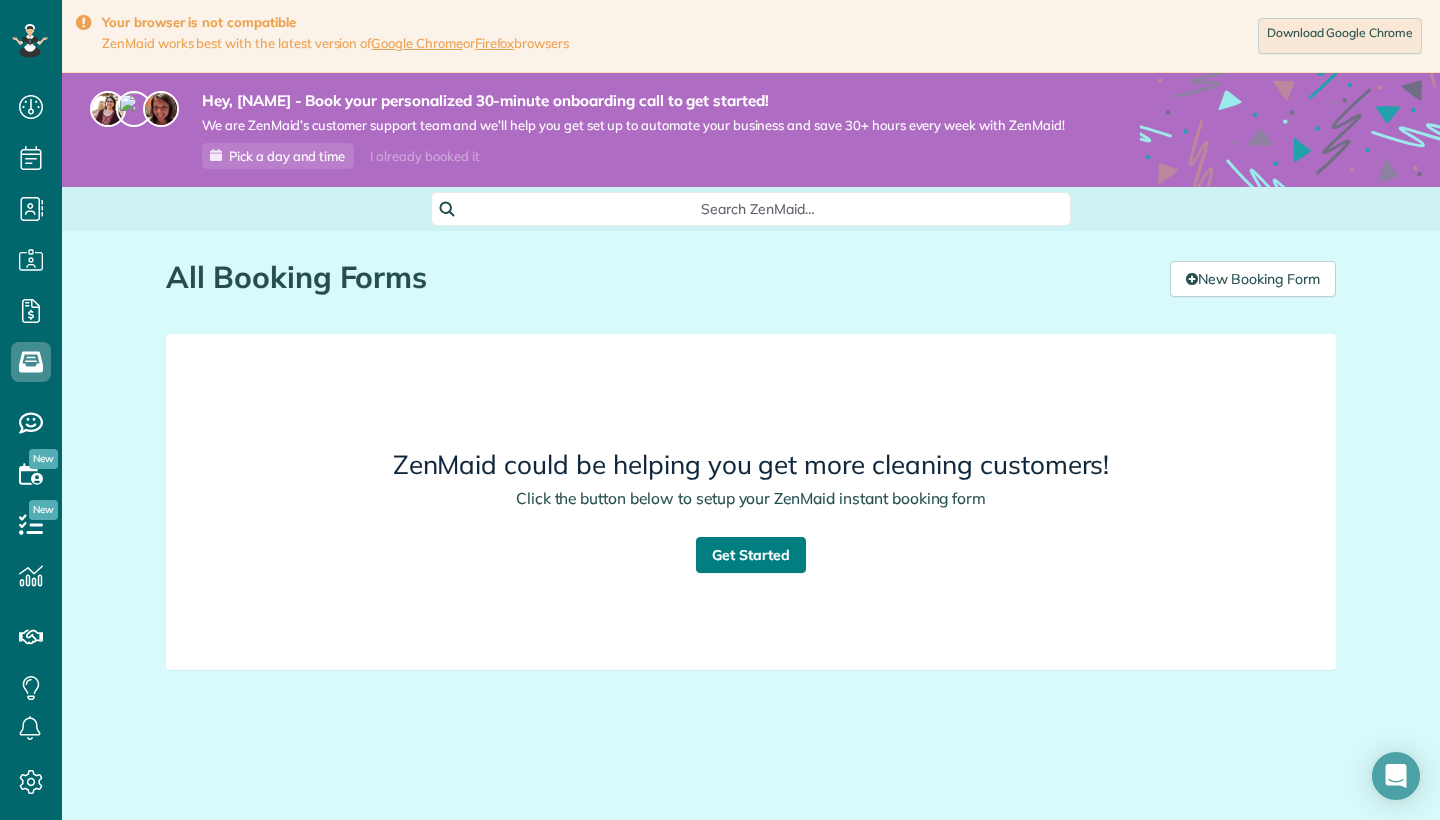 click on "Get Started" at bounding box center (751, 555) 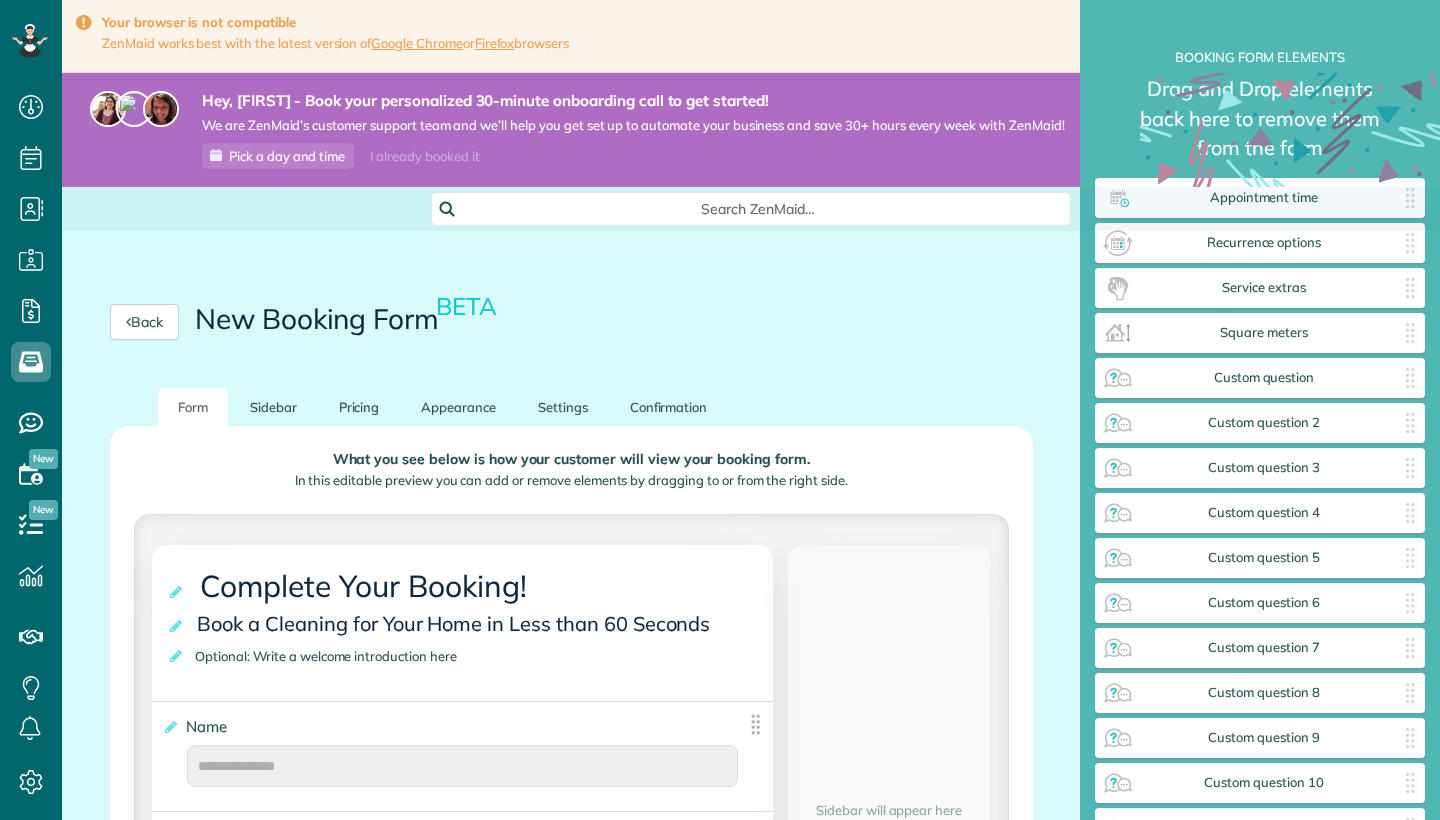 scroll, scrollTop: 0, scrollLeft: 0, axis: both 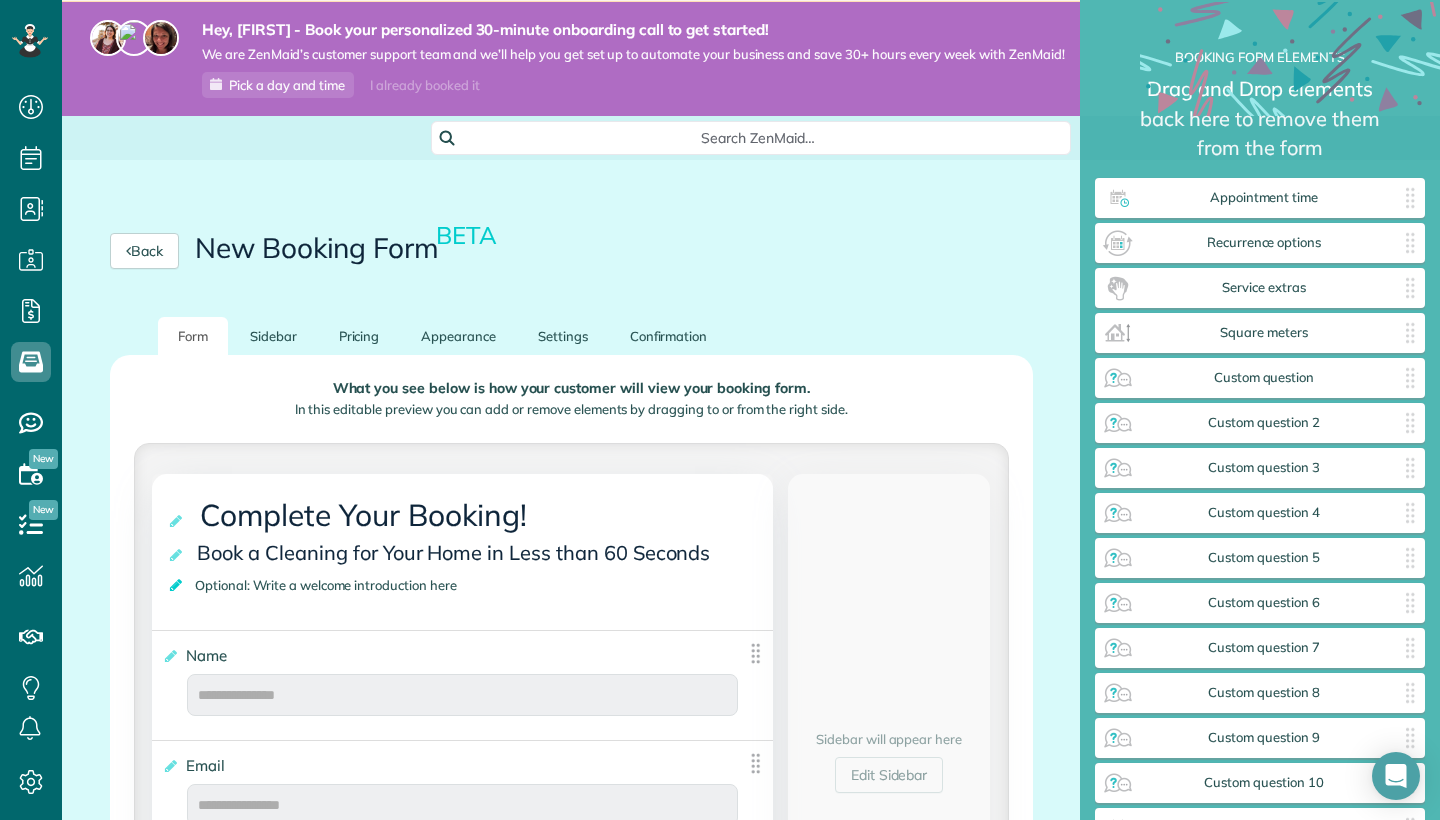 click at bounding box center [177, 585] 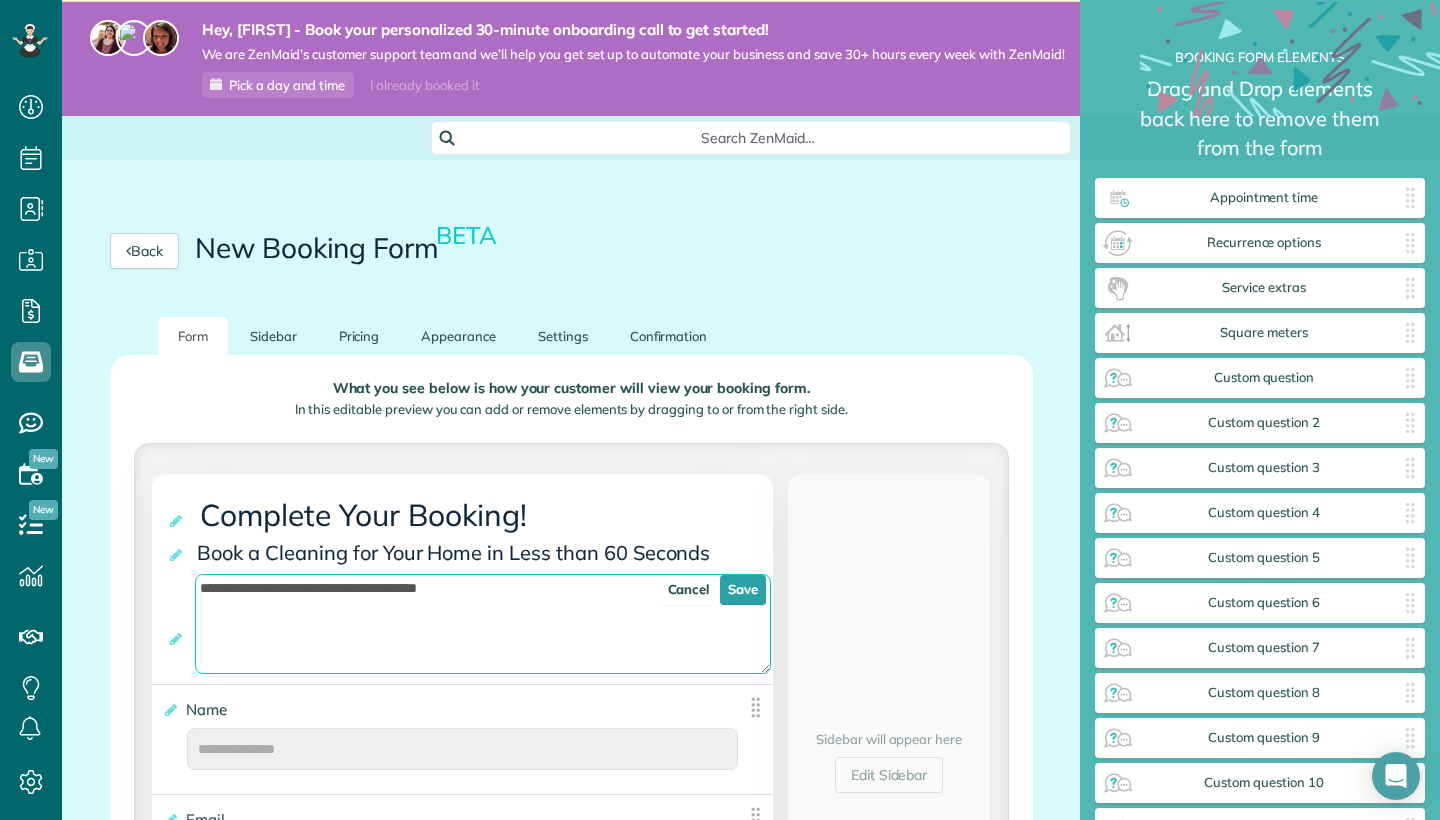 click on "**********" at bounding box center (483, 624) 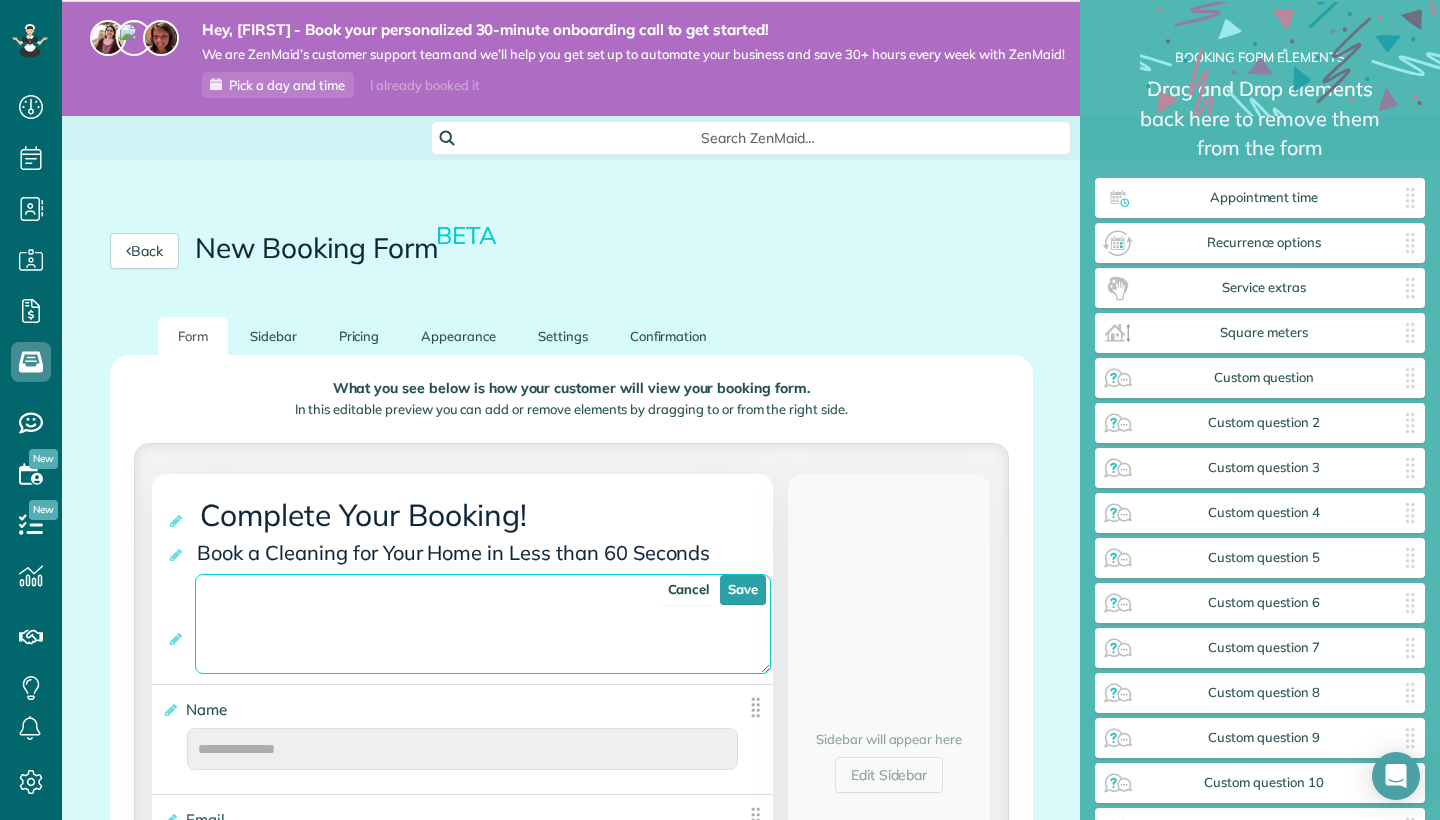 paste on "**********" 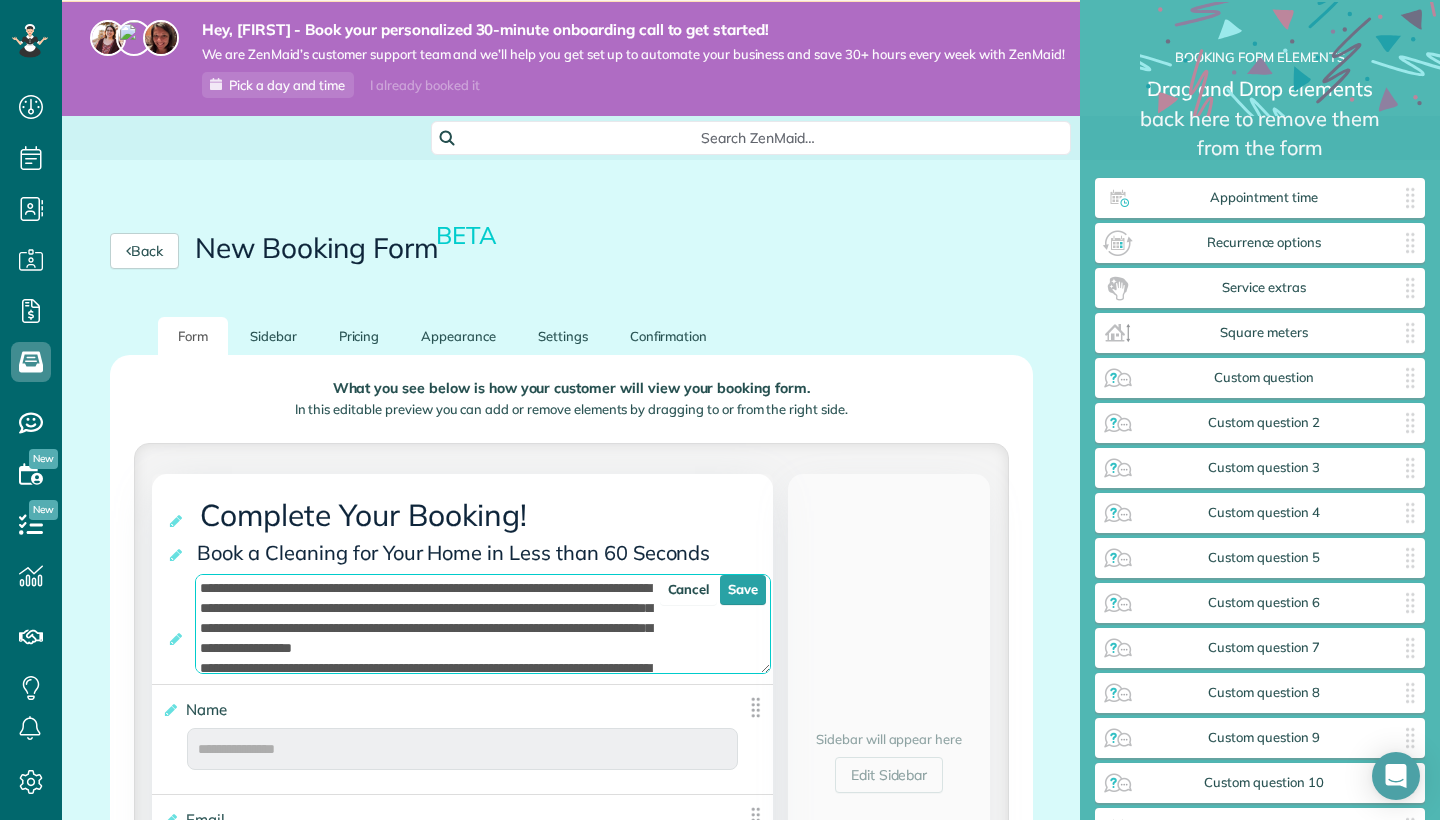 scroll, scrollTop: 28, scrollLeft: 0, axis: vertical 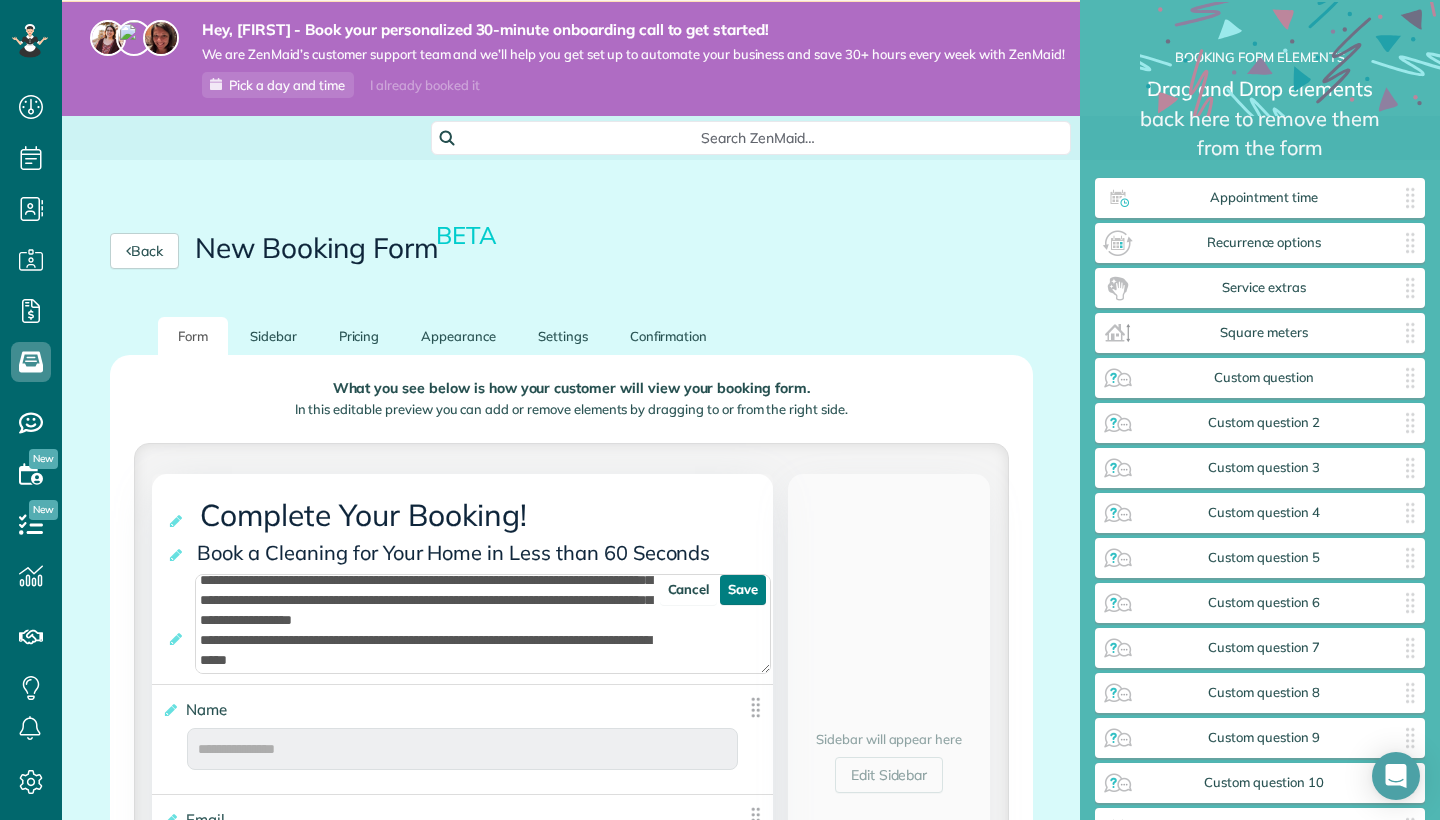 click on "Save" at bounding box center [743, 590] 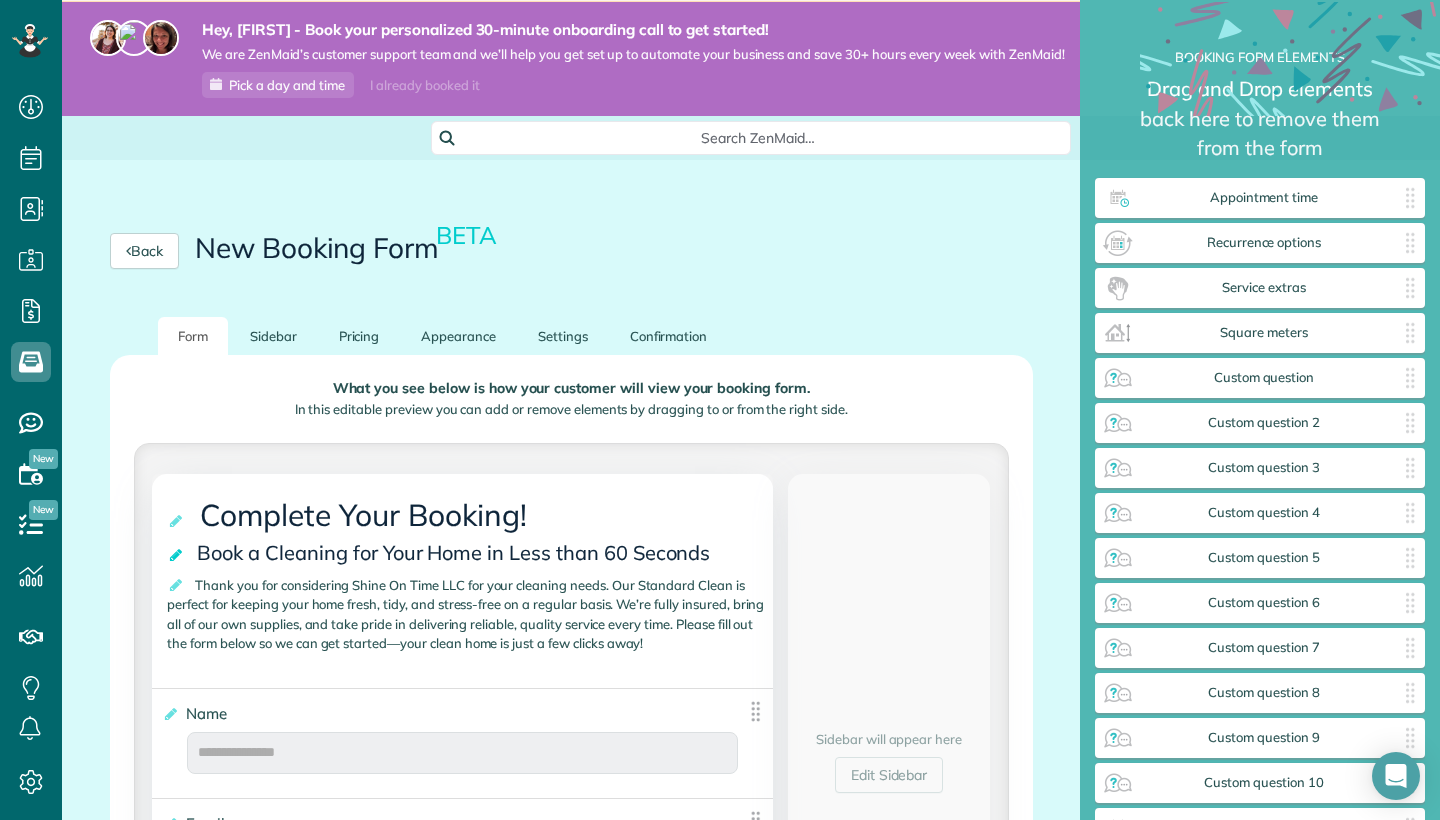 click at bounding box center [177, 555] 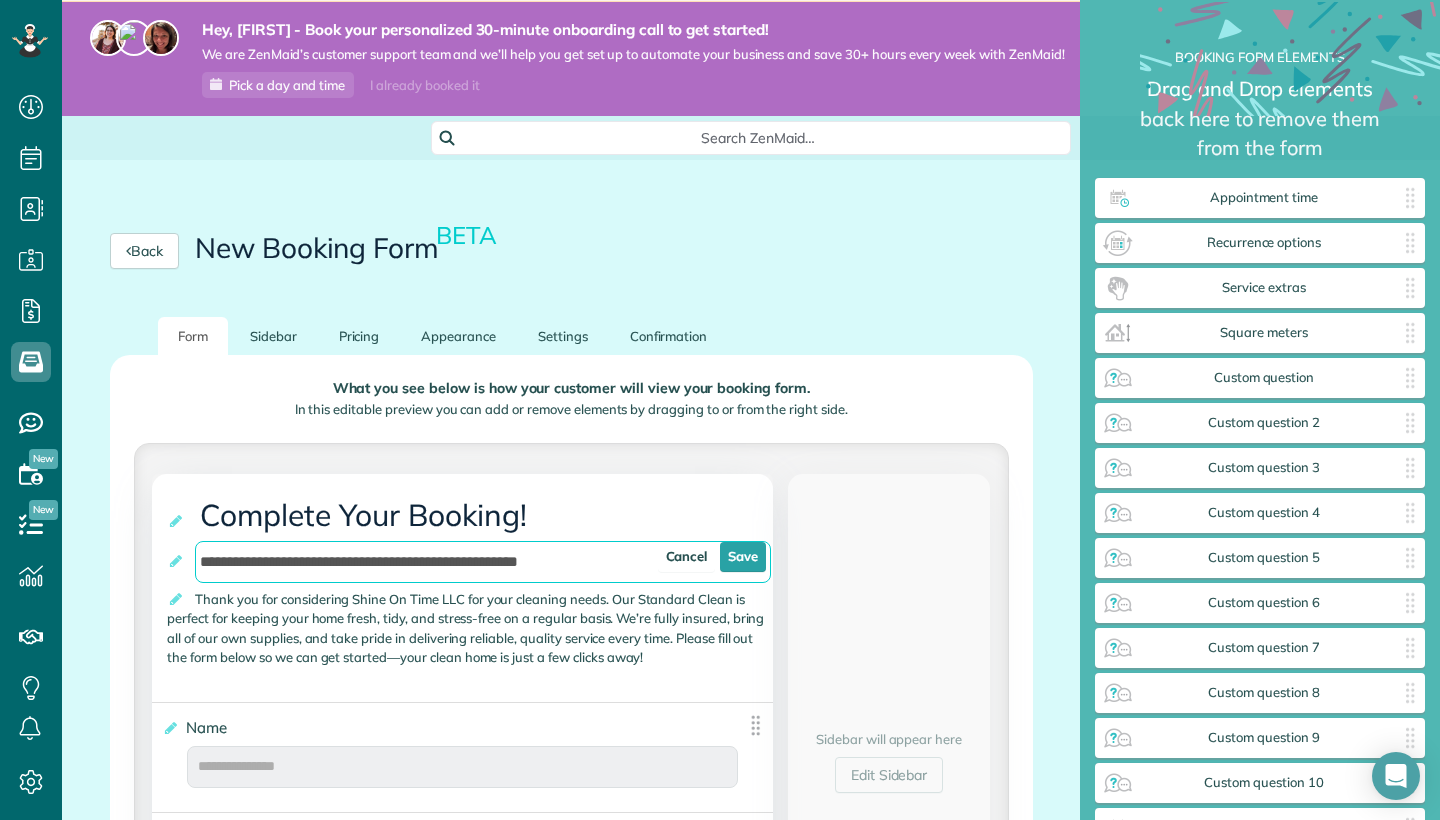 drag, startPoint x: 599, startPoint y: 567, endPoint x: 279, endPoint y: 554, distance: 320.26395 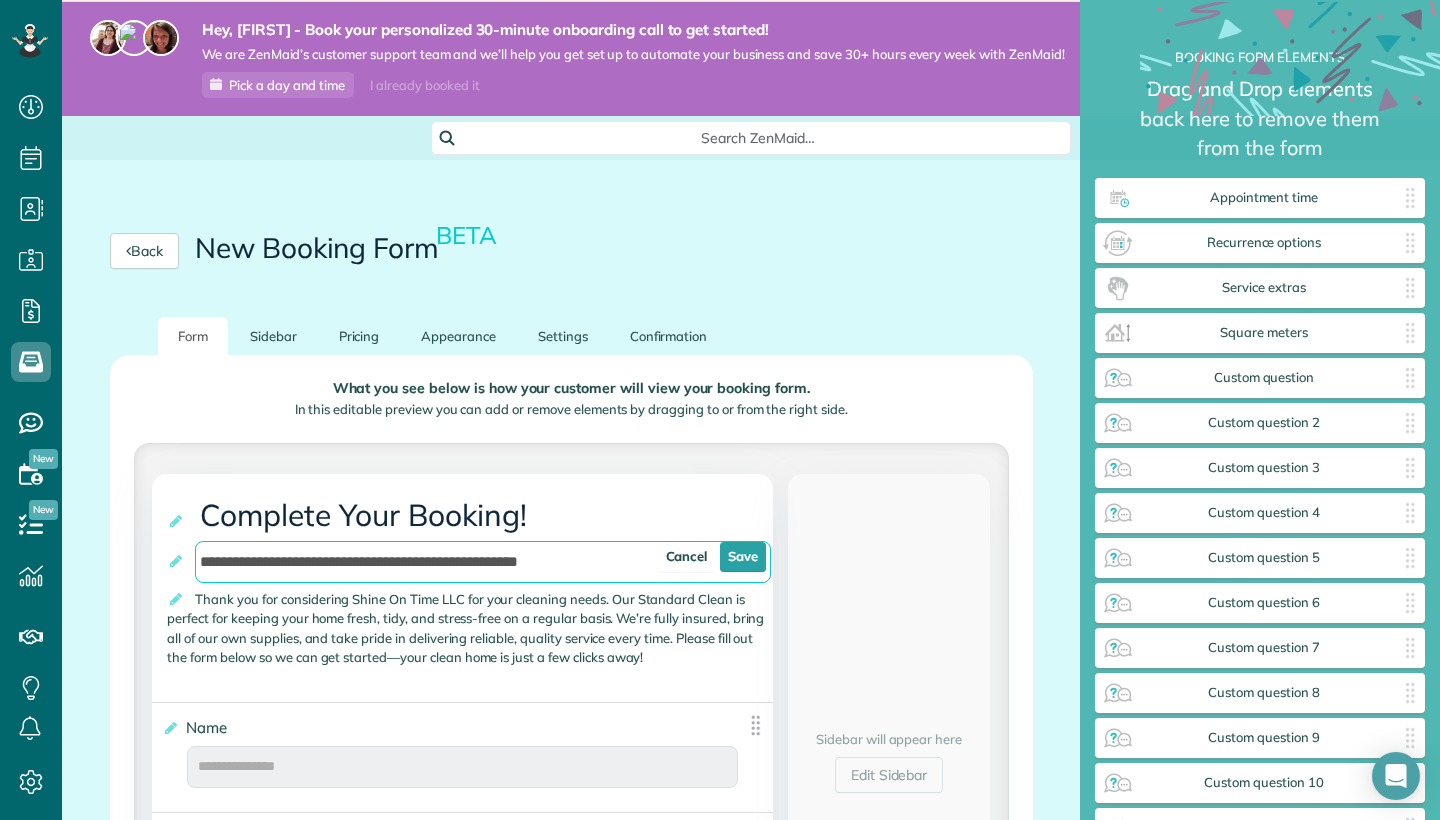 click on "**********" at bounding box center [483, 562] 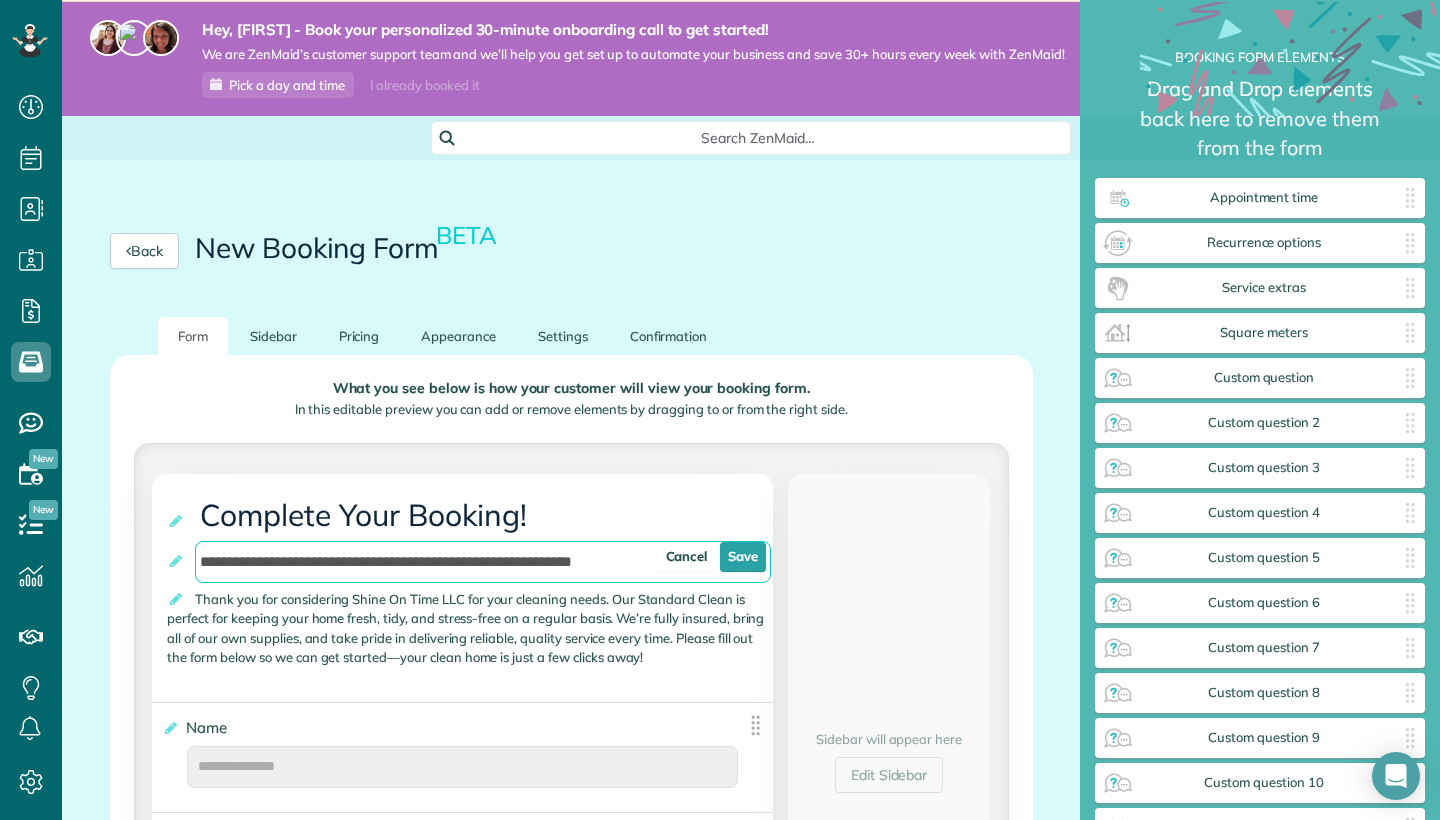 type on "**********" 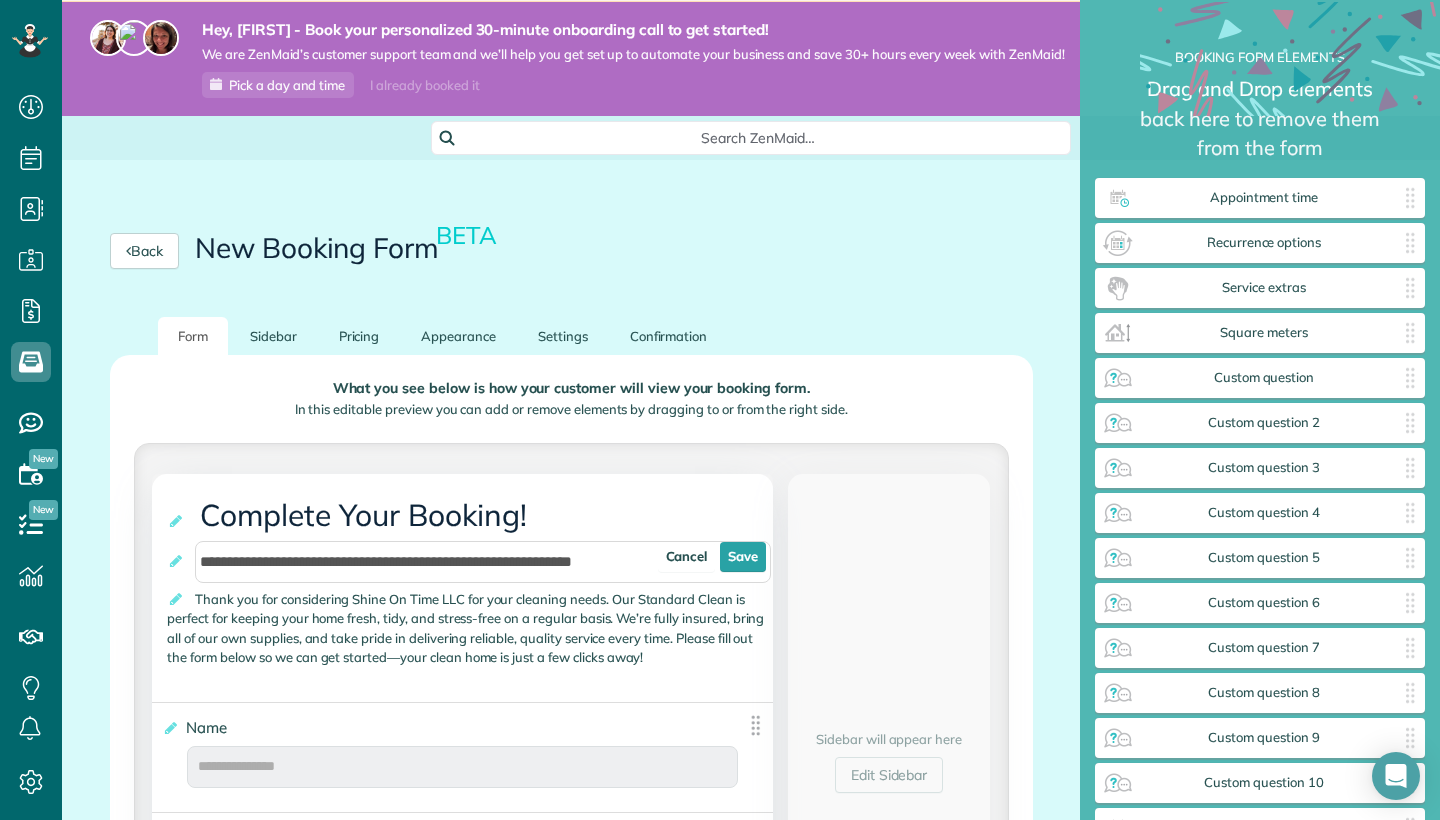 click on "**********" at bounding box center (462, 587) 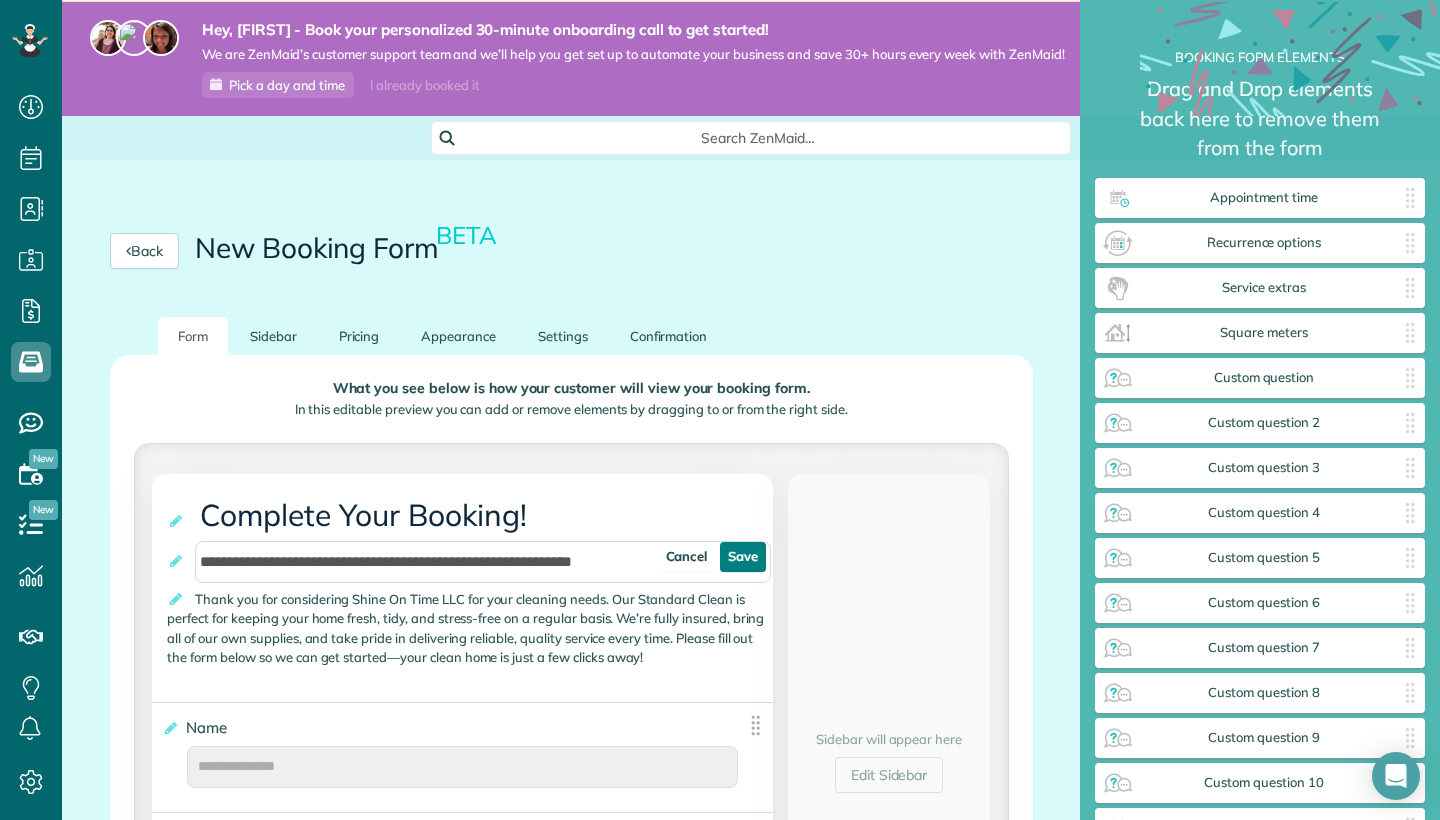 click on "Save" at bounding box center [743, 557] 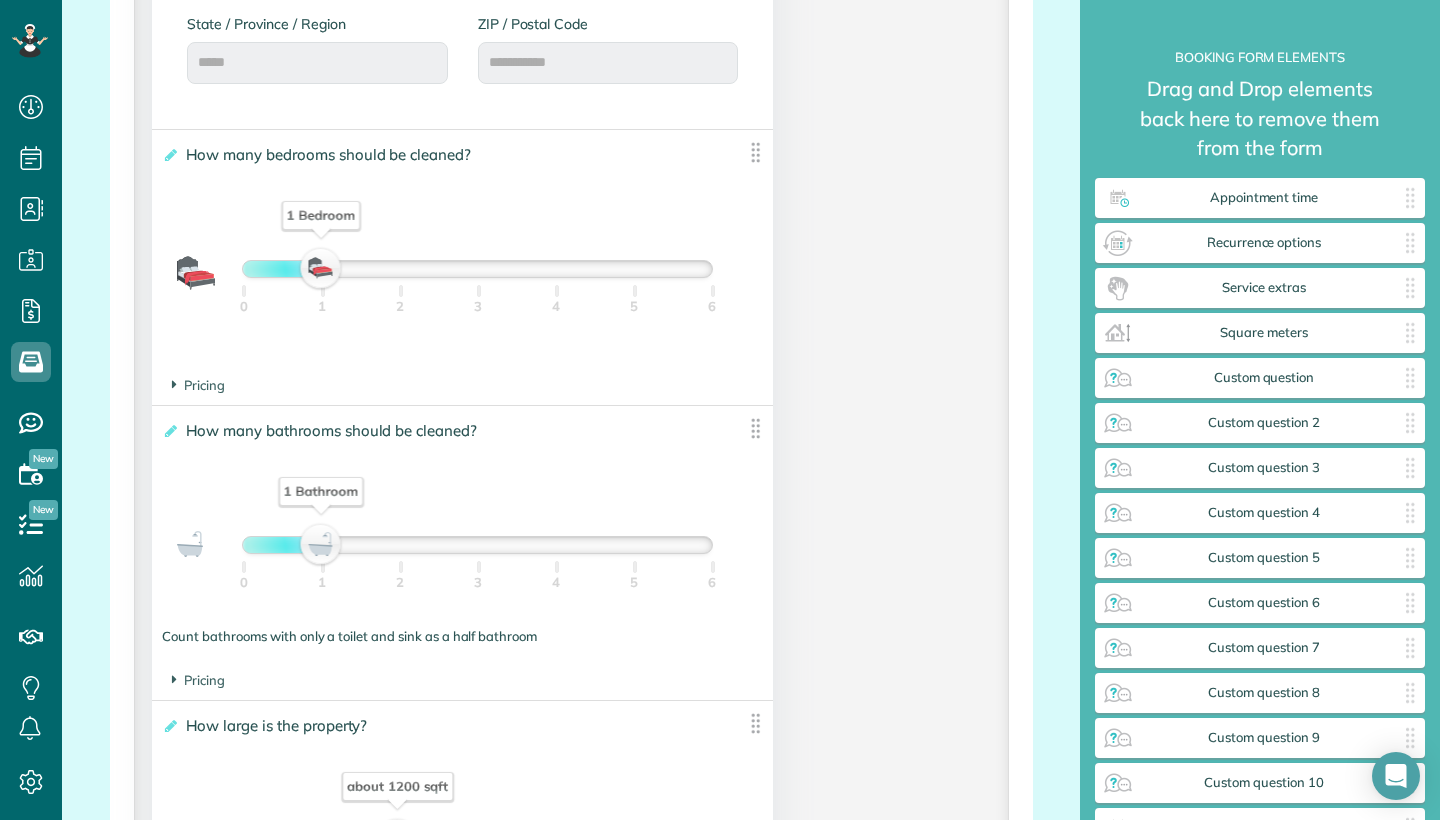 scroll, scrollTop: 1868, scrollLeft: 0, axis: vertical 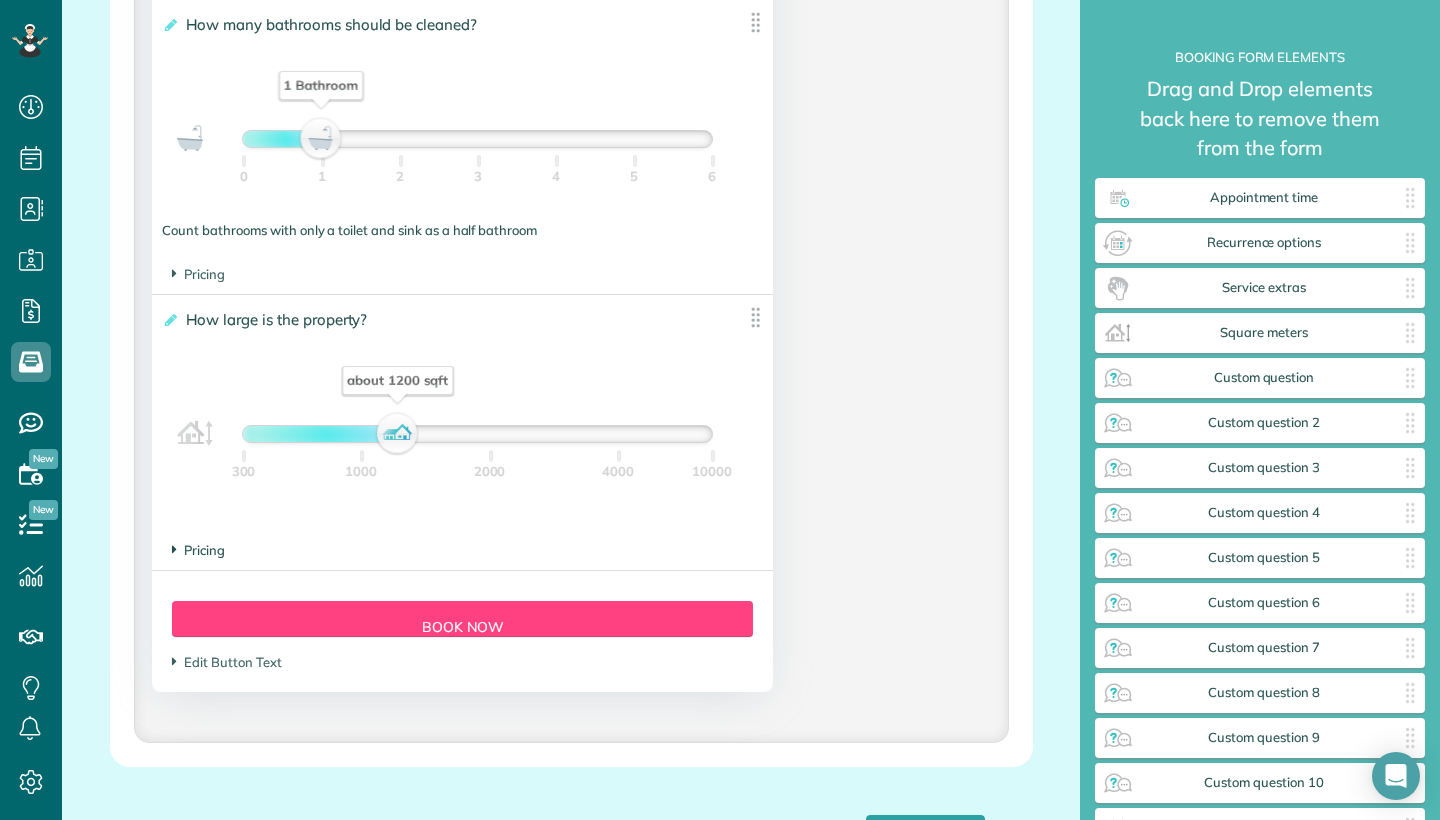 click on "Pricing" at bounding box center (198, 550) 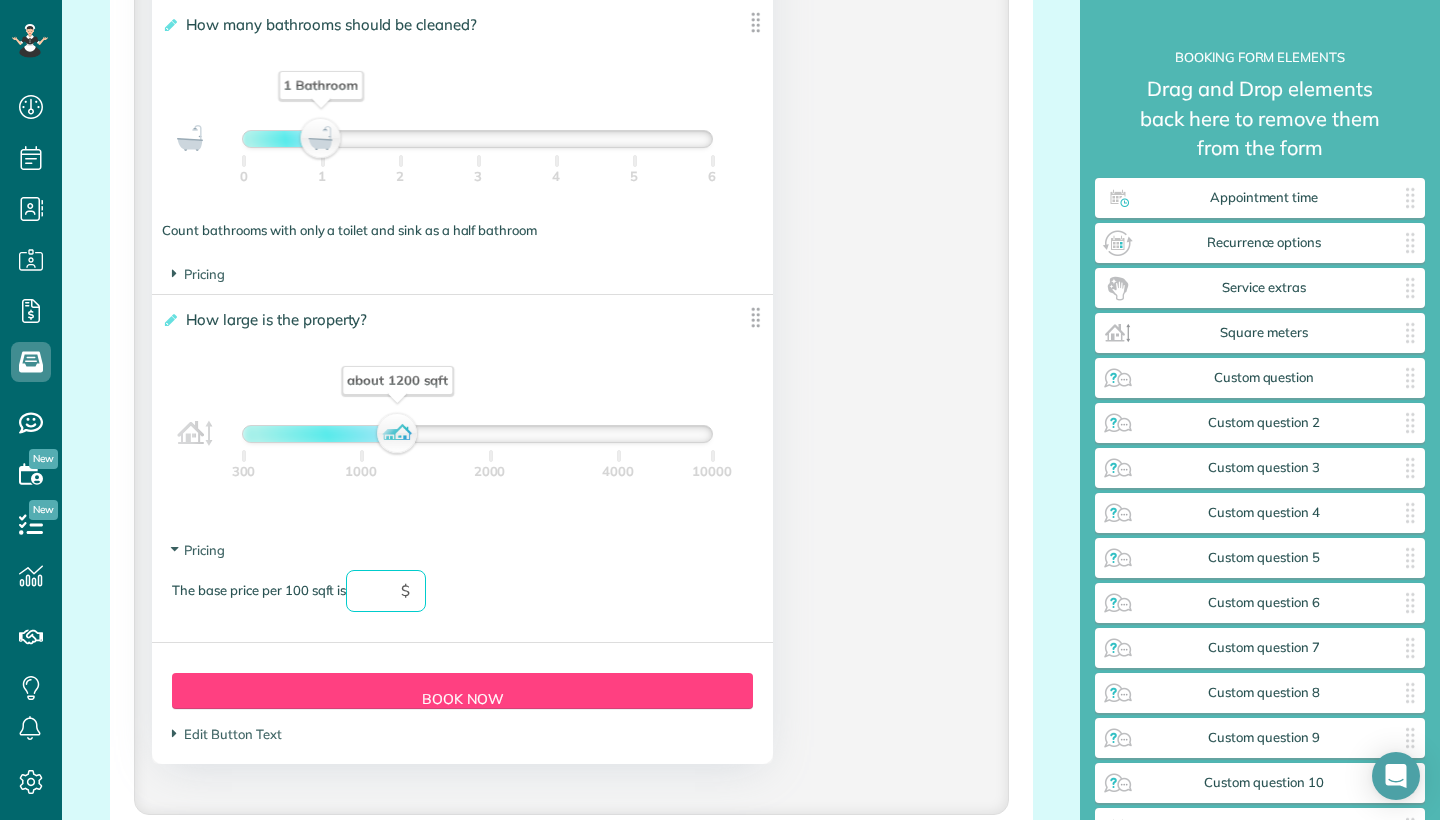 click at bounding box center (386, 591) 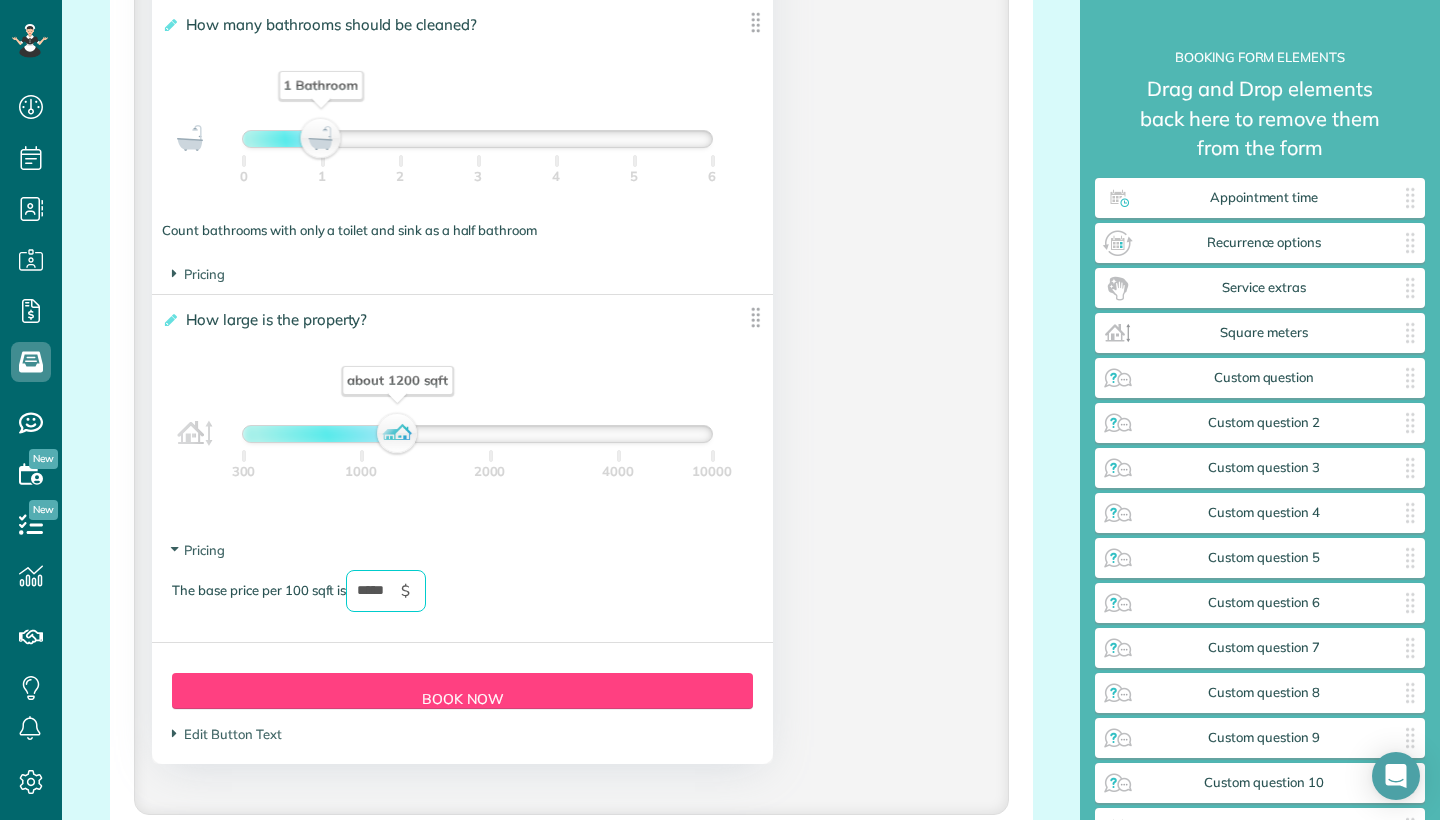type on "*****" 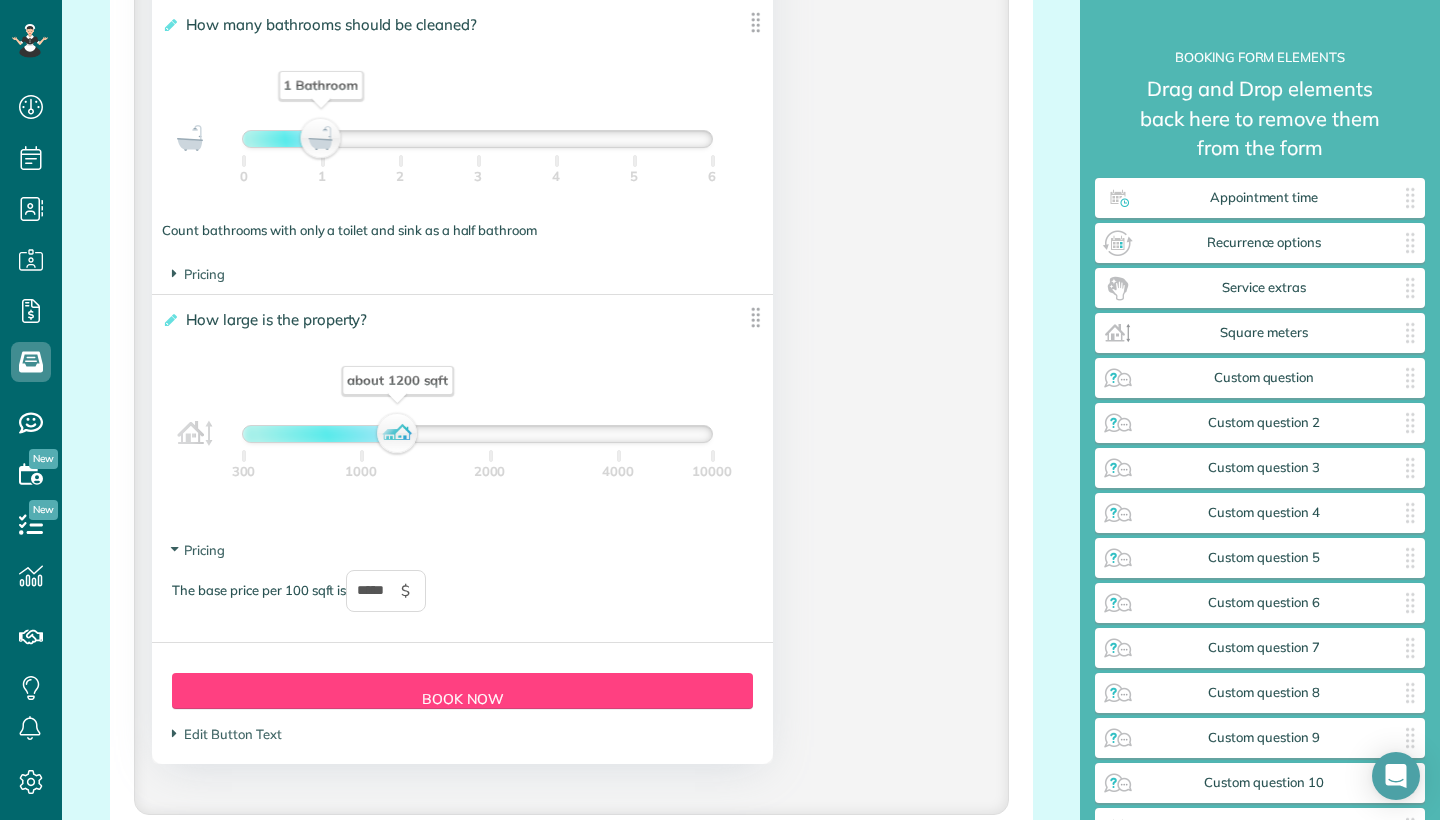 click on "**********" at bounding box center [571, -280] 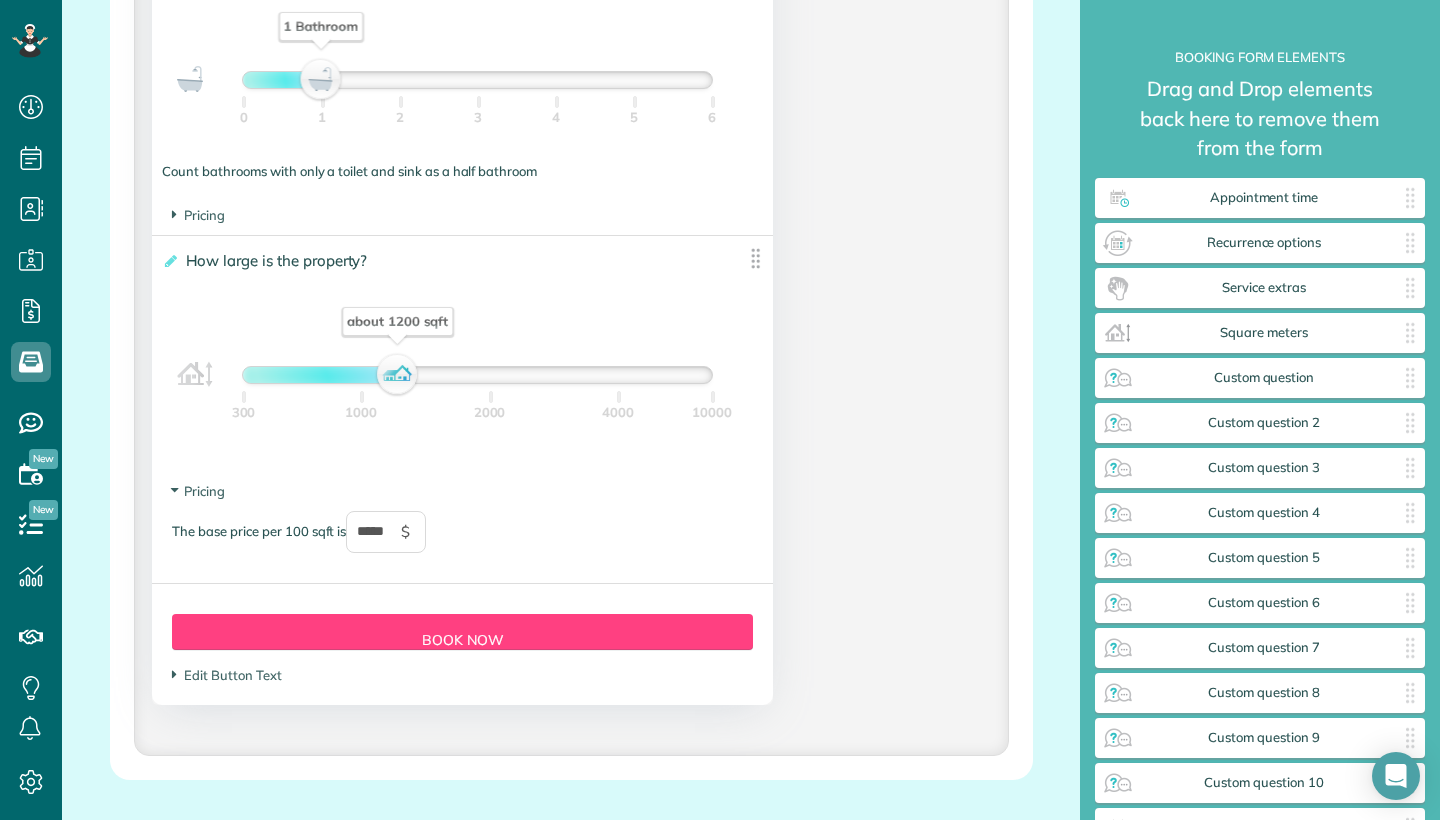 scroll, scrollTop: 1963, scrollLeft: 0, axis: vertical 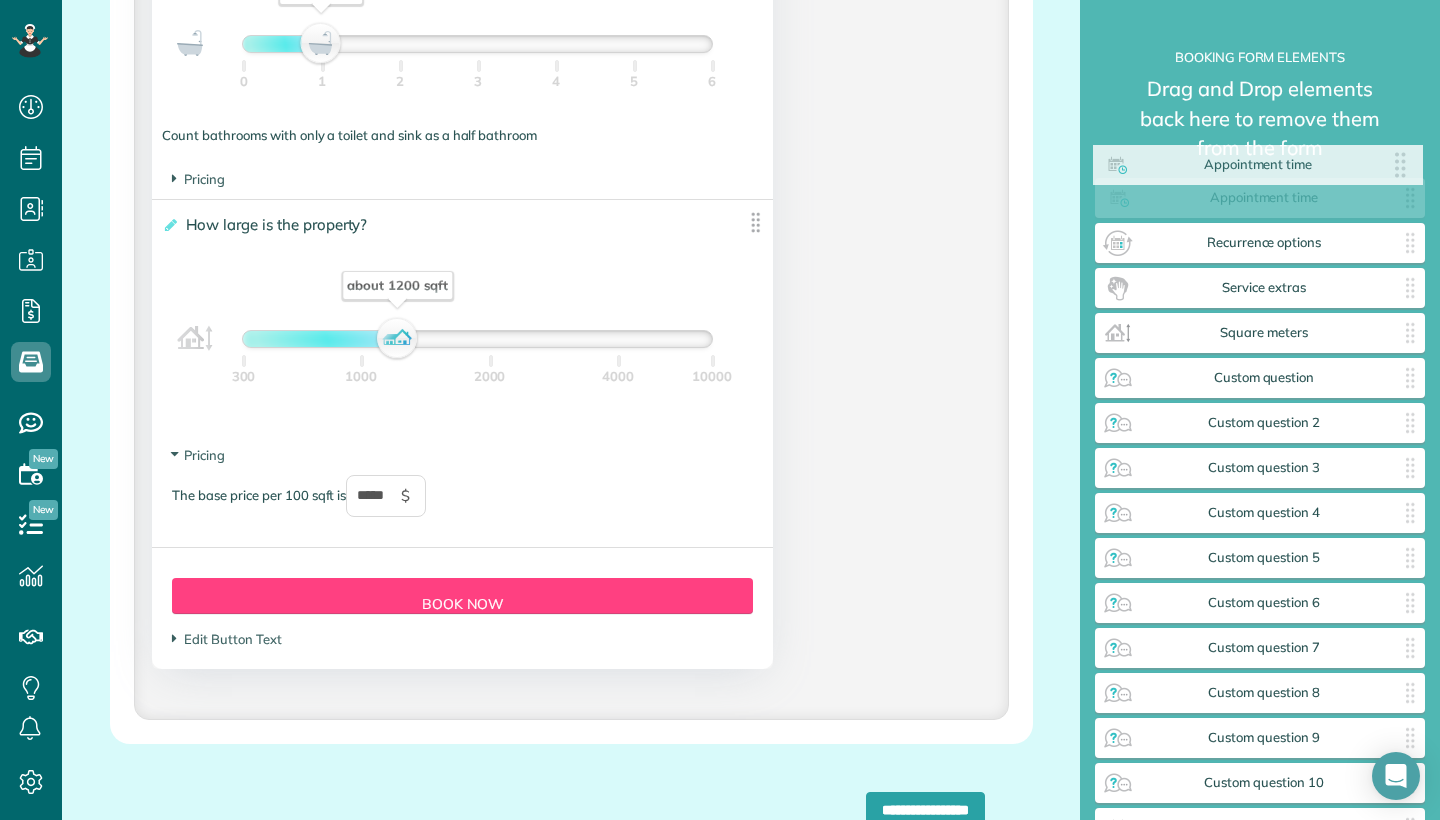 drag, startPoint x: 1402, startPoint y: 201, endPoint x: 1397, endPoint y: 181, distance: 20.615528 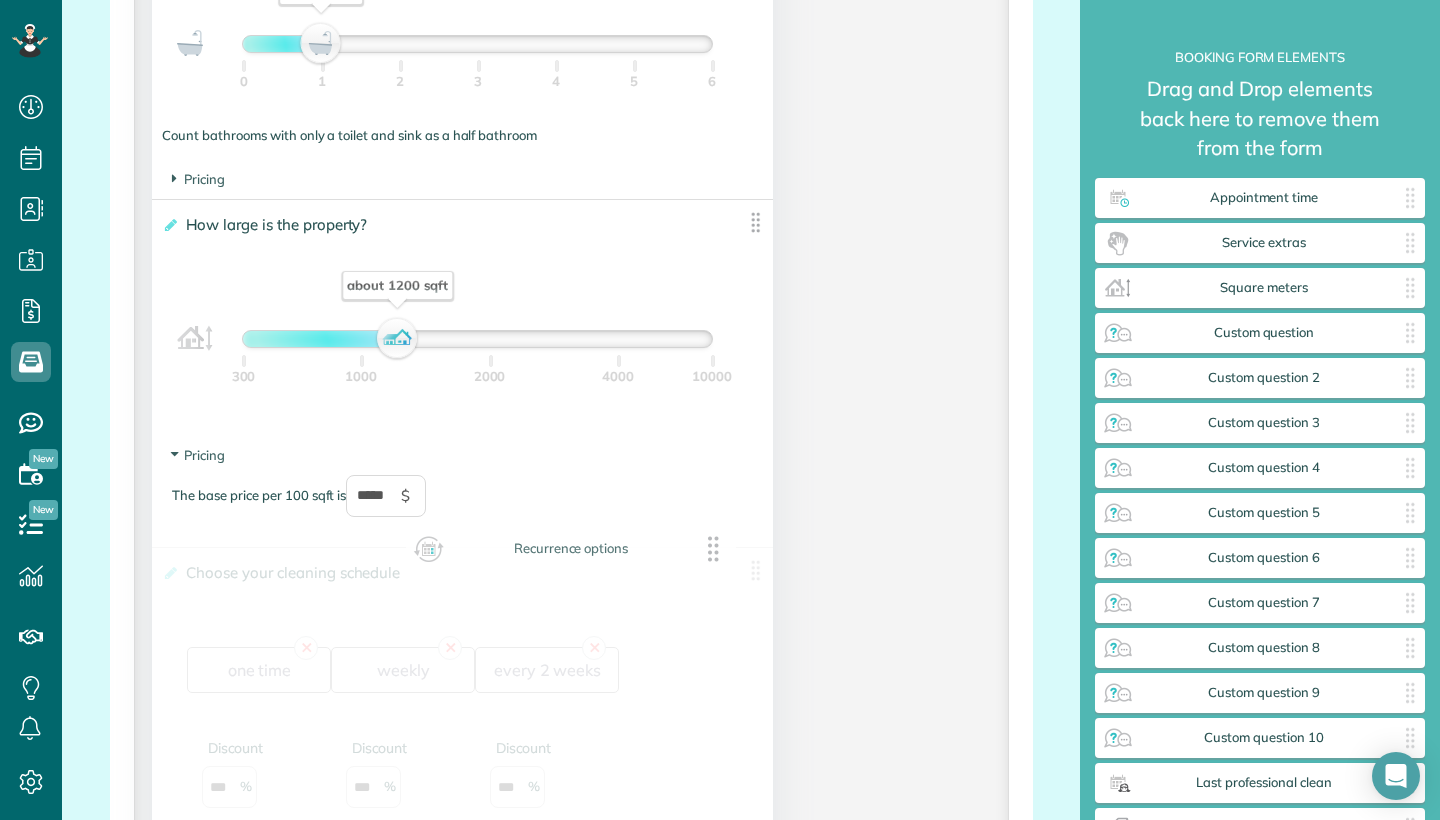 drag, startPoint x: 1409, startPoint y: 239, endPoint x: 719, endPoint y: 546, distance: 755.21454 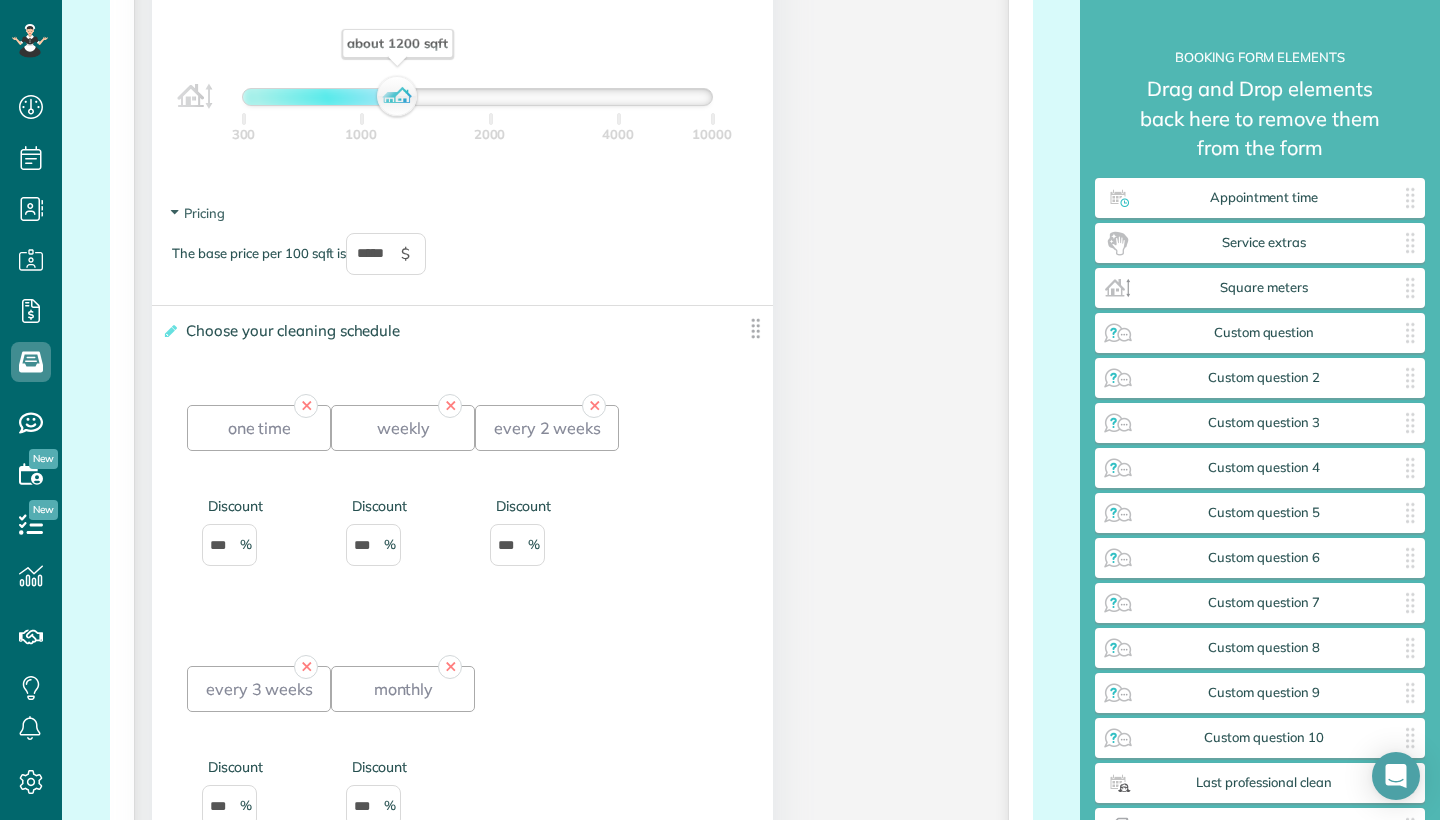 scroll, scrollTop: 2221, scrollLeft: 0, axis: vertical 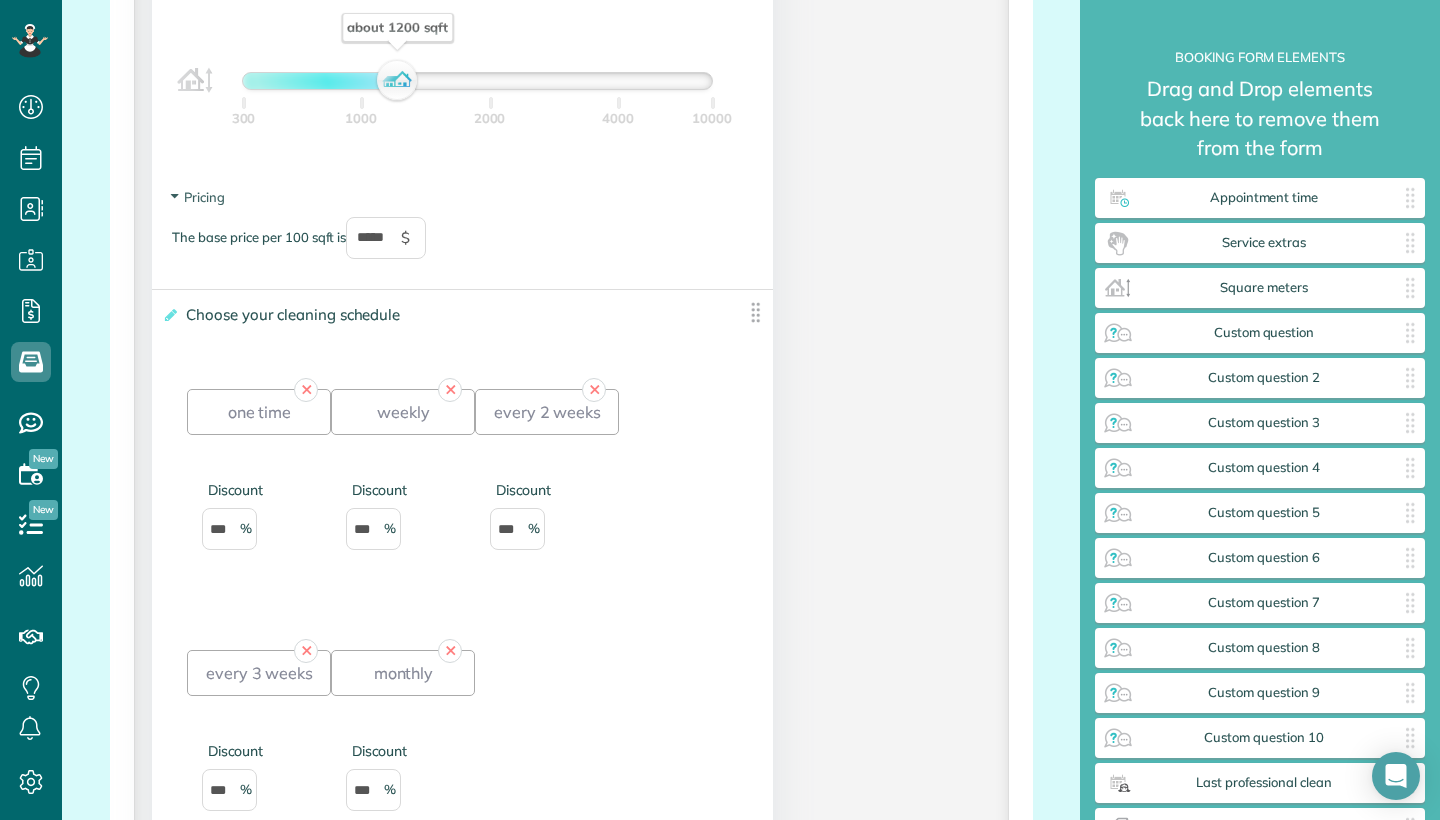 click on "**********" at bounding box center (571, -321) 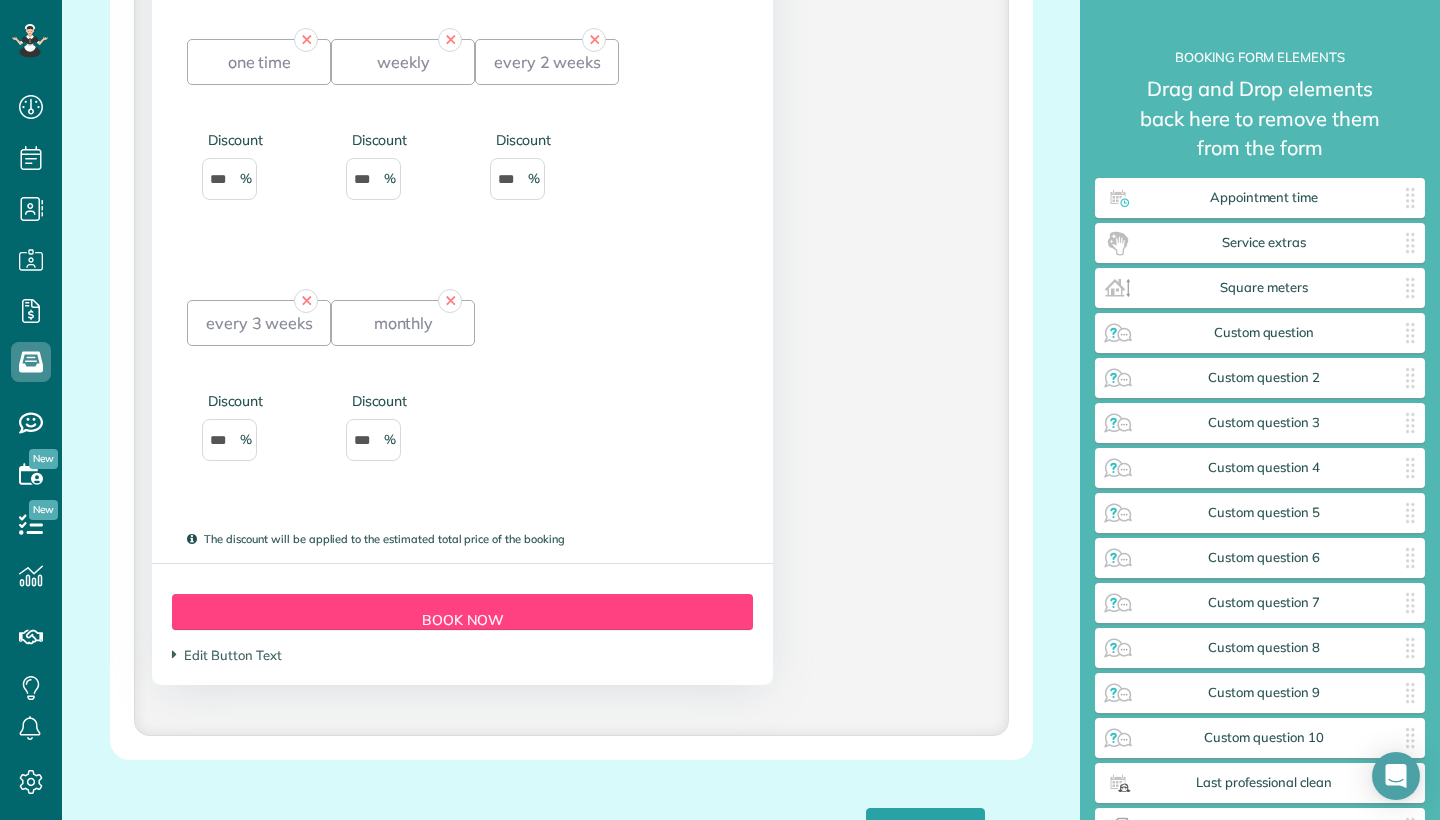 scroll, scrollTop: 2572, scrollLeft: 0, axis: vertical 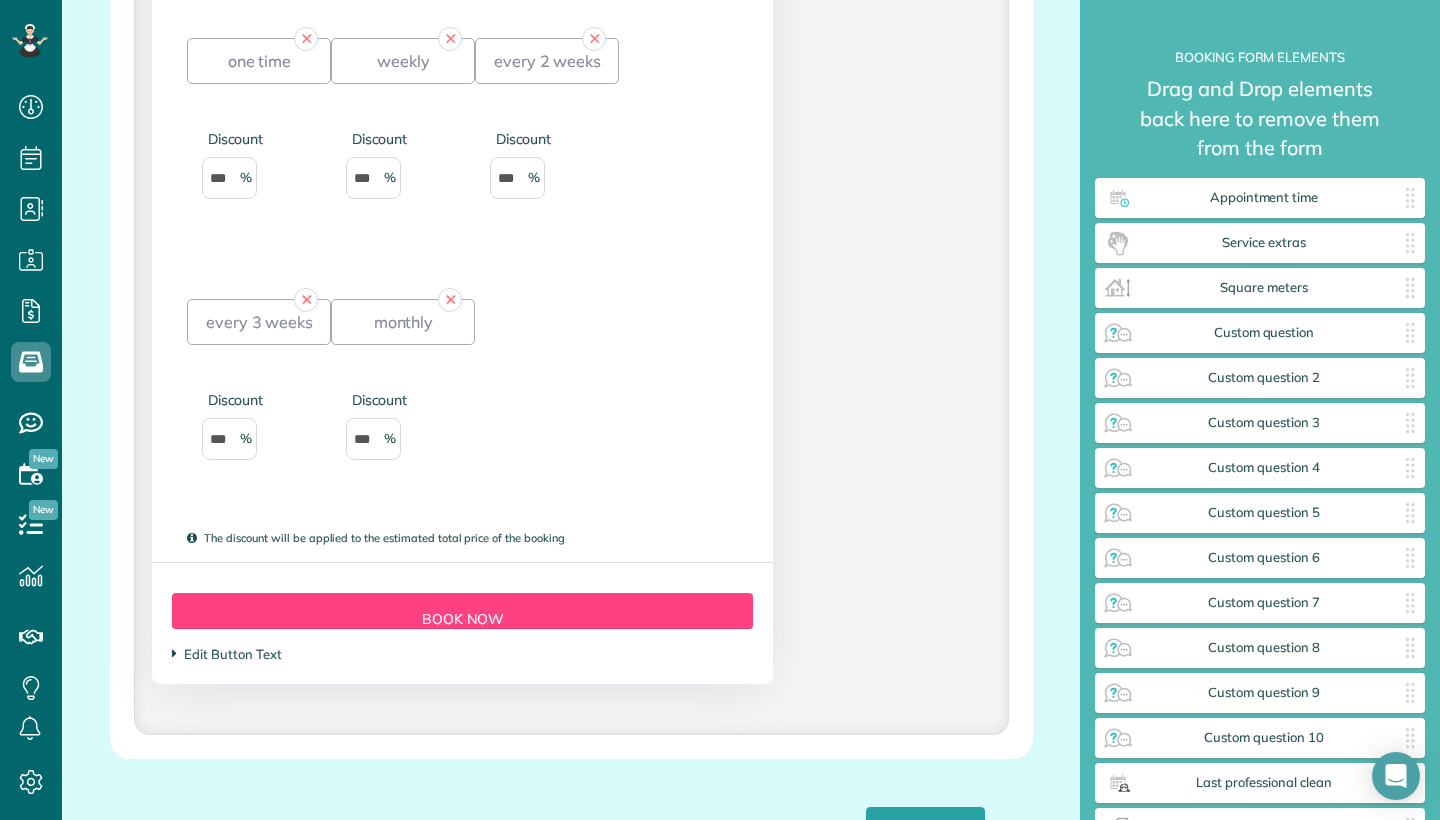 click on "Edit Button Text" at bounding box center [226, 654] 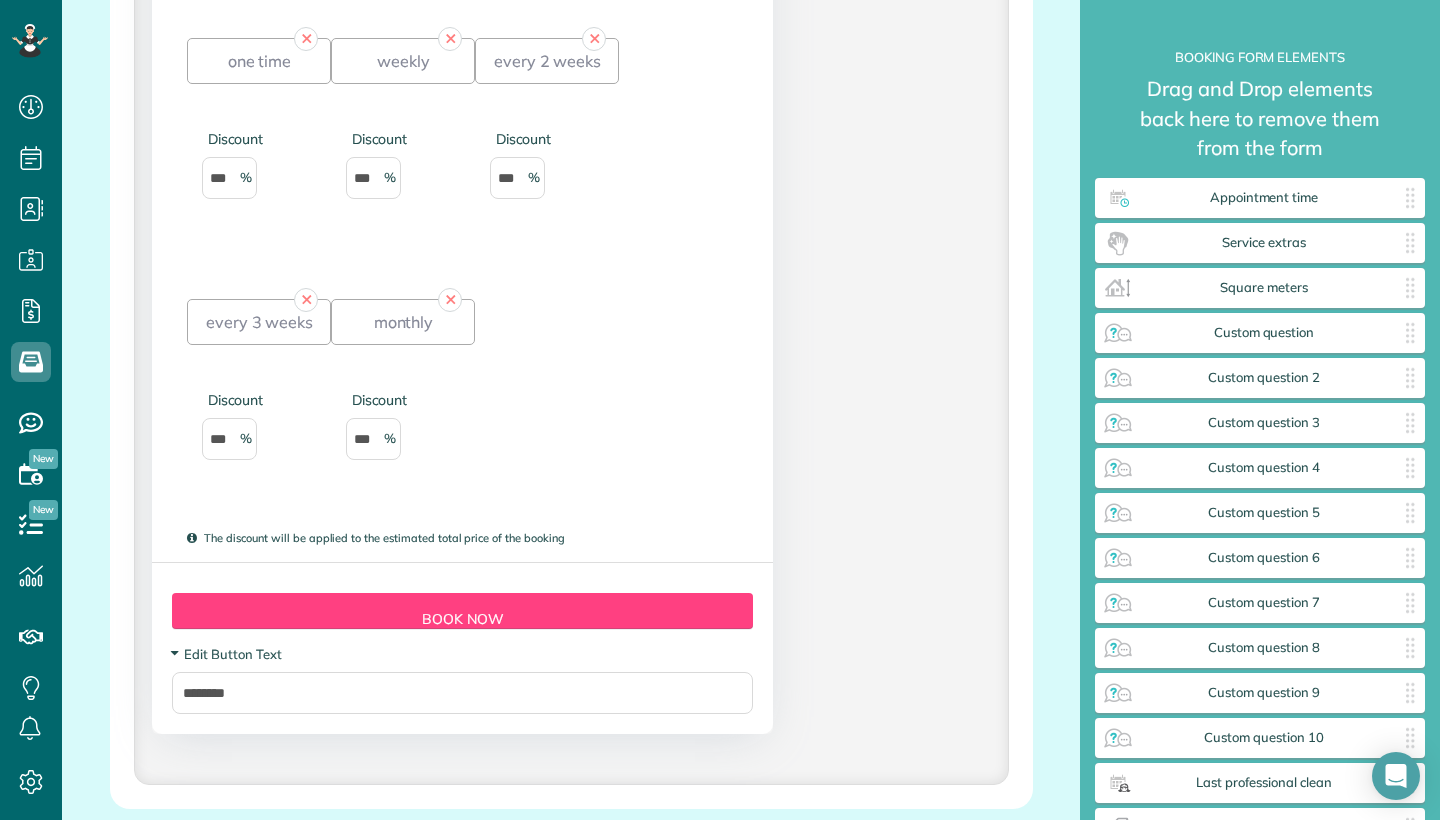 click on "Edit Button Text" at bounding box center [226, 654] 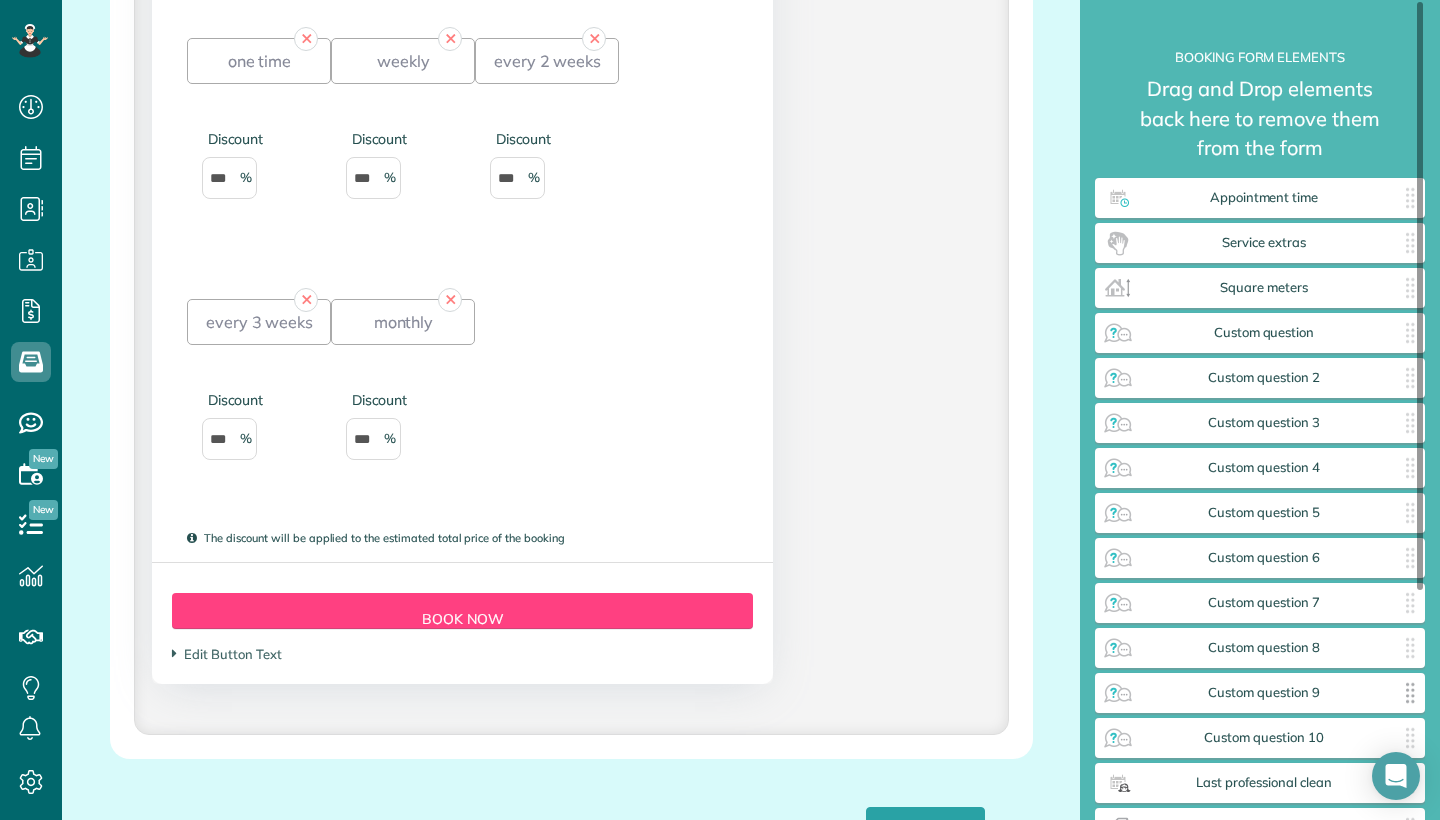 scroll, scrollTop: 0, scrollLeft: 0, axis: both 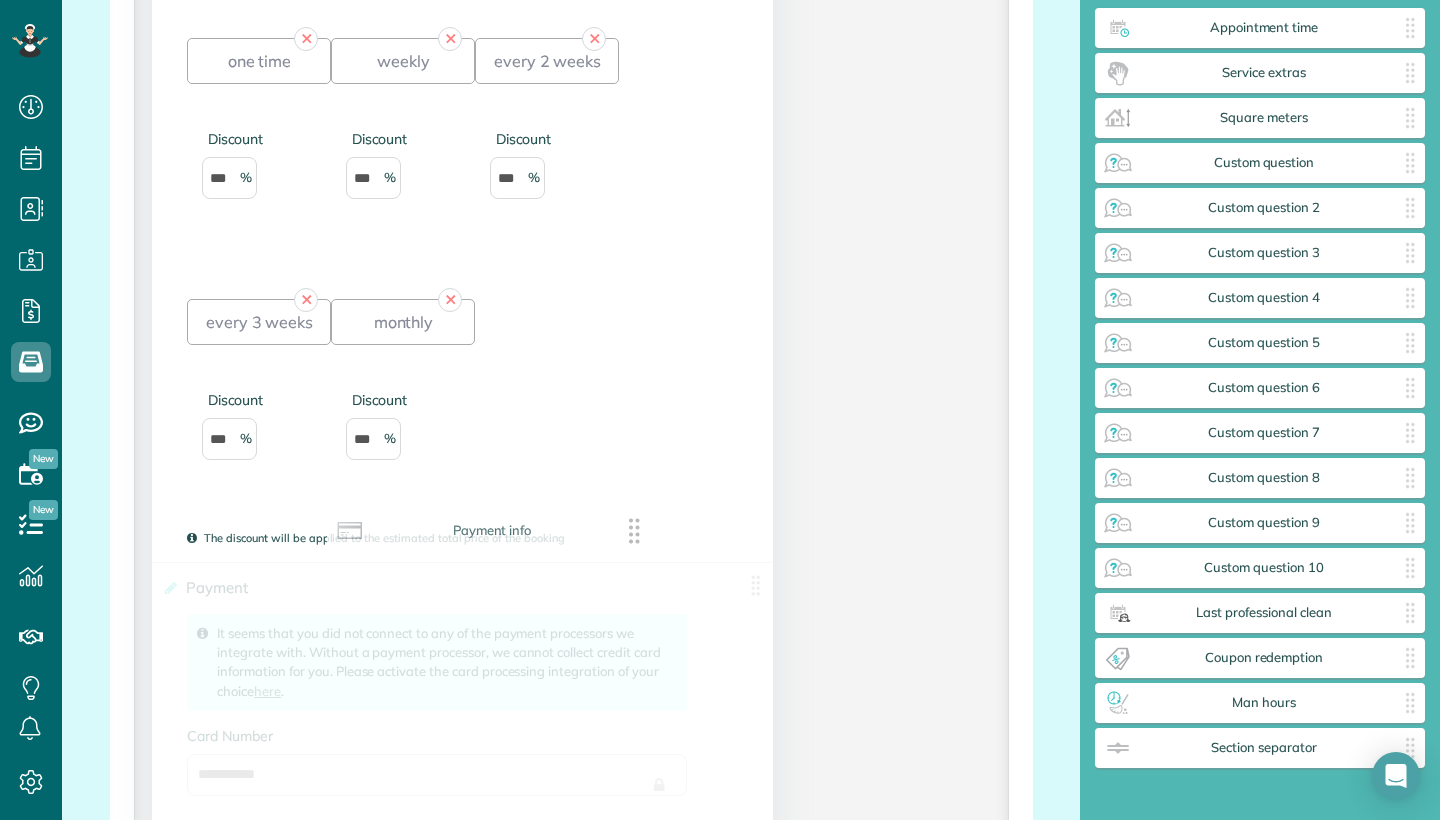 drag, startPoint x: 1408, startPoint y: 738, endPoint x: 639, endPoint y: 522, distance: 798.75964 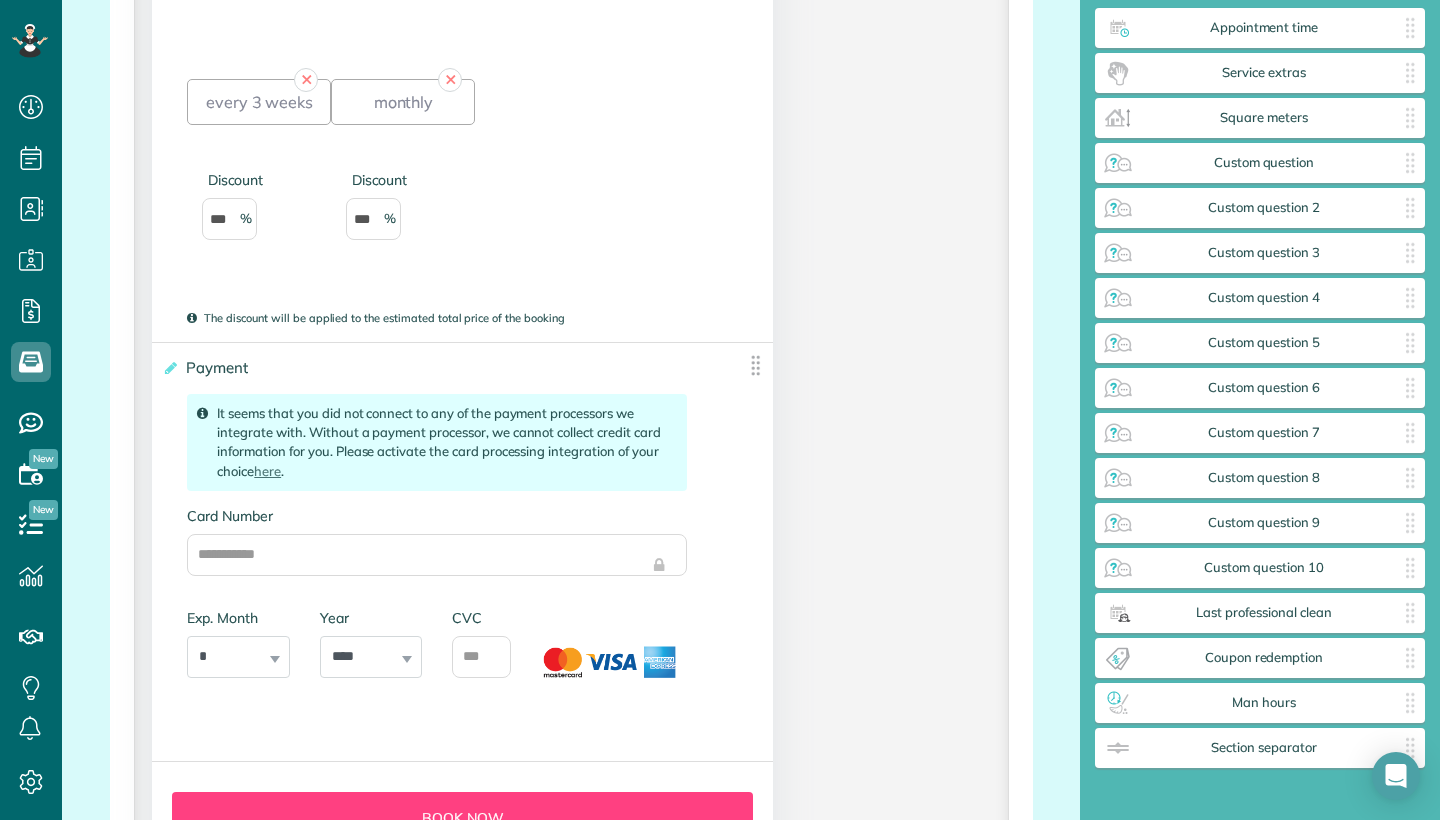 scroll, scrollTop: 2793, scrollLeft: 0, axis: vertical 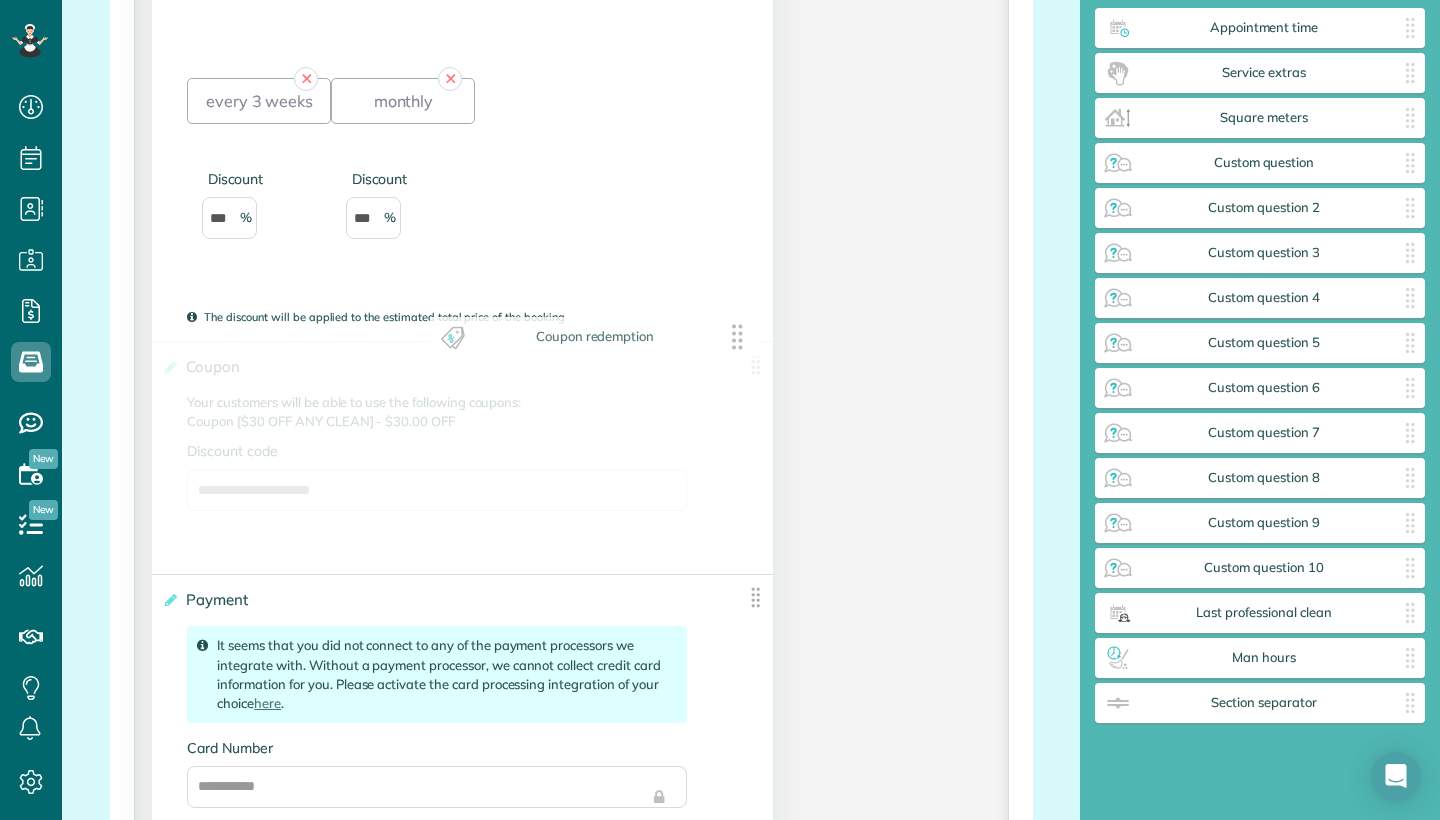drag, startPoint x: 1407, startPoint y: 654, endPoint x: 742, endPoint y: 343, distance: 734.1294 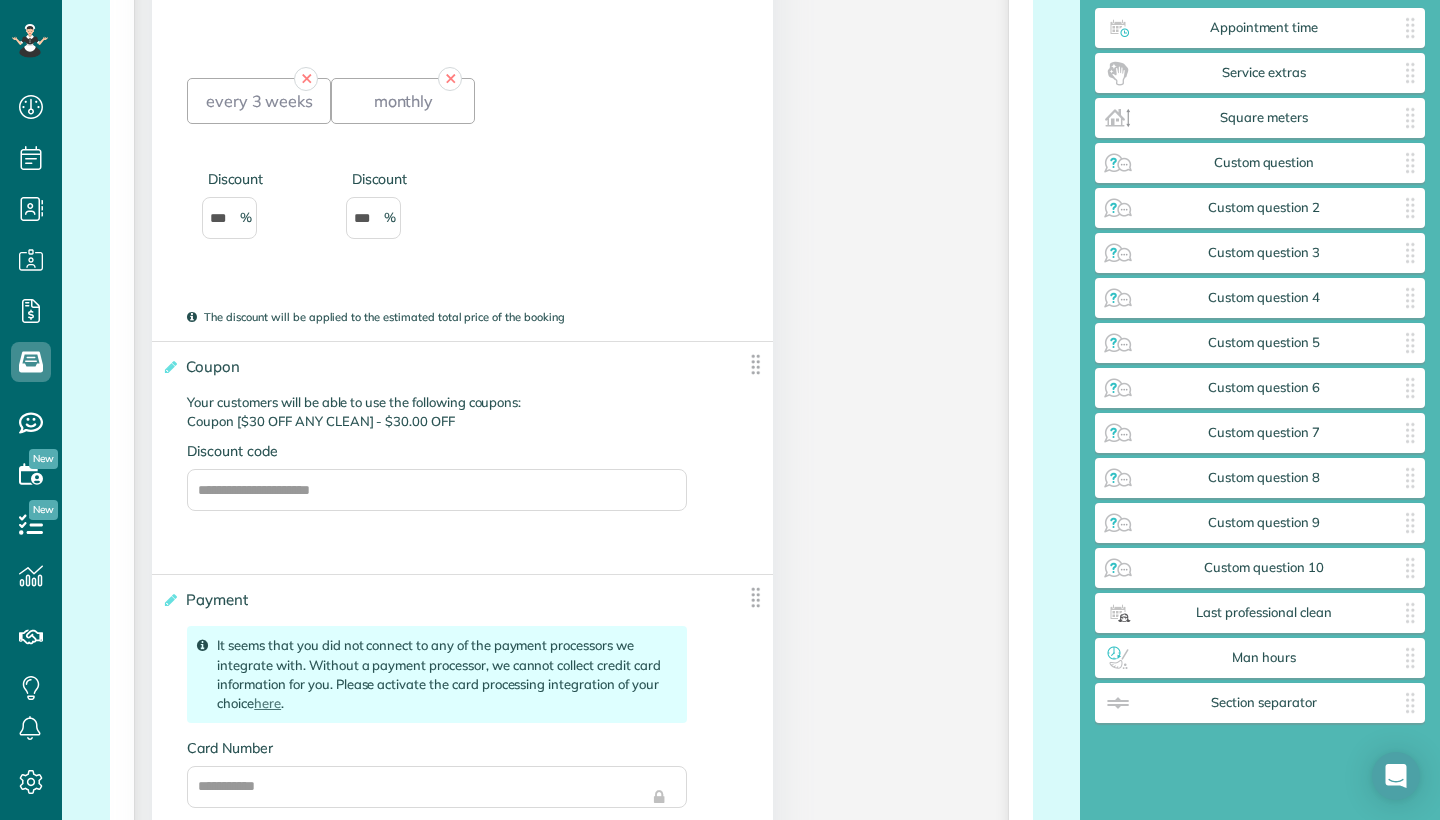 click on "**********" at bounding box center [571, -567] 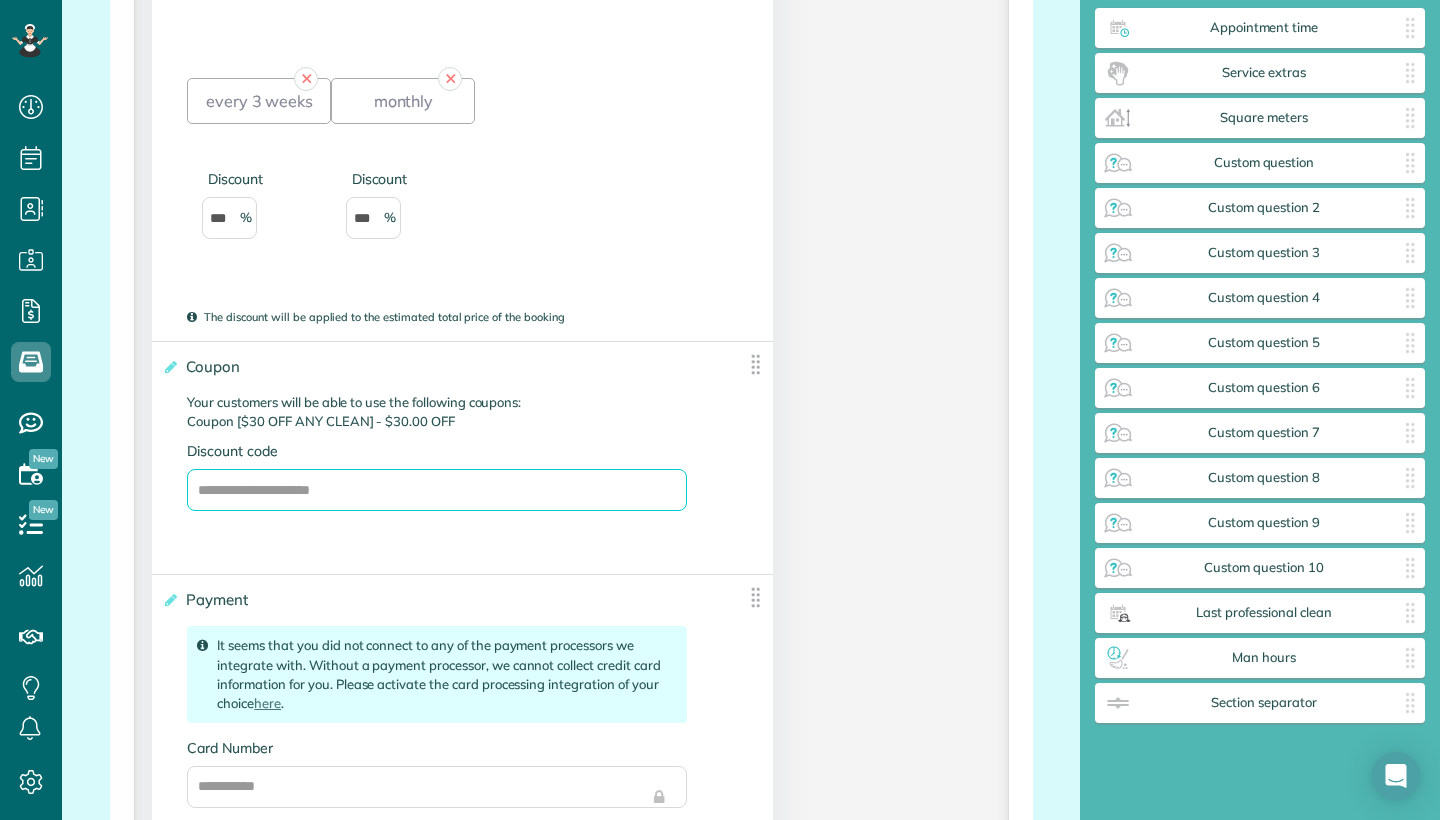 click on "Discount code" at bounding box center [437, 490] 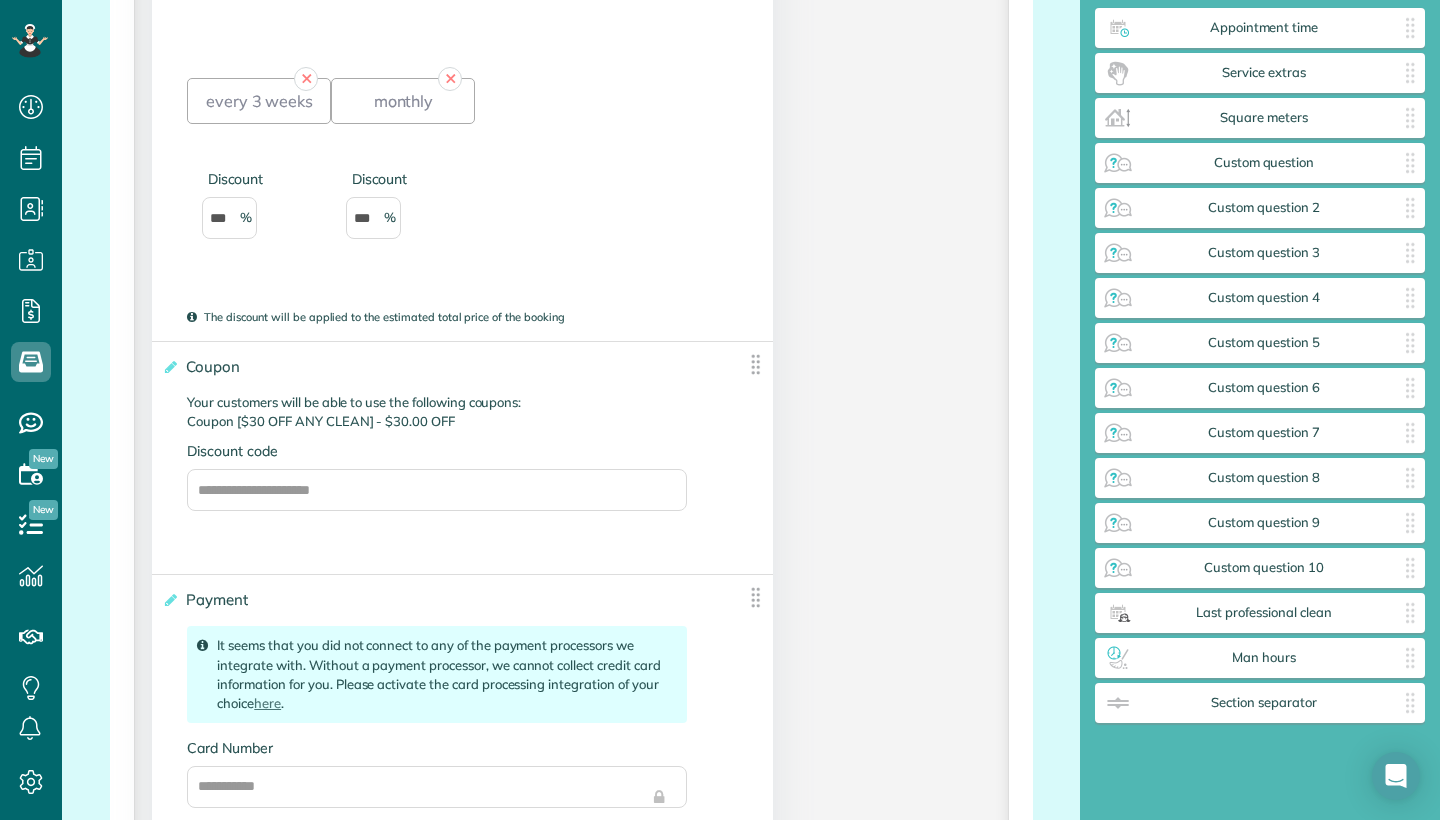click on "**********" at bounding box center [571, -567] 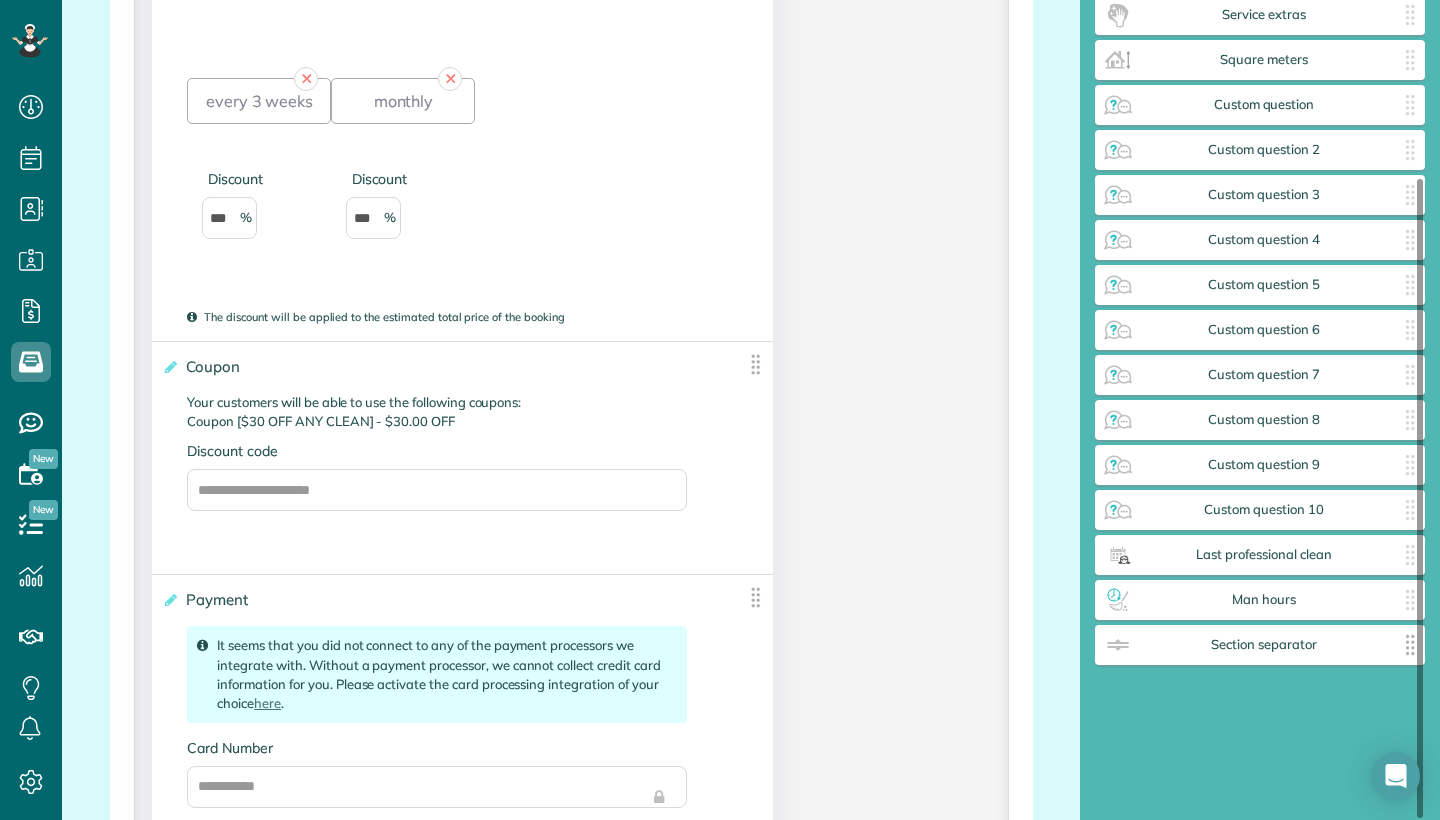 scroll, scrollTop: 229, scrollLeft: 0, axis: vertical 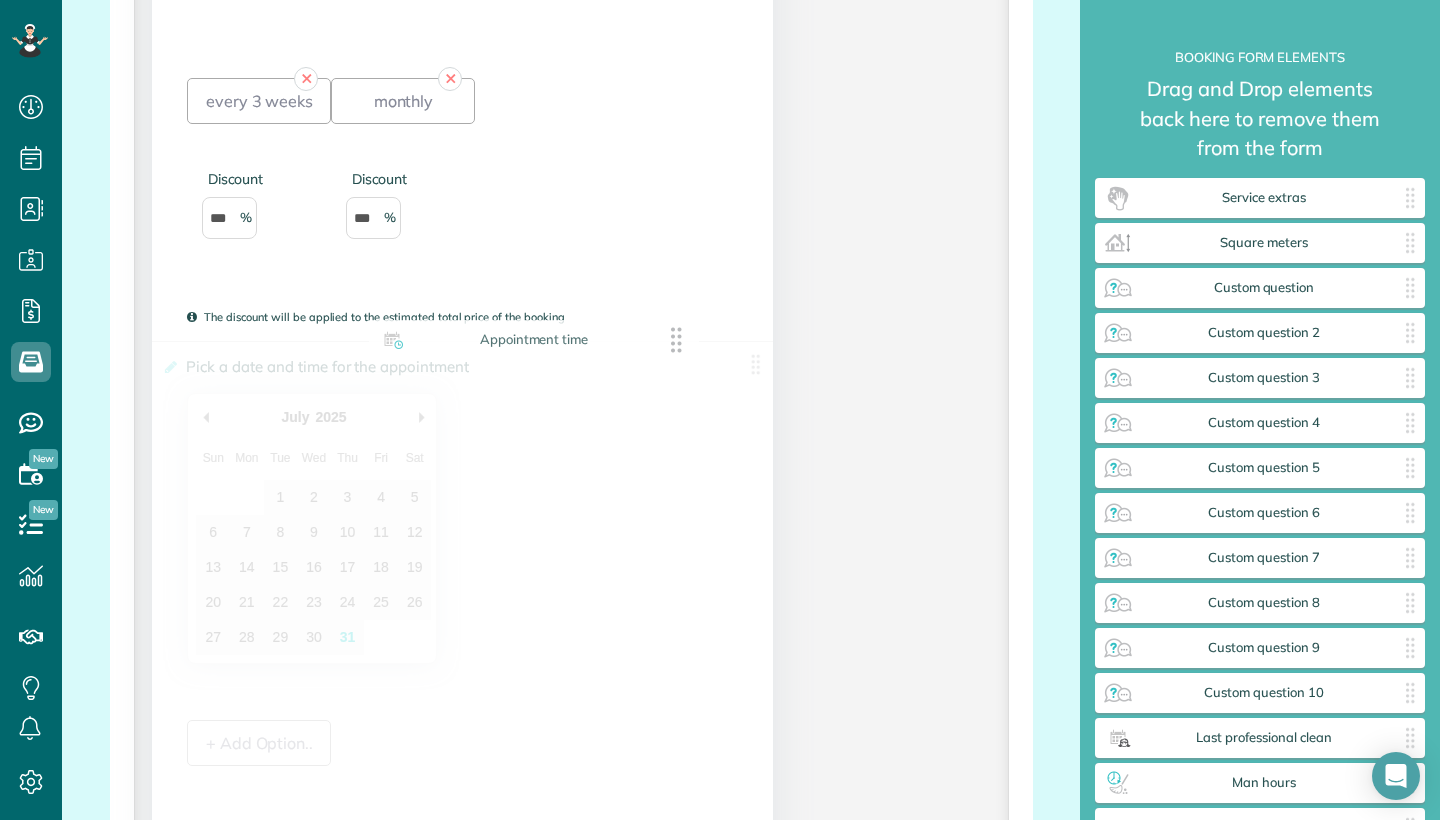 drag, startPoint x: 1361, startPoint y: 196, endPoint x: 634, endPoint y: 339, distance: 740.9305 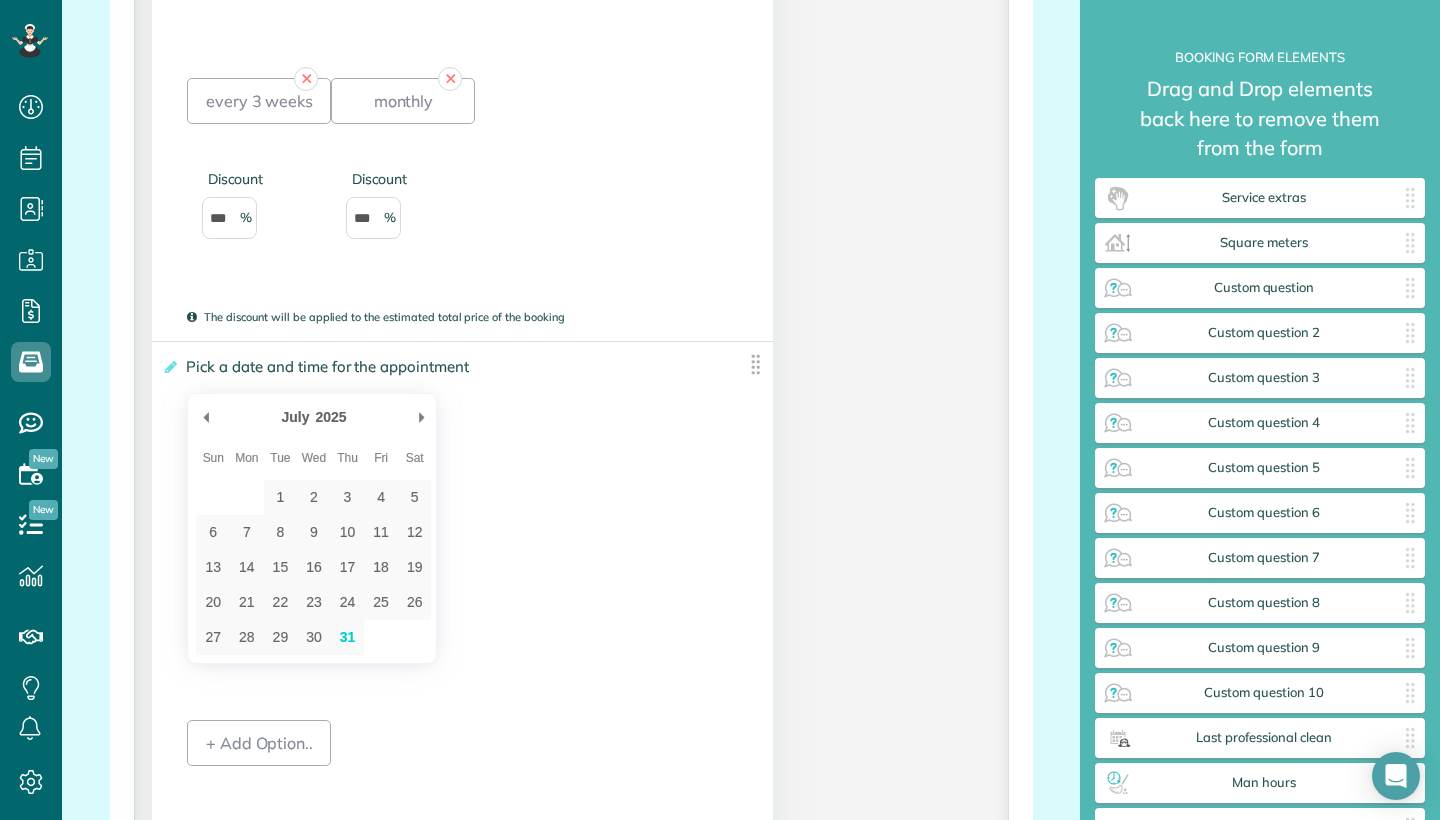 click on "**********" at bounding box center [571, -290] 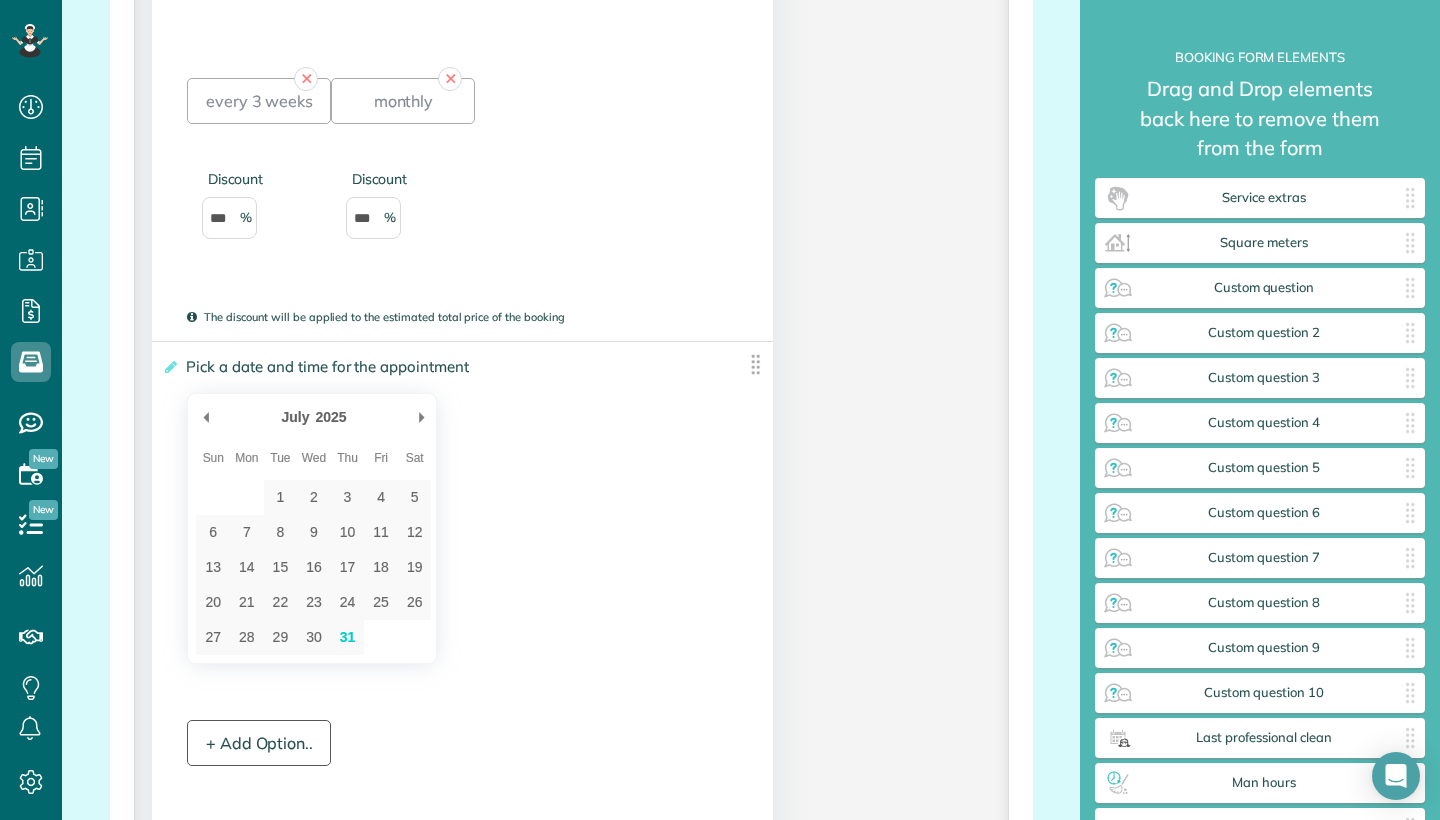 click on "+ Add Option.." at bounding box center (259, 743) 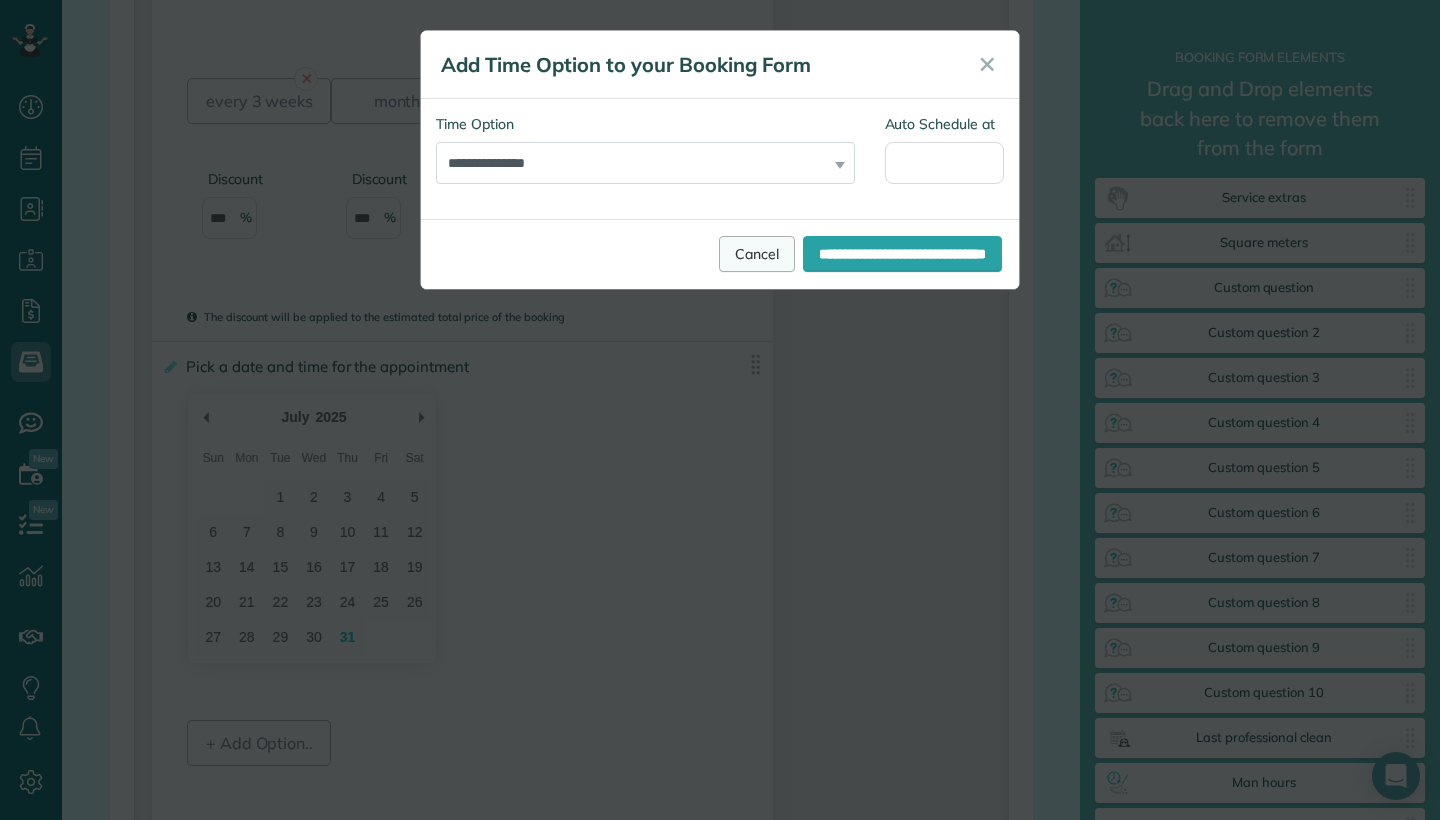click on "Cancel" at bounding box center (757, 254) 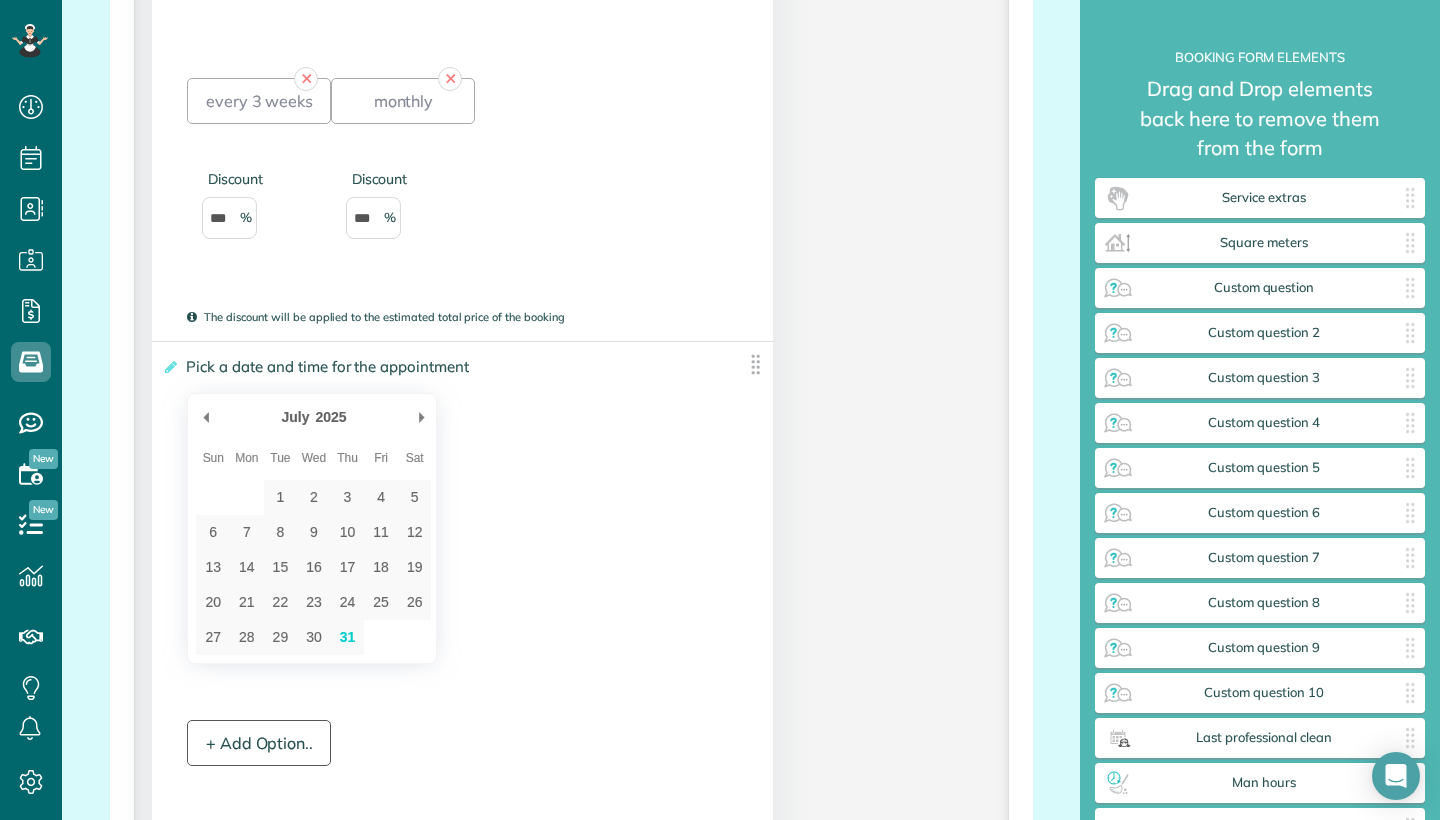 click on "+ Add Option.." at bounding box center [259, 743] 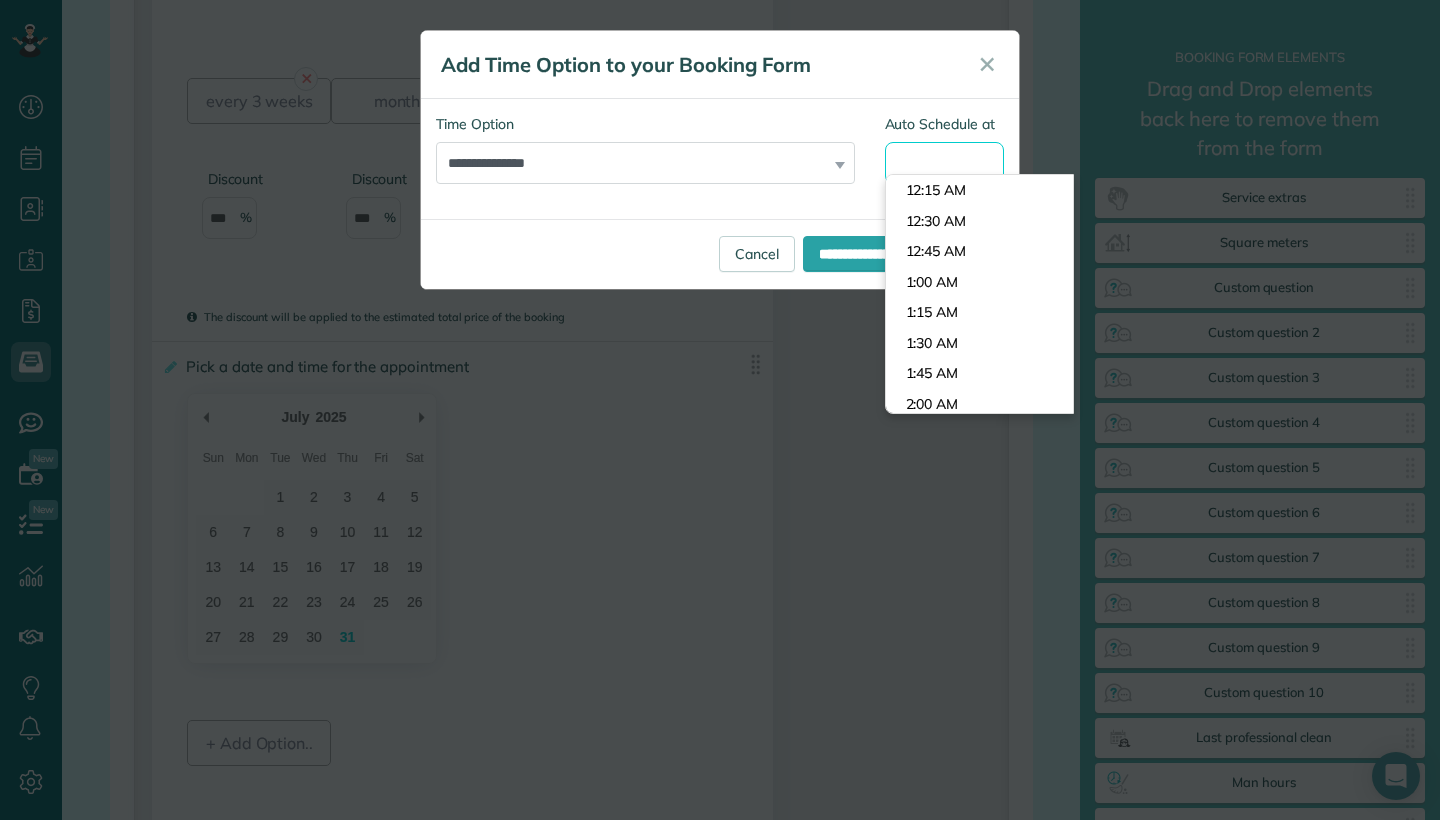 click on "Auto Schedule at" at bounding box center [945, 163] 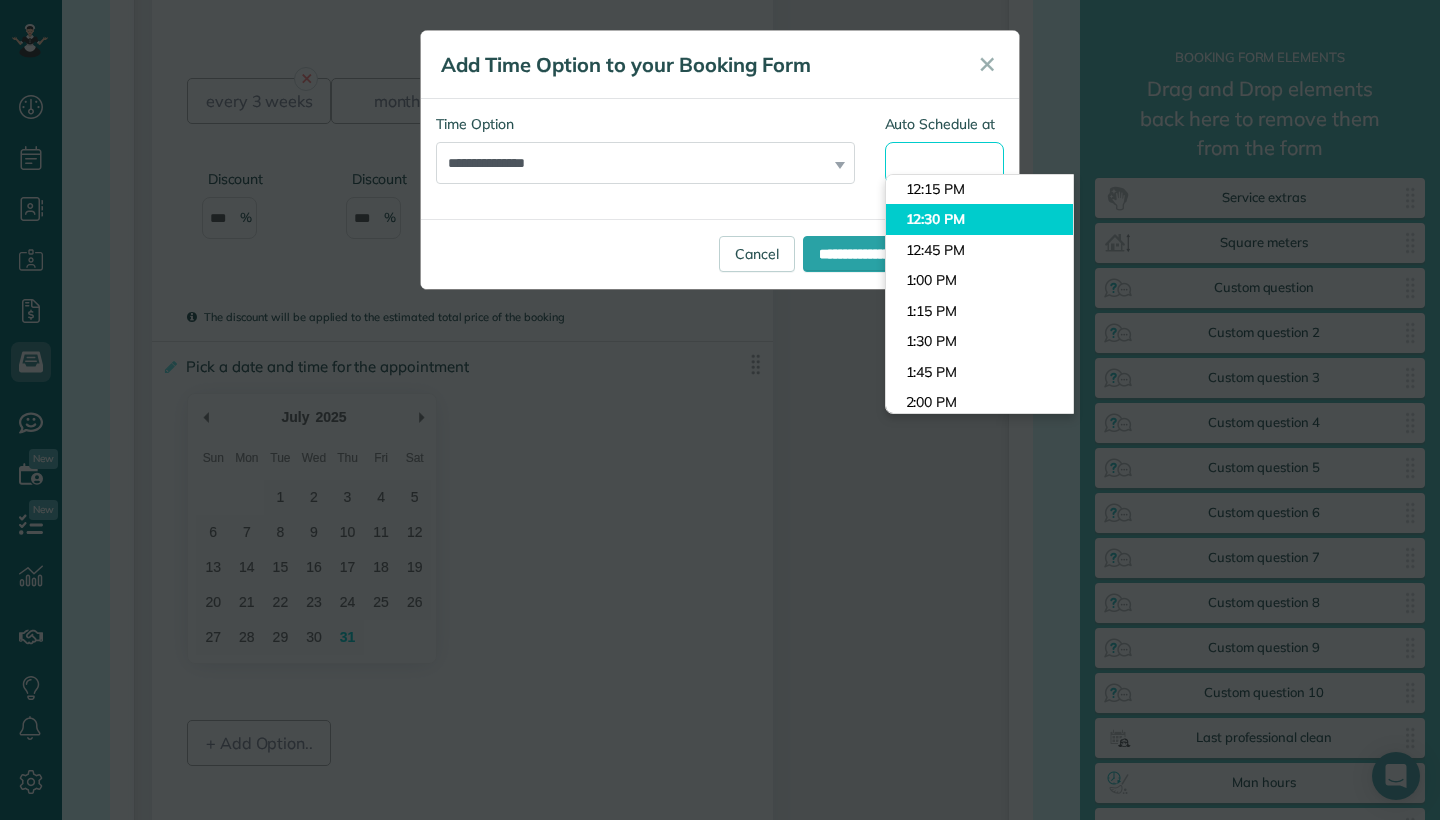 scroll, scrollTop: 1468, scrollLeft: 0, axis: vertical 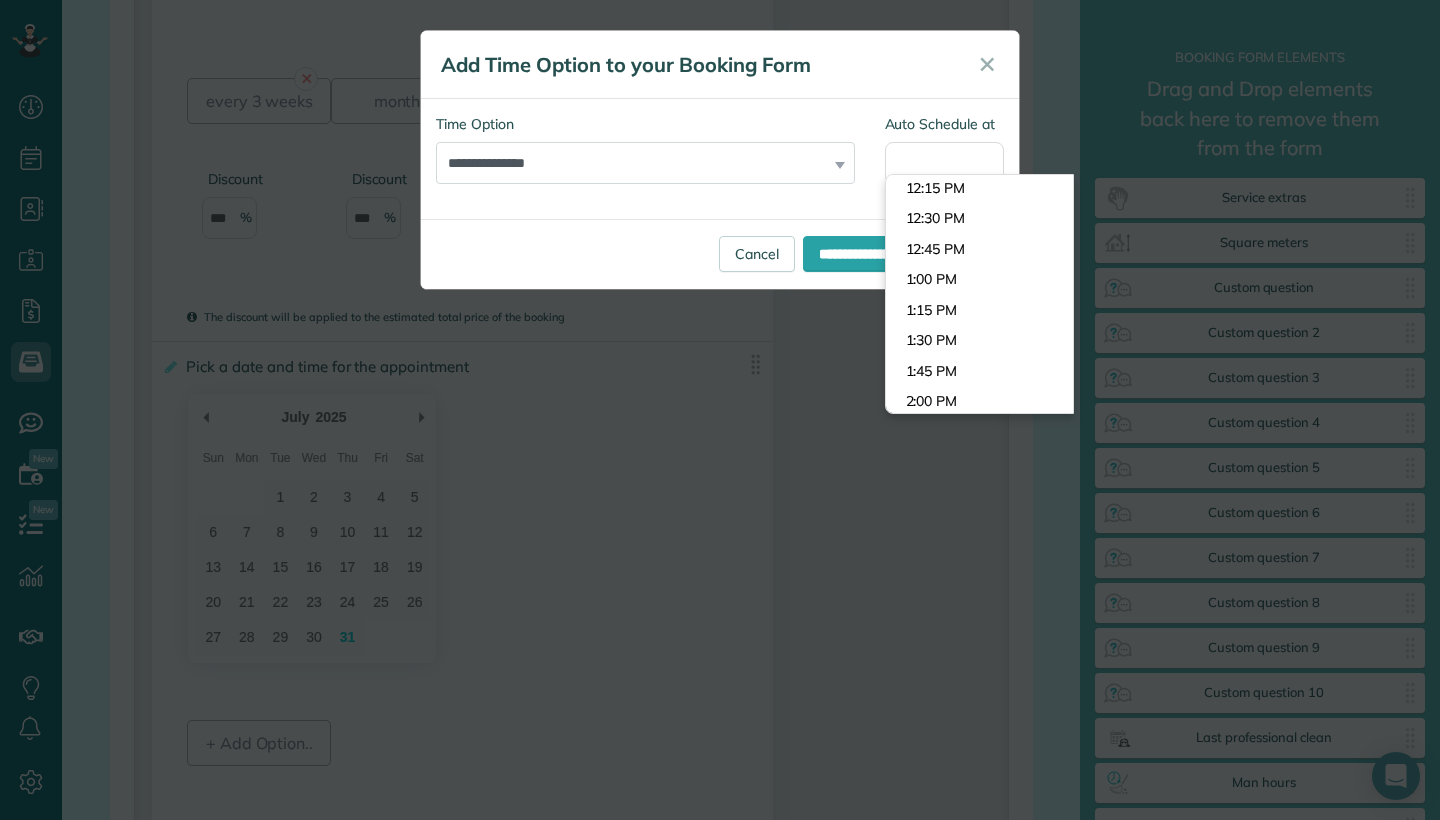 click on "**********" at bounding box center (645, 159) 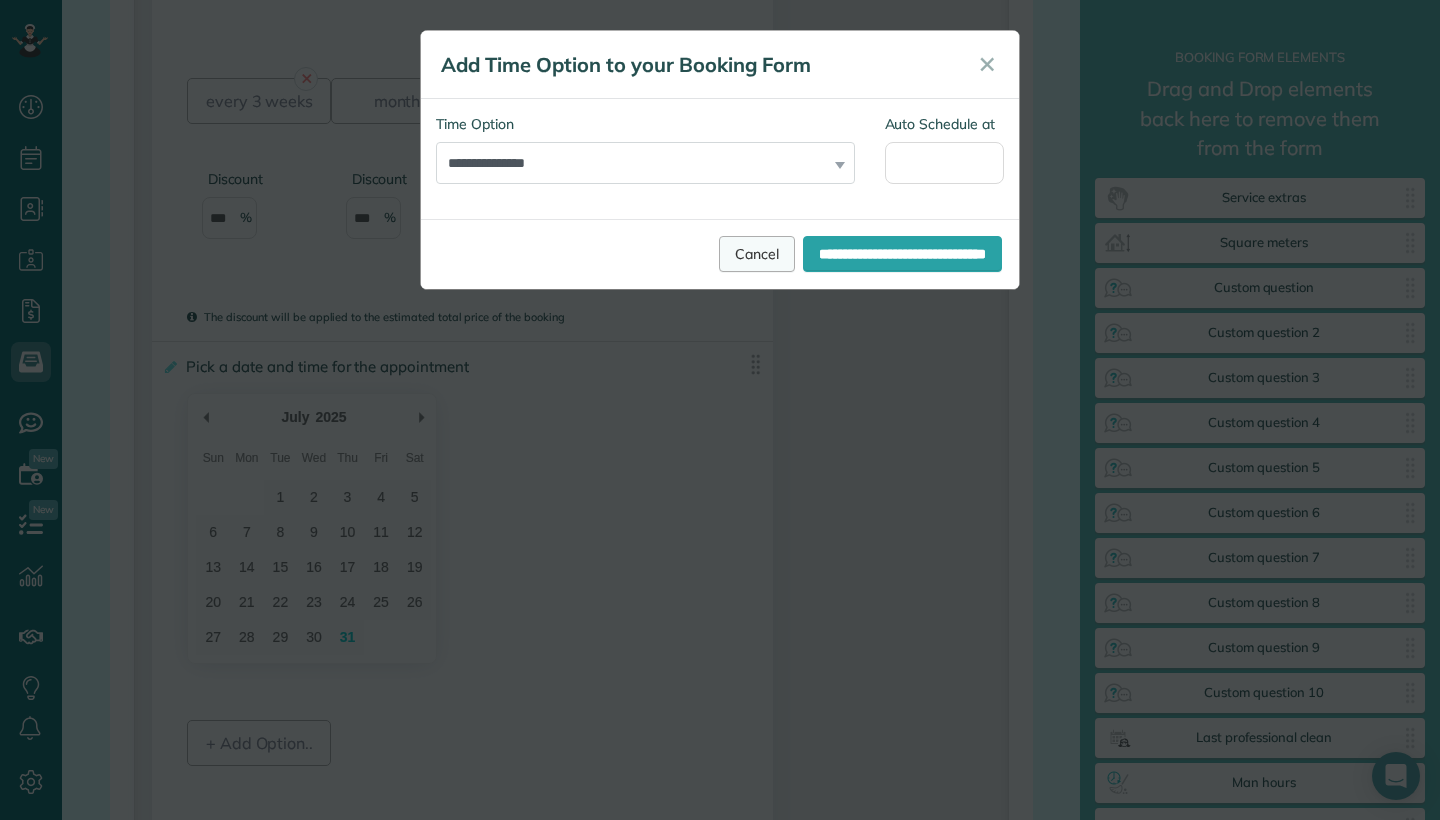 click on "Cancel" at bounding box center [757, 254] 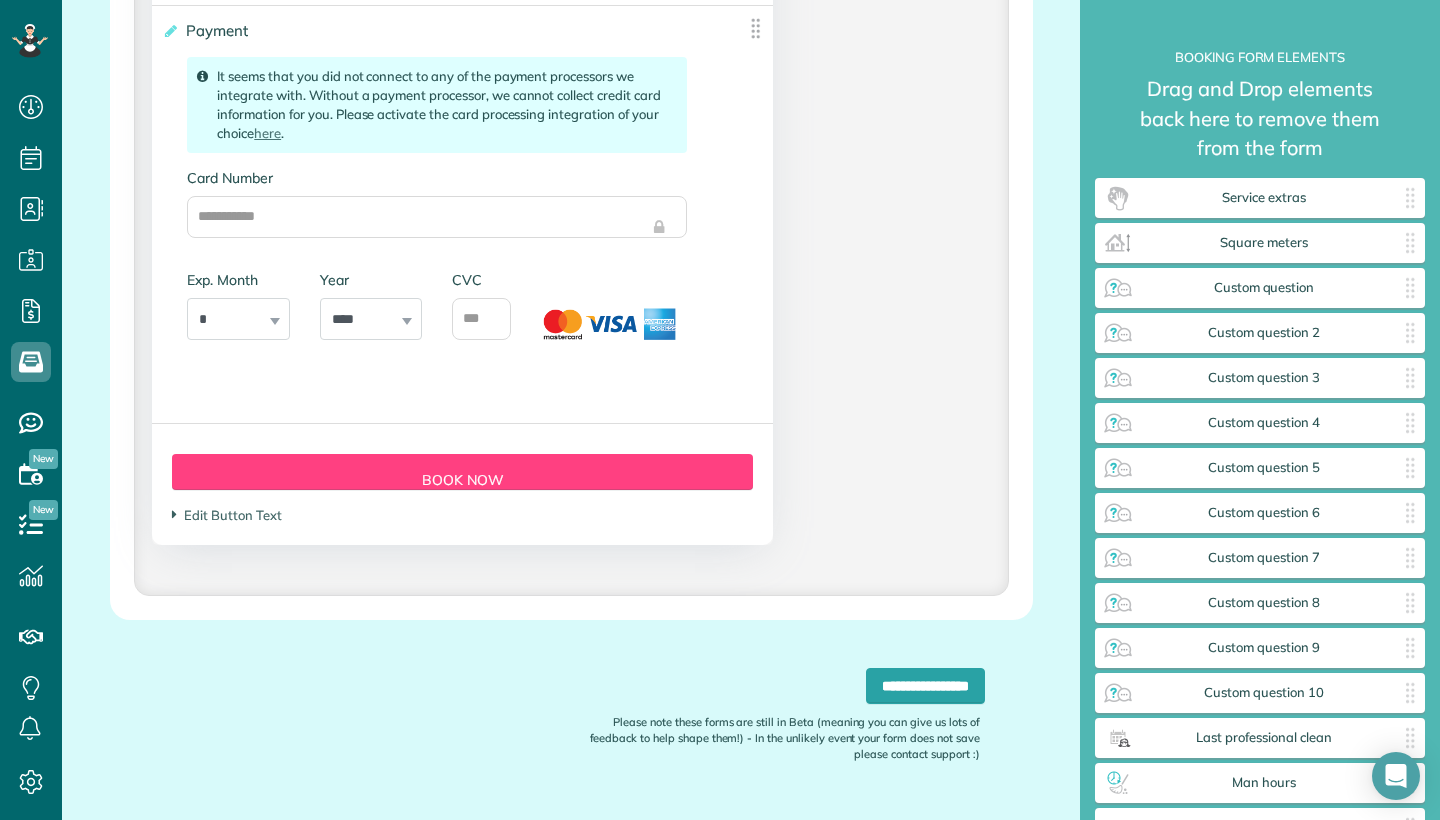 scroll, scrollTop: 3938, scrollLeft: 0, axis: vertical 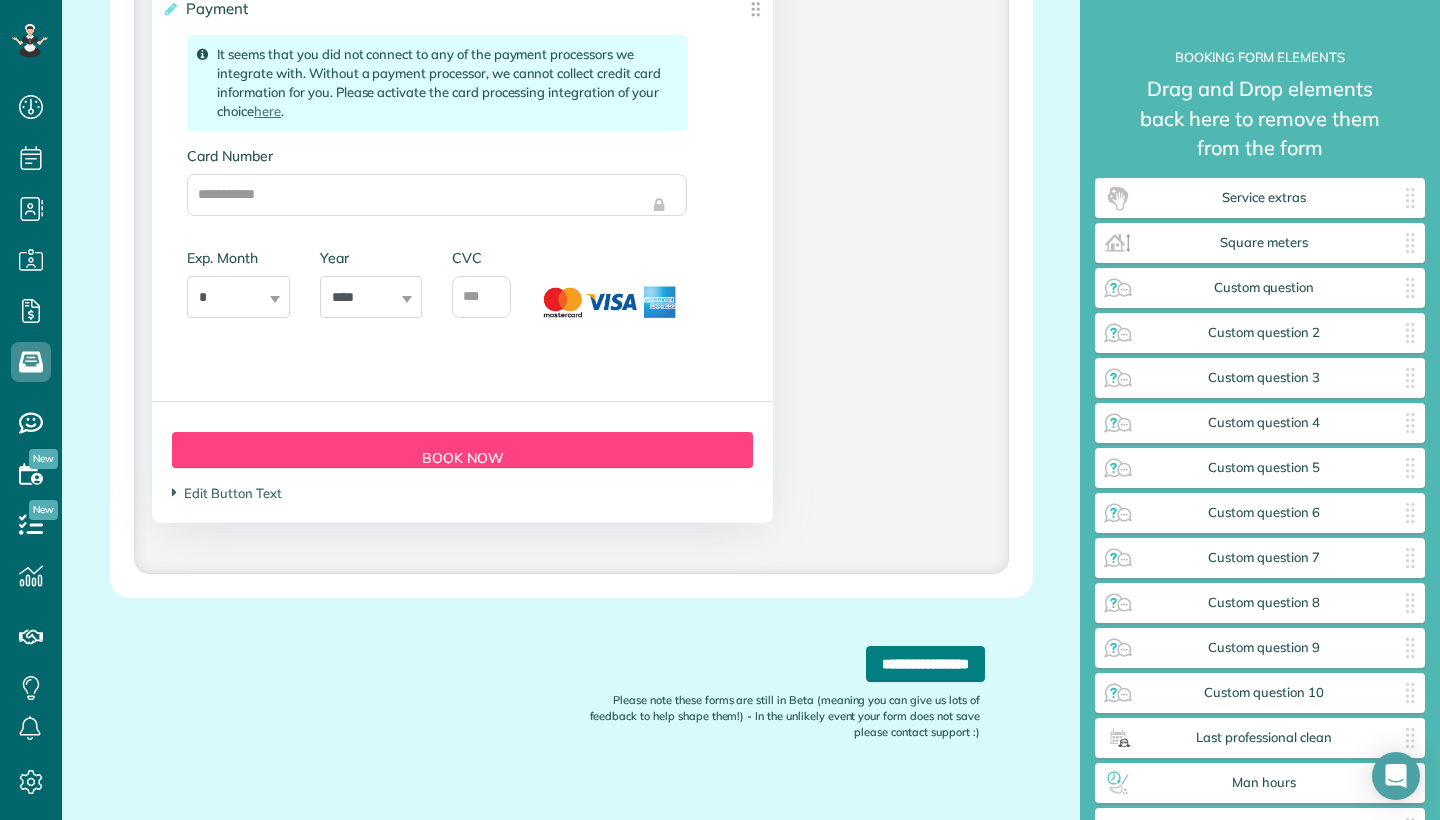 click on "**********" at bounding box center [925, 664] 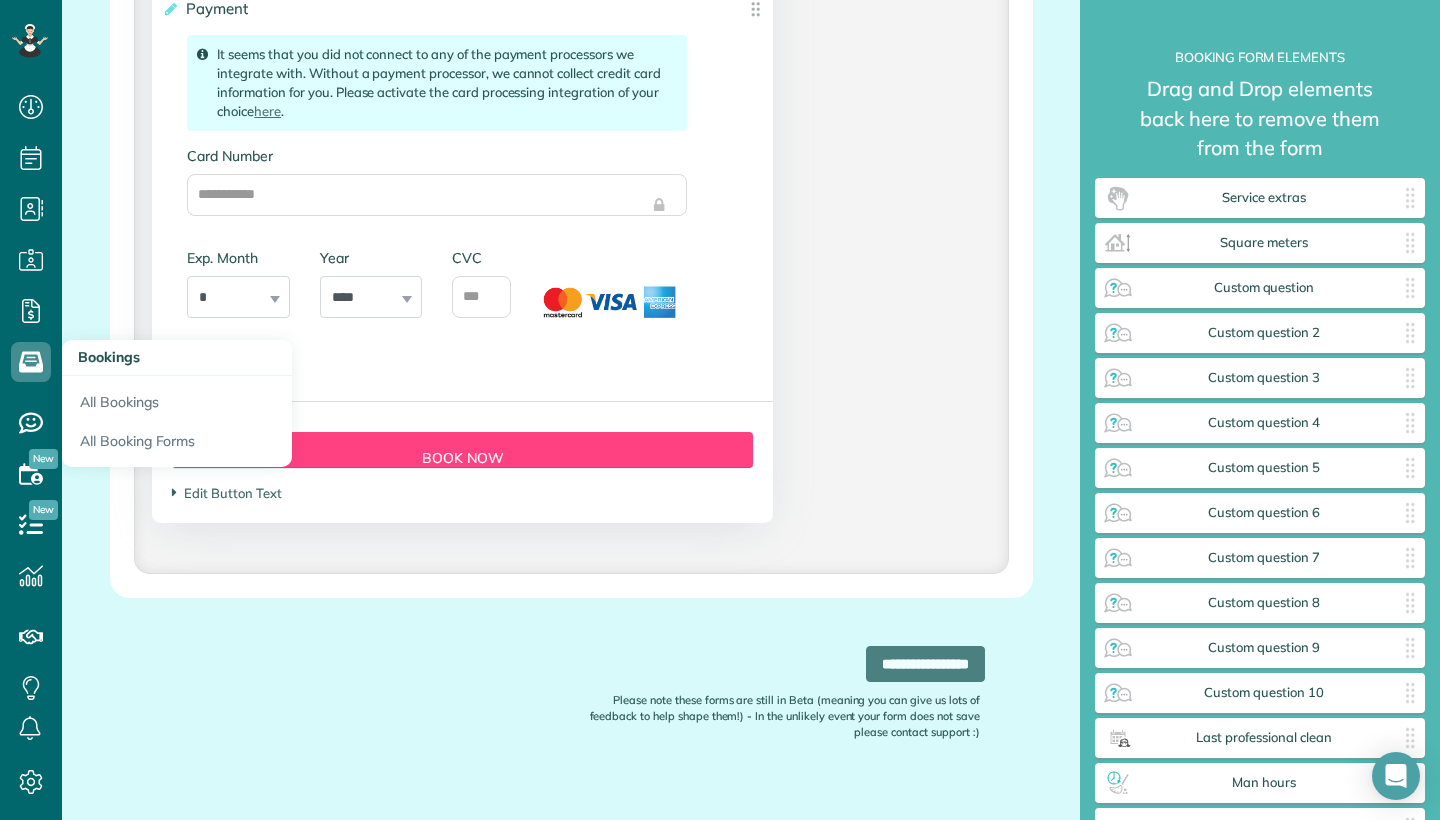 click 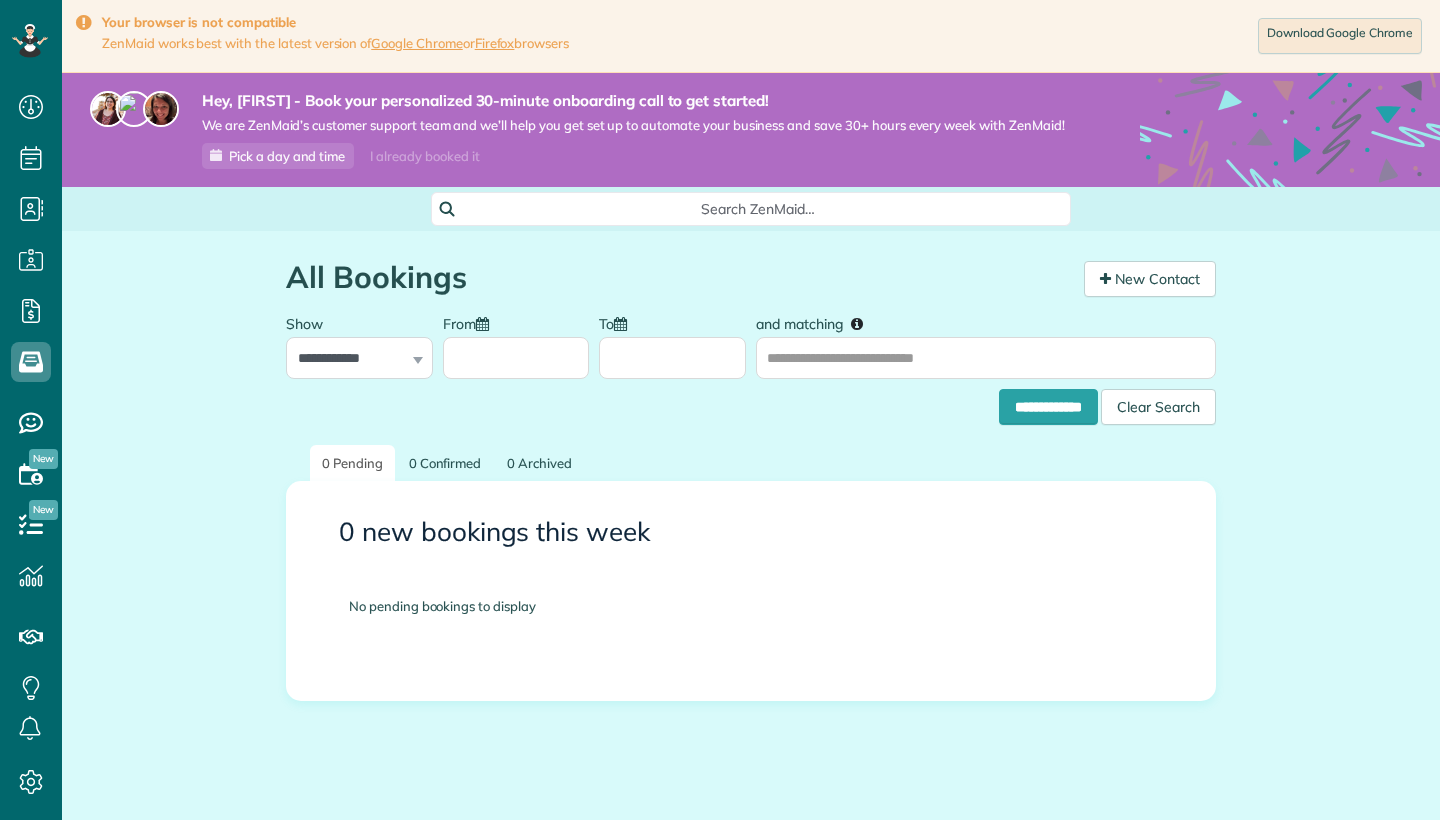 scroll, scrollTop: 0, scrollLeft: 0, axis: both 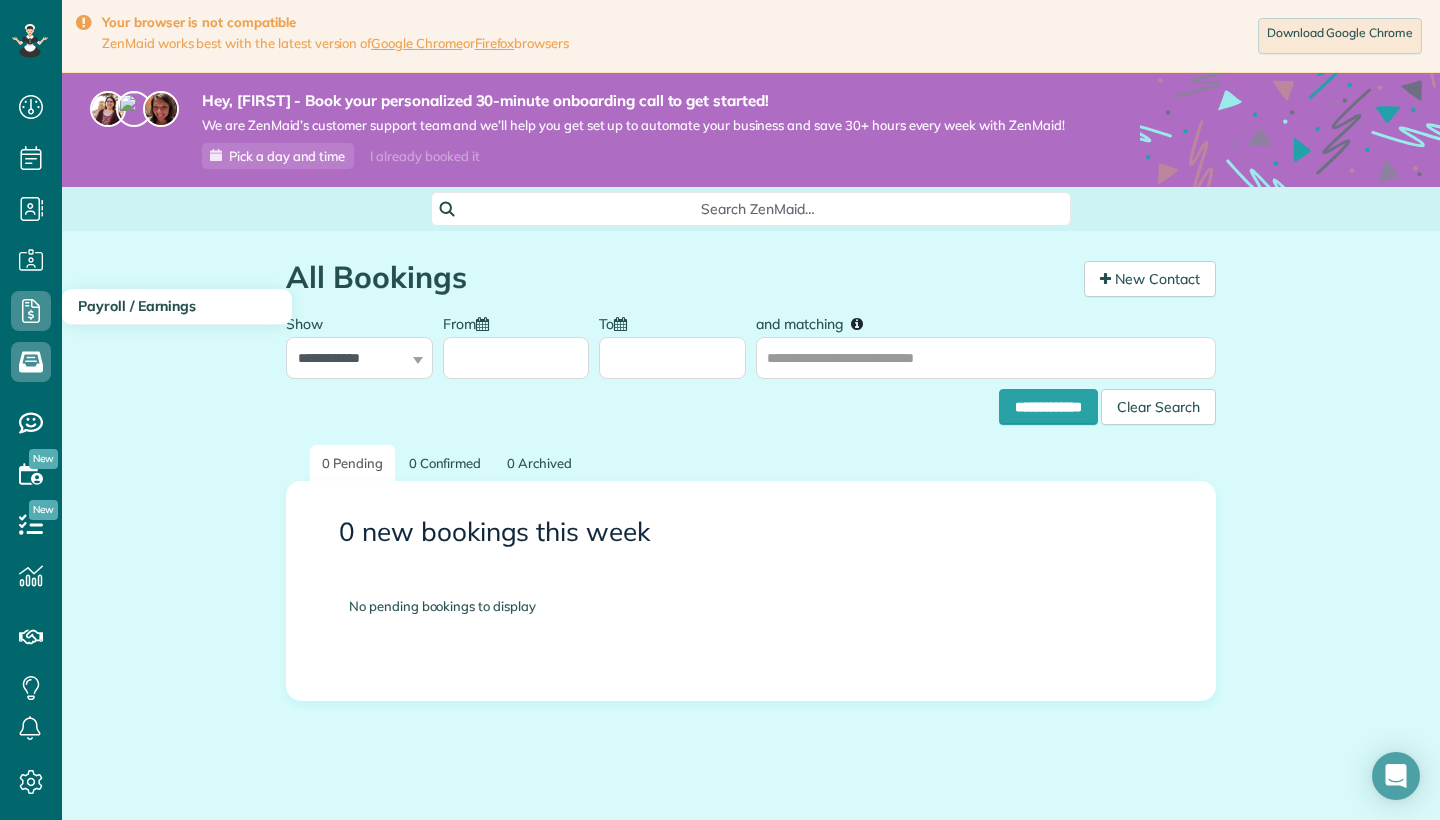 click 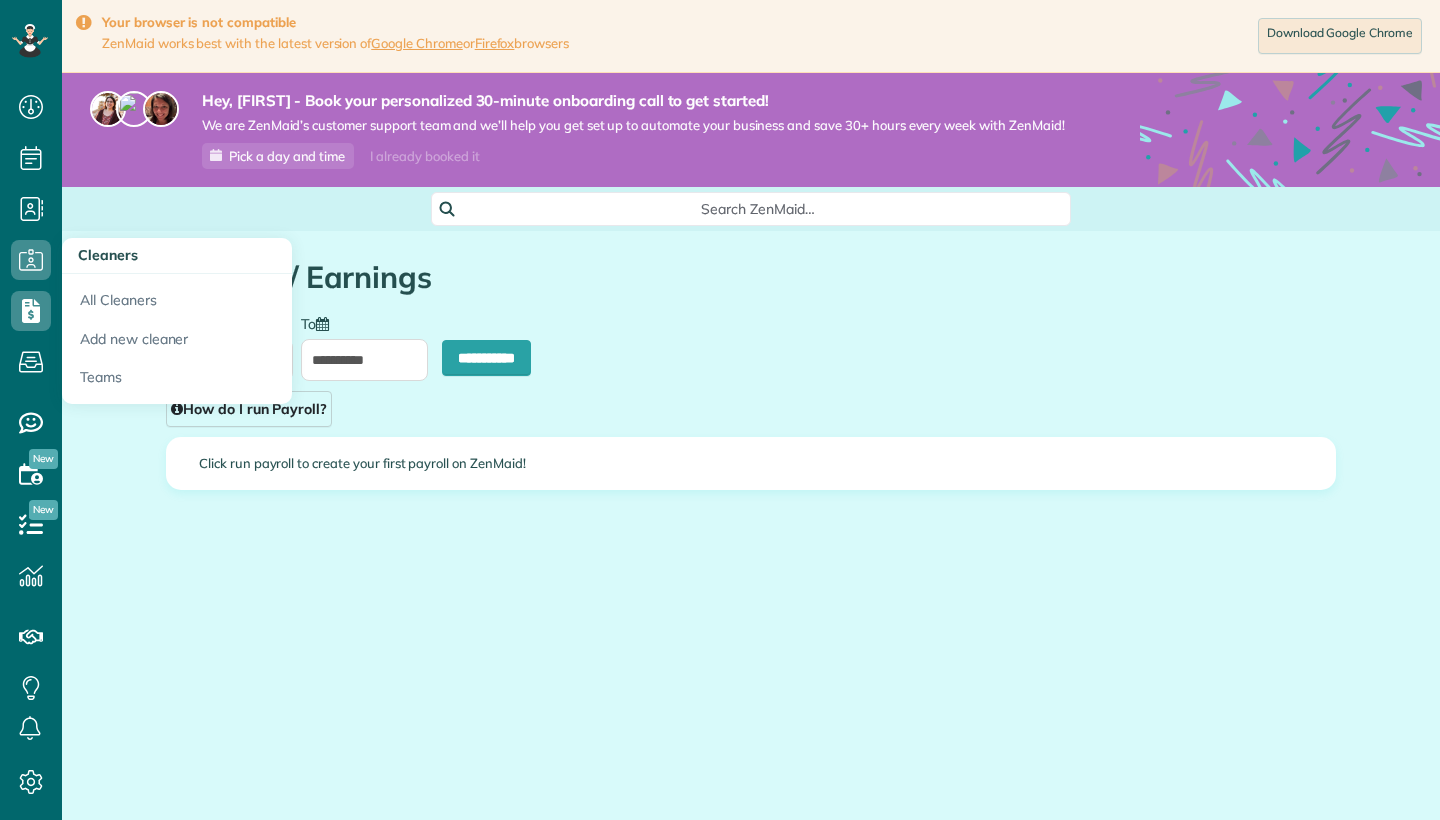 drag, startPoint x: 0, startPoint y: 0, endPoint x: 31, endPoint y: 249, distance: 250.9223 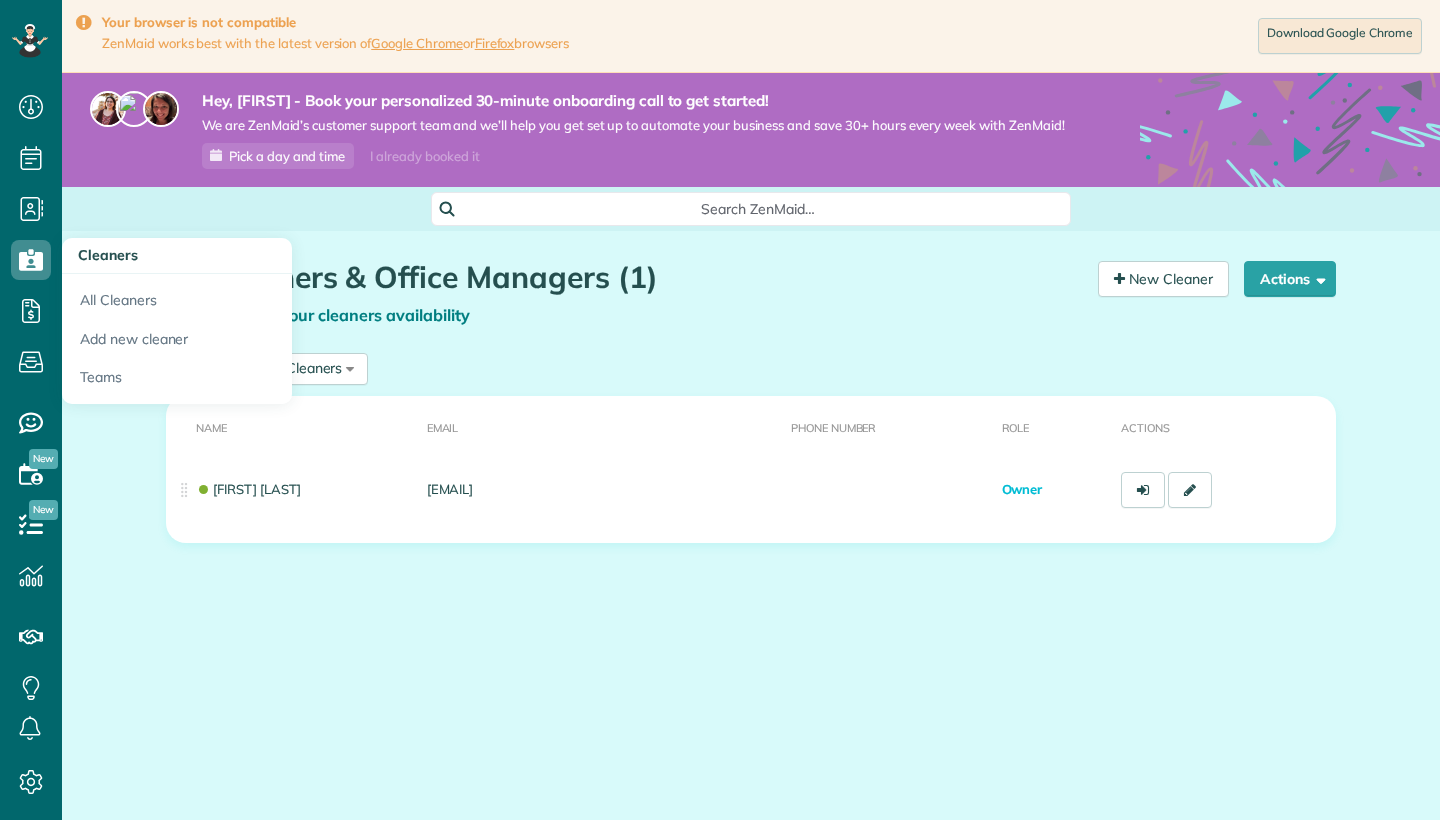 scroll, scrollTop: 0, scrollLeft: 0, axis: both 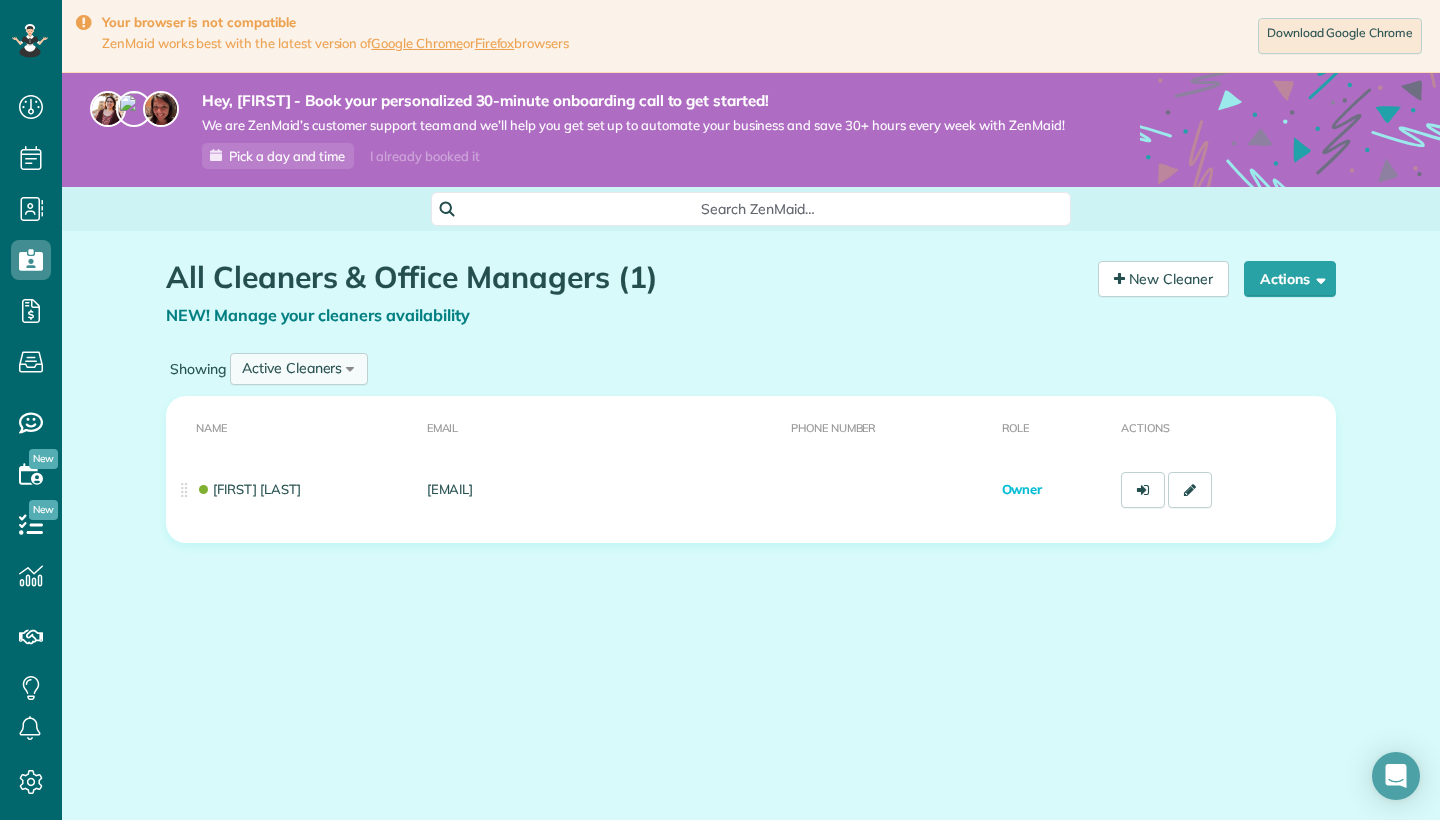 click on "Active Cleaners" at bounding box center [292, 368] 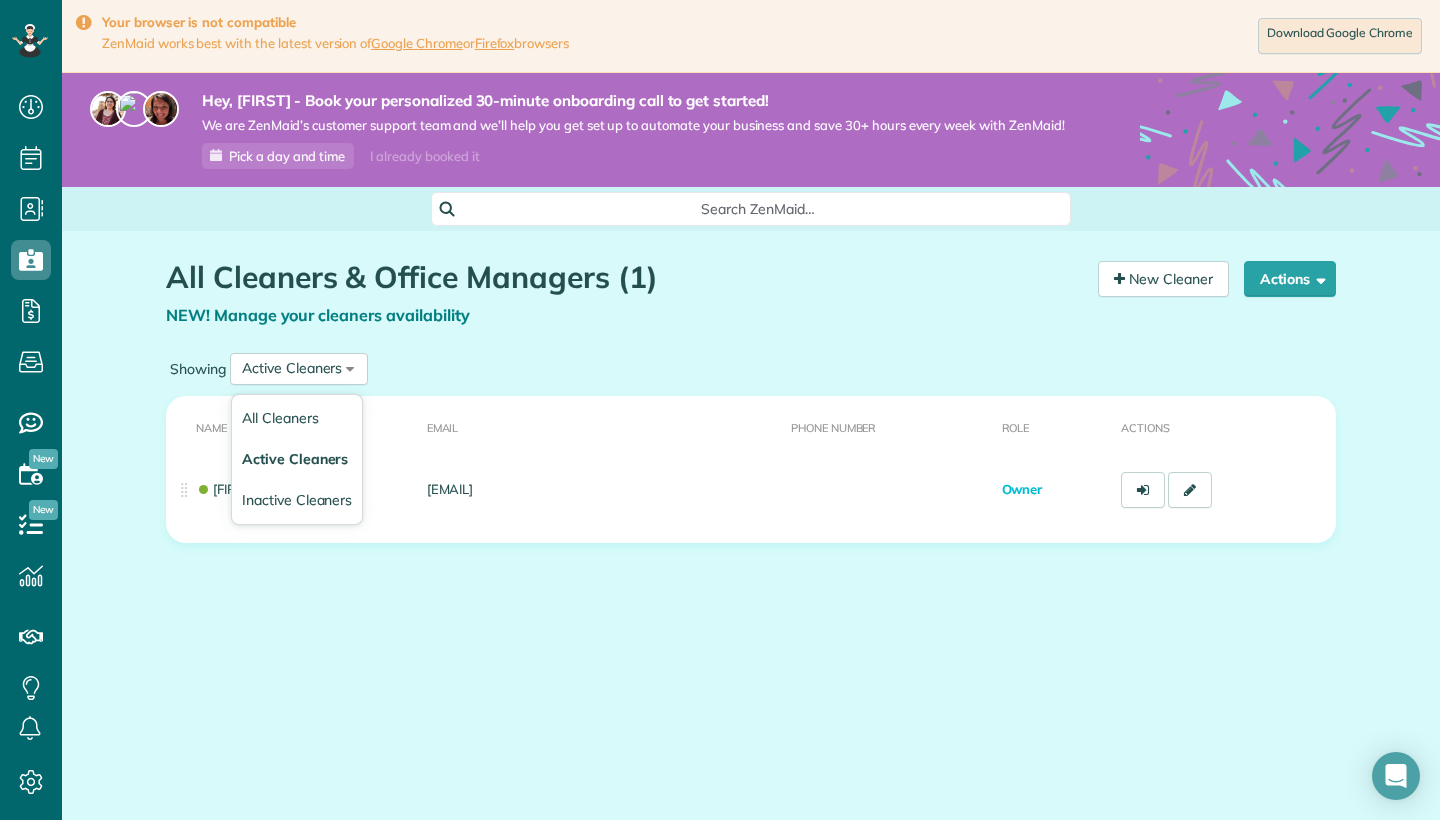click on "Showing
Active Cleaners
All Cleaners
Active Cleaners
Inactive Cleaners" at bounding box center (751, 369) 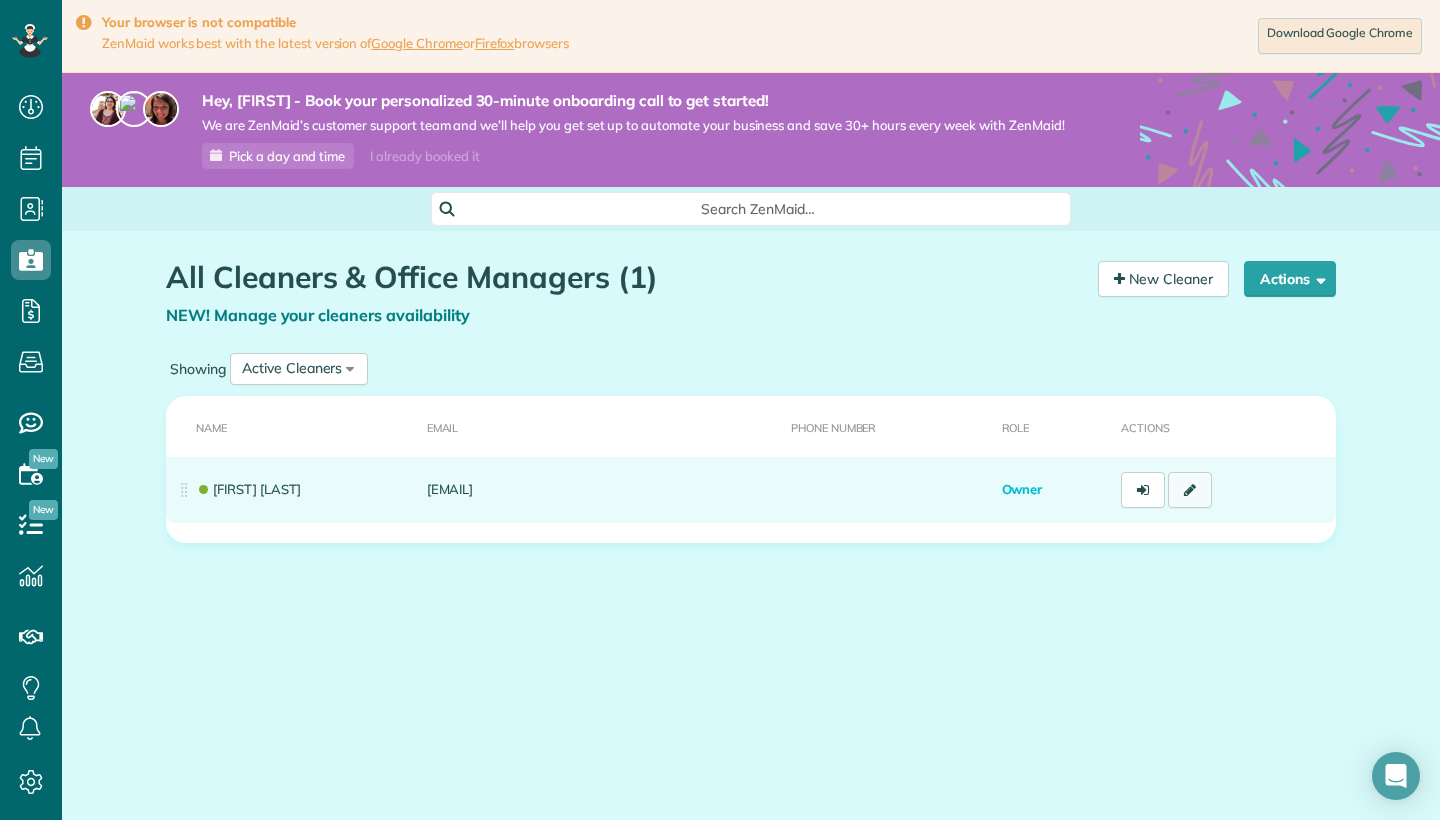 click at bounding box center (1190, 490) 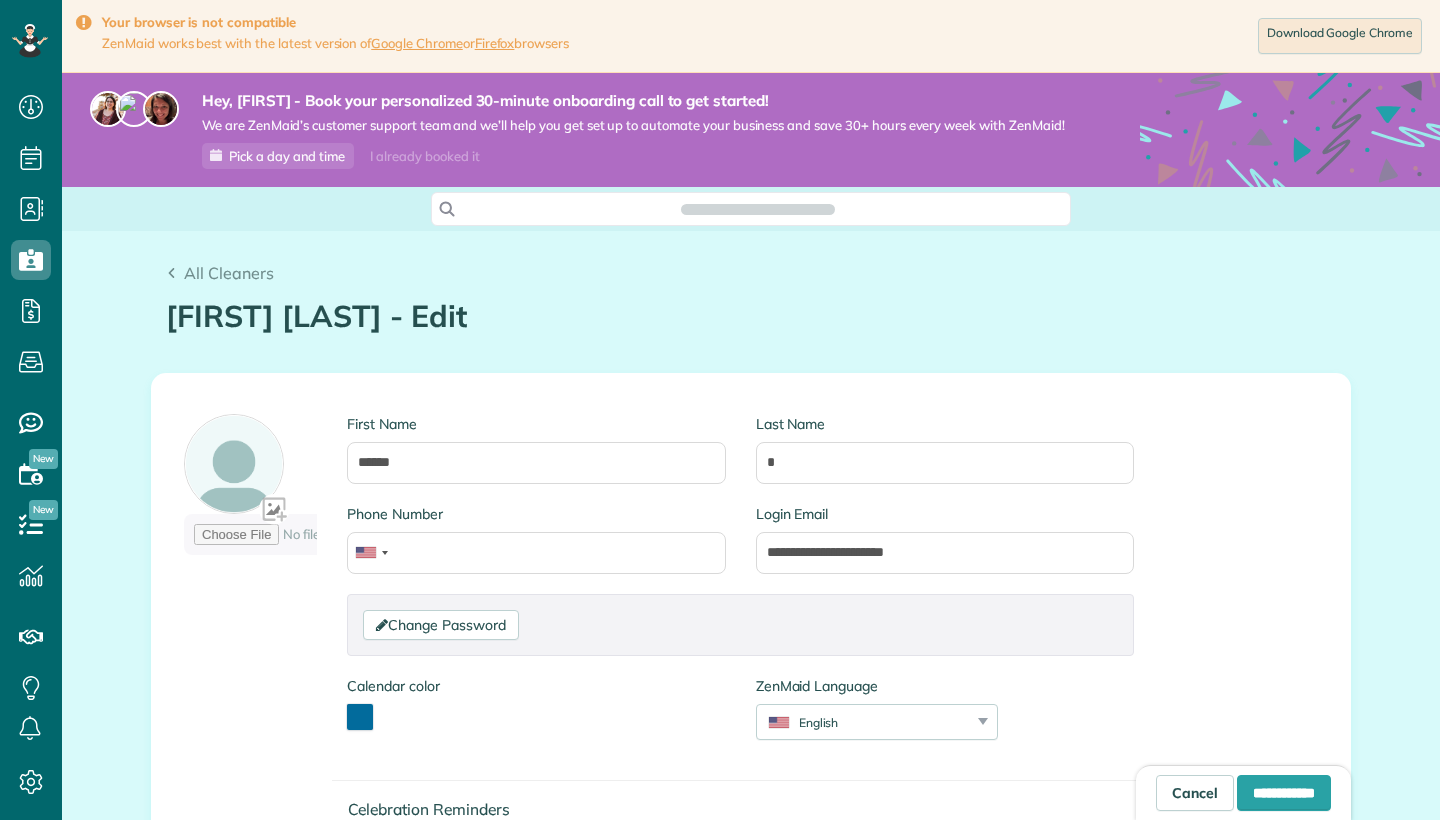 scroll, scrollTop: 0, scrollLeft: 0, axis: both 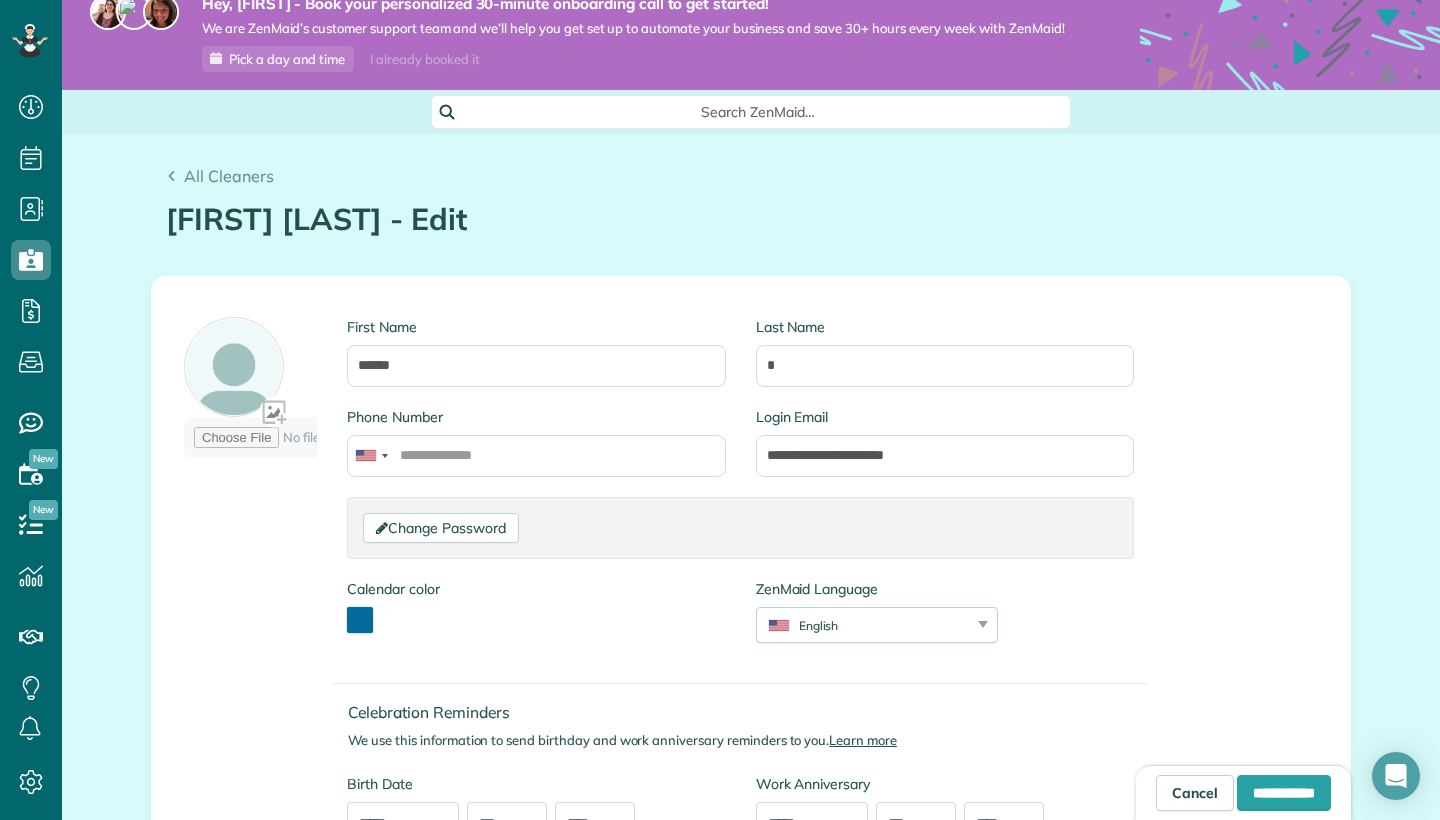 click at bounding box center (360, 620) 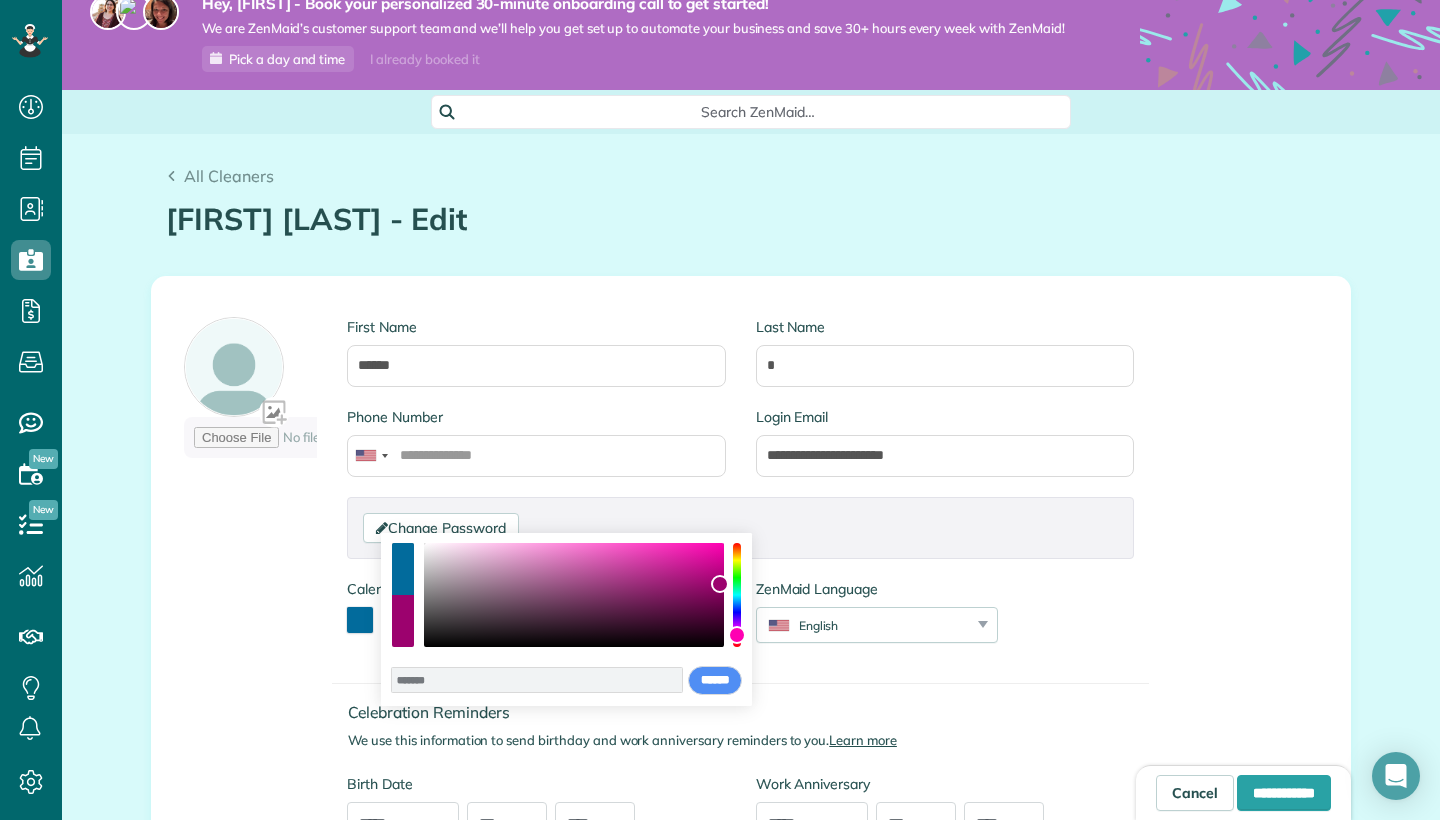drag, startPoint x: 736, startPoint y: 610, endPoint x: 737, endPoint y: 633, distance: 23.021729 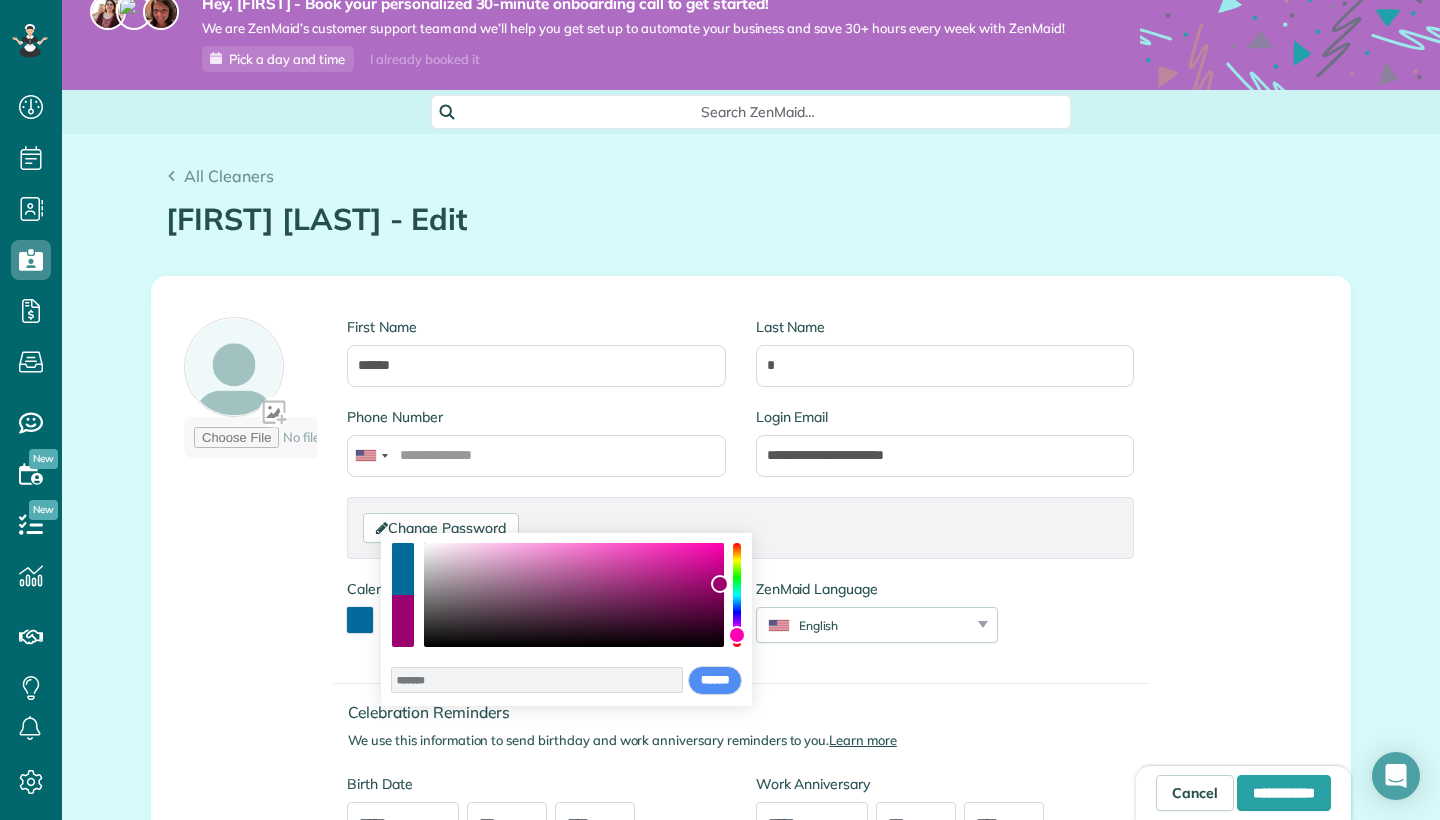 click at bounding box center [737, 595] 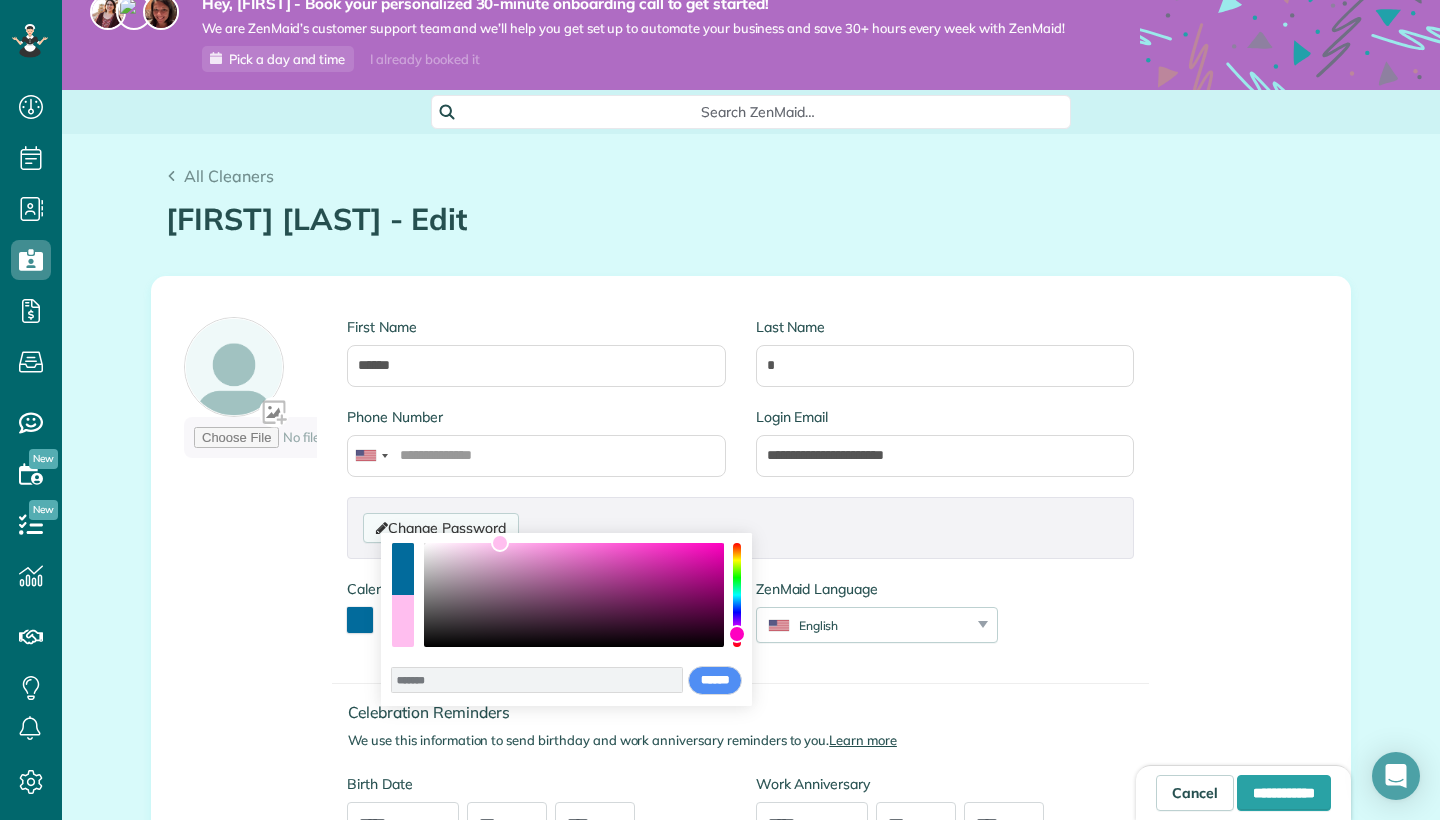 type on "*******" 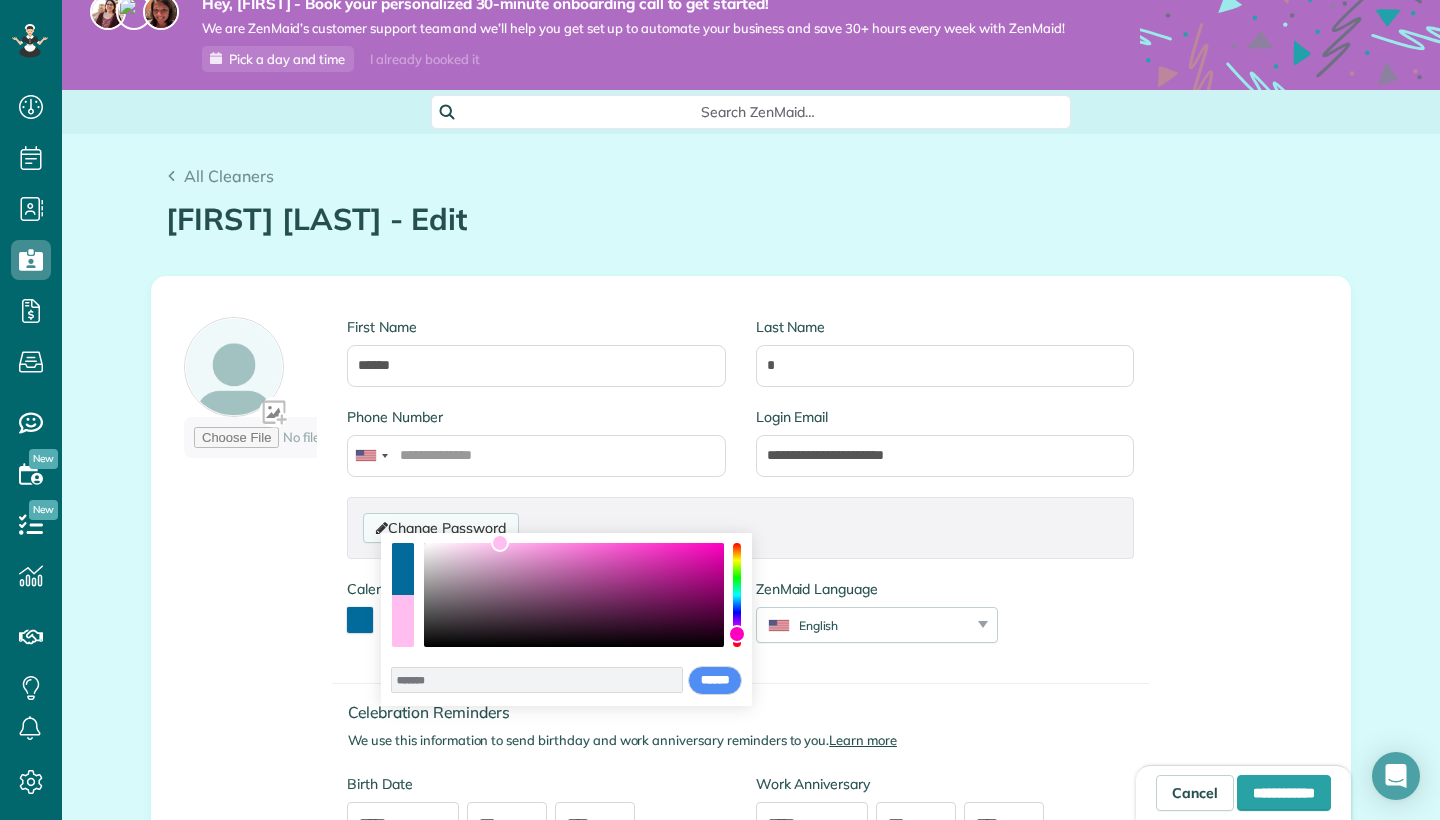 drag, startPoint x: 716, startPoint y: 587, endPoint x: 504, endPoint y: 519, distance: 222.63872 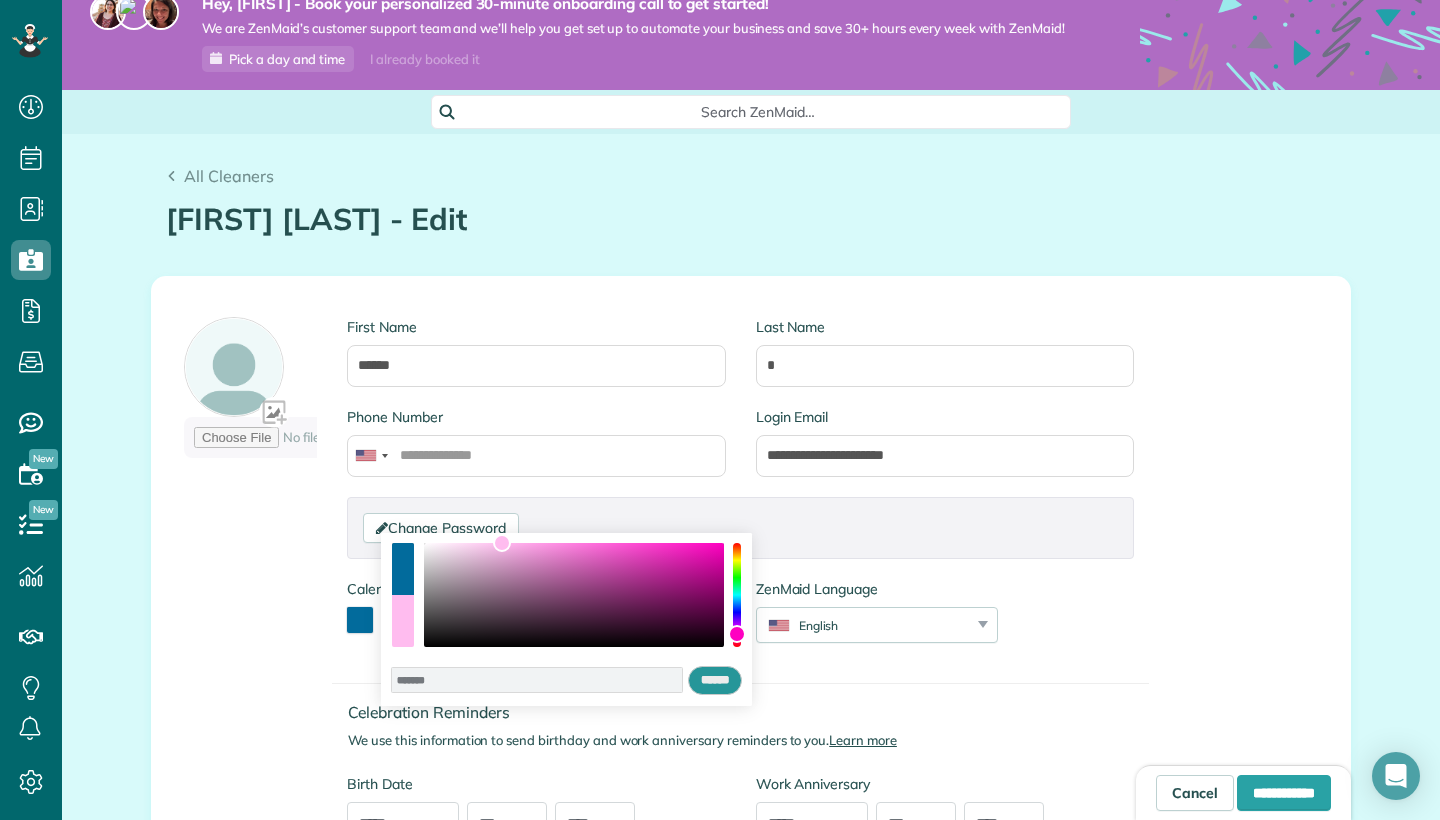 click on "******" at bounding box center (715, 681) 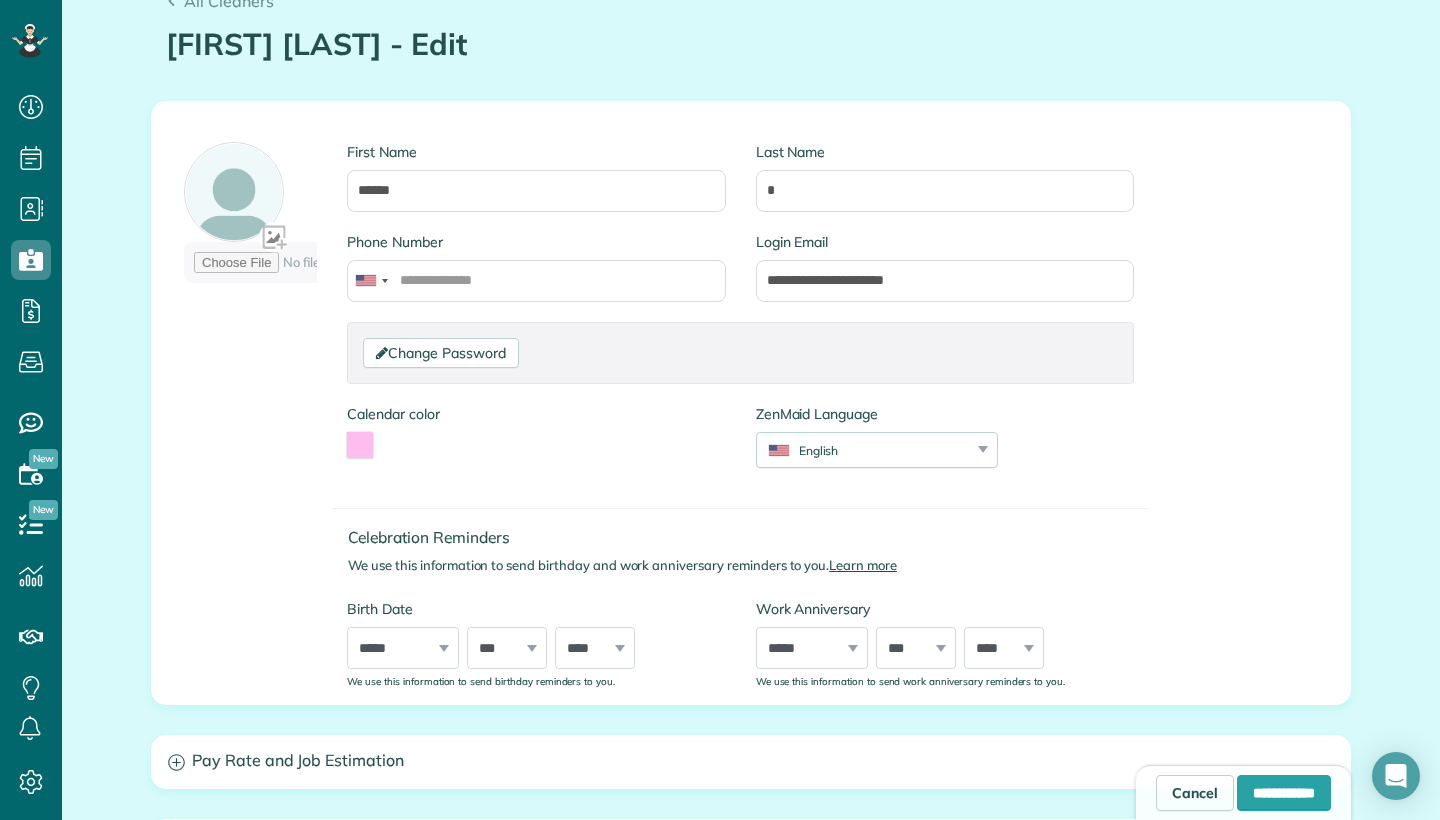 scroll, scrollTop: 312, scrollLeft: 0, axis: vertical 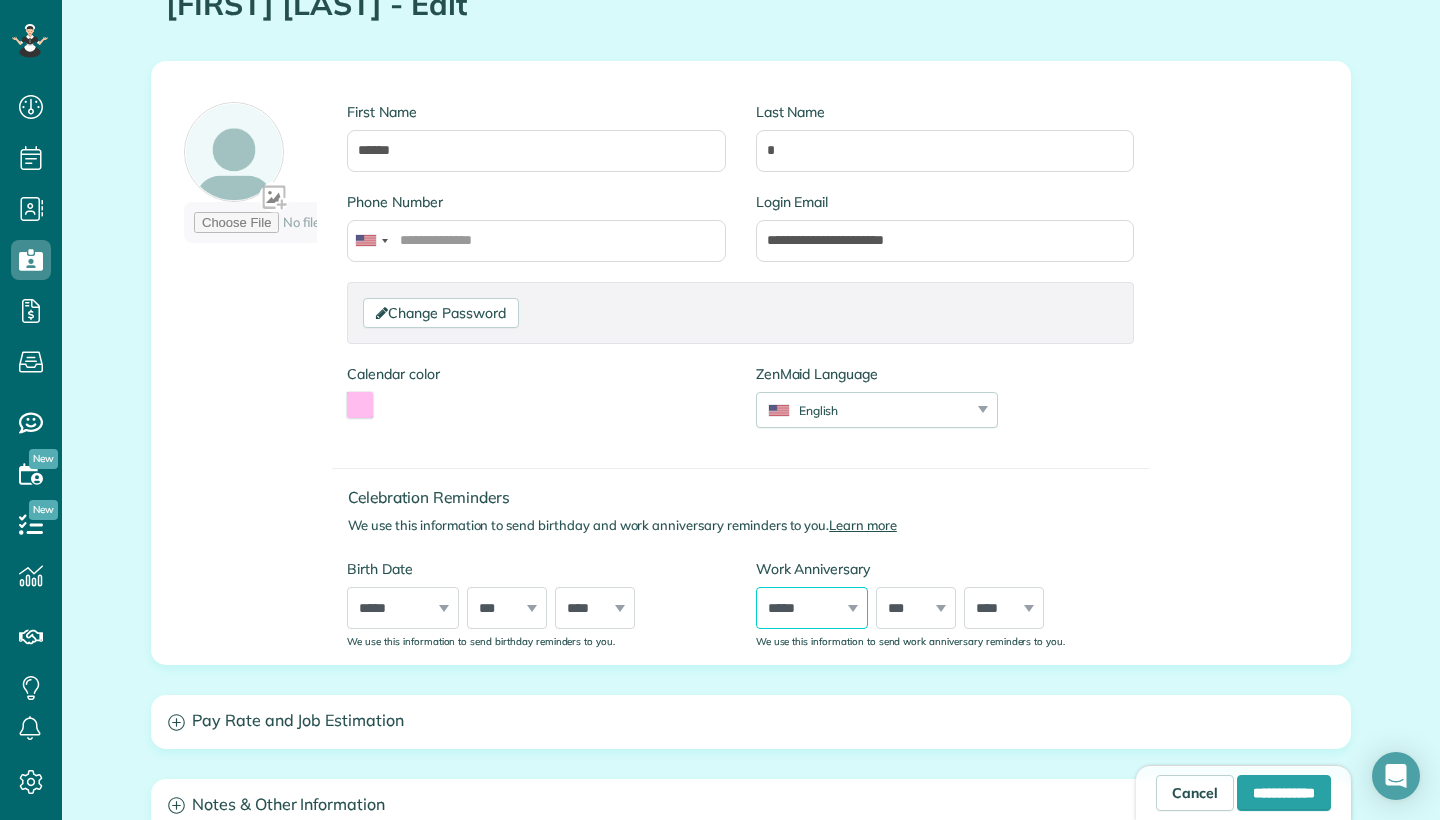 select on "*" 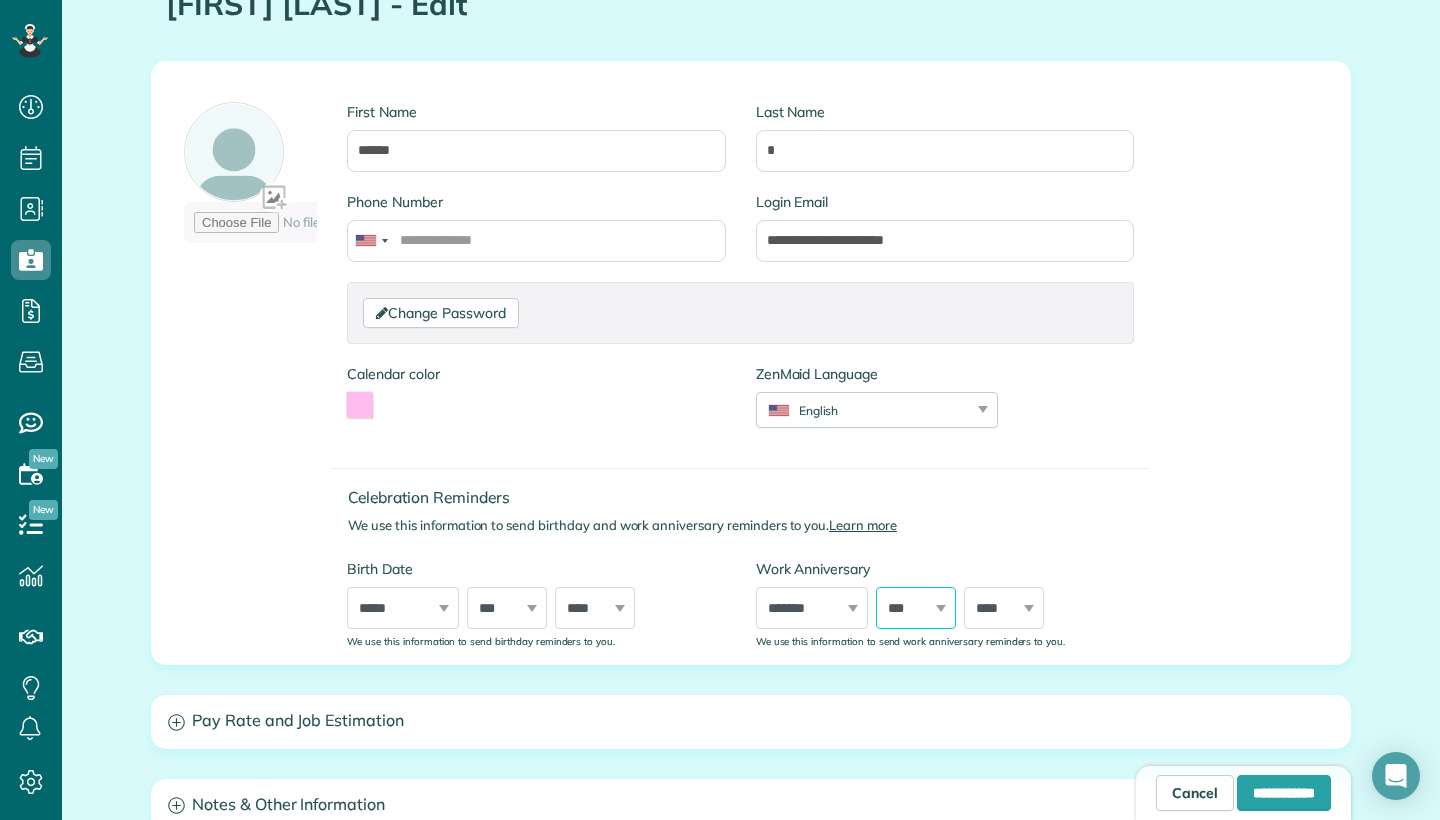 select on "**" 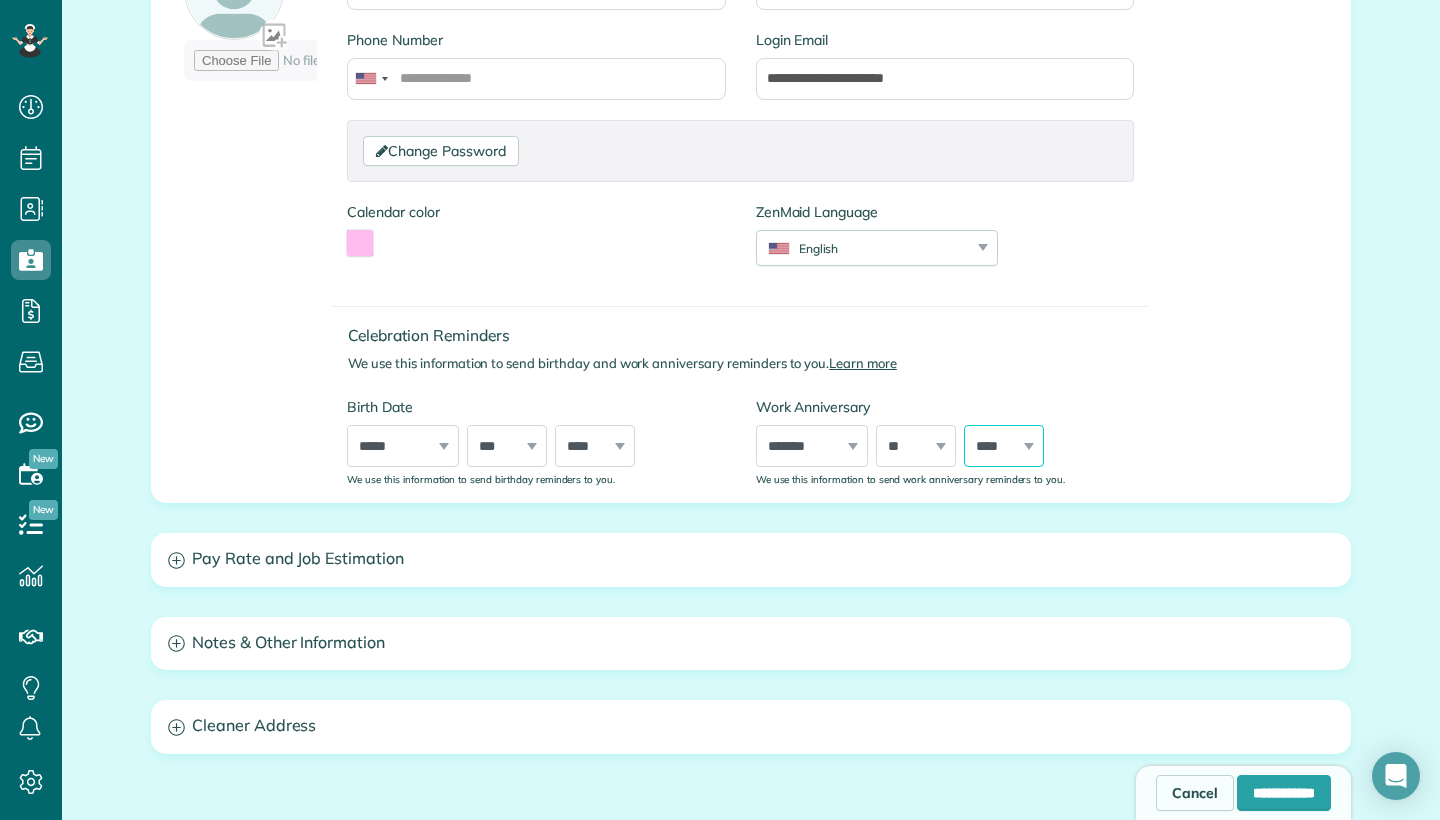 scroll, scrollTop: 477, scrollLeft: 0, axis: vertical 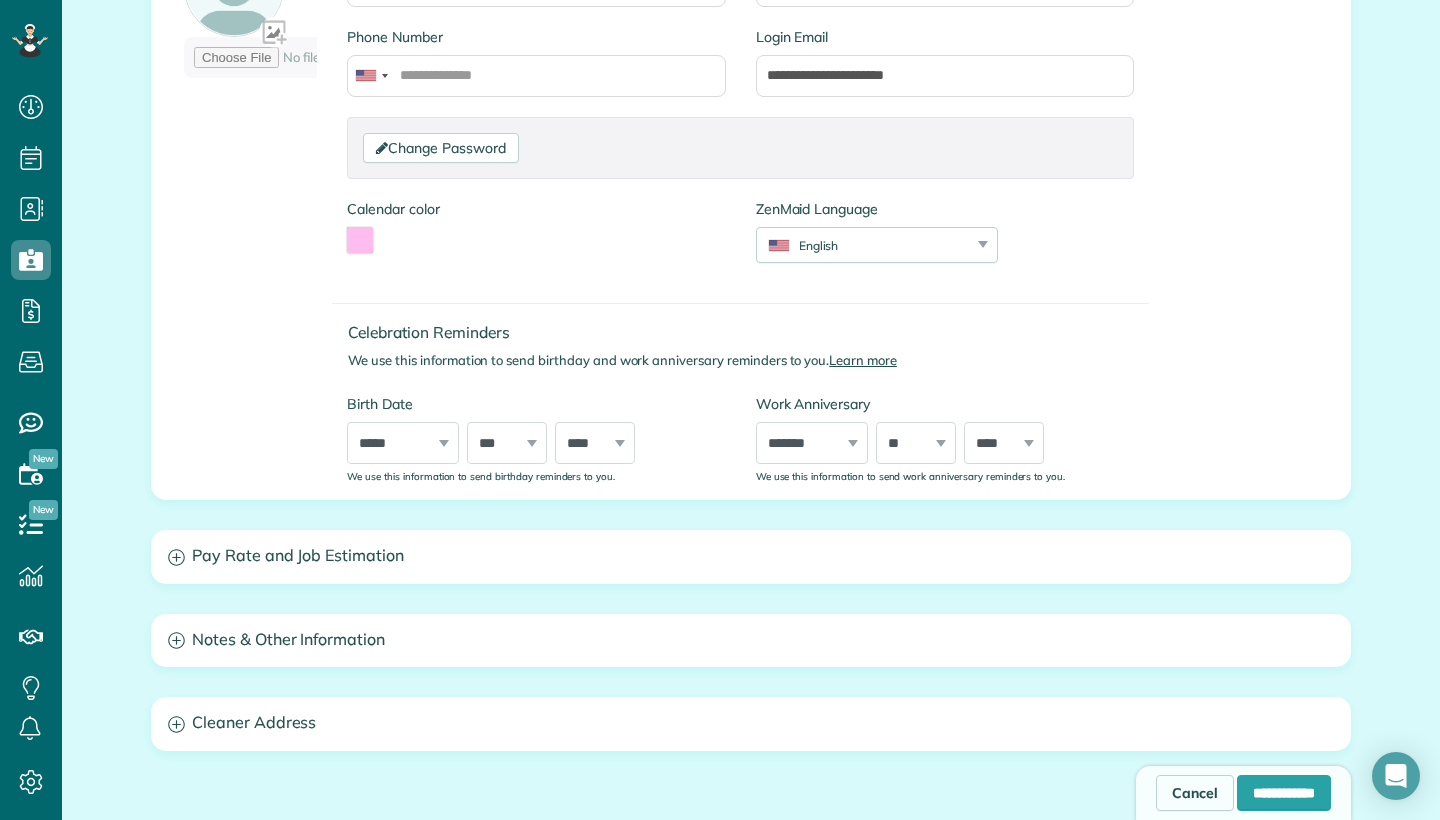 click on "Celebration Reminders" at bounding box center [748, 332] 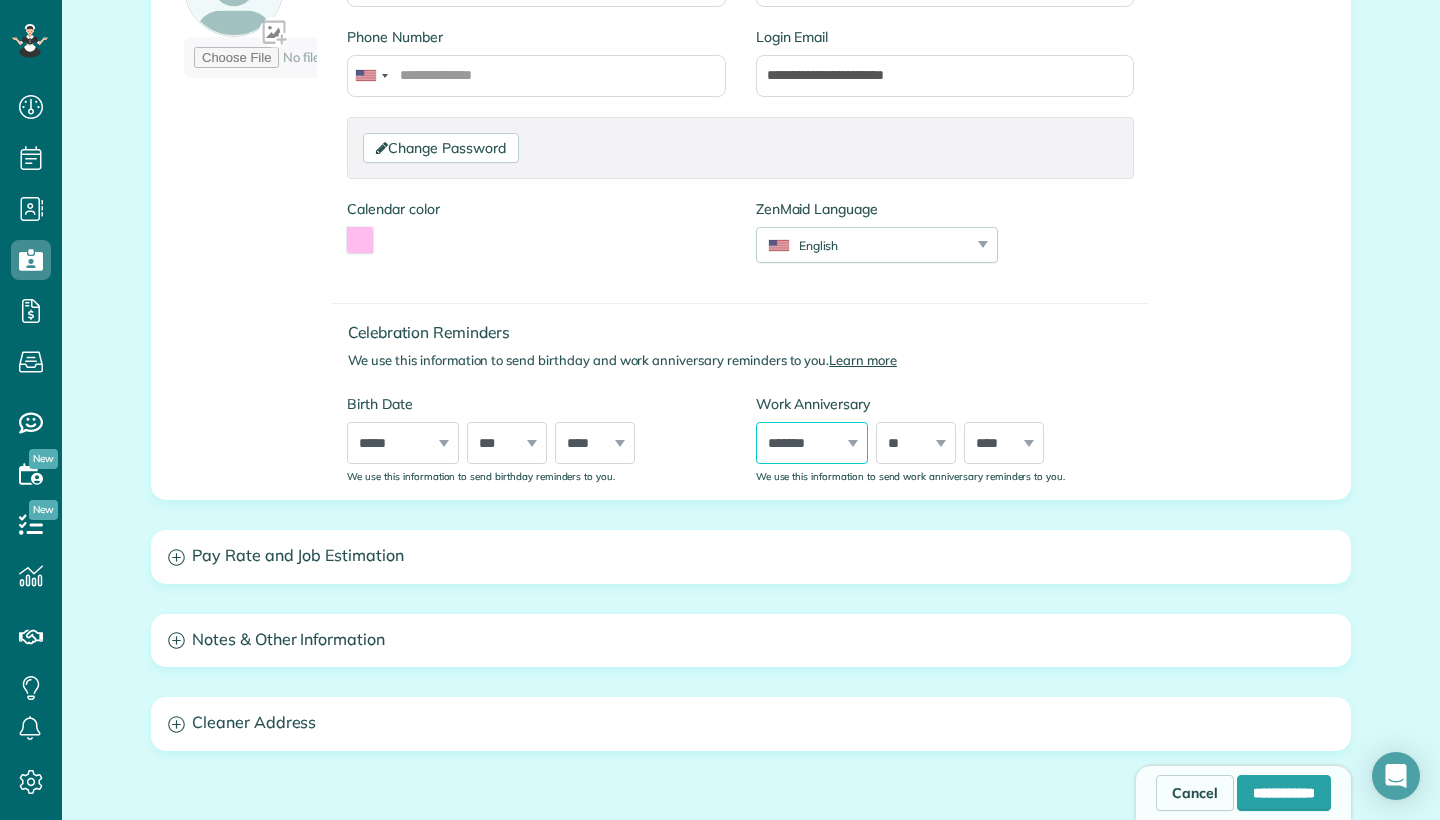 select 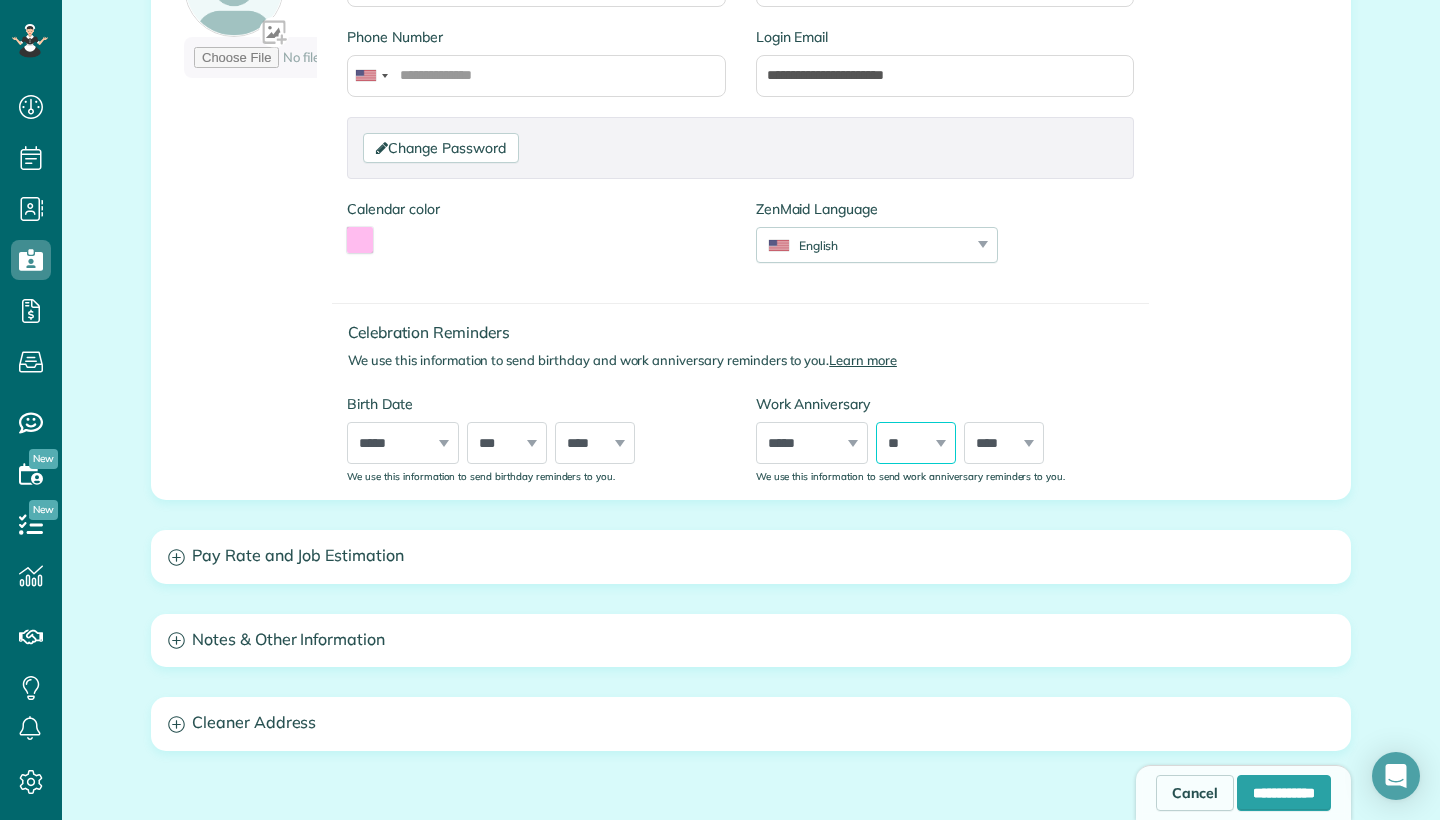 select 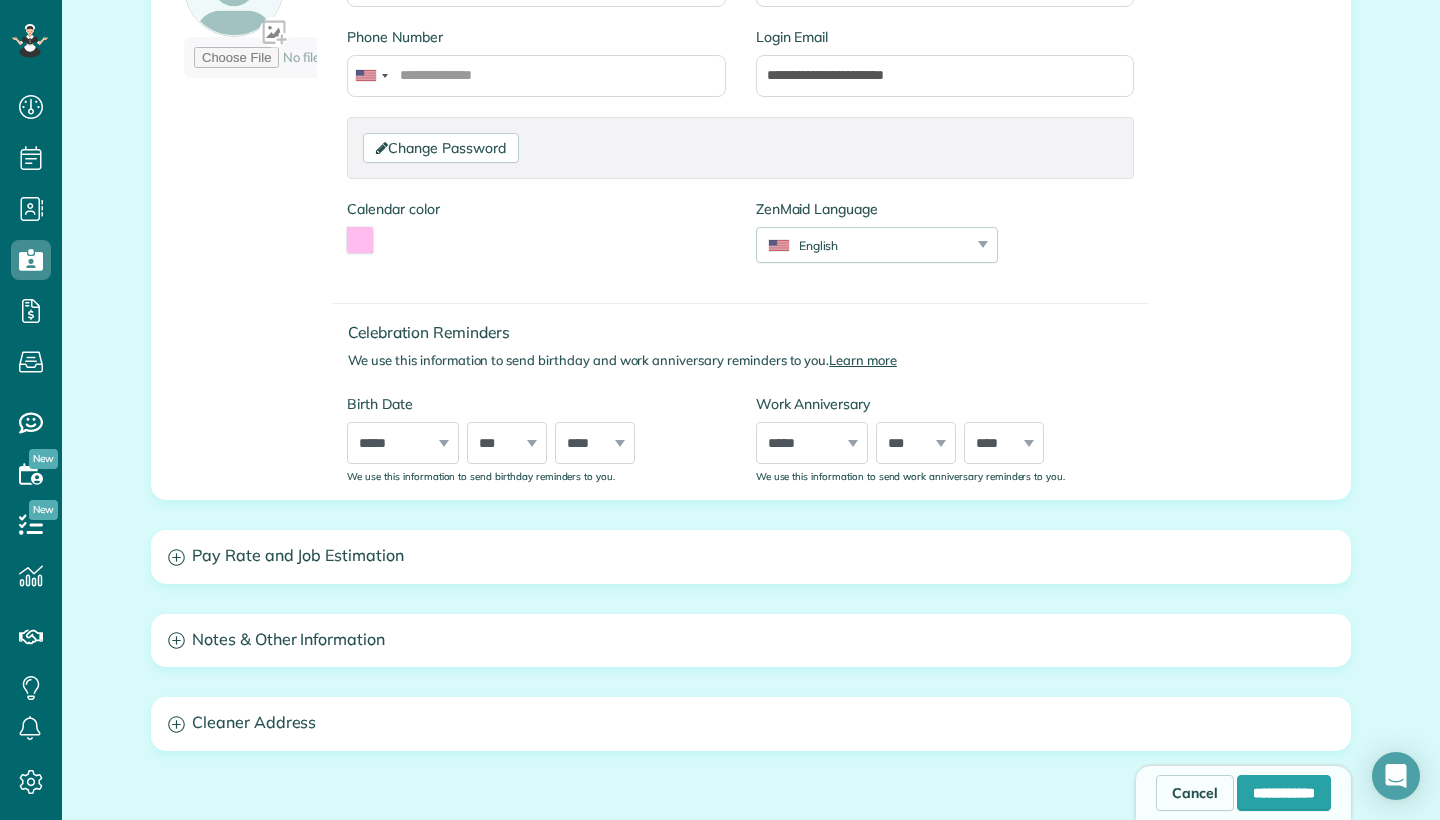 click on "Celebration Reminders" at bounding box center (748, 332) 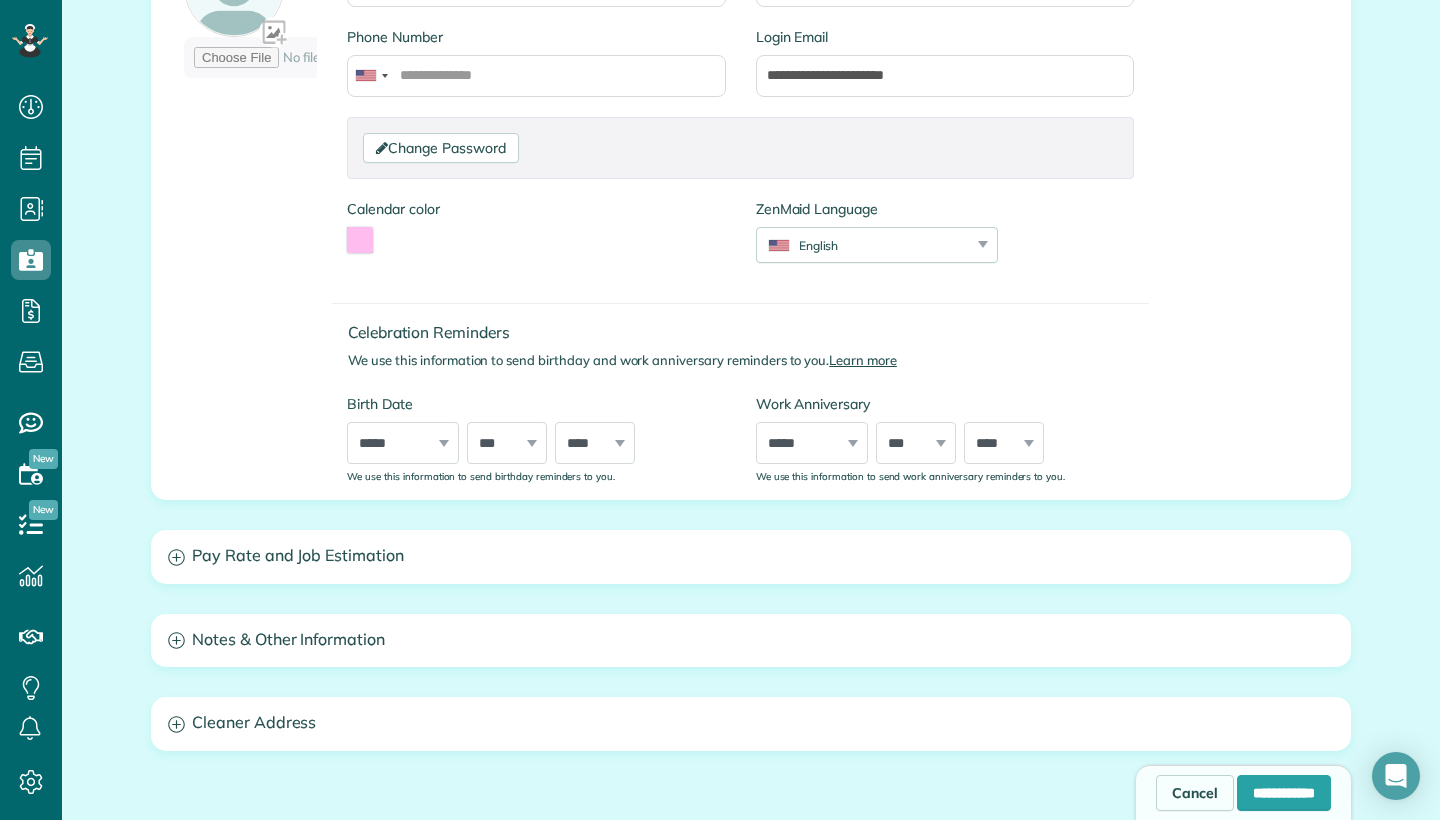 click on "**********" at bounding box center (751, 398) 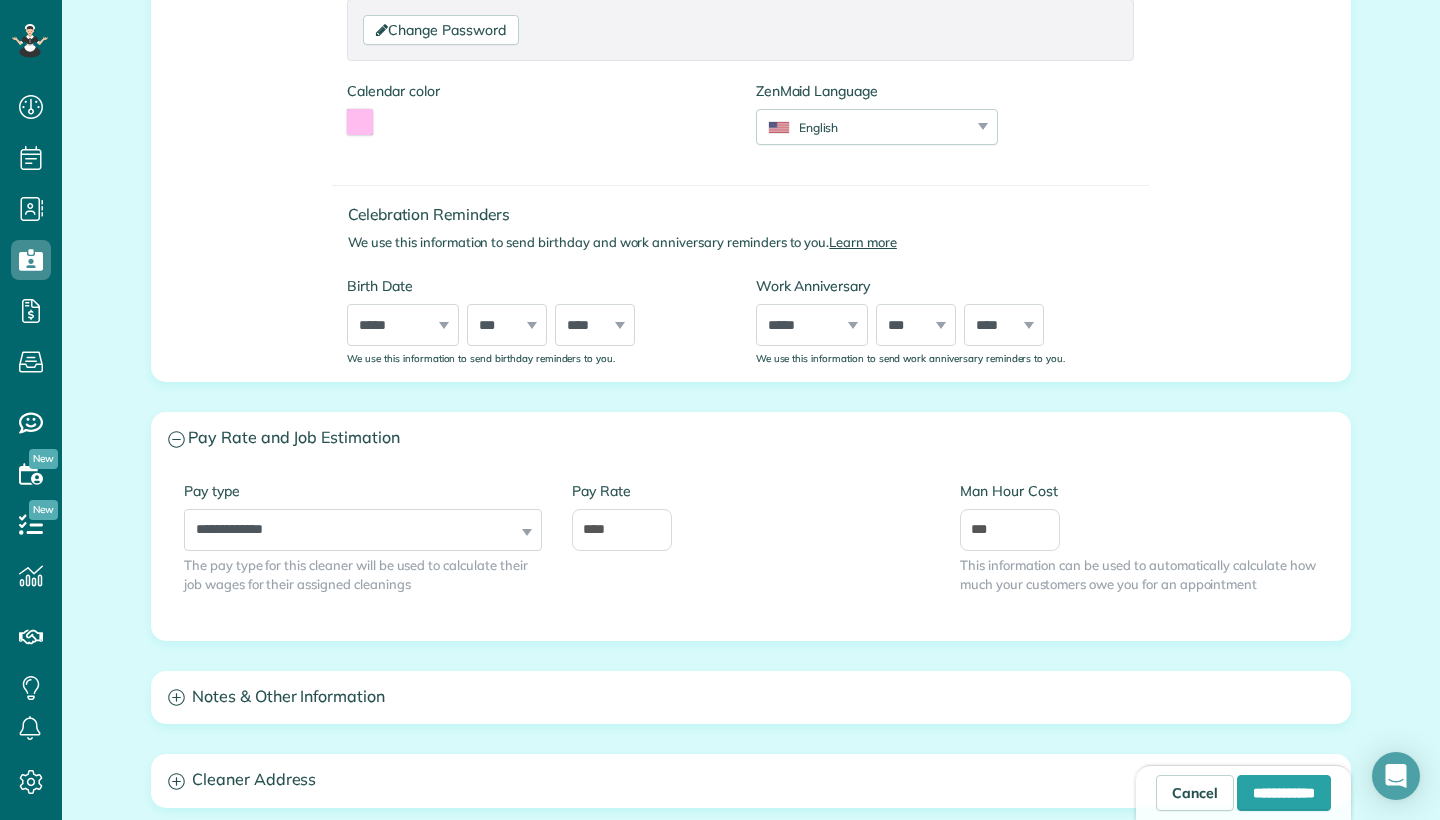 scroll, scrollTop: 600, scrollLeft: 0, axis: vertical 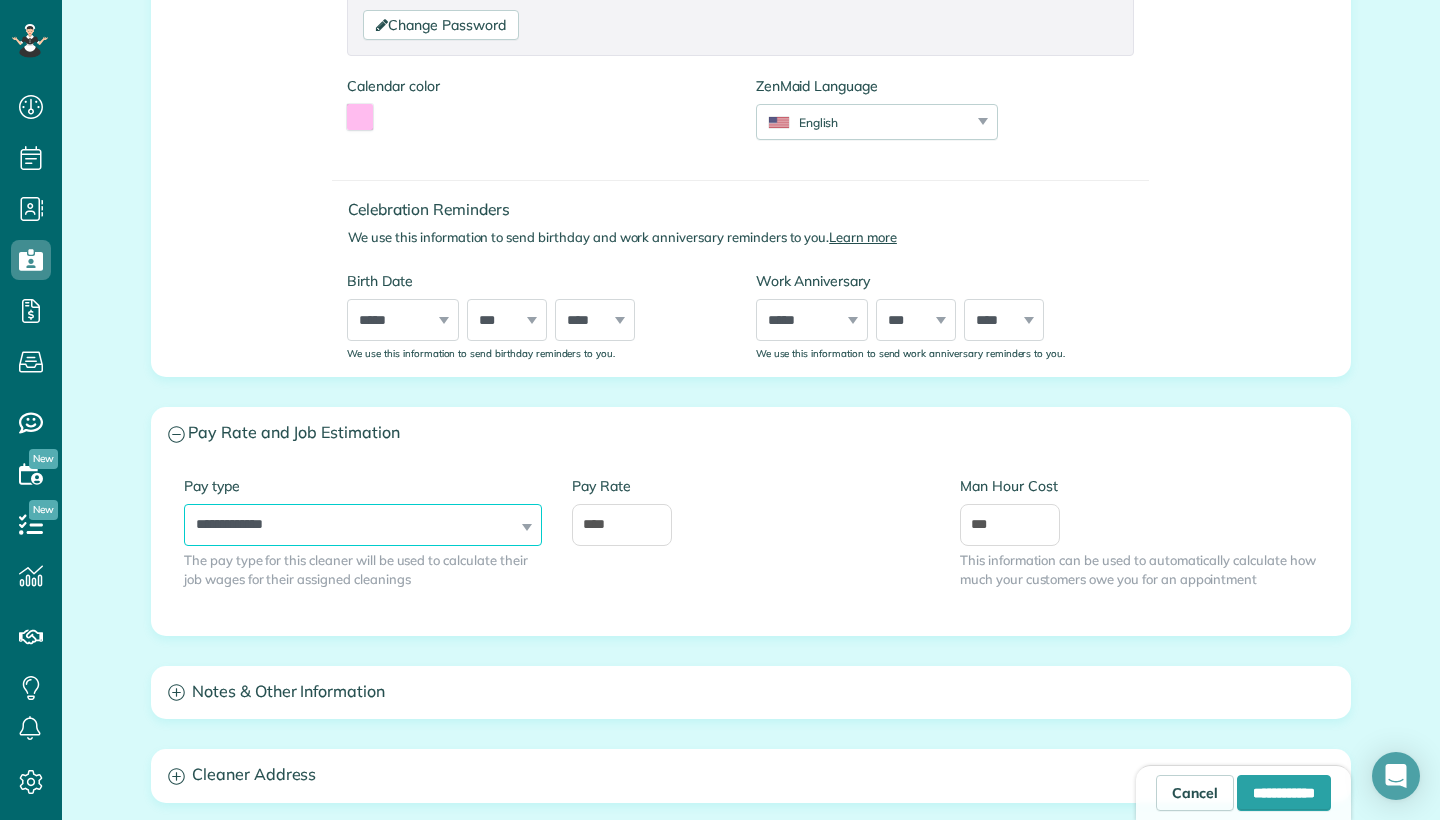 select on "**********" 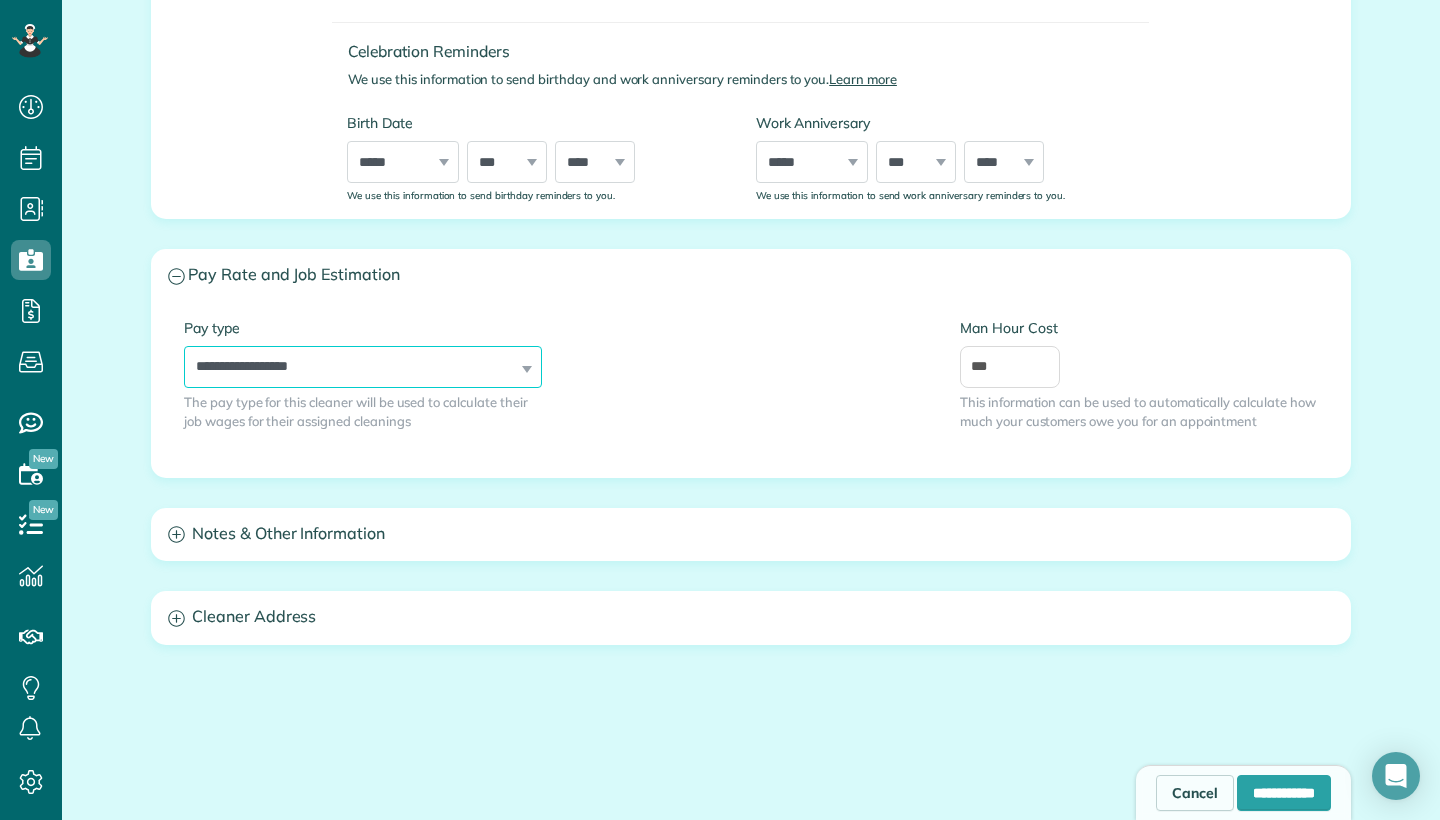 scroll, scrollTop: 755, scrollLeft: 0, axis: vertical 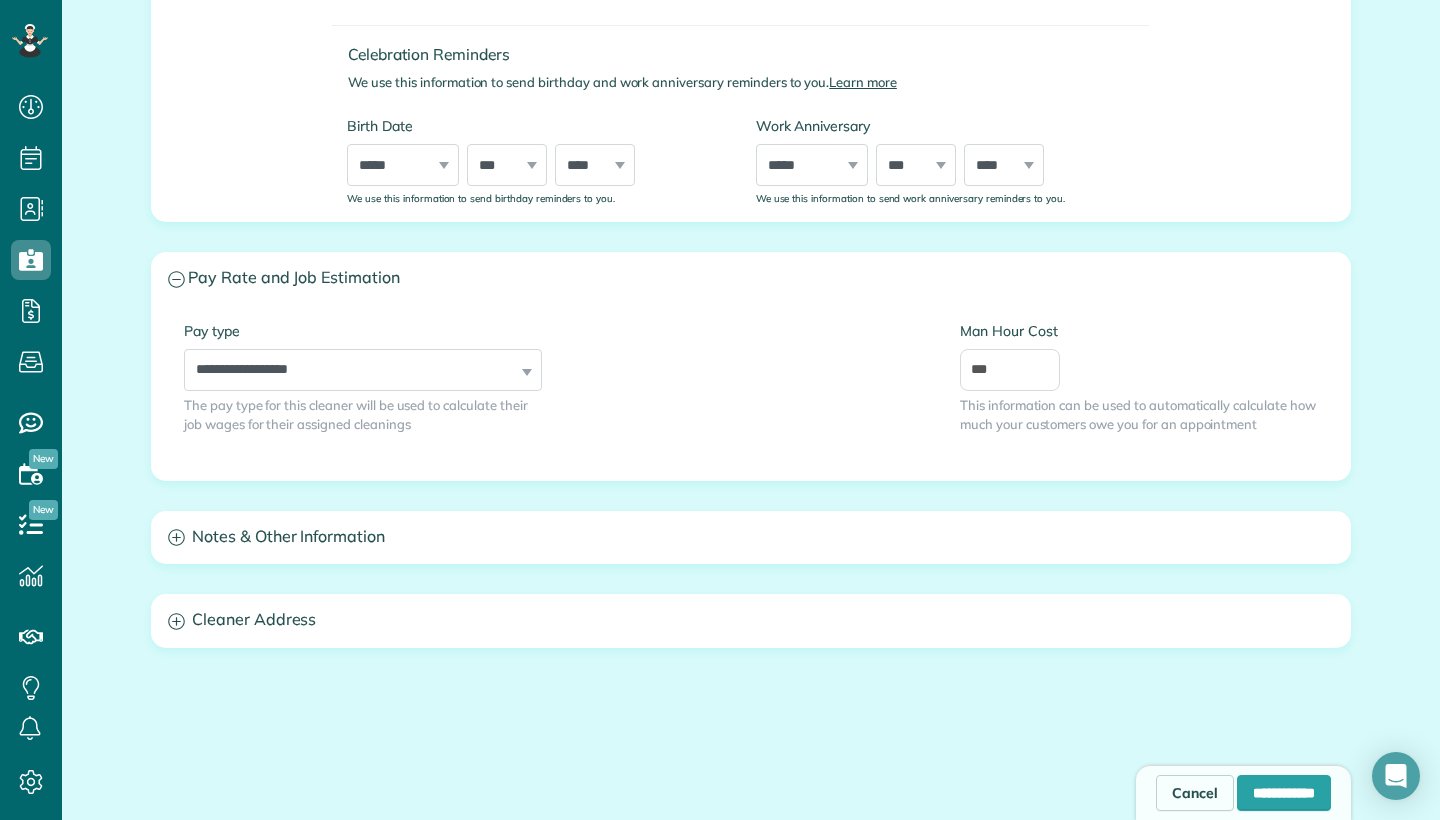 click on "Cleaner Address" at bounding box center [751, 620] 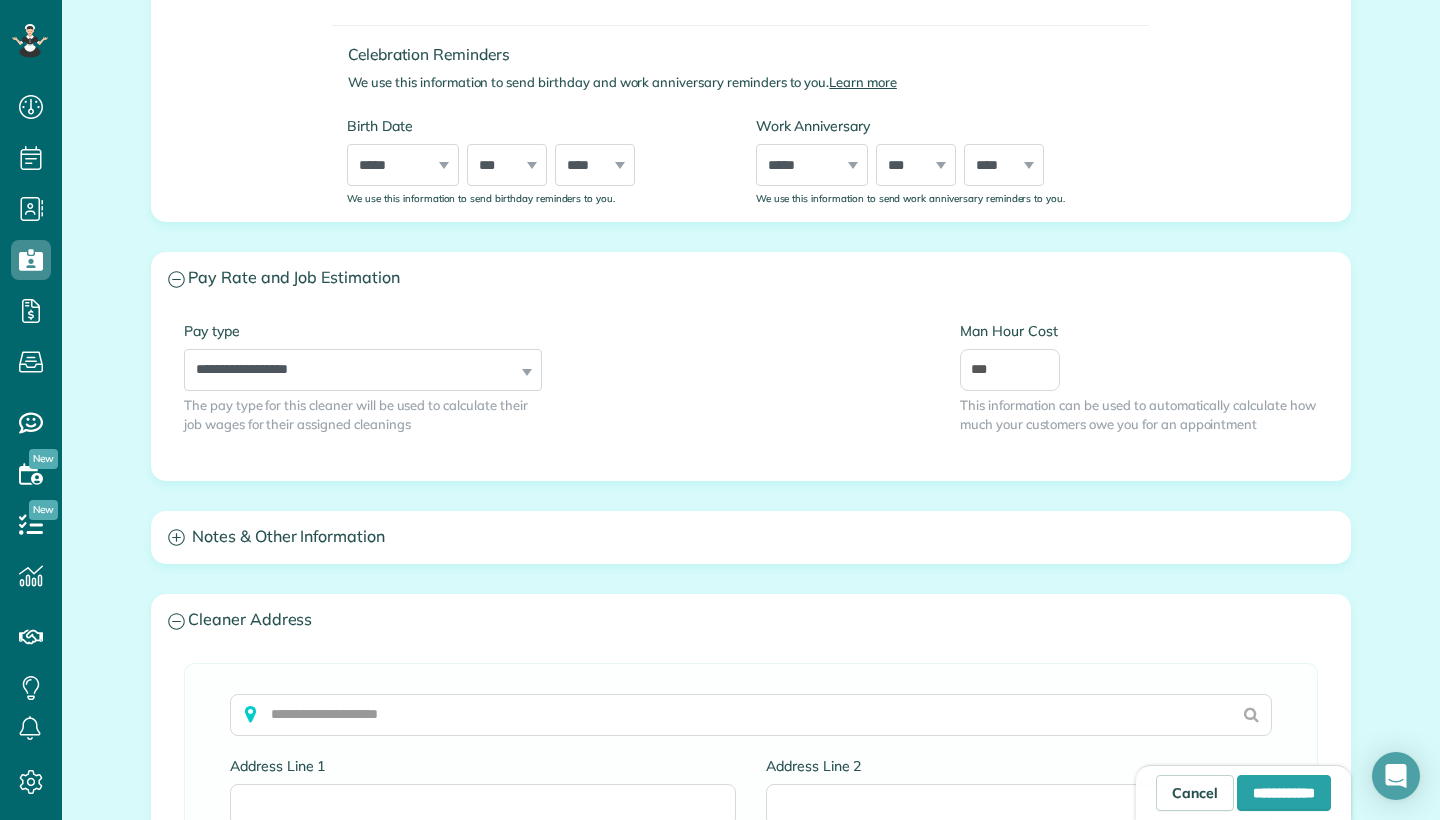 click on "**********" at bounding box center [751, 368] 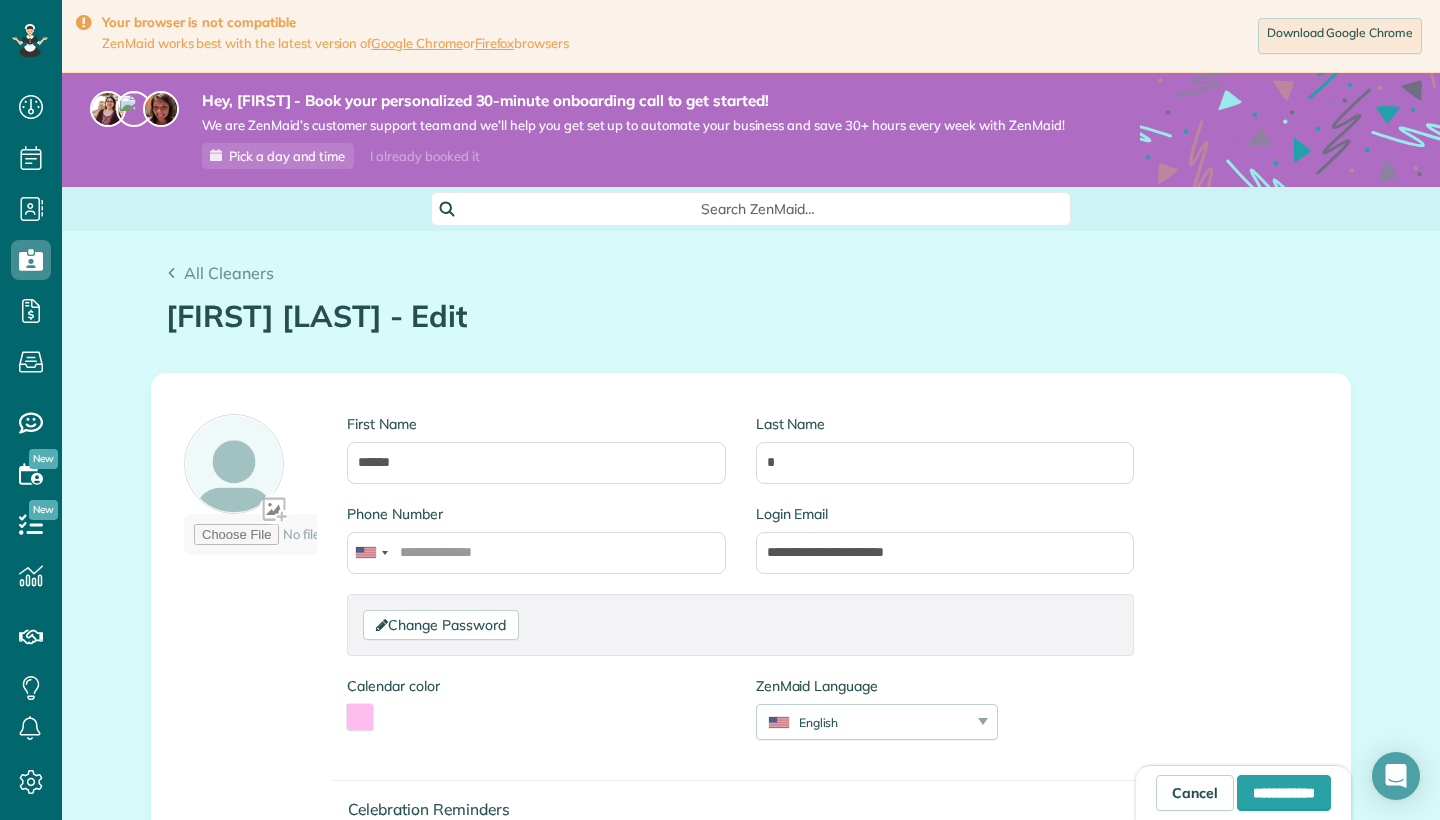 scroll, scrollTop: 0, scrollLeft: 0, axis: both 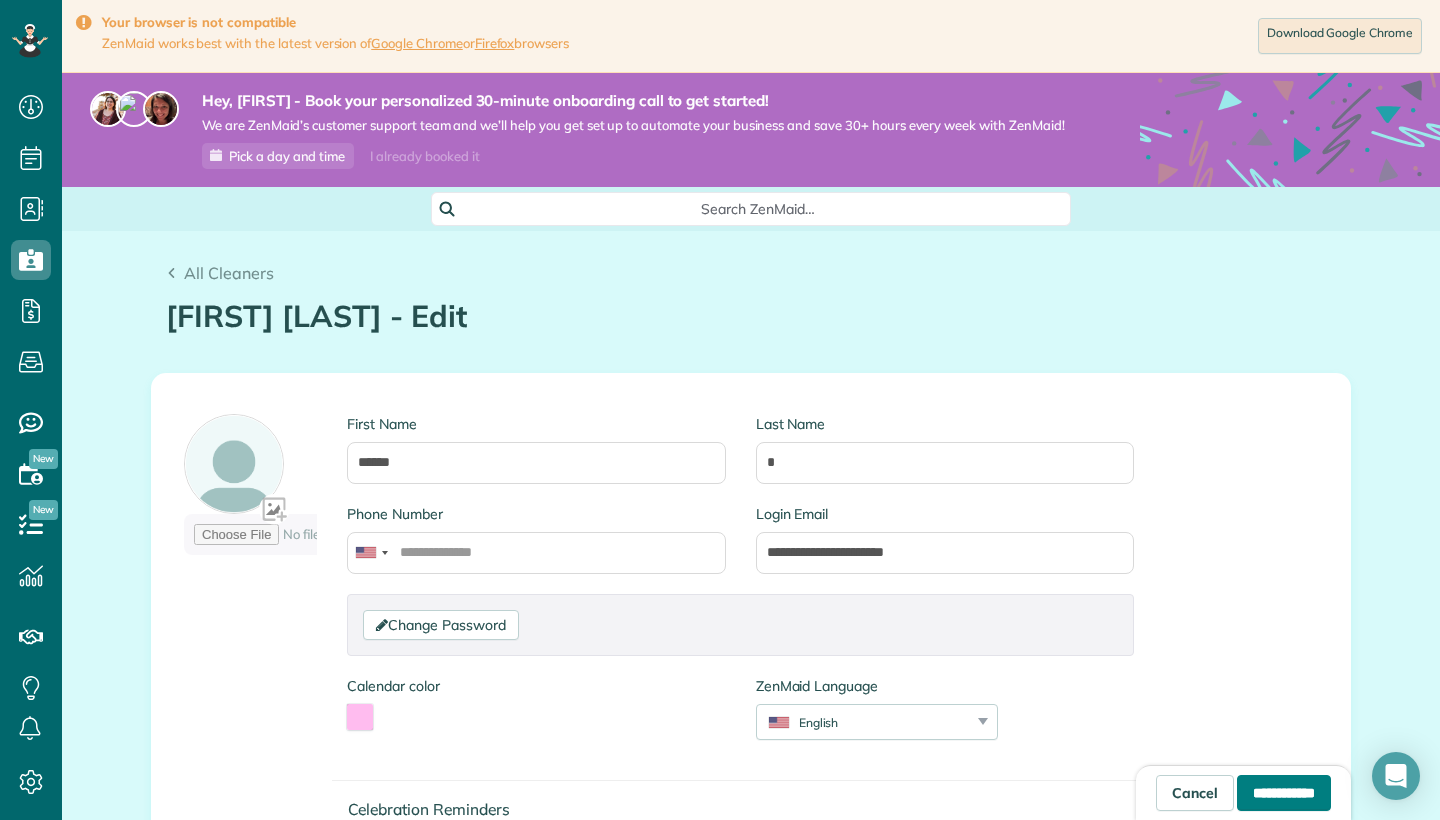 click on "**********" at bounding box center (1284, 793) 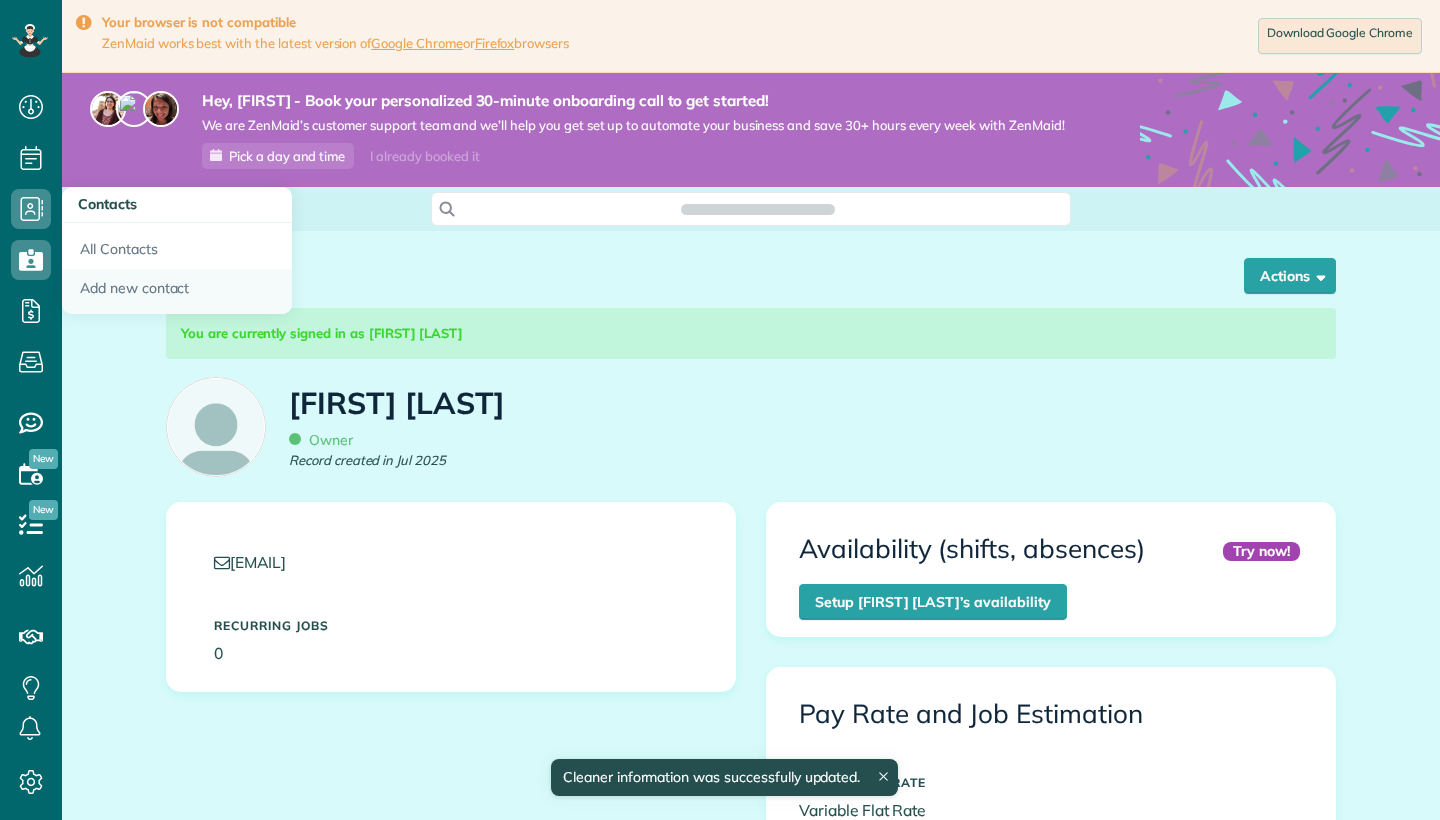 scroll, scrollTop: 0, scrollLeft: 0, axis: both 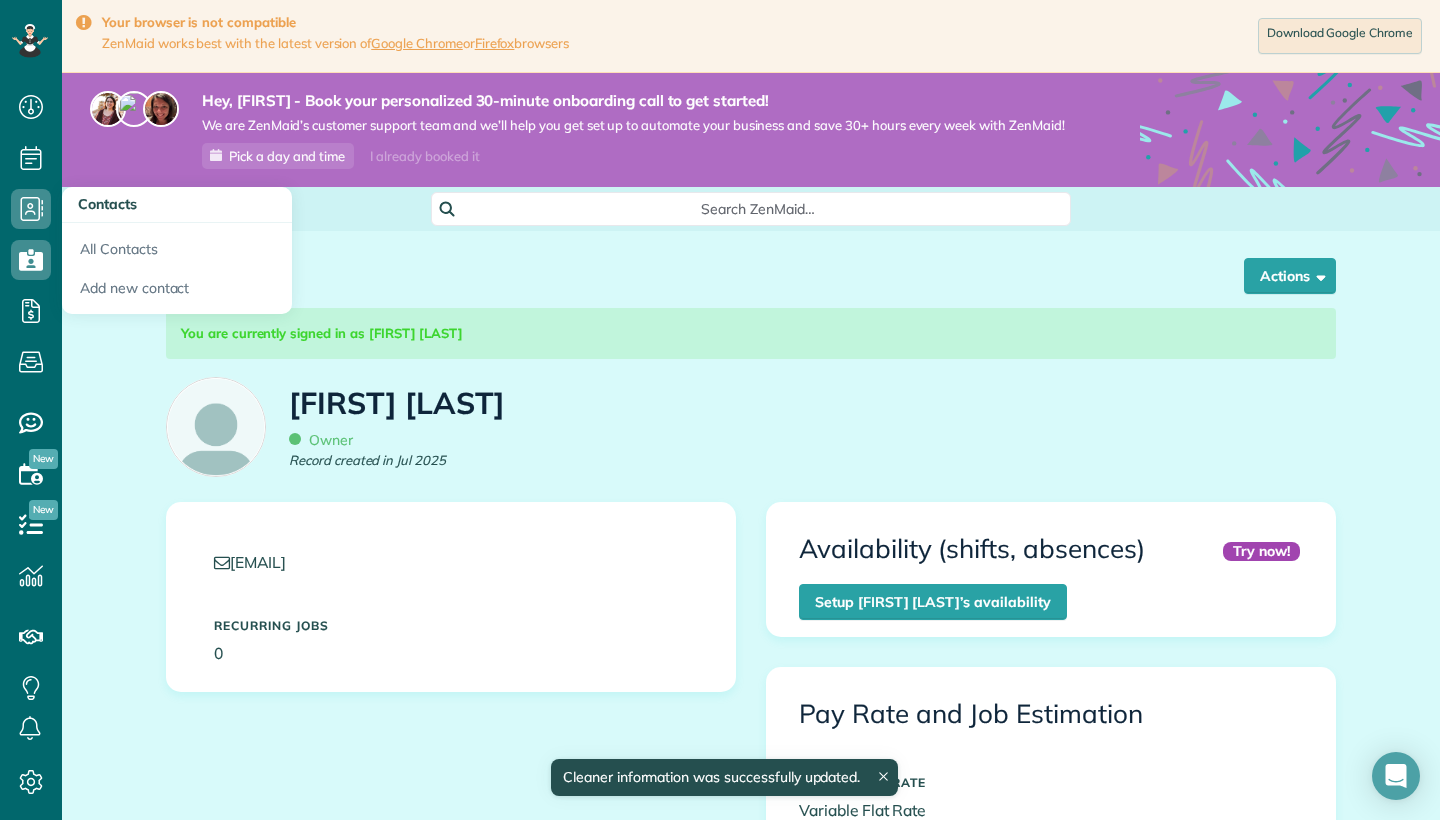 click 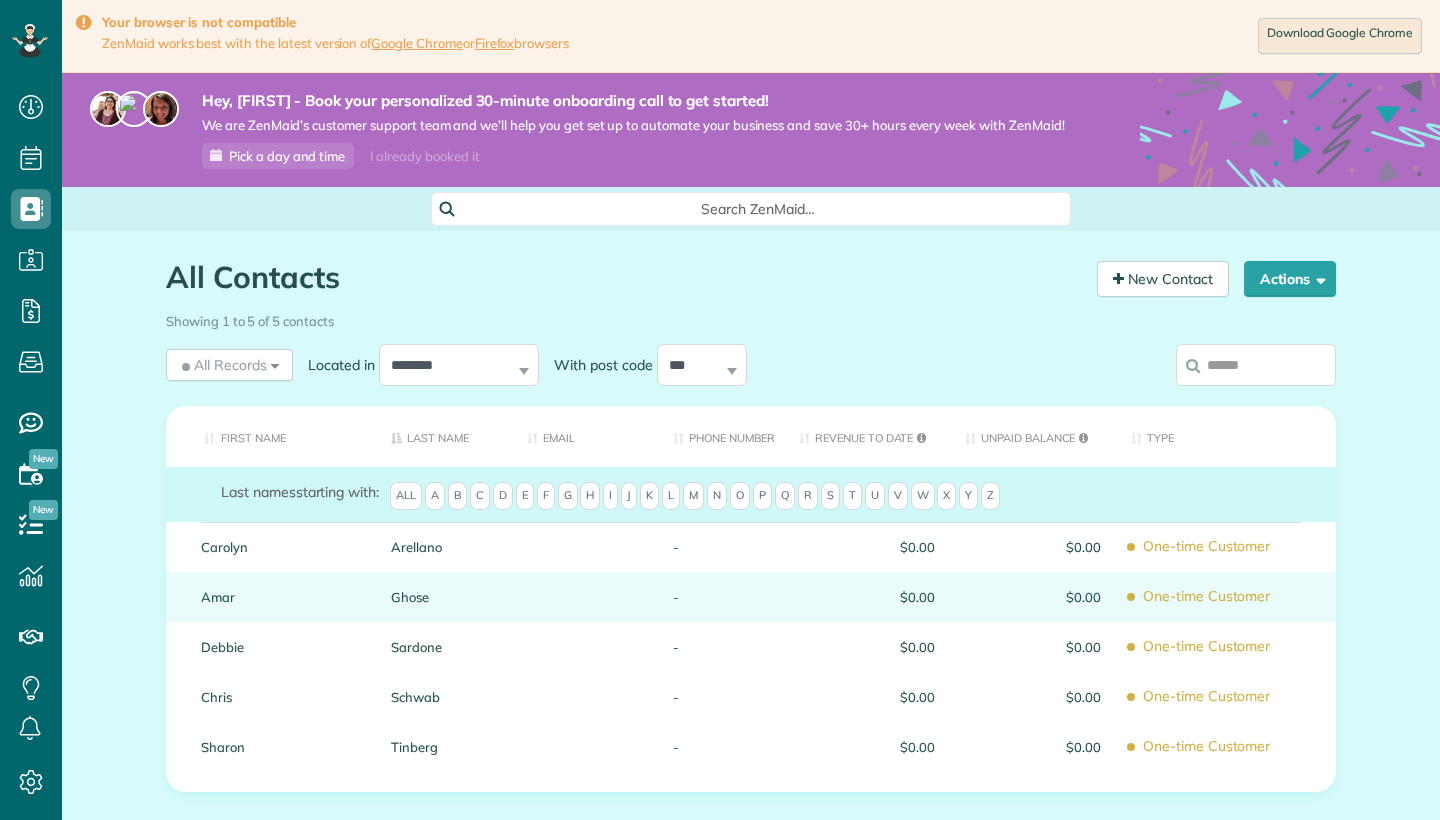 scroll, scrollTop: 0, scrollLeft: 0, axis: both 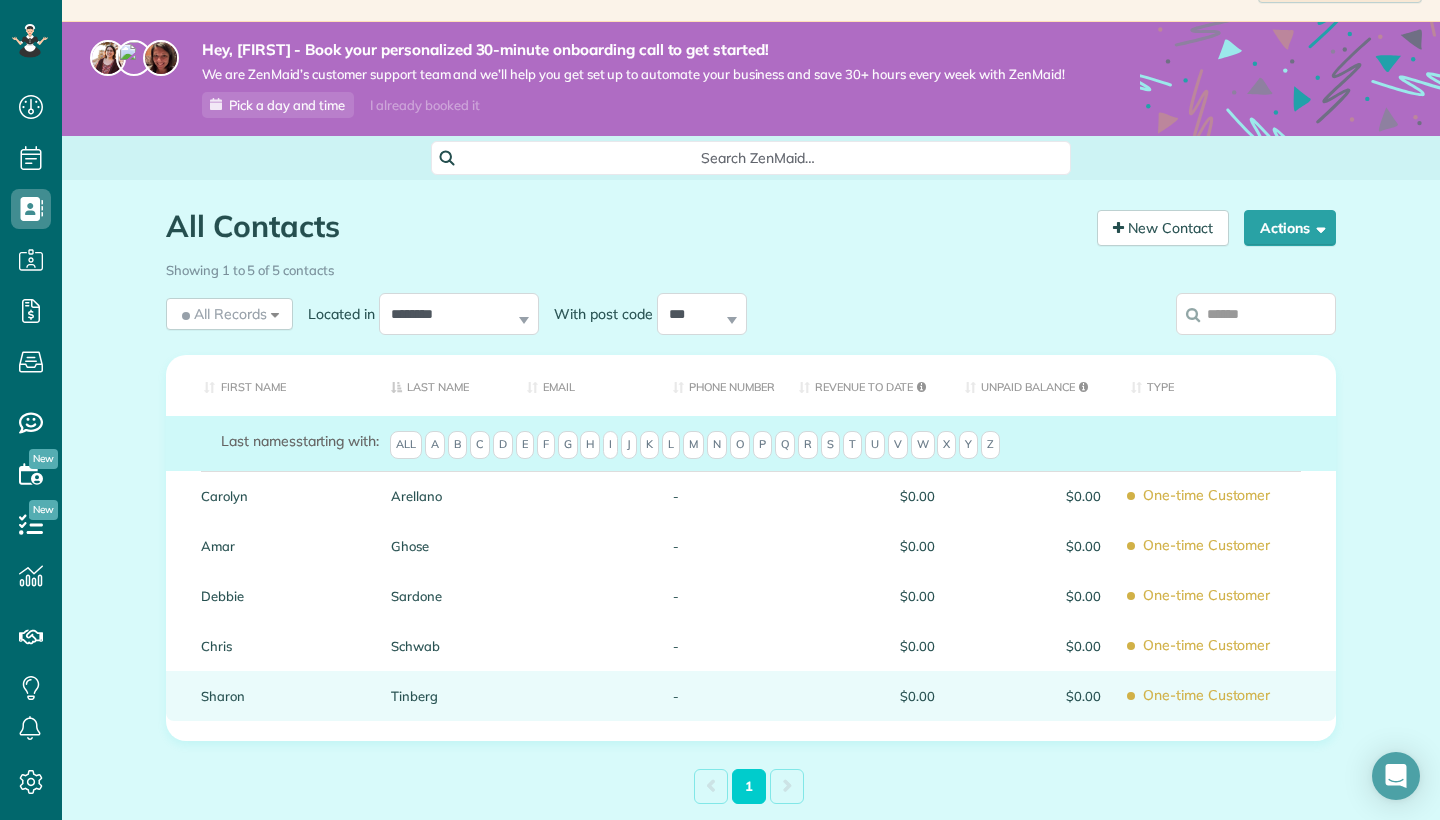click on "$0.00" at bounding box center [867, 696] 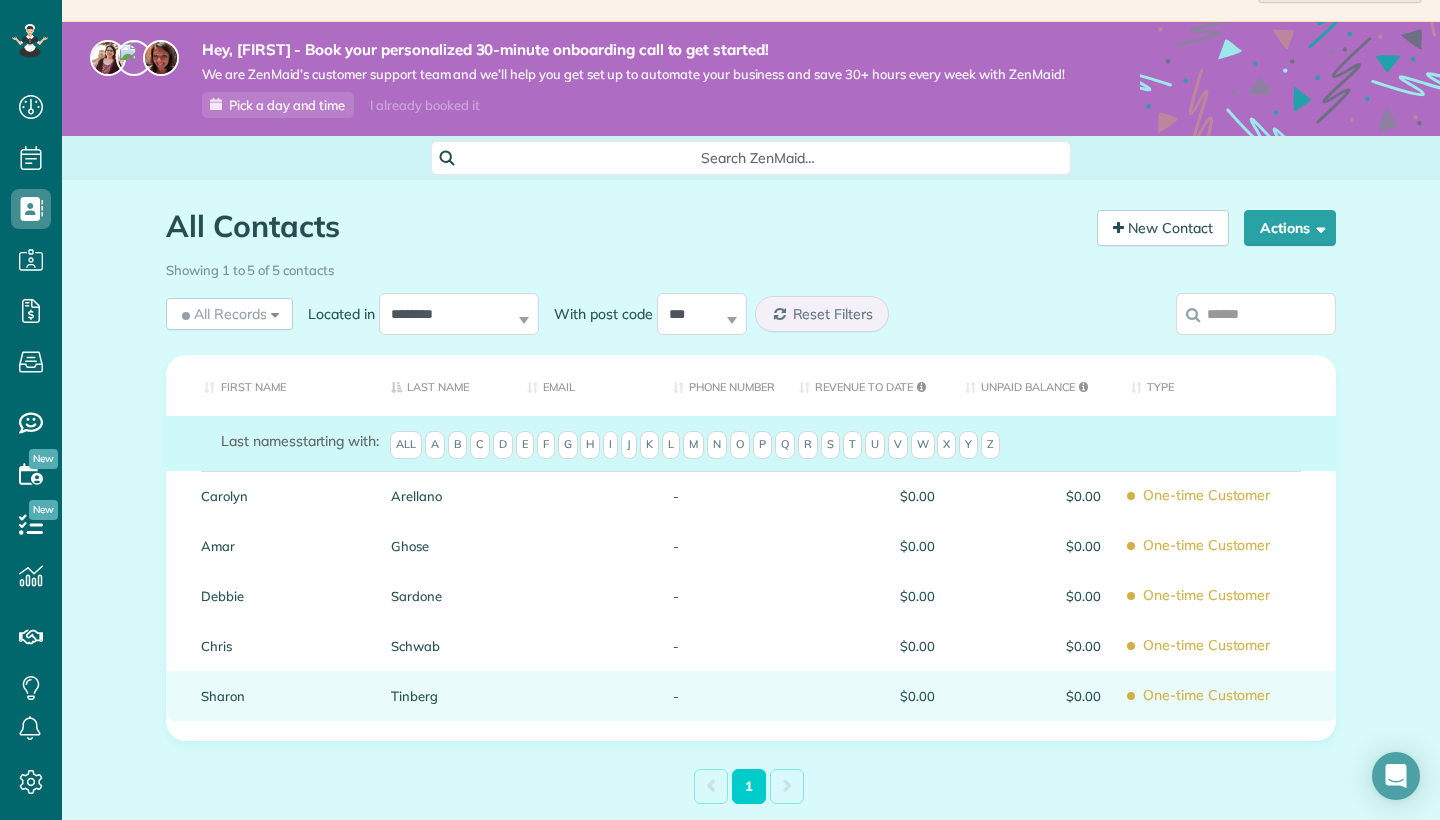 click on "$0.00" at bounding box center [867, 696] 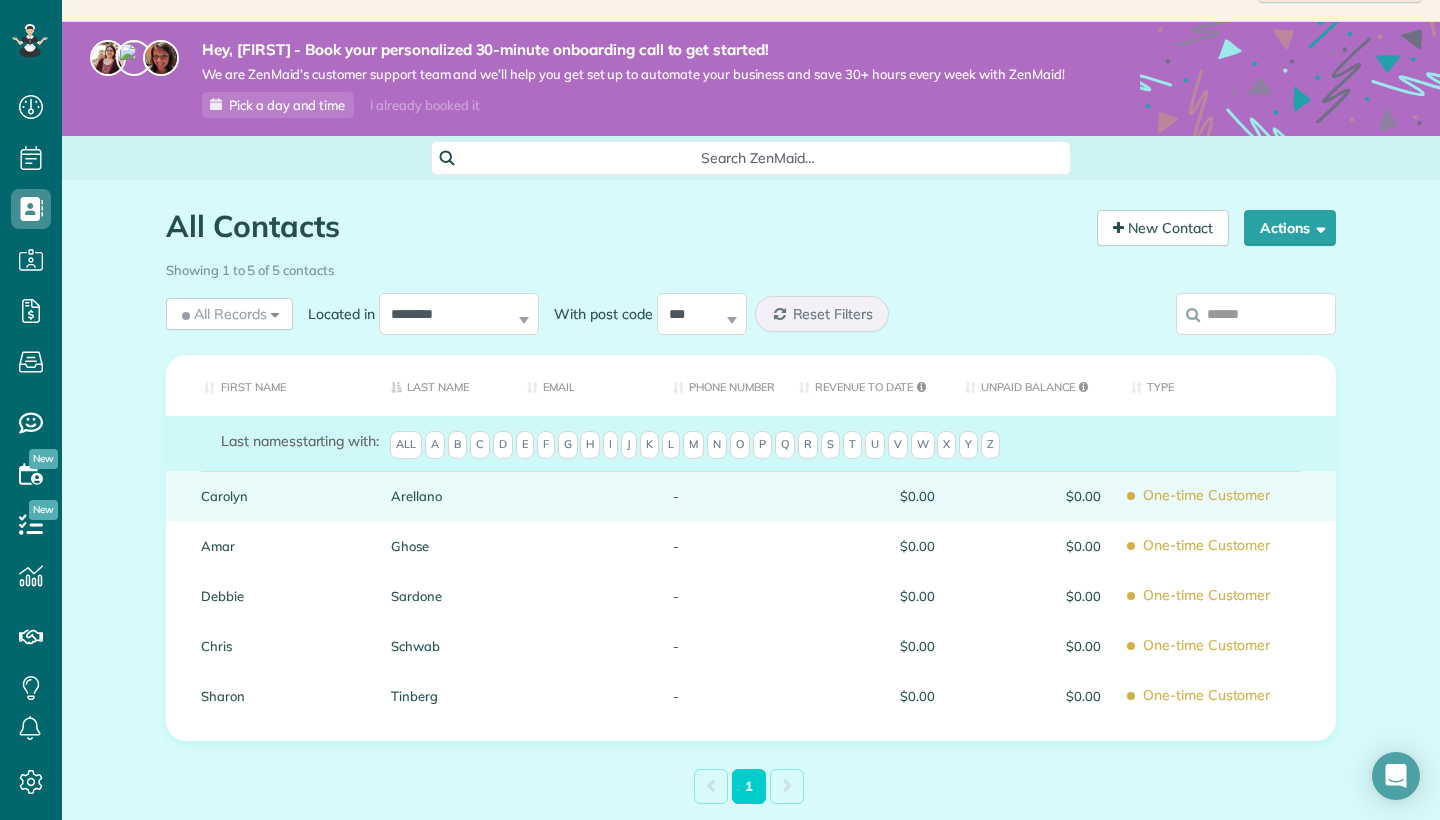 click on "-" at bounding box center (721, 496) 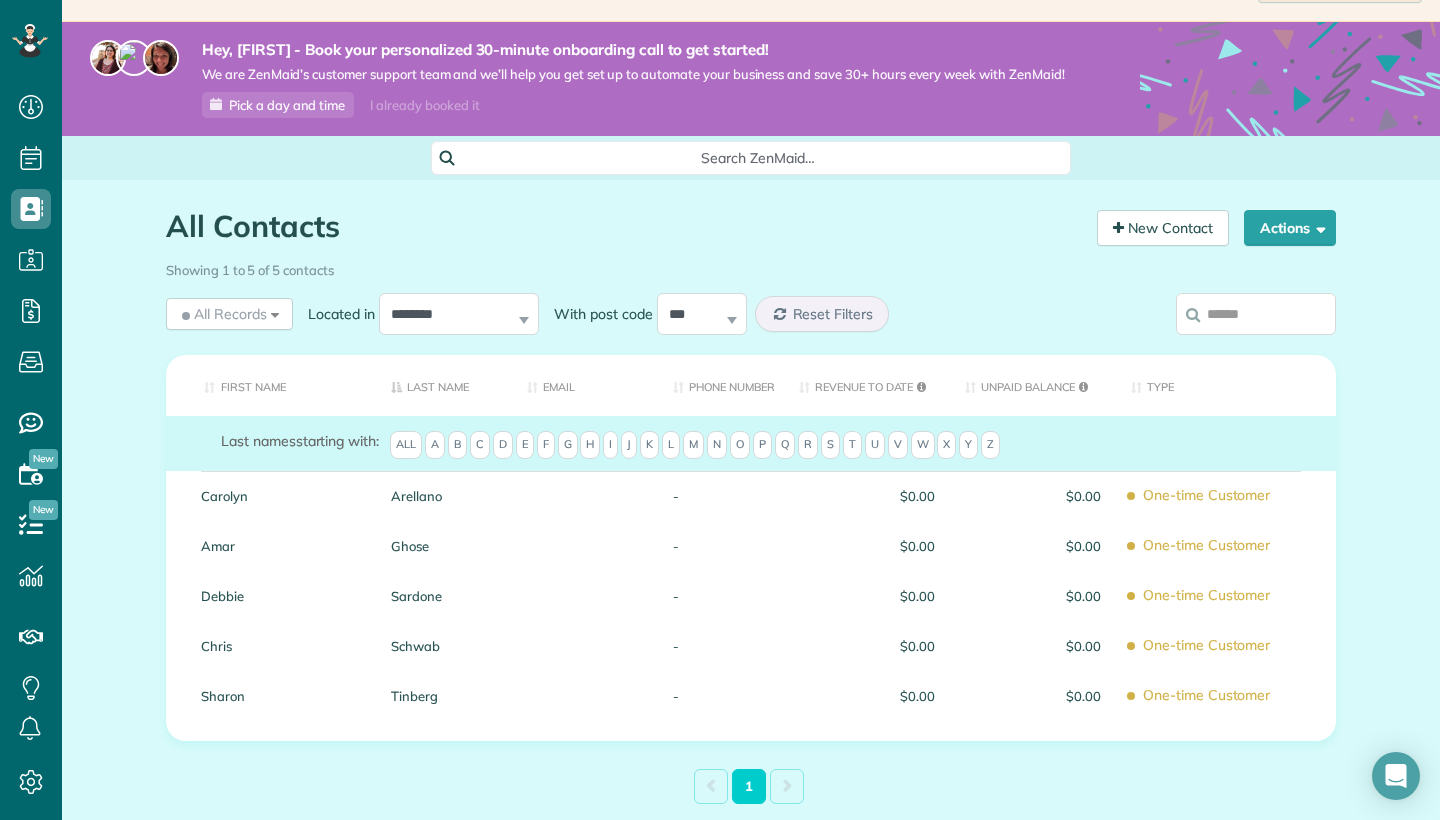 click on "-" at bounding box center (721, 496) 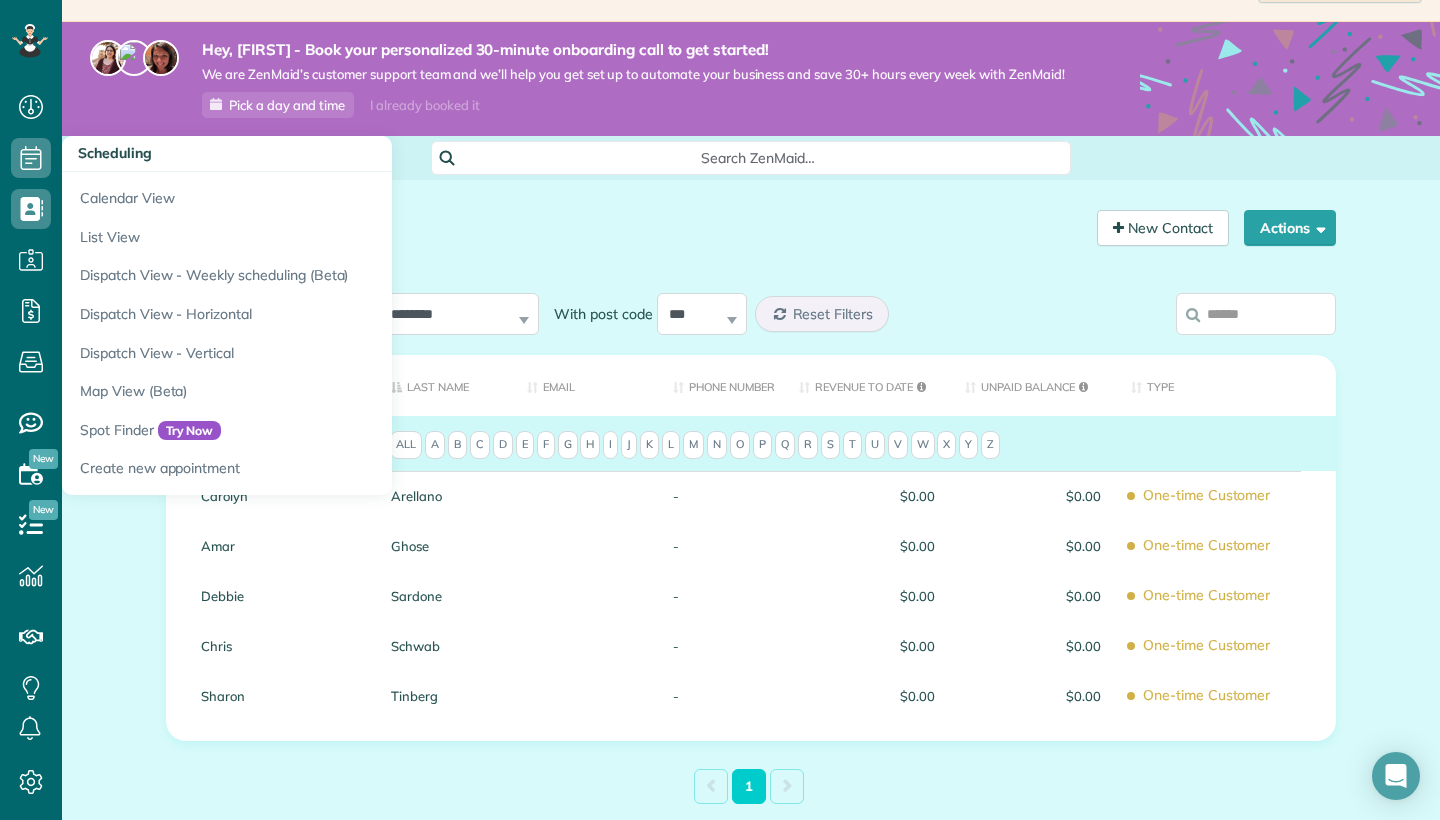 click 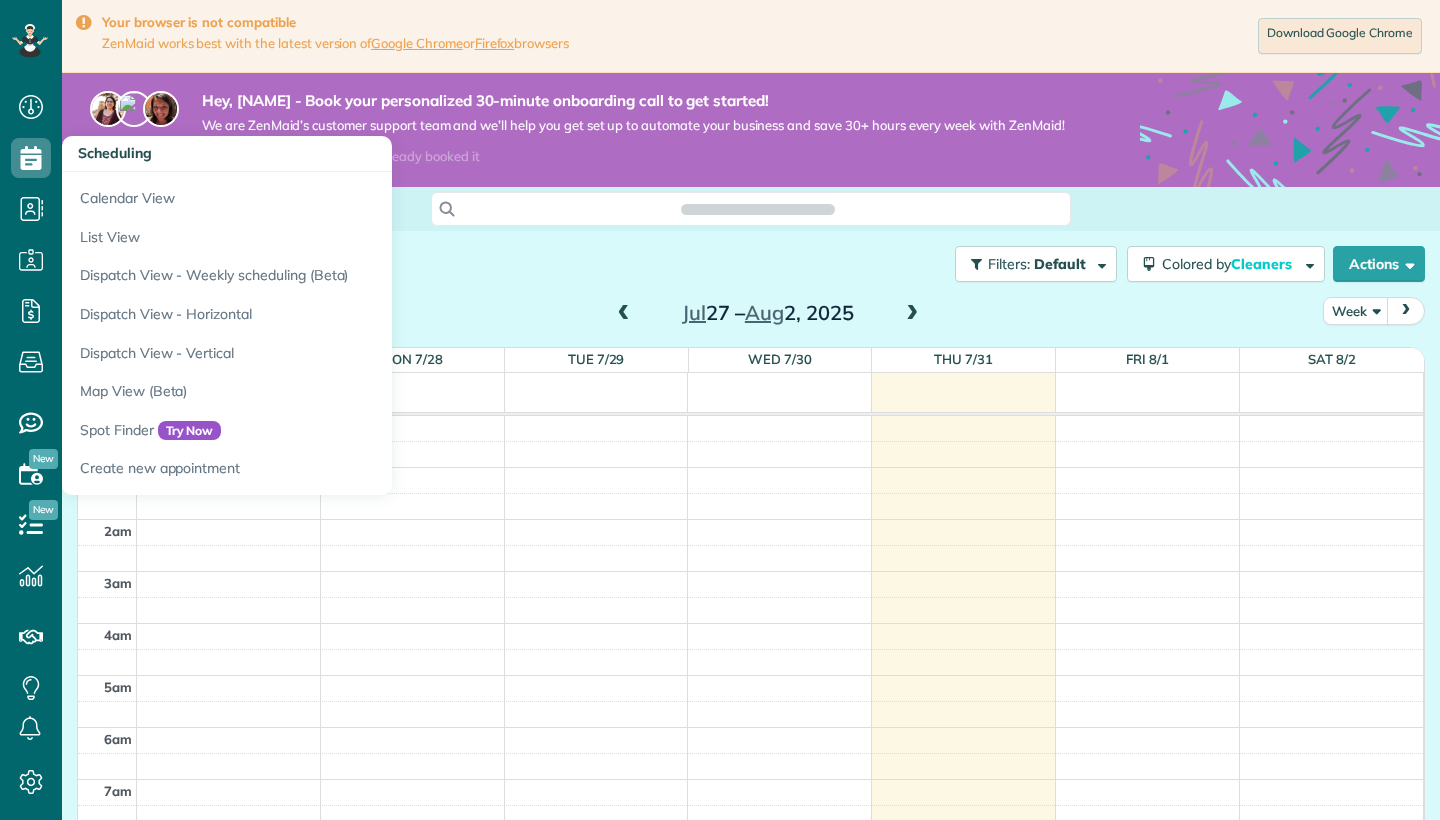scroll, scrollTop: 0, scrollLeft: 0, axis: both 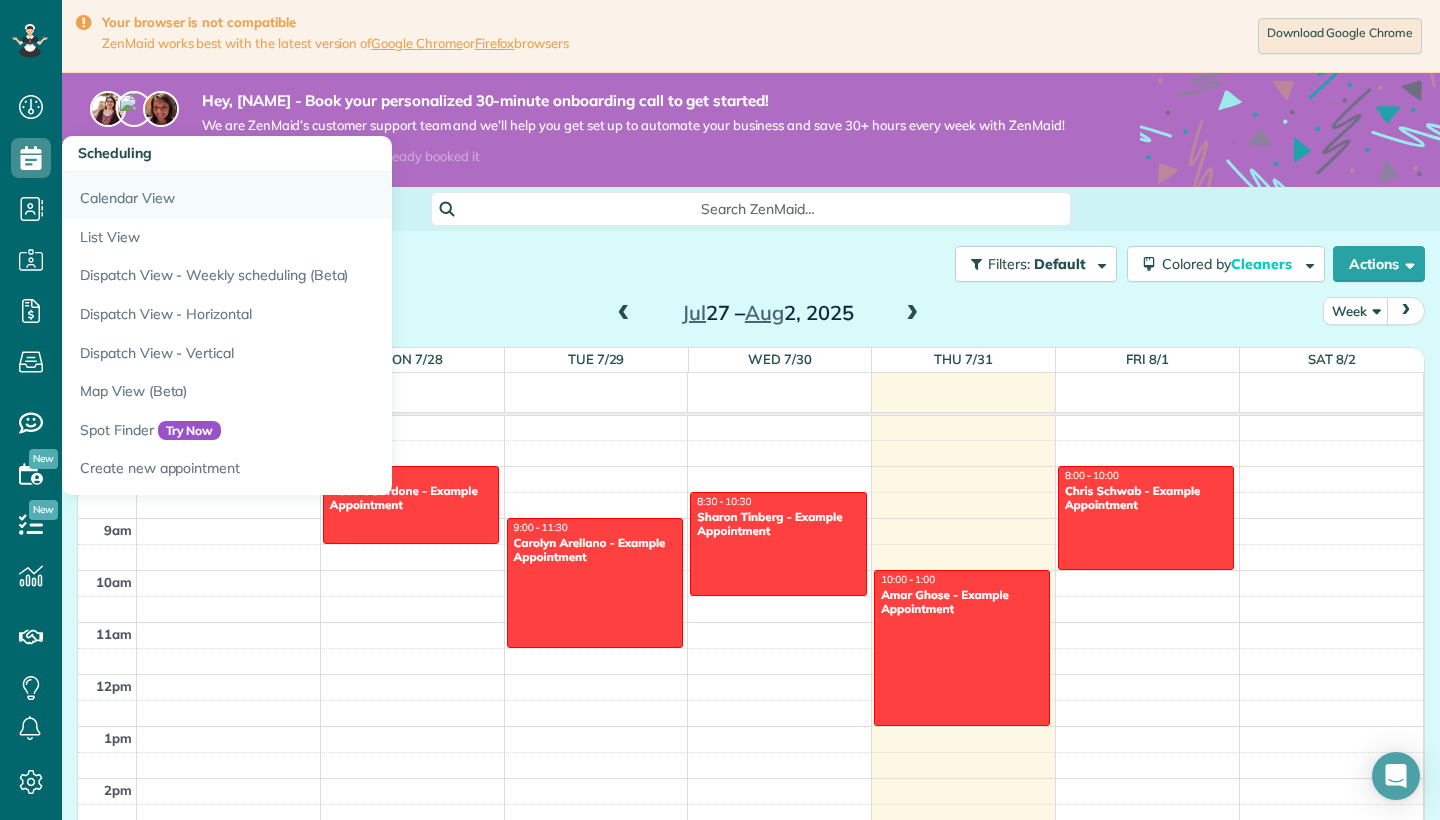 click on "Calendar View" at bounding box center [312, 195] 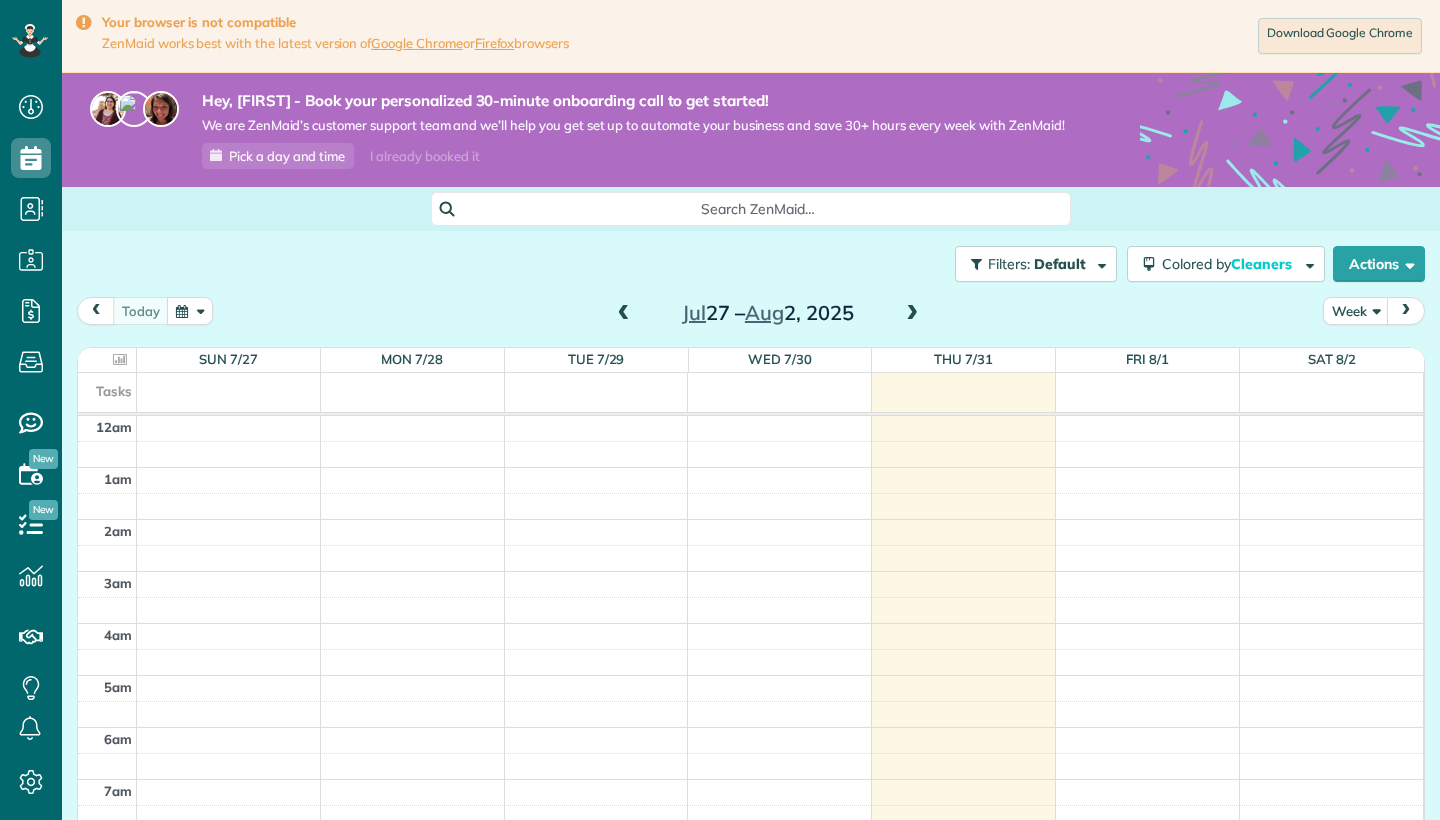 scroll, scrollTop: 0, scrollLeft: 0, axis: both 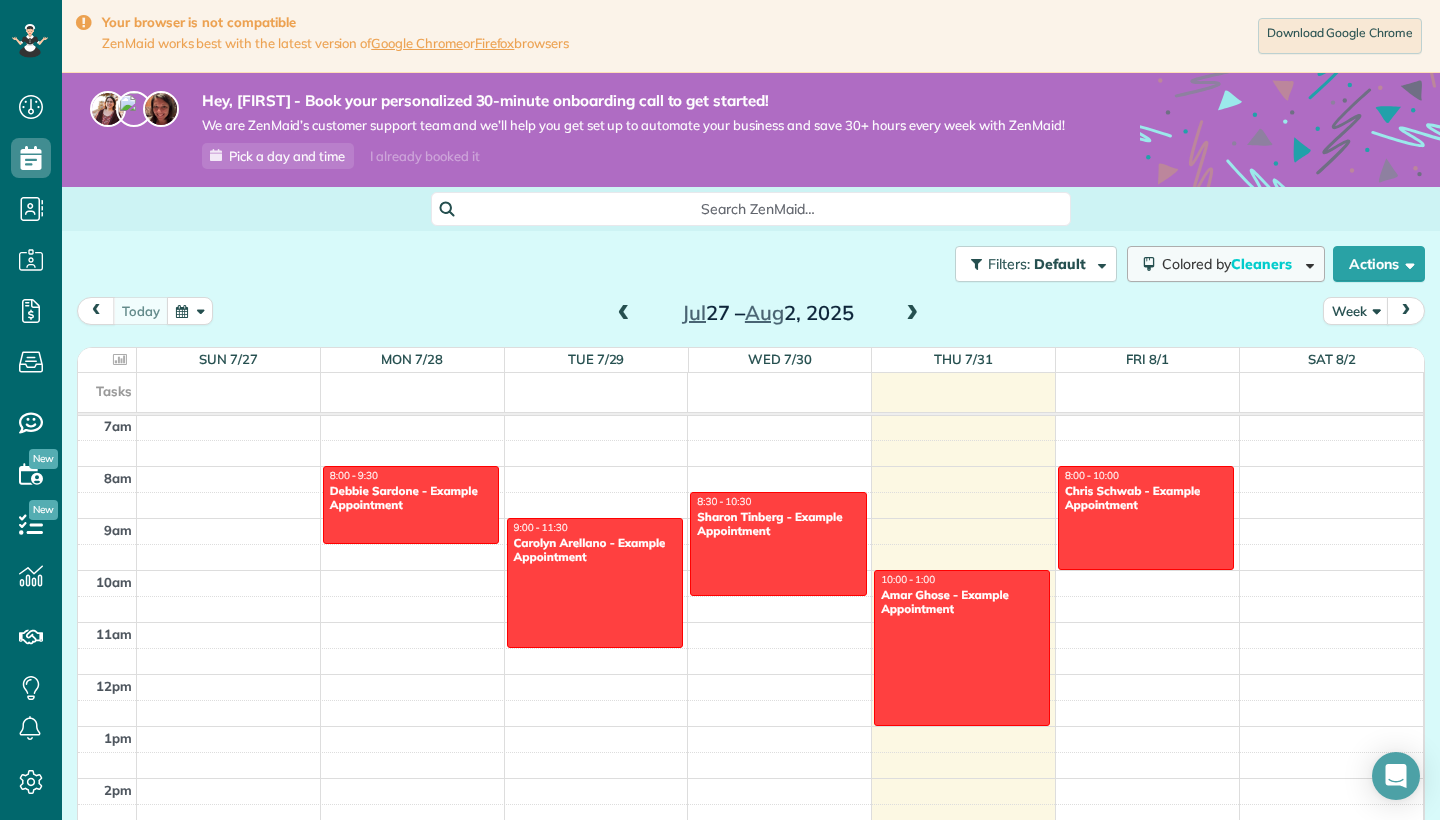 click on "Colored by  Cleaners" at bounding box center [1230, 264] 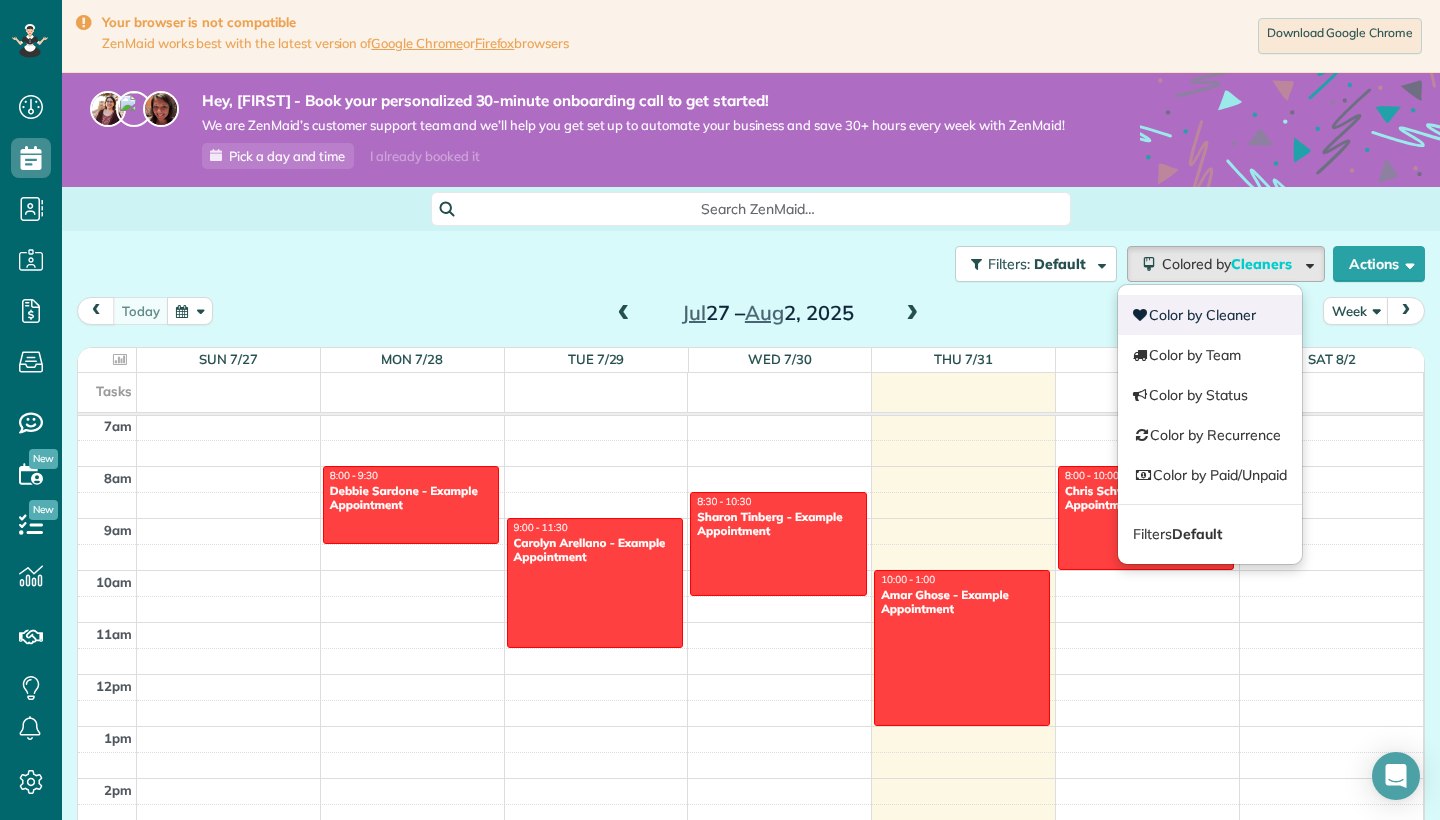 click on "Color by Cleaner" at bounding box center [1210, 315] 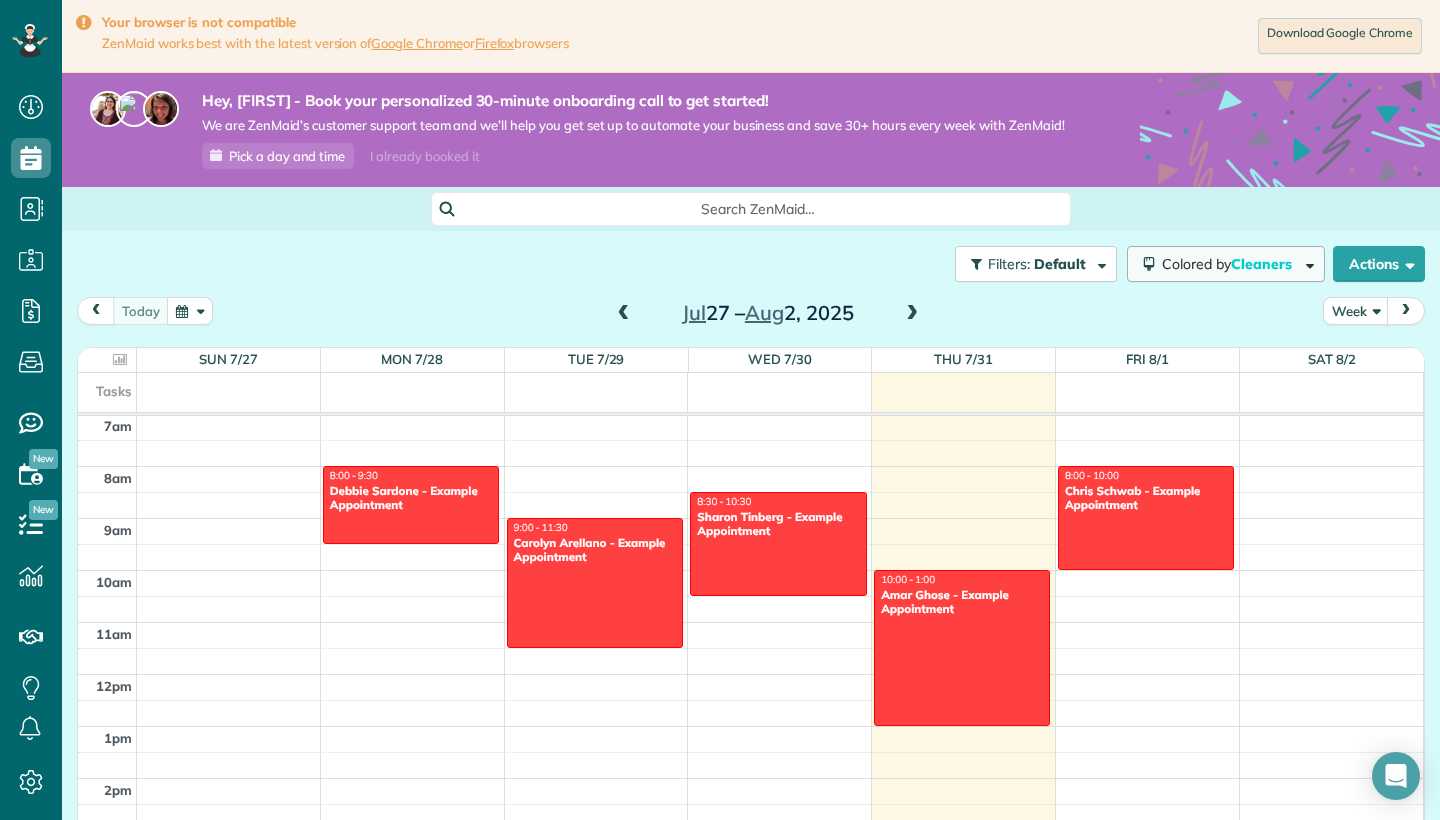 click on "Colored by  Cleaners" at bounding box center (1230, 264) 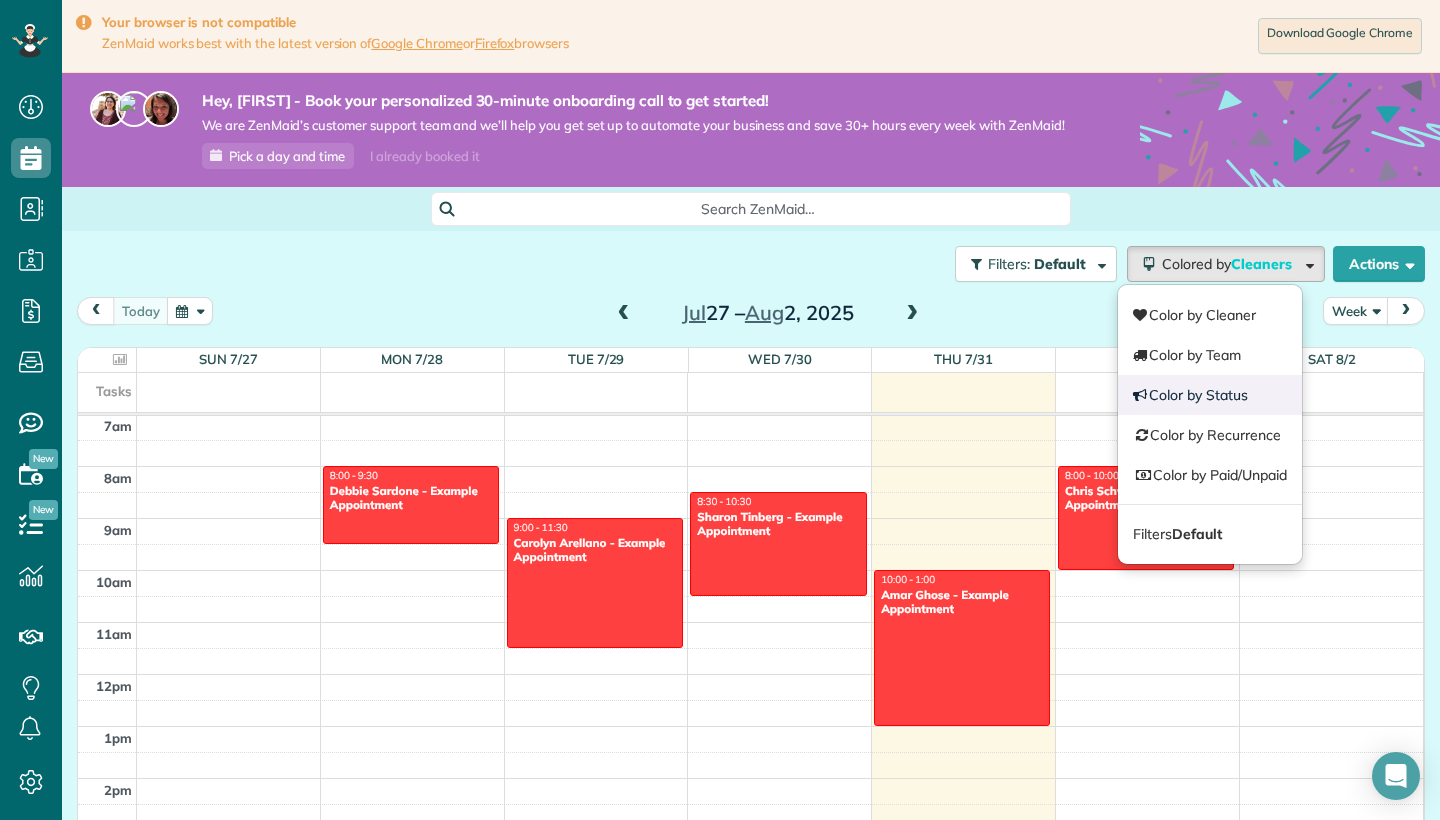 click on "Color by Status" at bounding box center [1210, 395] 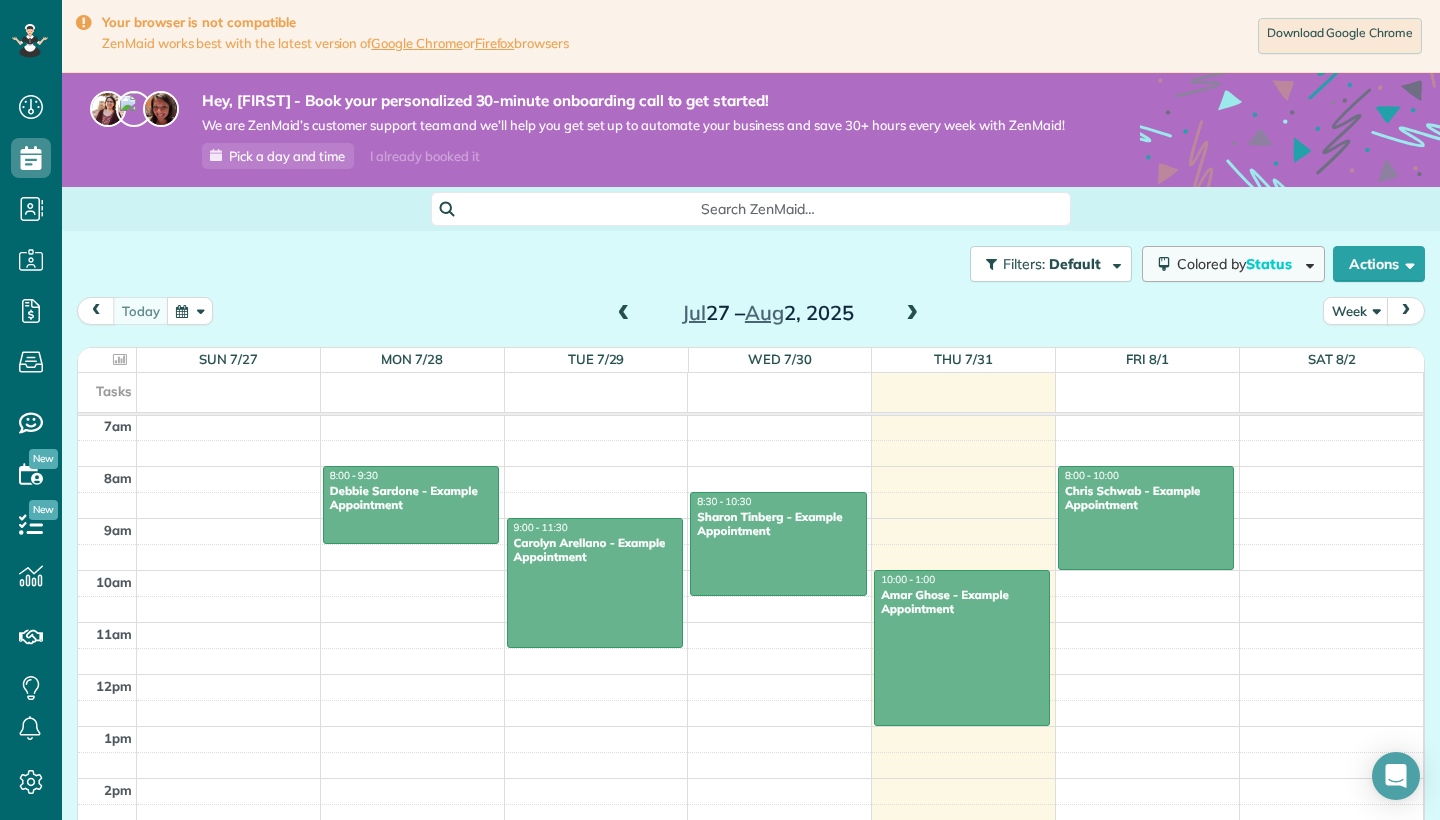 click on "Colored by  Status" at bounding box center [1238, 264] 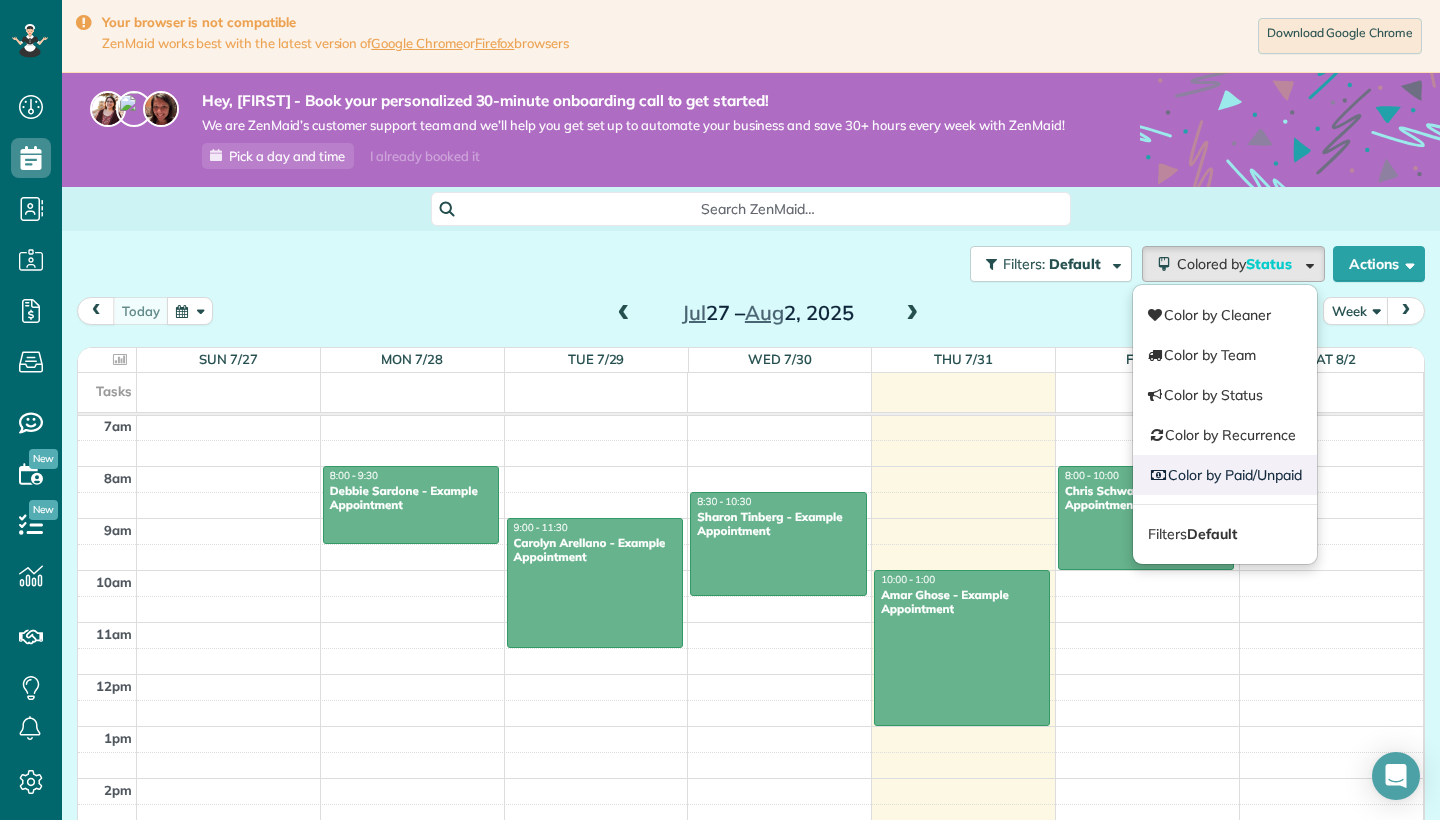 click on "Color by Paid/Unpaid" at bounding box center (1225, 475) 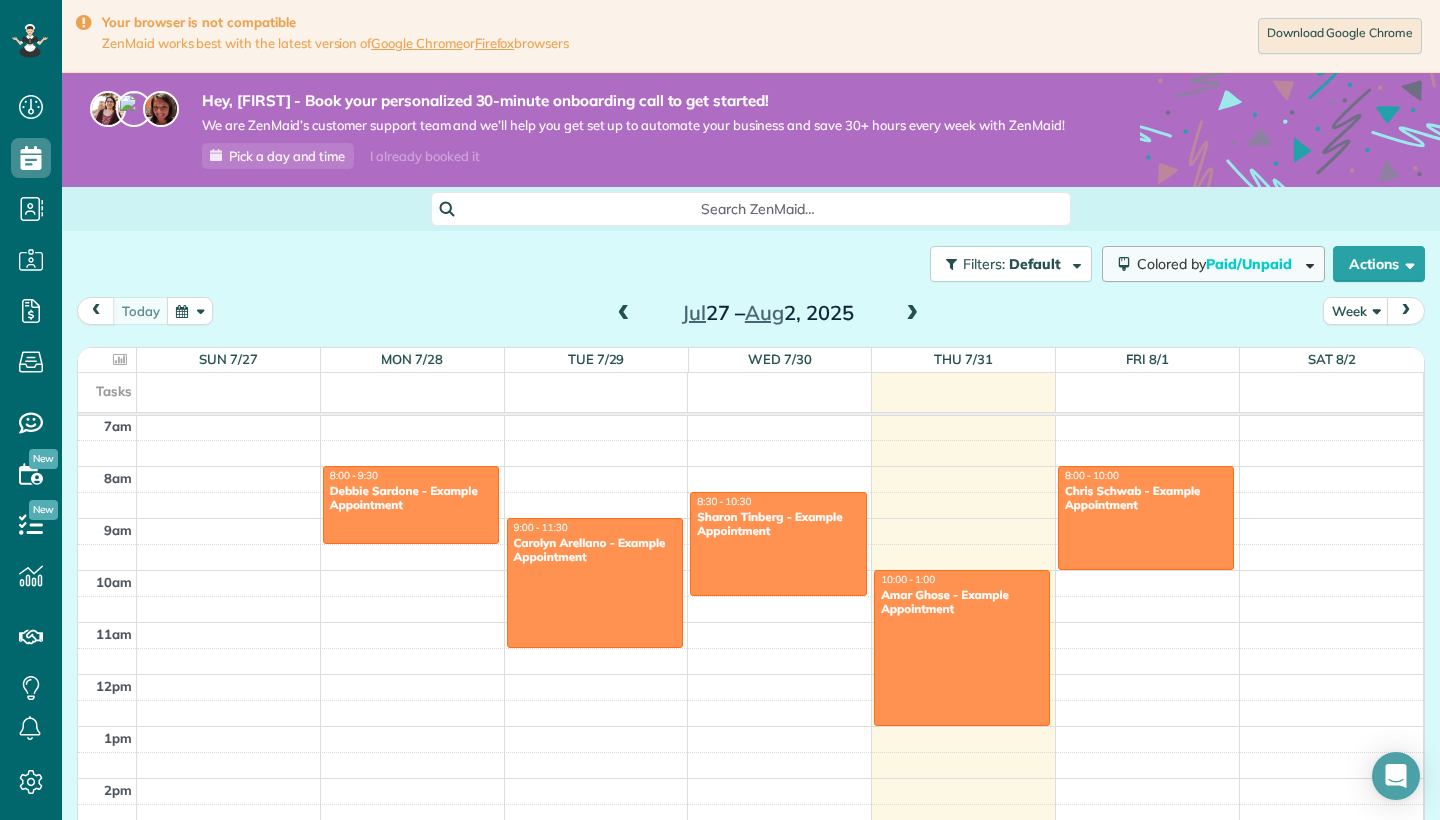 click on "Colored by  Paid/Unpaid" at bounding box center [1213, 264] 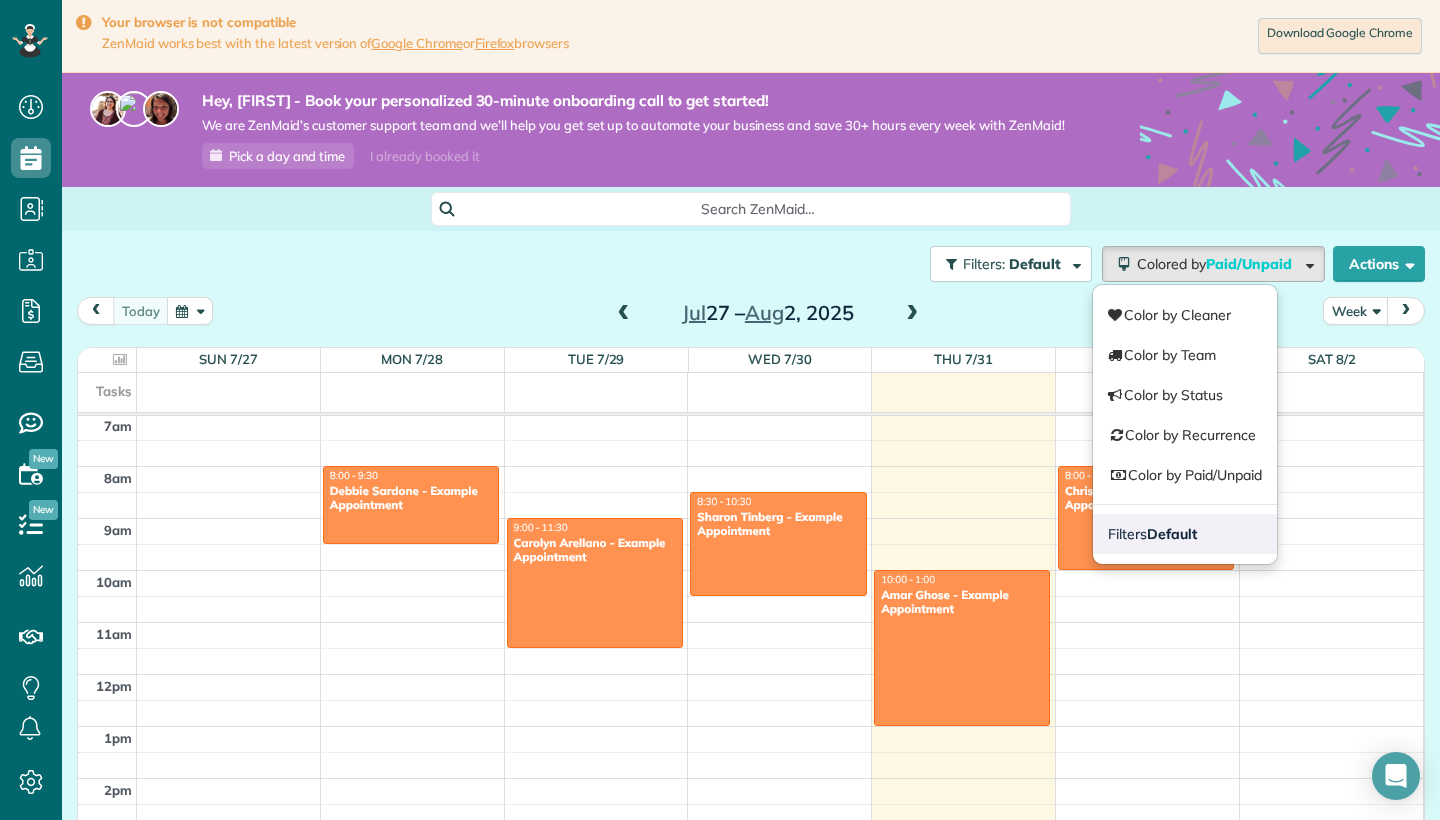 click on "Default" at bounding box center [1172, 534] 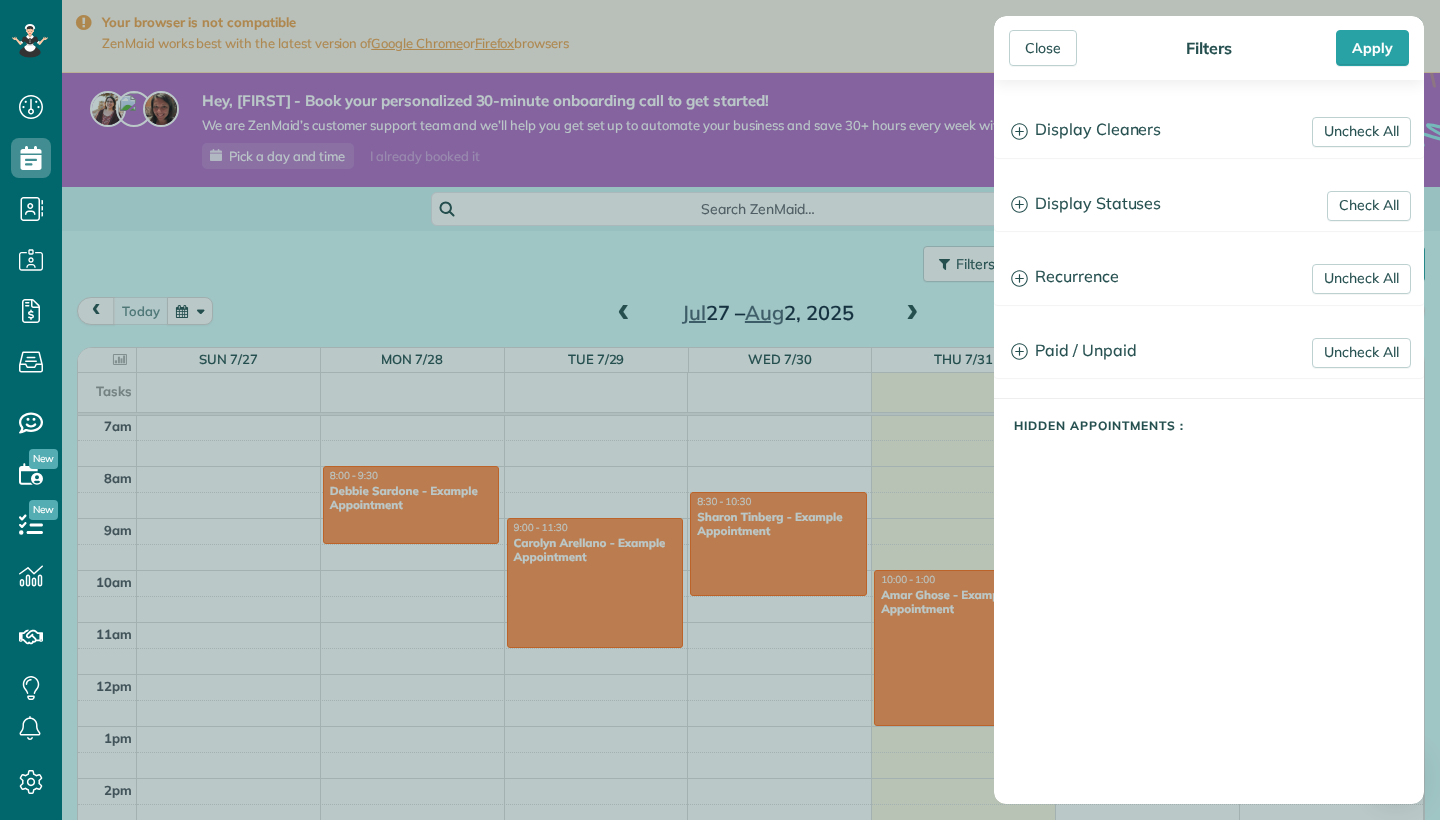 click on "Display Cleaners" at bounding box center (1209, 130) 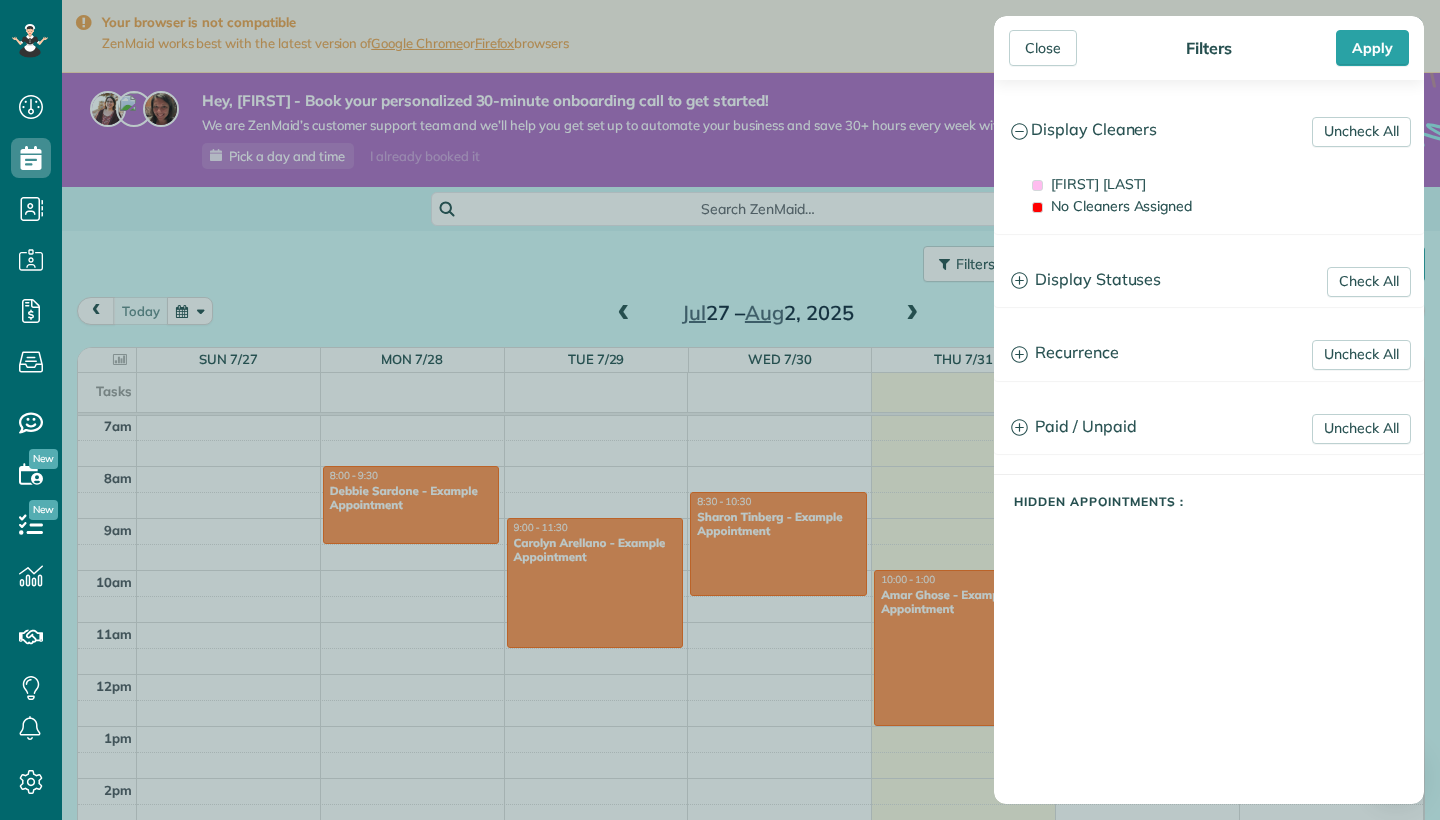 click on "Display Statuses" at bounding box center (1209, 280) 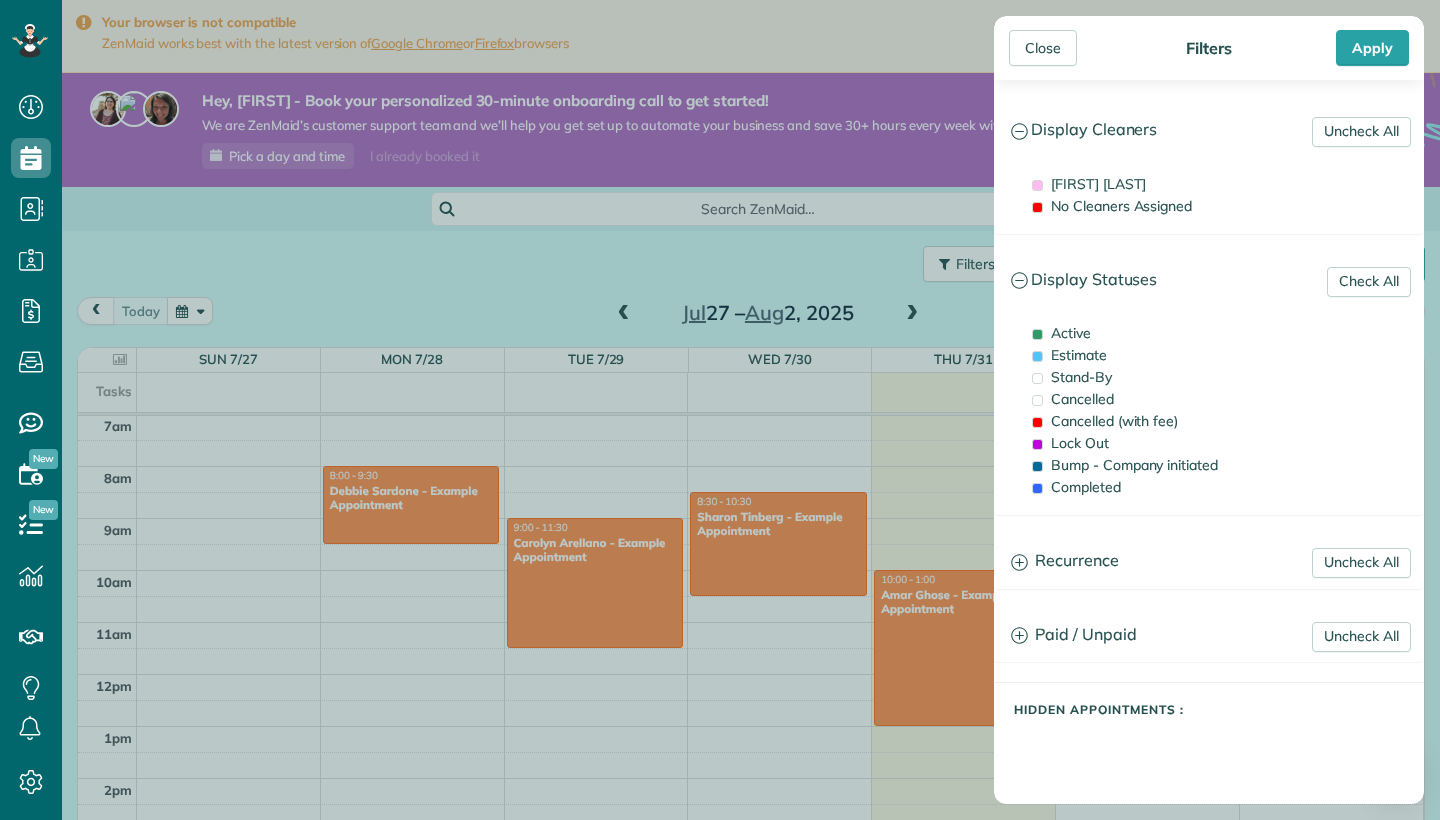 click on "Recurrence" at bounding box center [1209, 561] 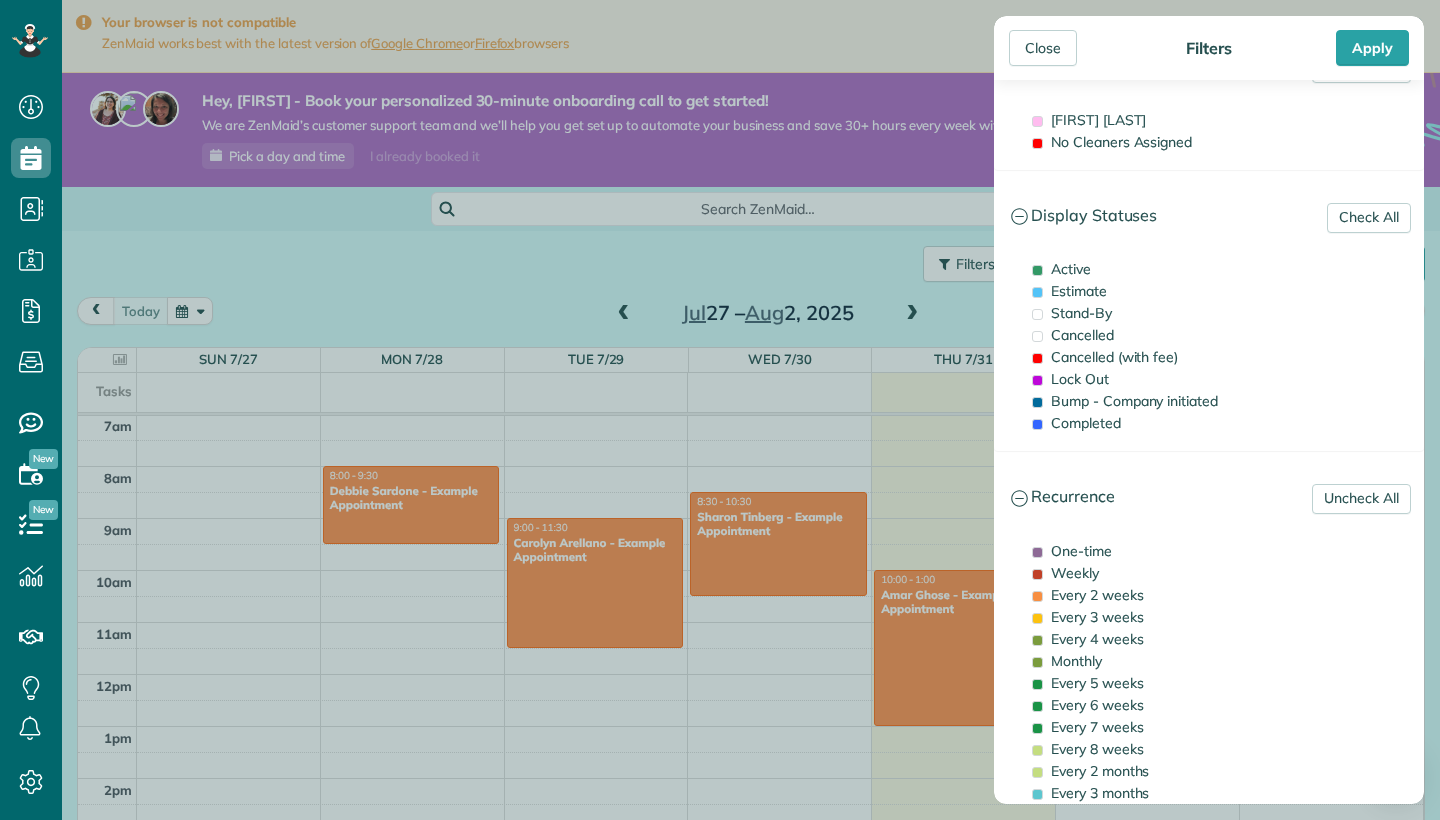 scroll, scrollTop: 68, scrollLeft: 0, axis: vertical 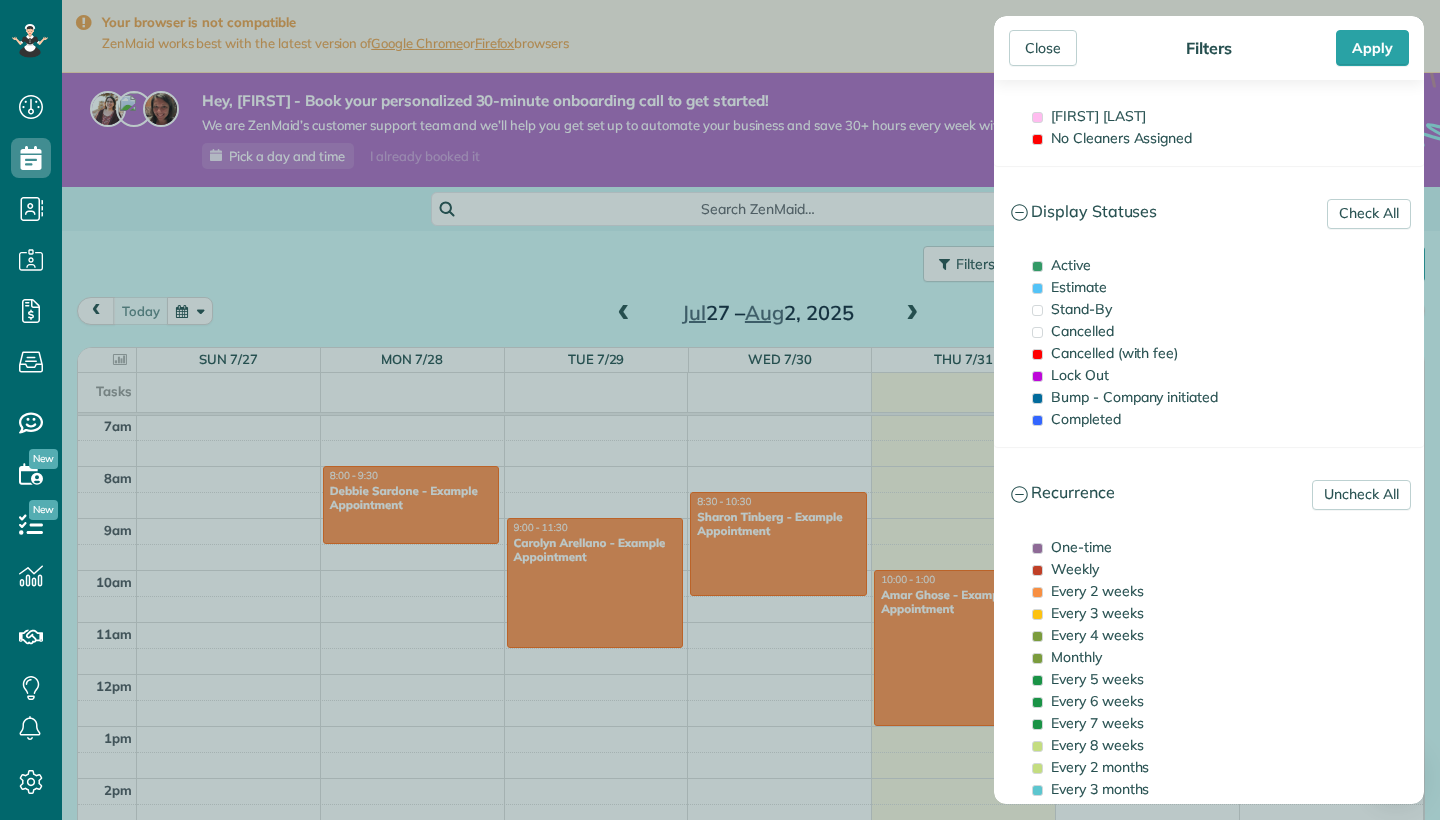 click on "Recurrence" at bounding box center (1209, 493) 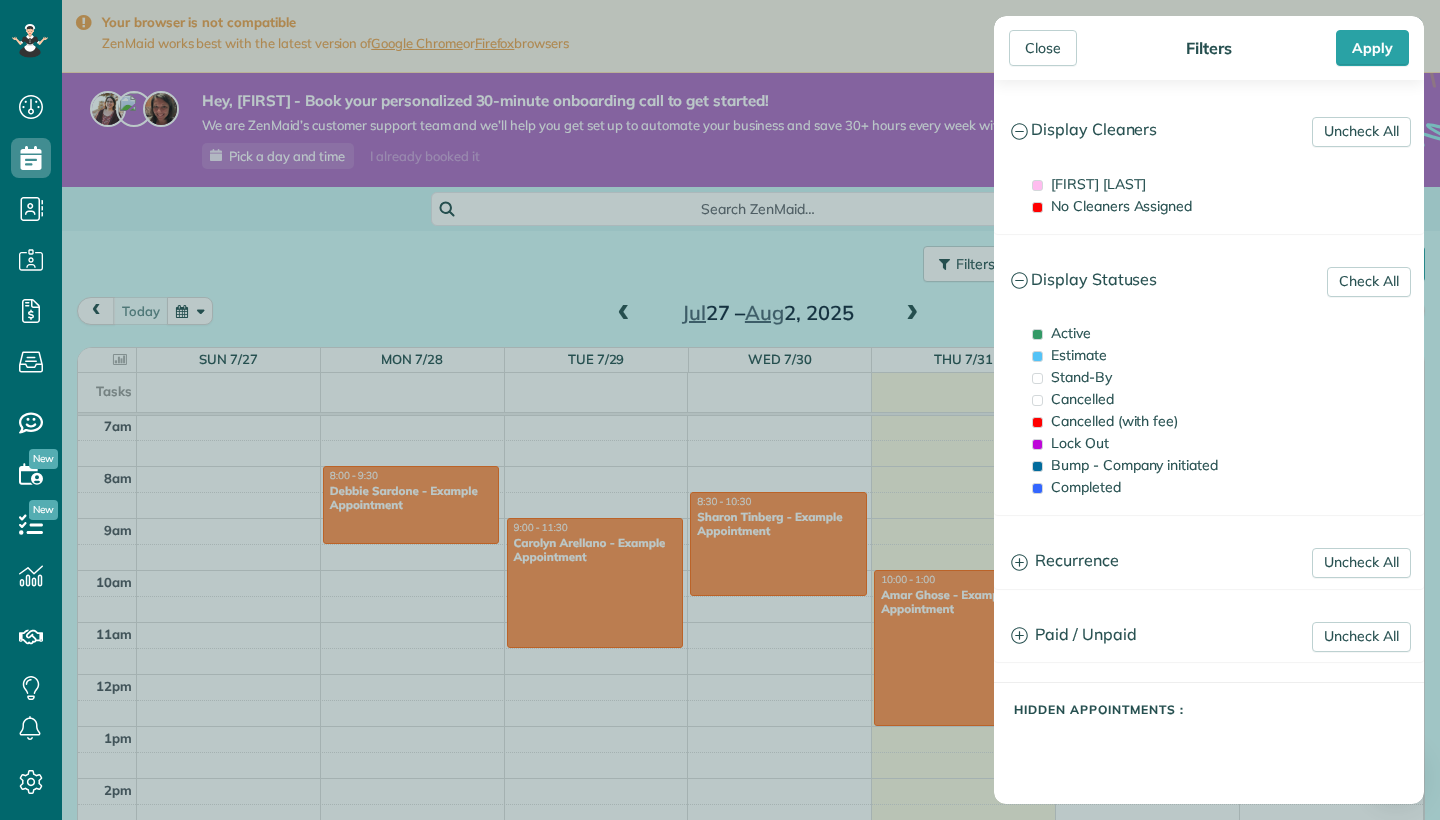 scroll, scrollTop: 0, scrollLeft: 0, axis: both 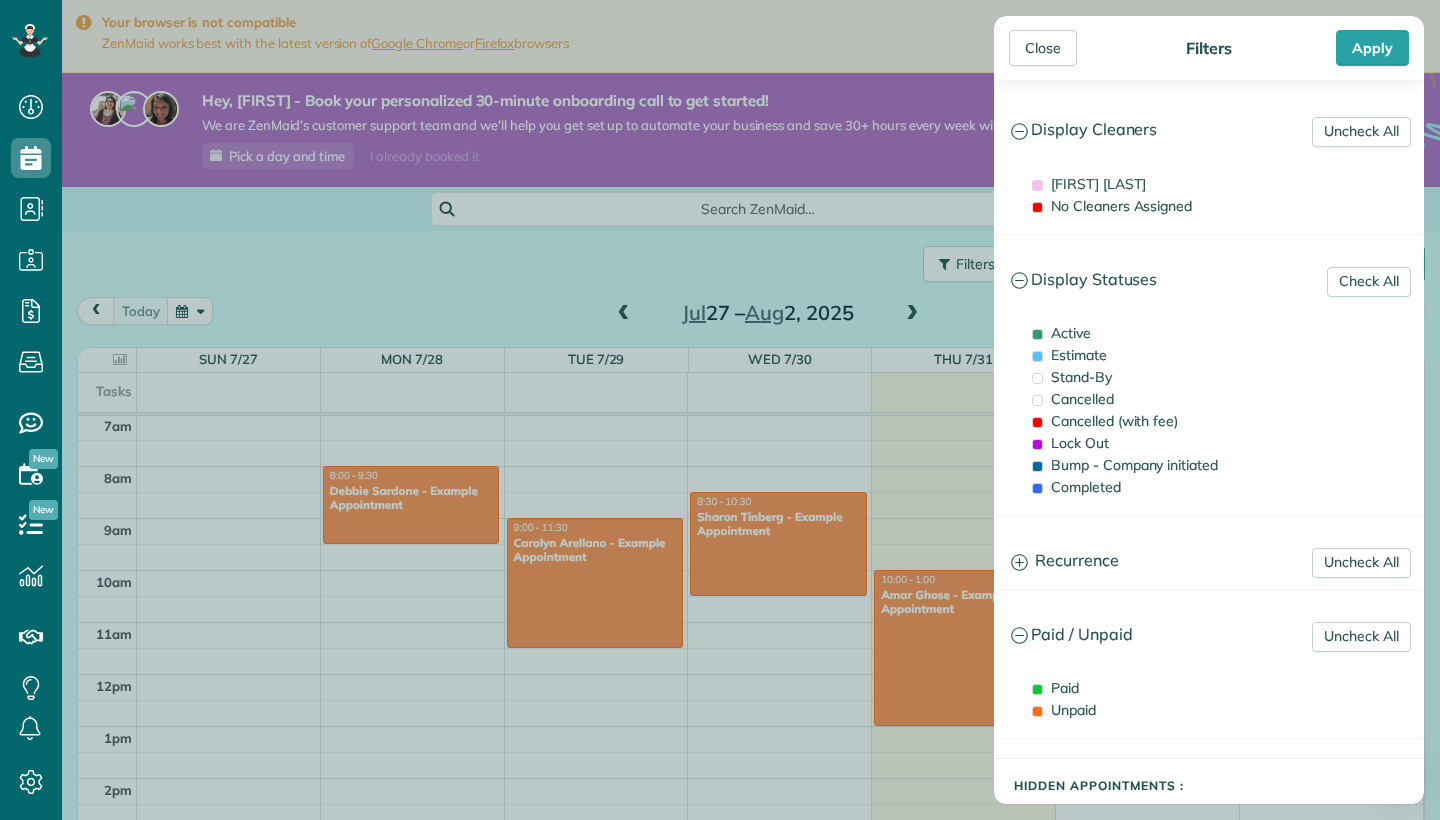 click on "Paid / Unpaid" at bounding box center (1209, 635) 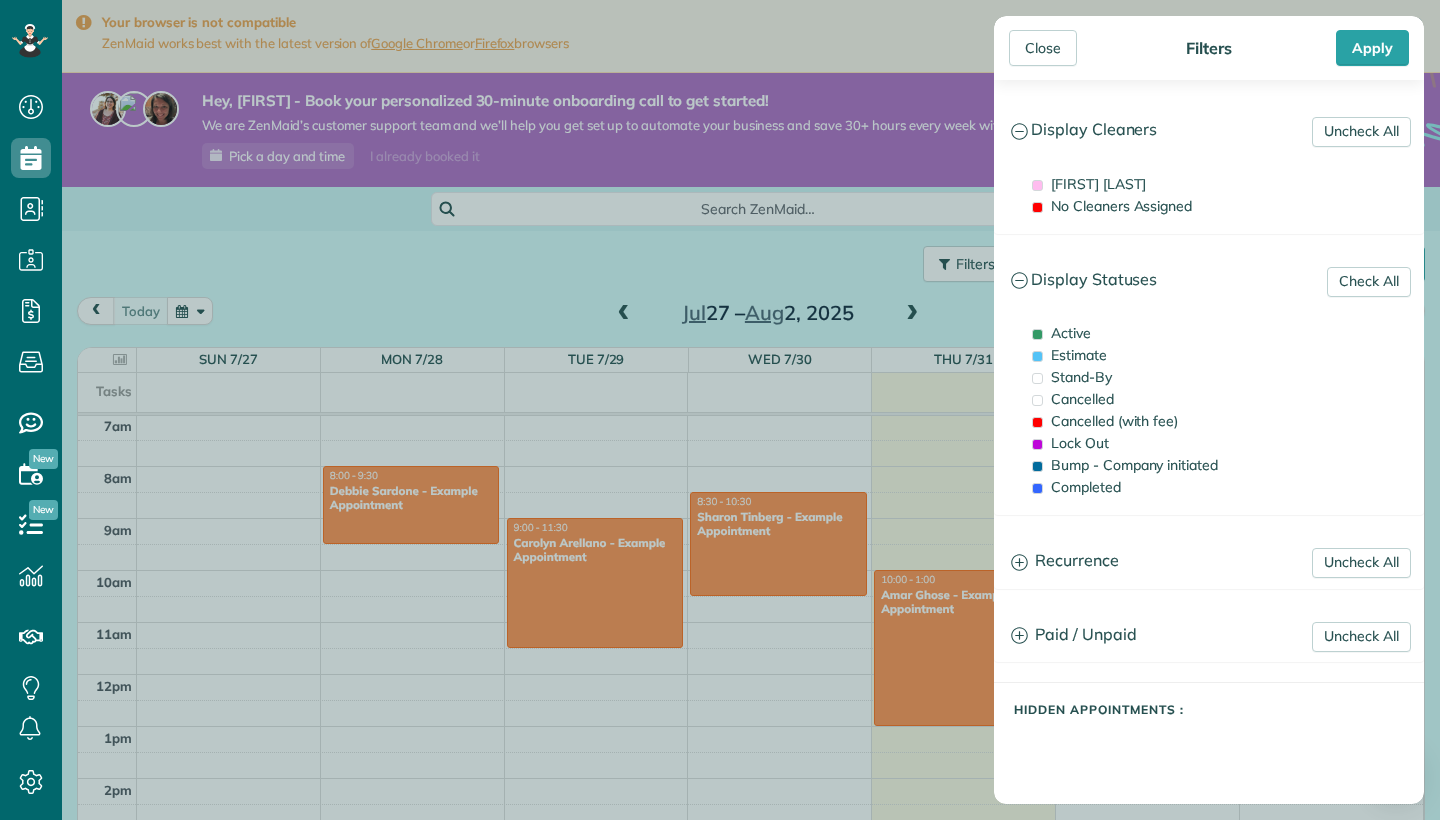 click on "Close
Filters
Apply
Uncheck All
Display Cleaners
Amelia T
No Cleaners Assigned
Check All
Display Statuses
Active
Estimate" at bounding box center (720, 410) 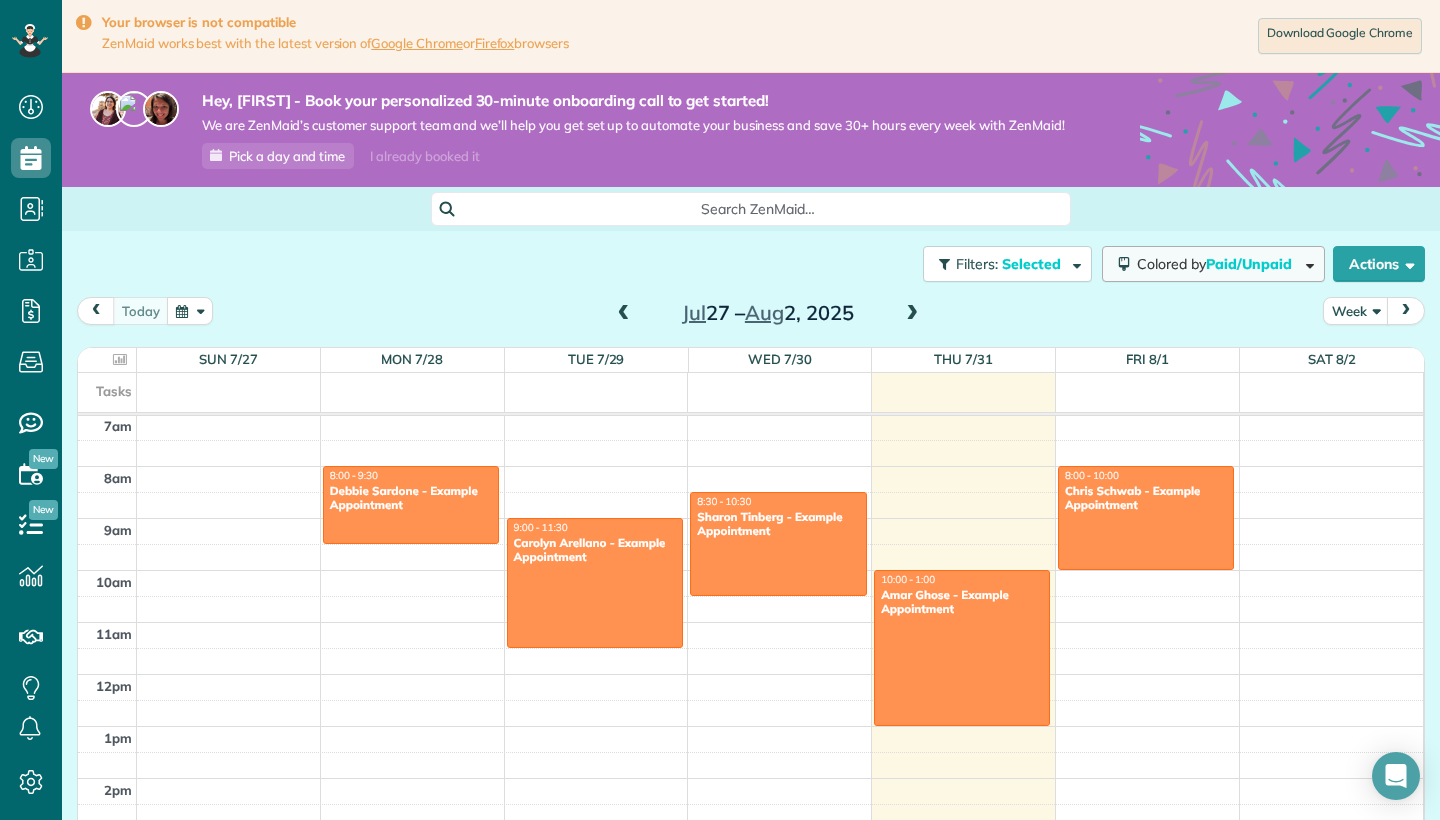 click on "Paid/Unpaid" at bounding box center [1250, 264] 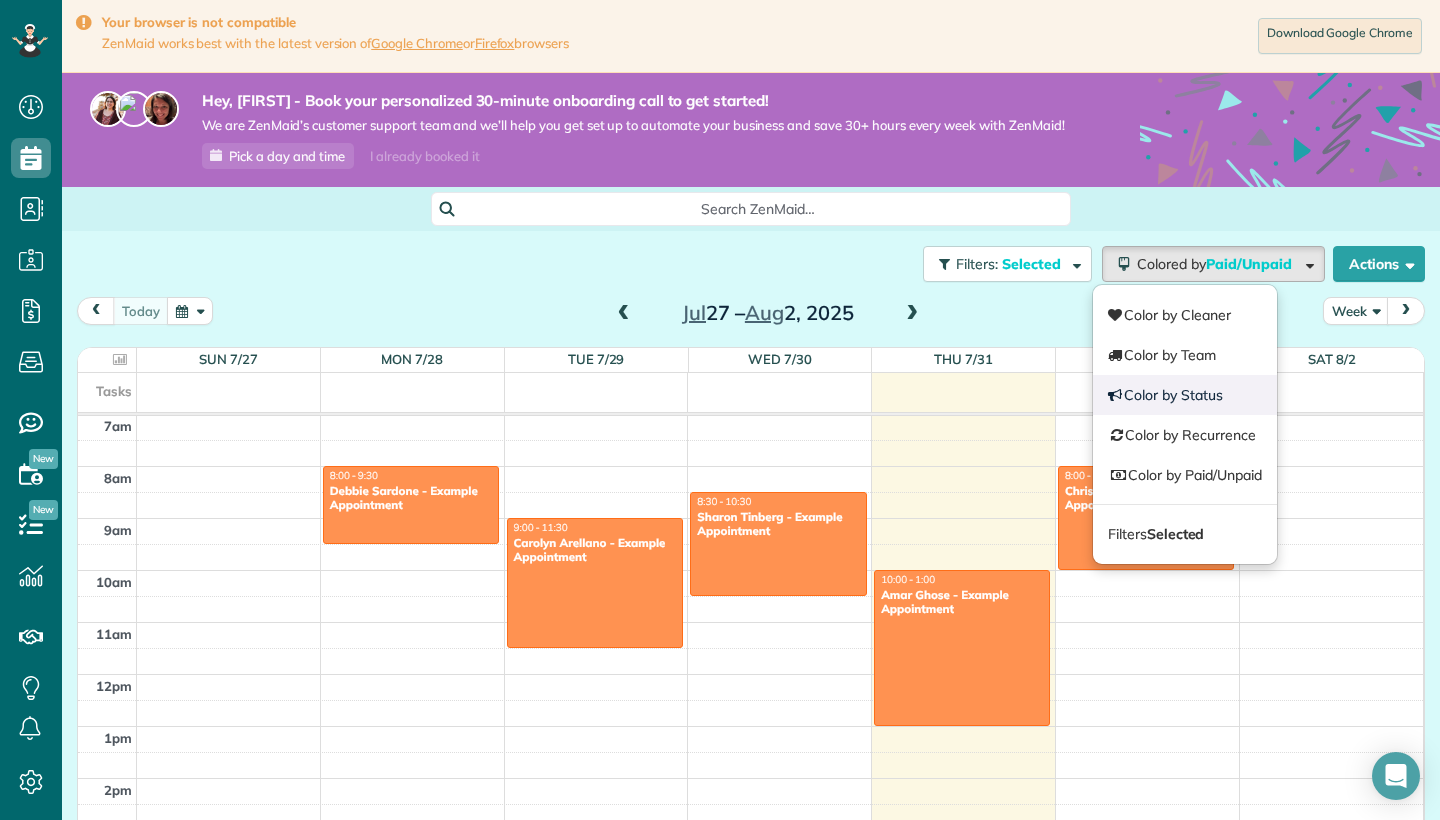 click on "Color by Status" at bounding box center [1185, 395] 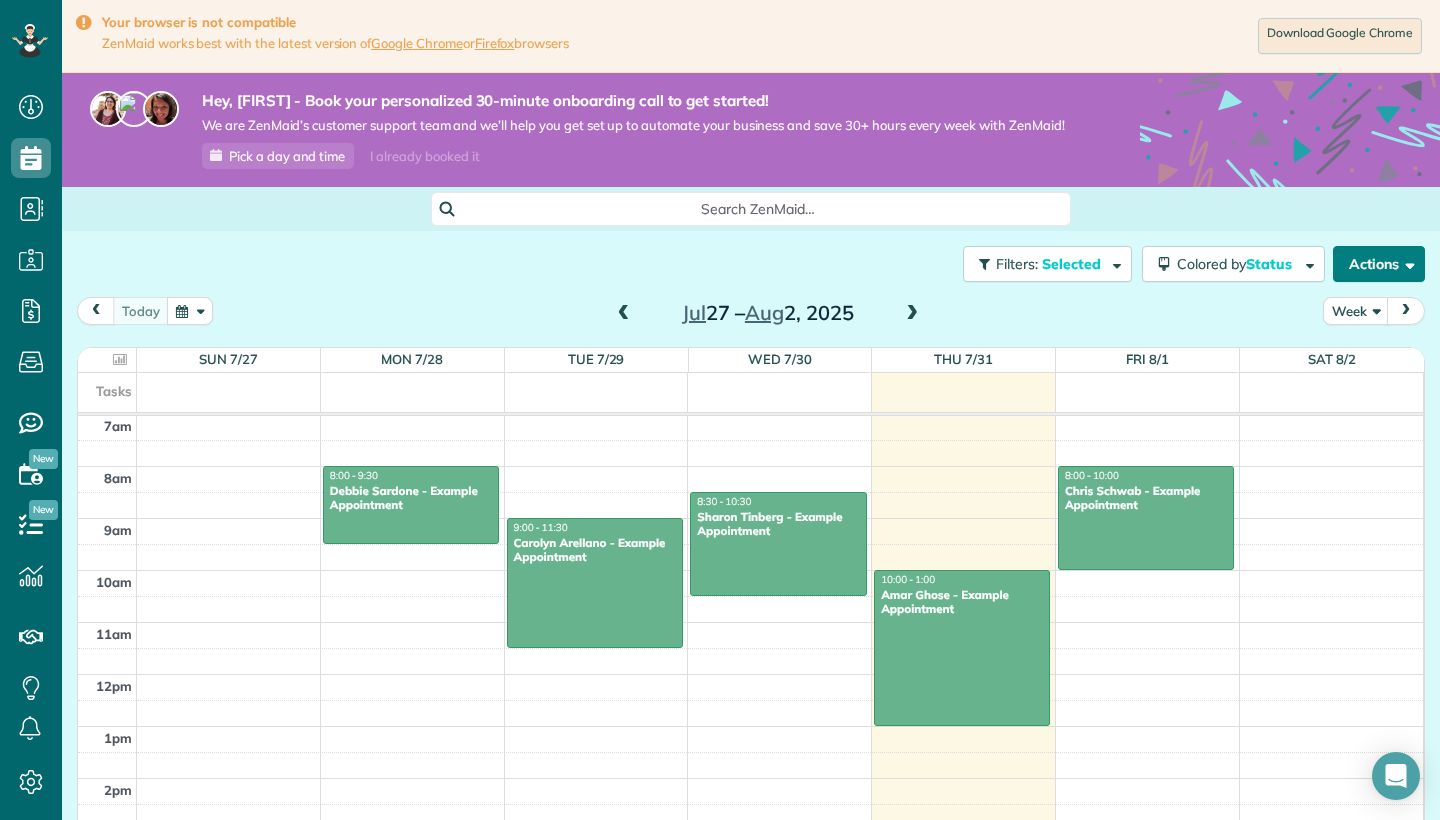 click on "Actions" at bounding box center [1379, 264] 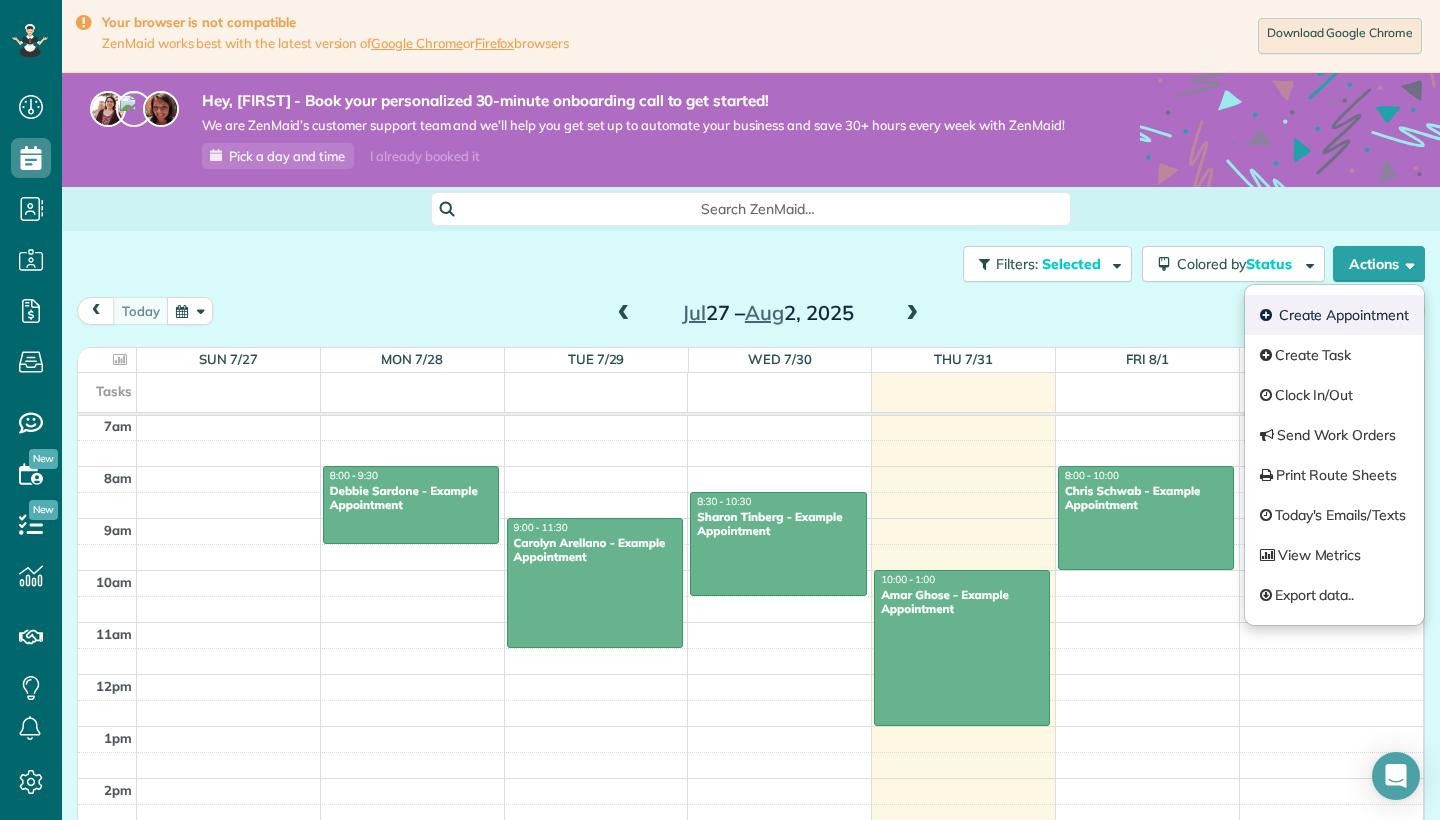 click on "Create Appointment" at bounding box center [1334, 315] 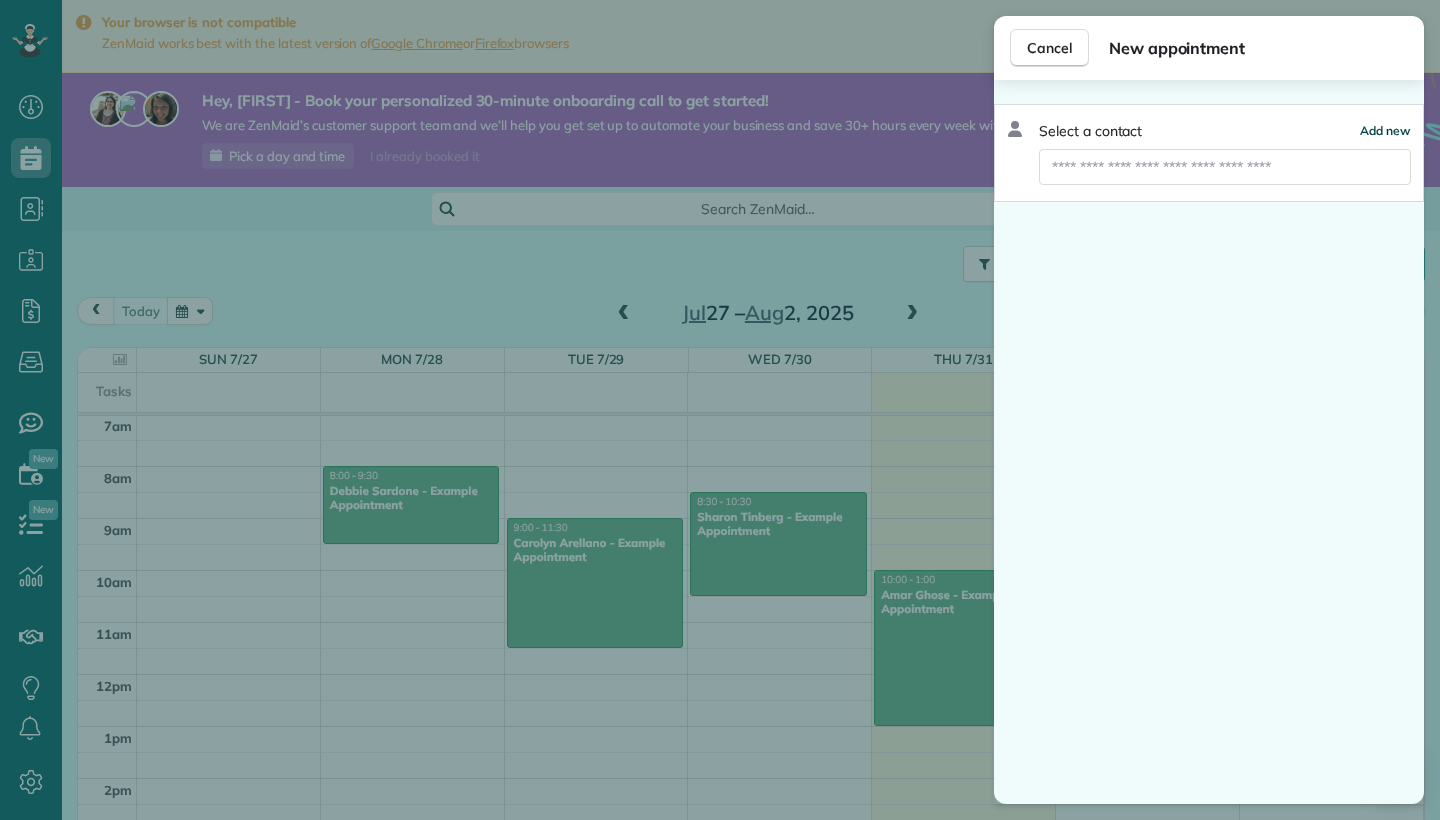 click on "Add new" at bounding box center (1385, 130) 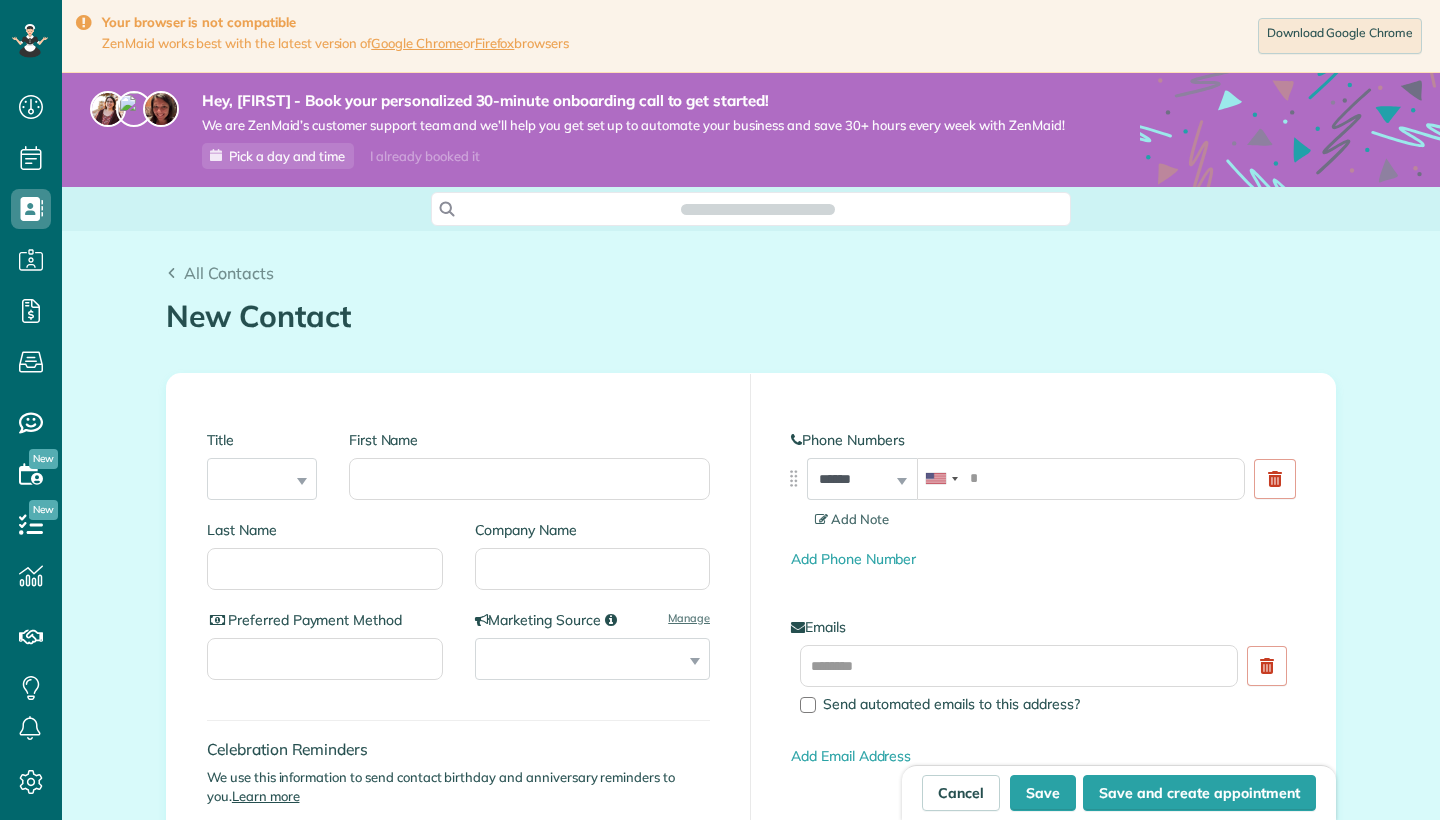 scroll, scrollTop: 0, scrollLeft: 0, axis: both 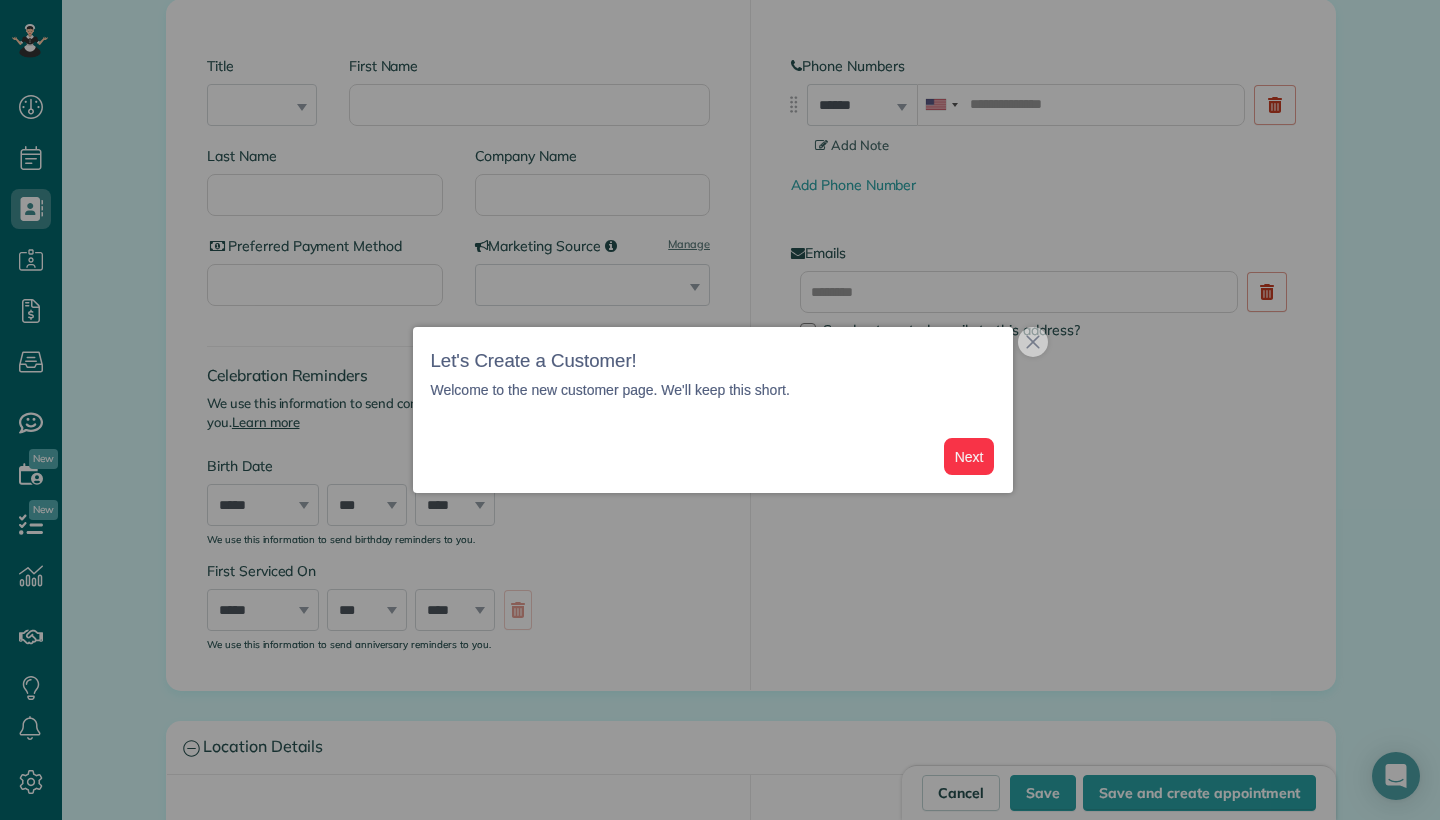 click on "Next" at bounding box center [969, 456] 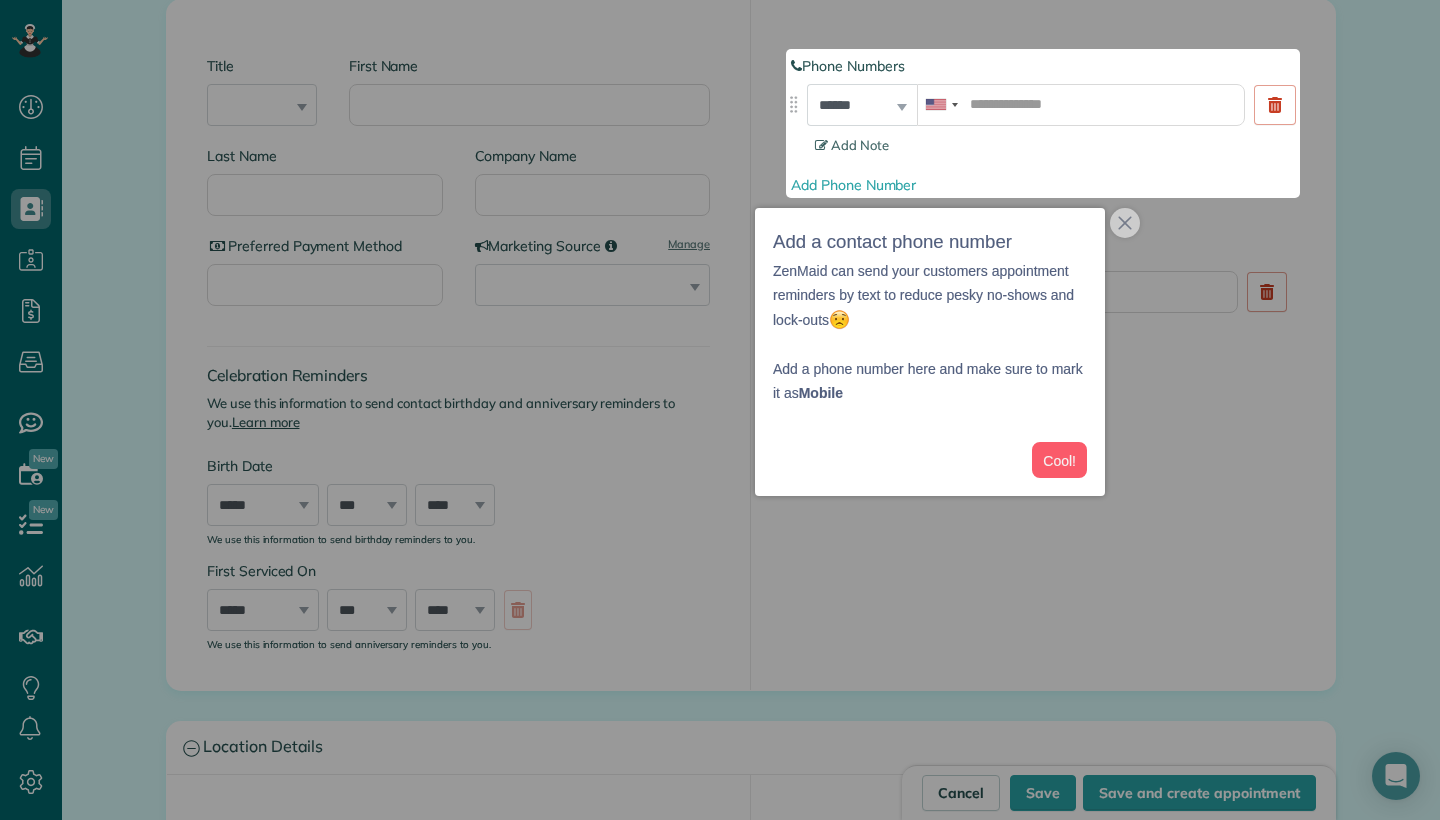 scroll, scrollTop: 87, scrollLeft: 0, axis: vertical 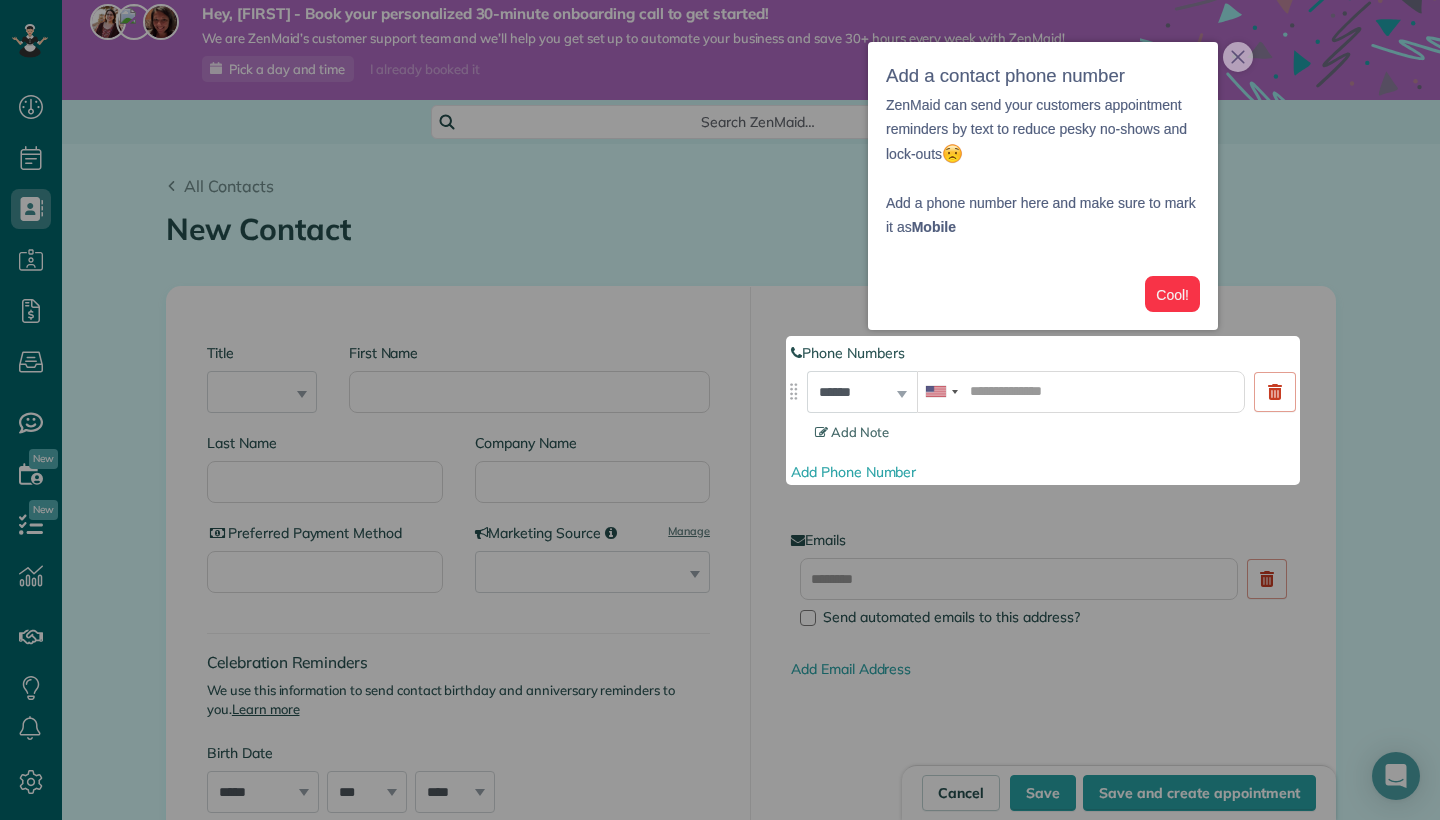 click on "Cool!" at bounding box center [1172, 294] 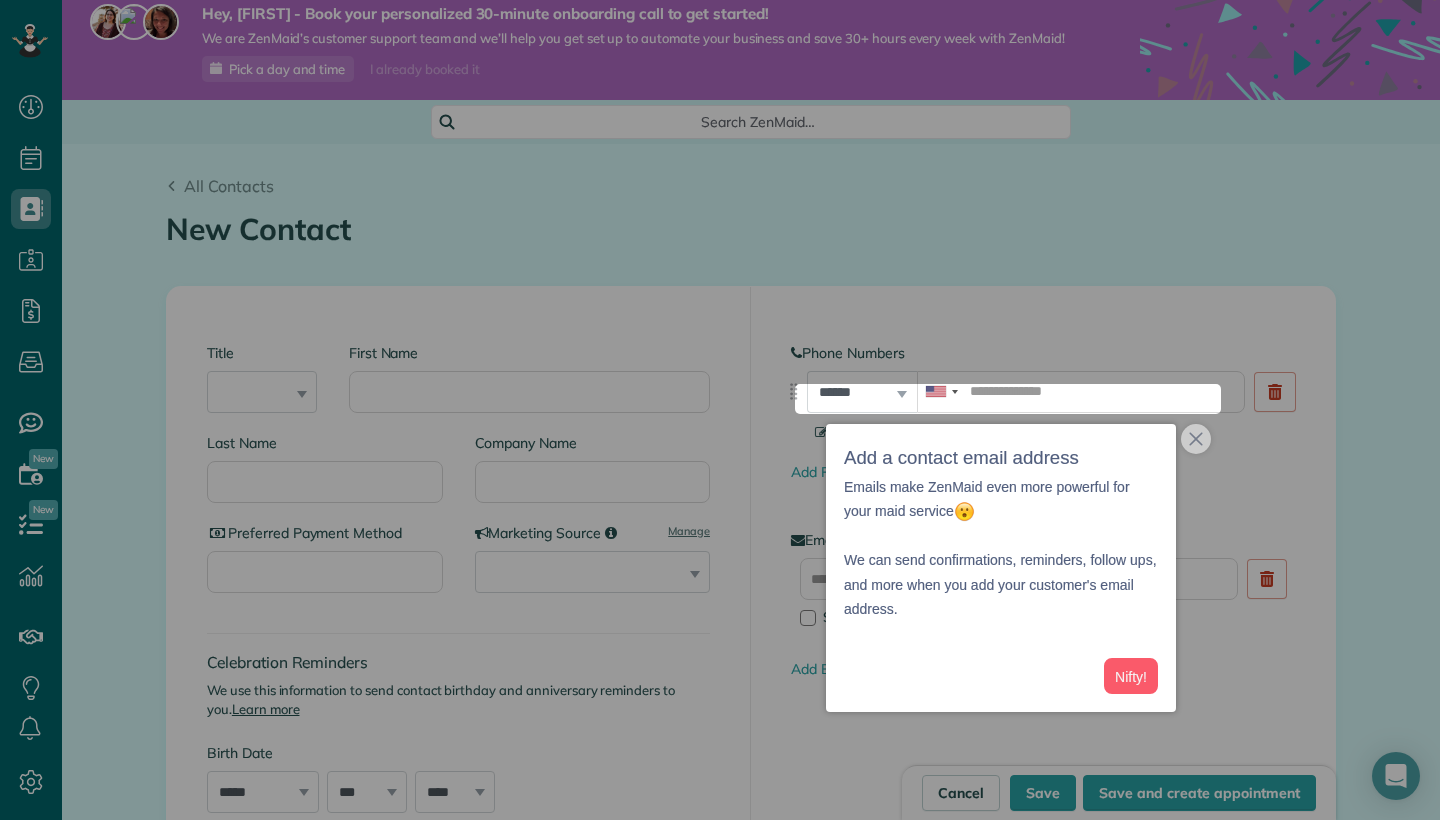 scroll, scrollTop: 254, scrollLeft: 0, axis: vertical 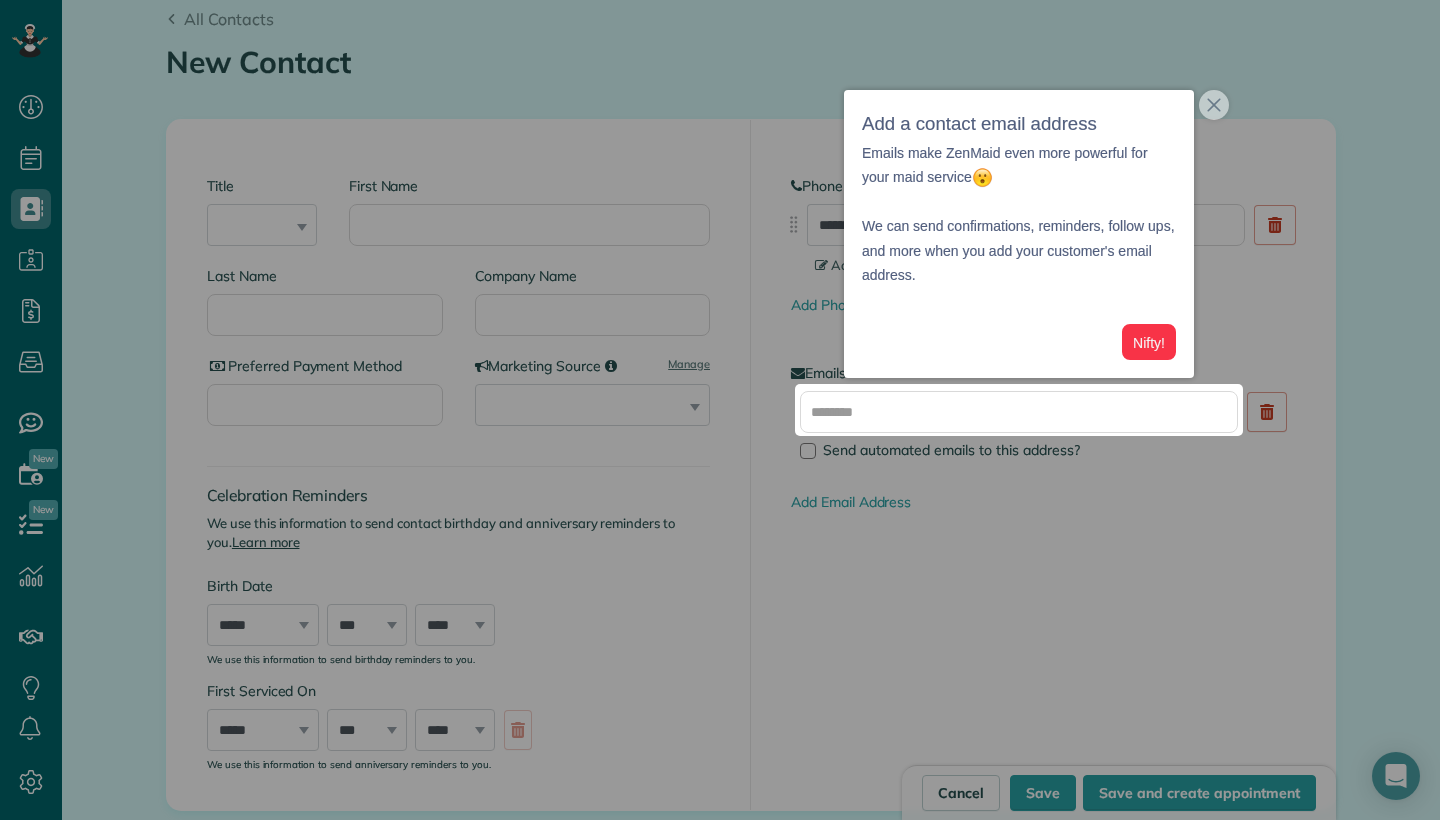 click on "Nifty!" at bounding box center (1149, 342) 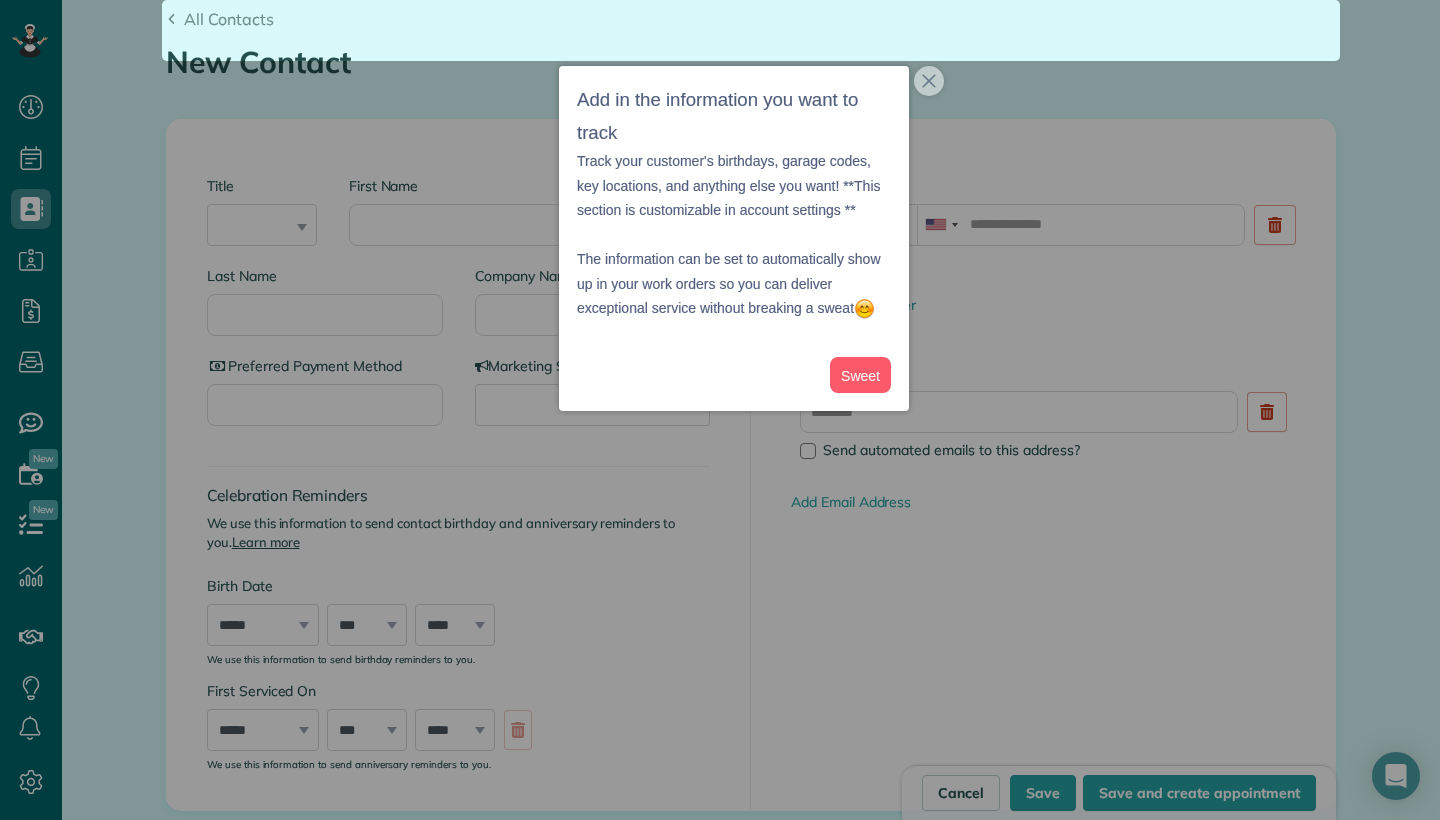 scroll, scrollTop: 1766, scrollLeft: 0, axis: vertical 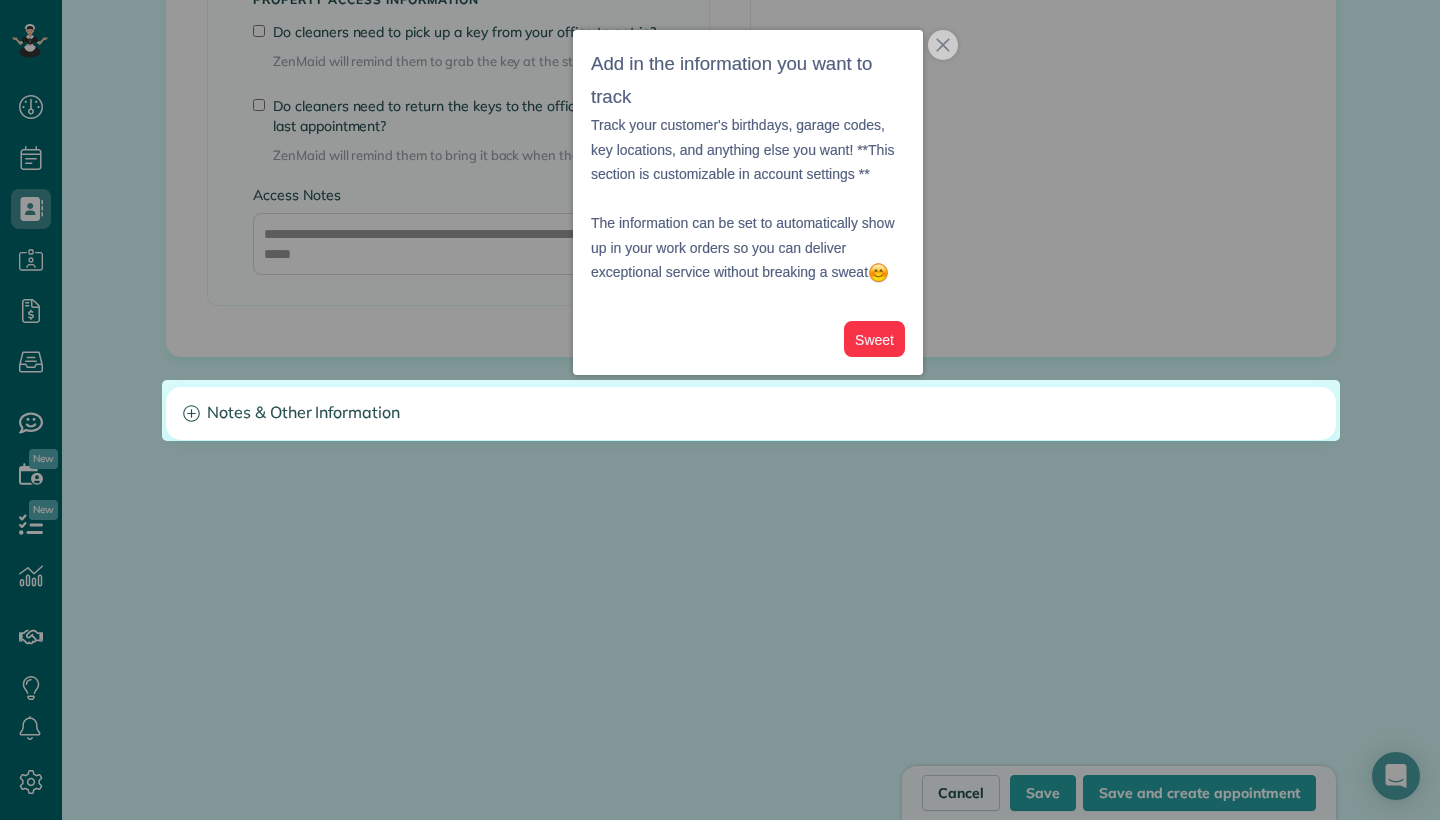 click on "Sweet" at bounding box center (874, 339) 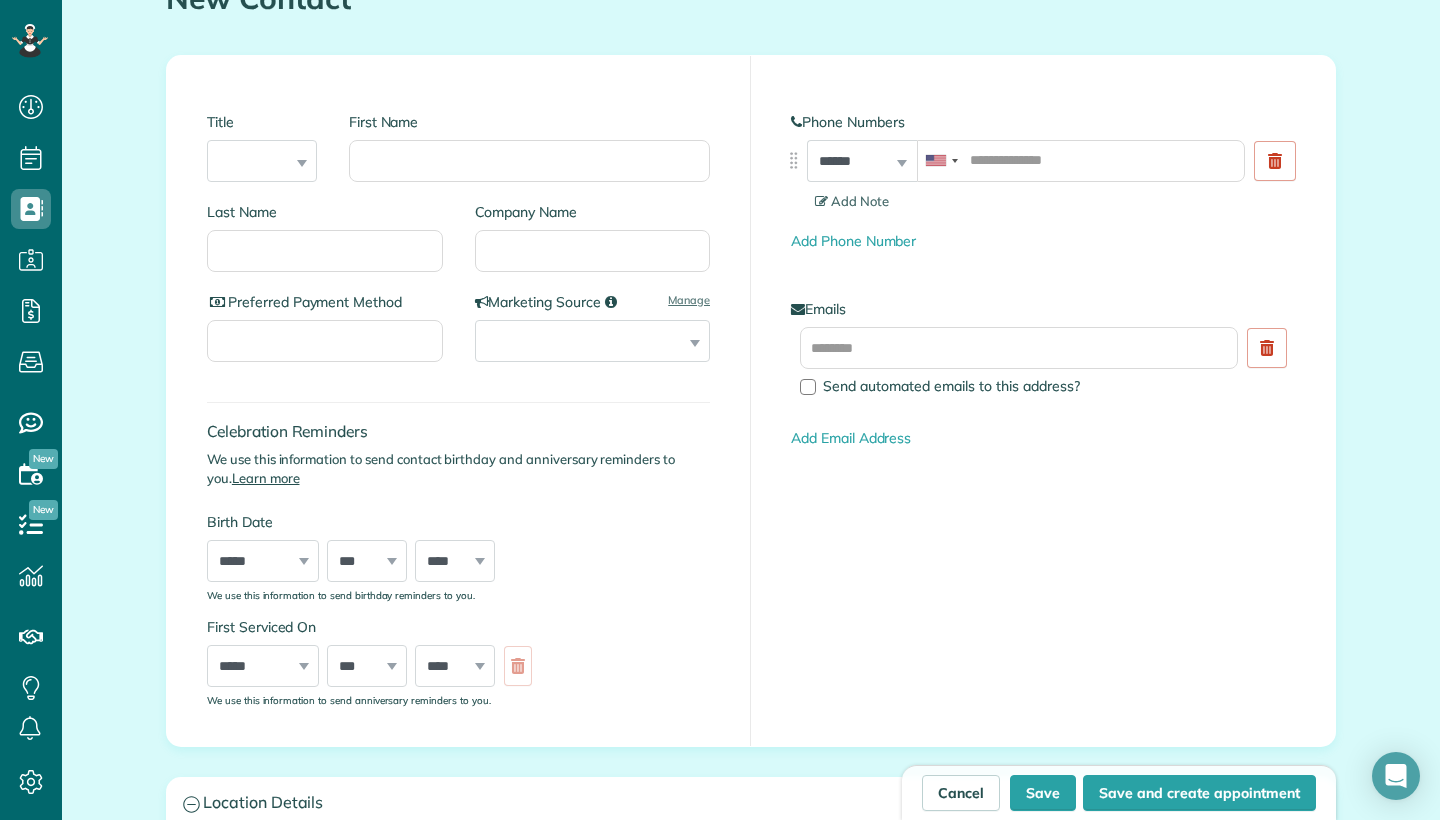 scroll, scrollTop: 316, scrollLeft: 0, axis: vertical 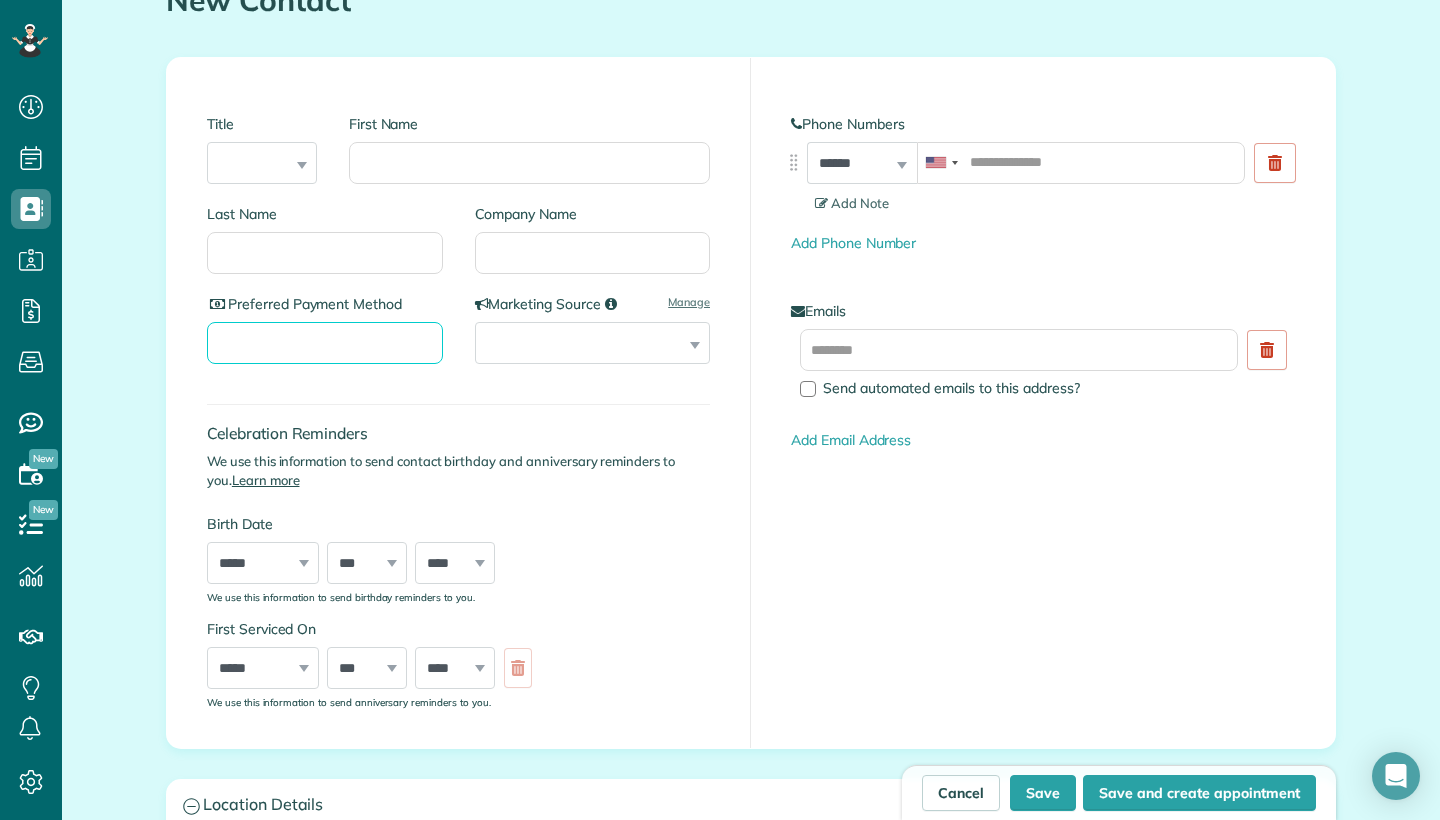 click on "Preferred Payment Method" at bounding box center (325, 343) 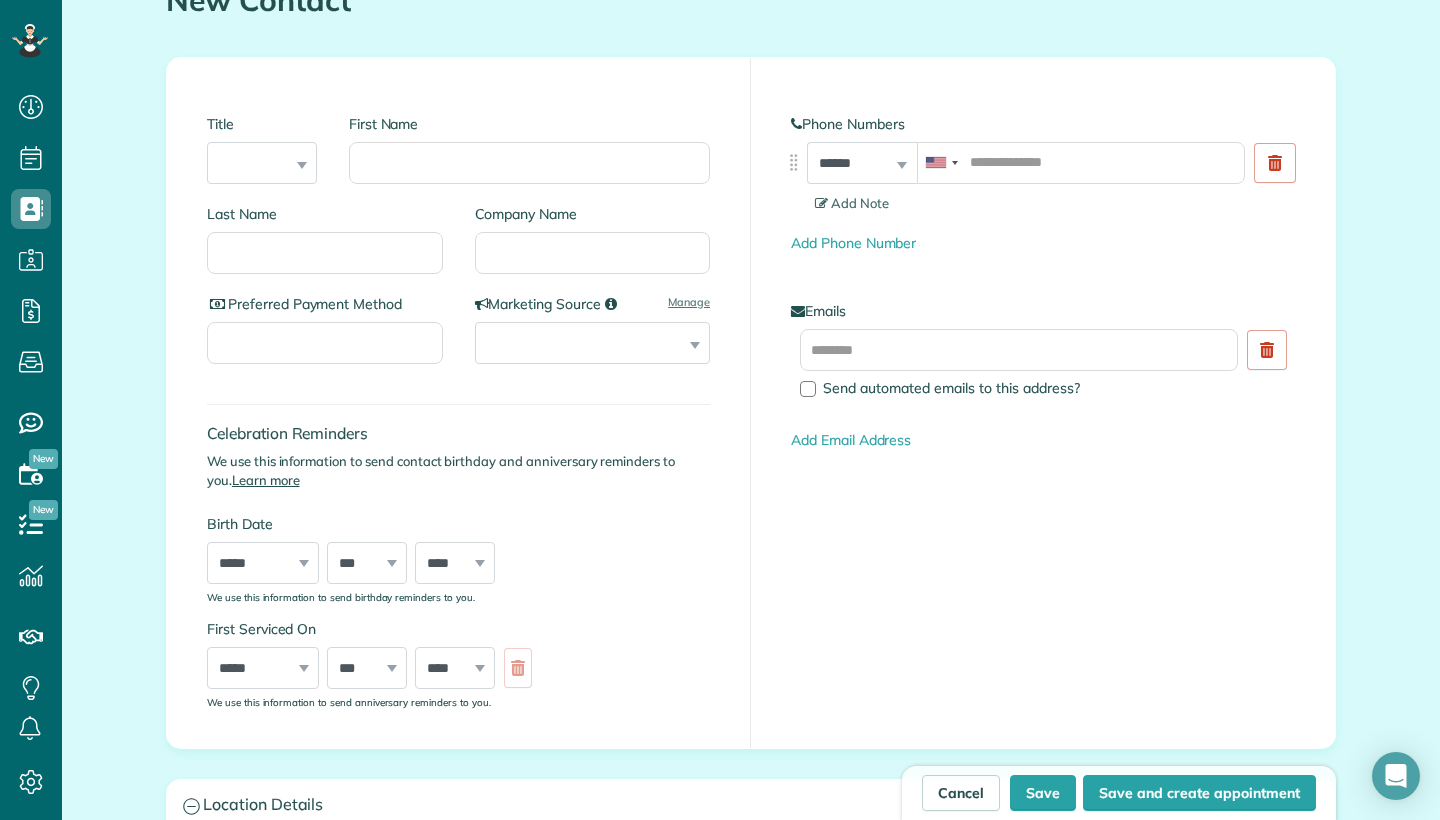 click on "**********" at bounding box center (459, 403) 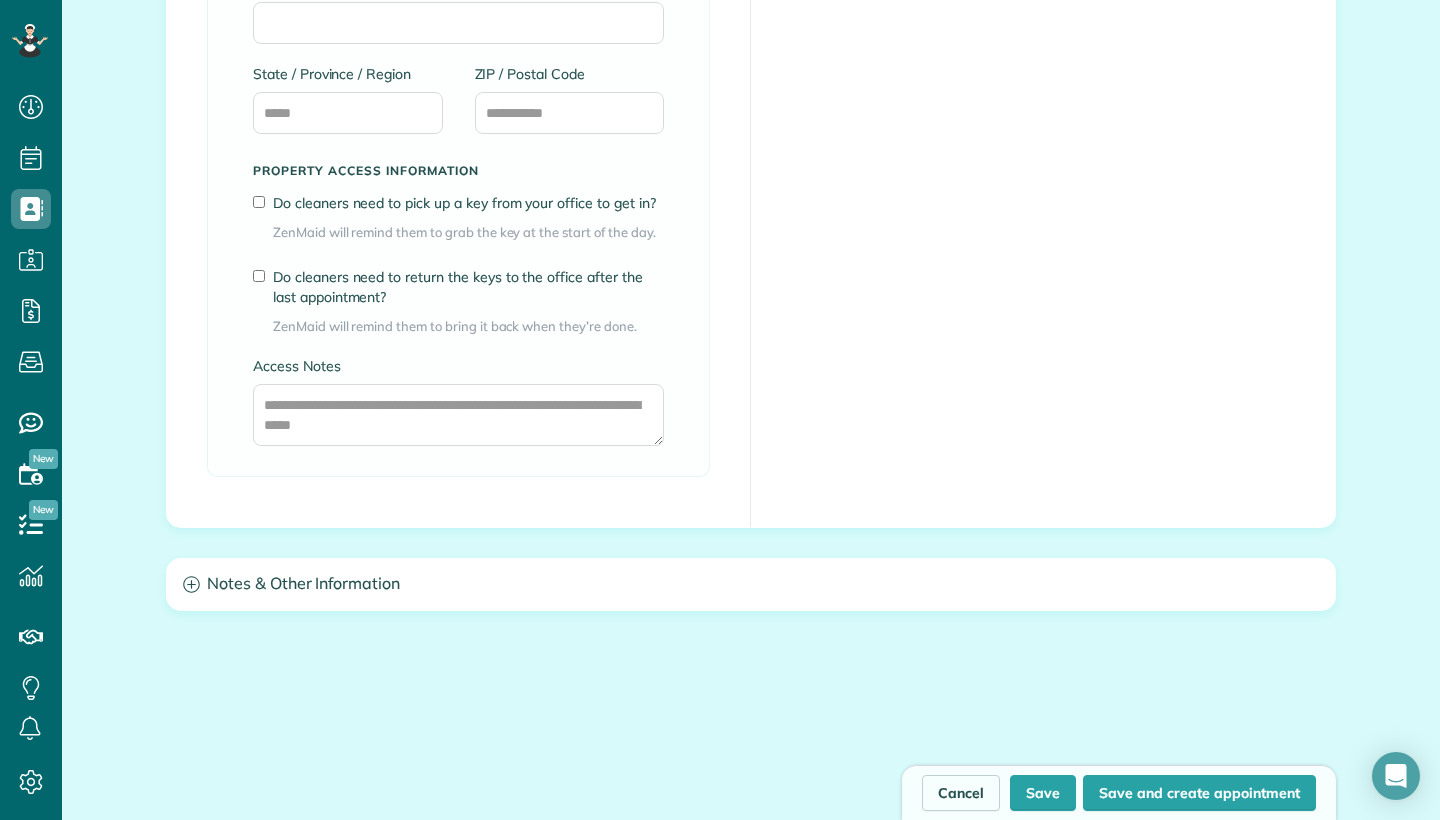 scroll, scrollTop: 1599, scrollLeft: 0, axis: vertical 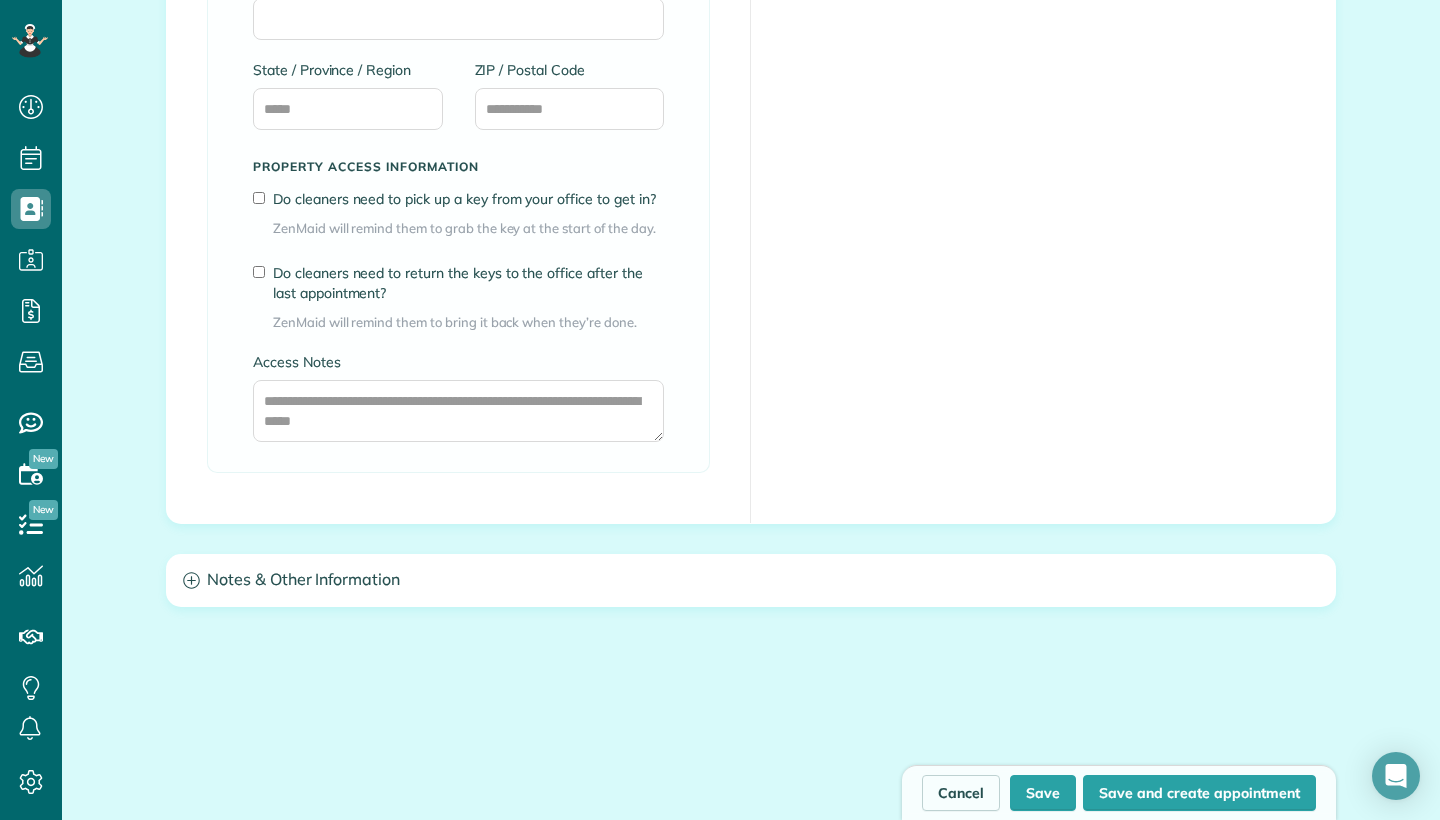 click on "Notes & Other Information" at bounding box center (751, 580) 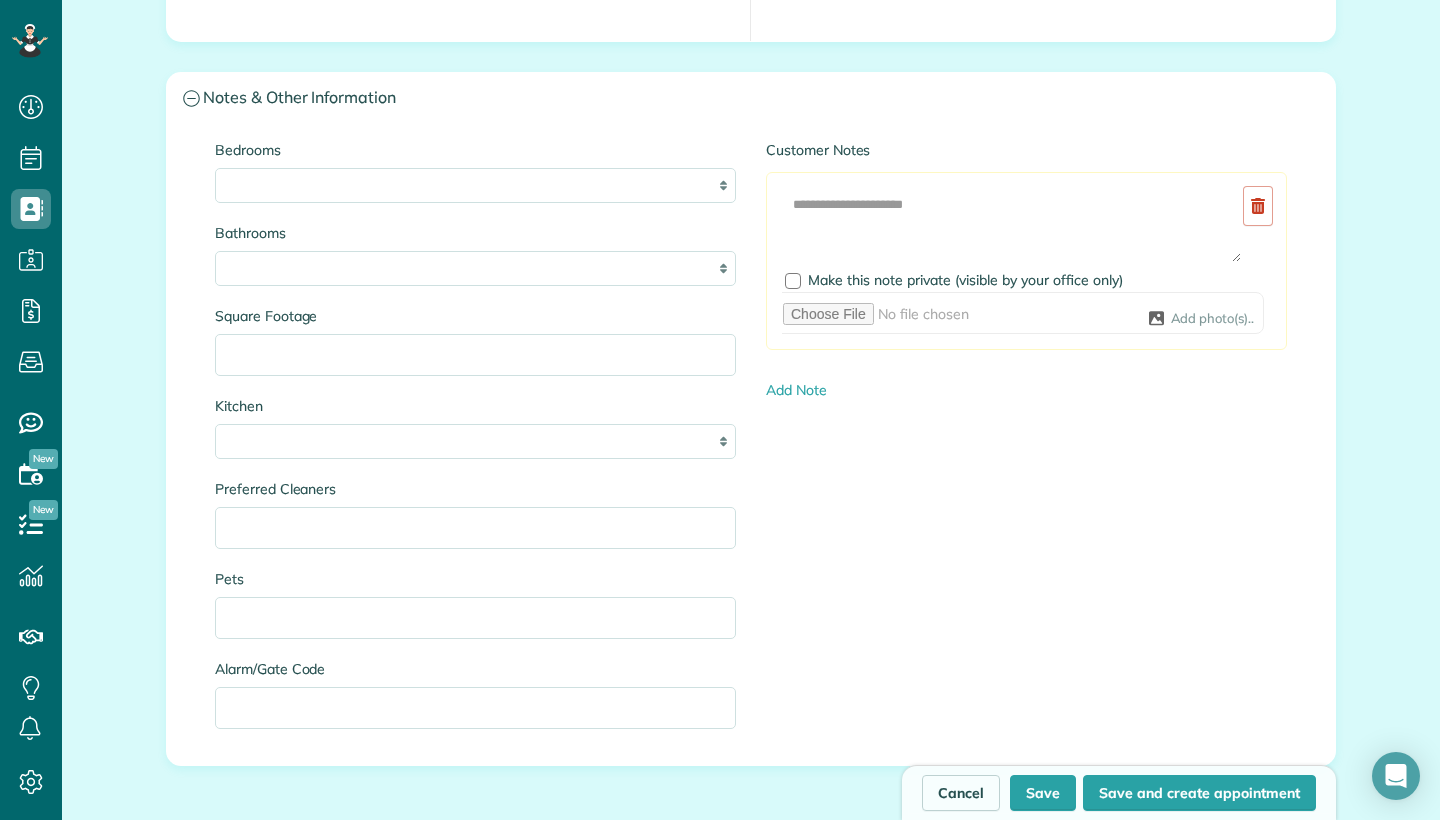 scroll, scrollTop: 2082, scrollLeft: 0, axis: vertical 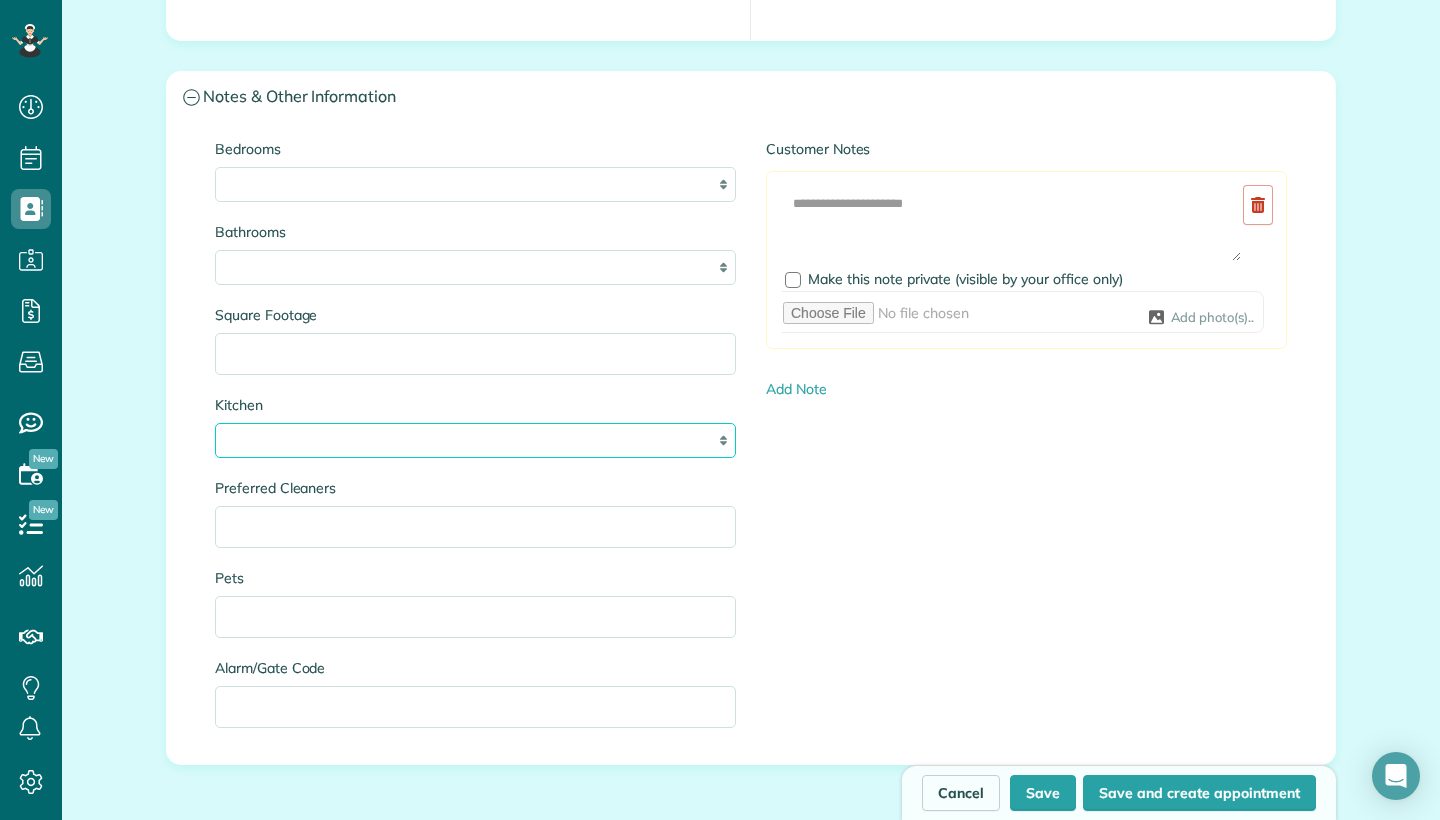 click on "Save" at bounding box center (1043, 793) 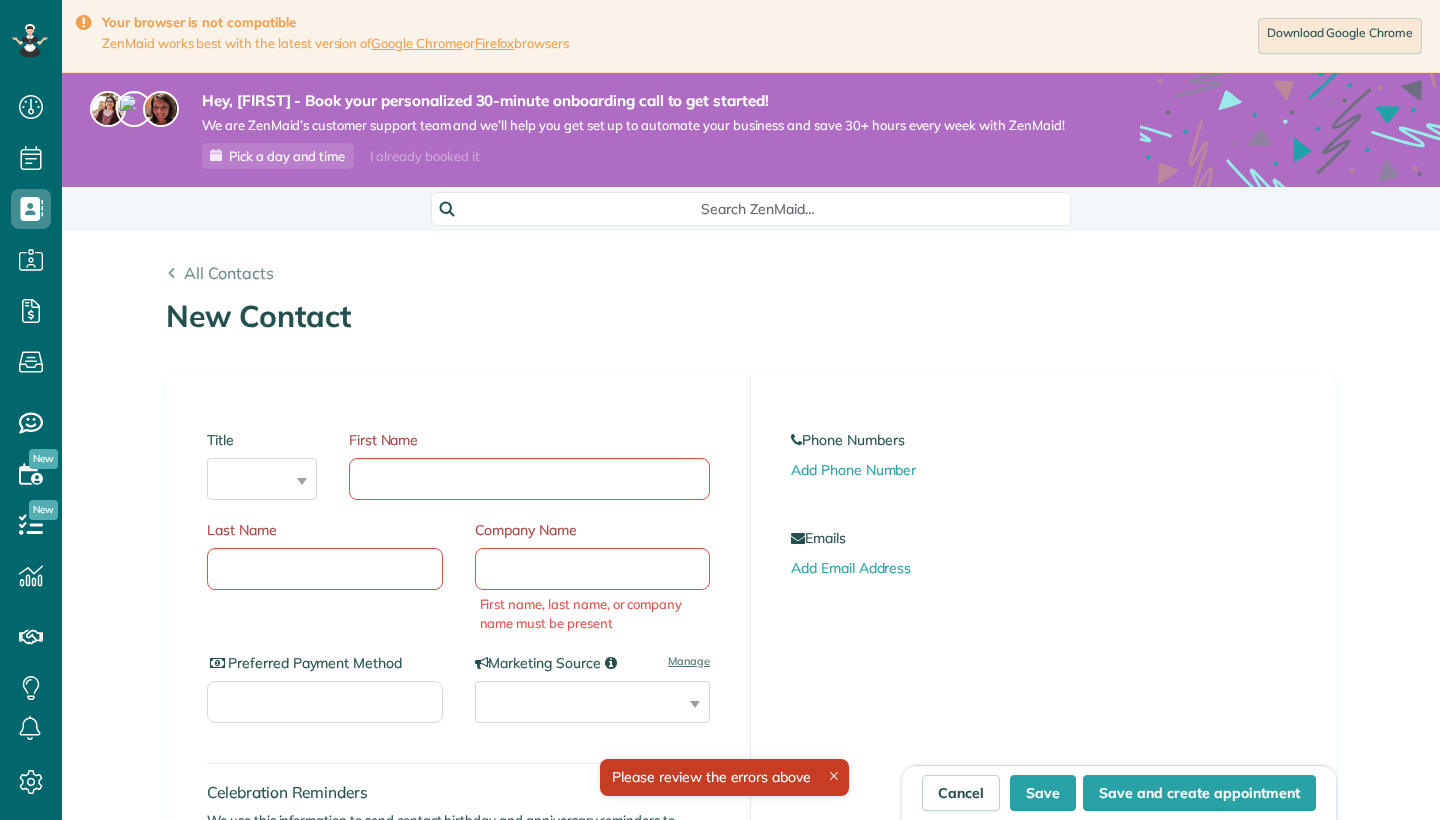scroll, scrollTop: 0, scrollLeft: 0, axis: both 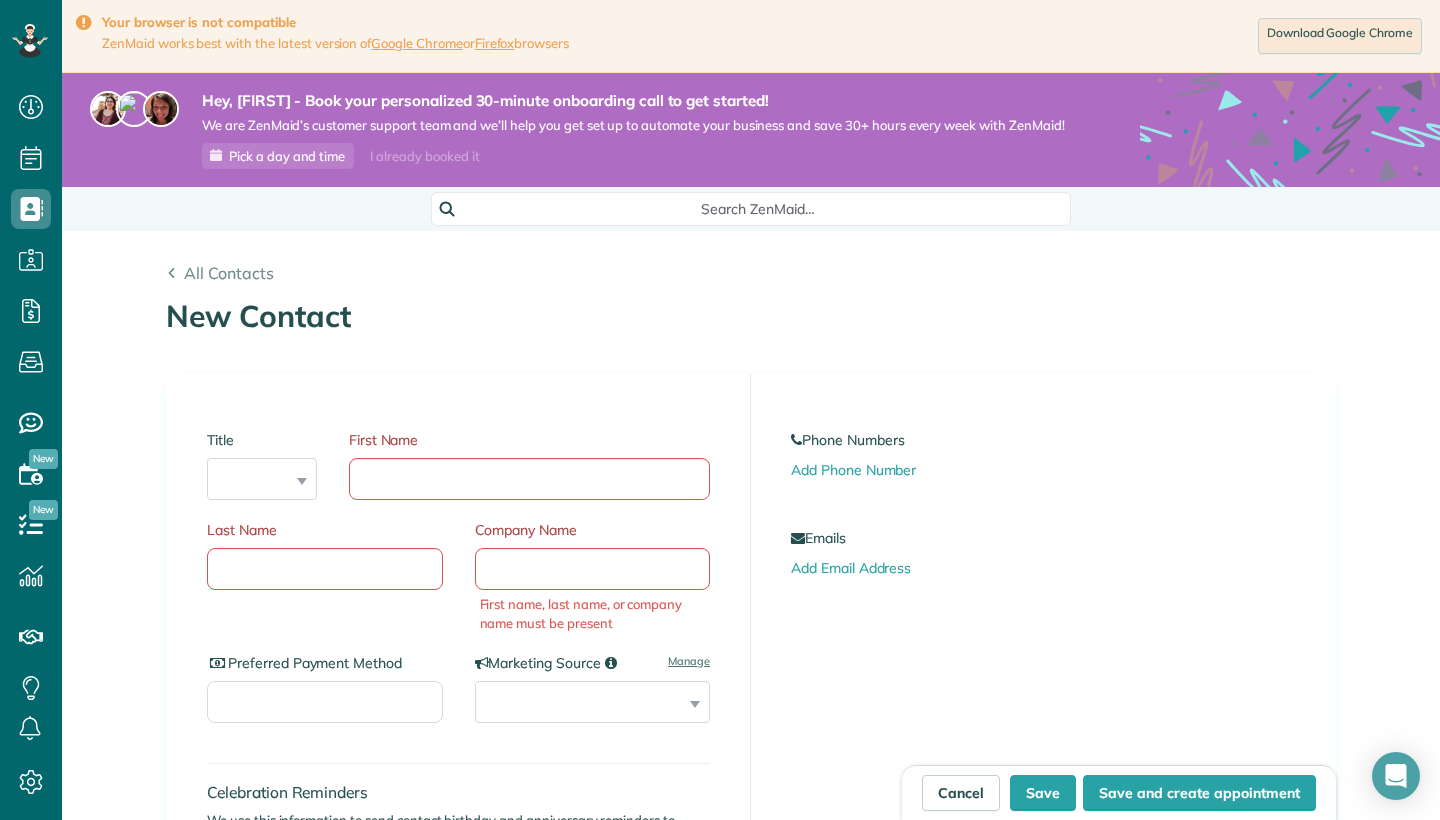 click on "Company Name" at bounding box center [593, 530] 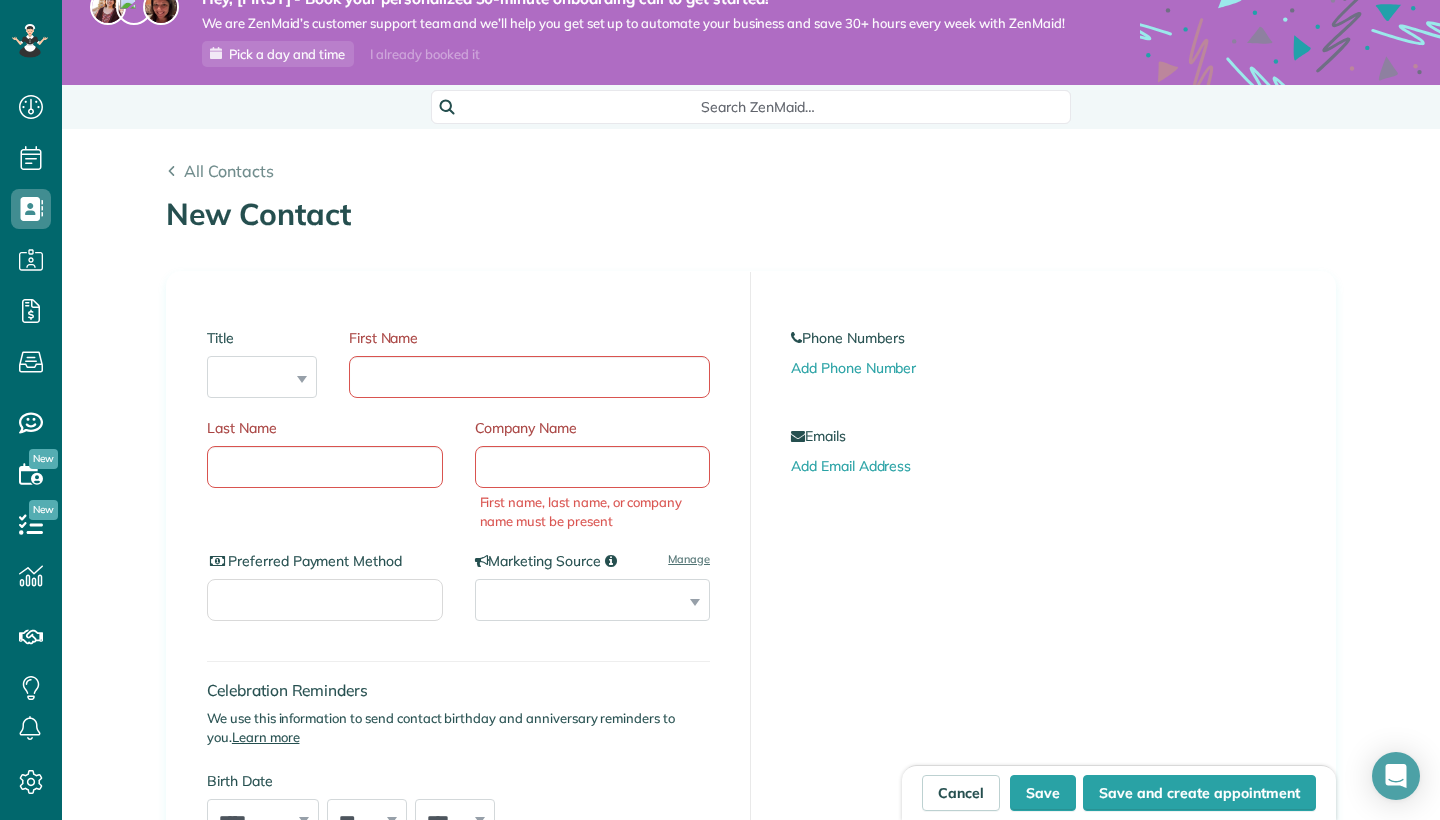 scroll, scrollTop: 130, scrollLeft: 0, axis: vertical 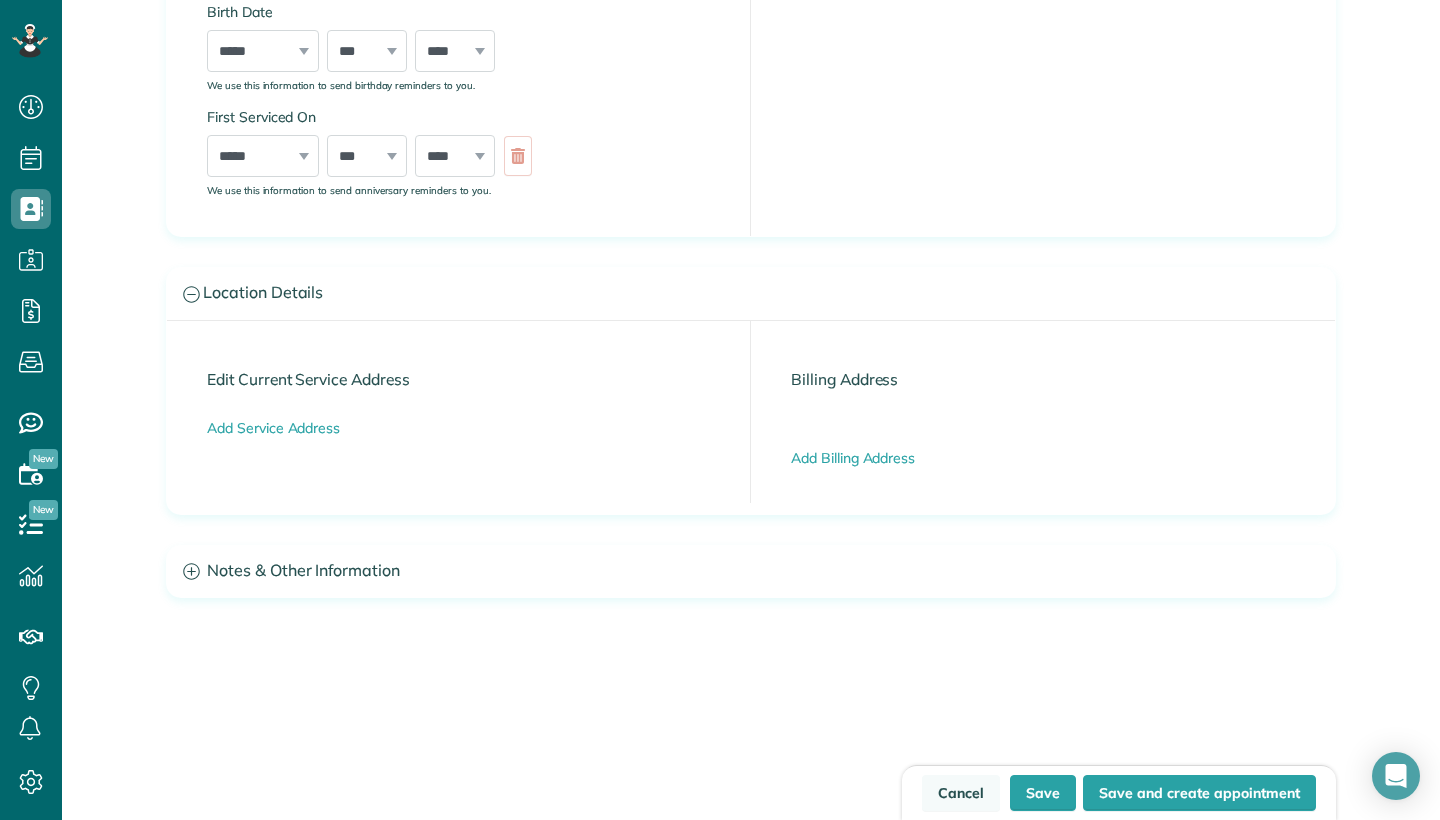 click on "Cancel" at bounding box center (961, 793) 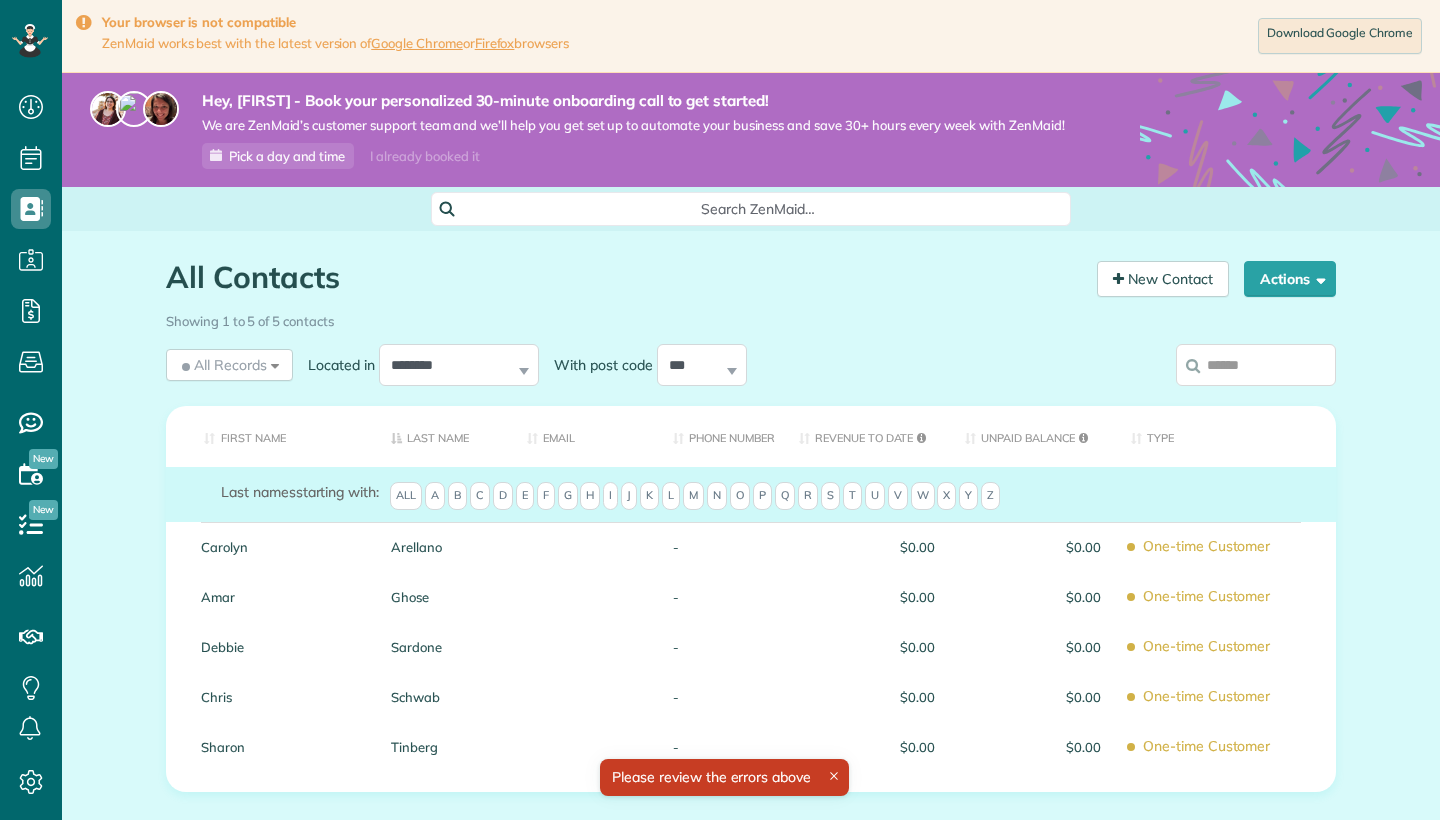 scroll, scrollTop: 0, scrollLeft: 0, axis: both 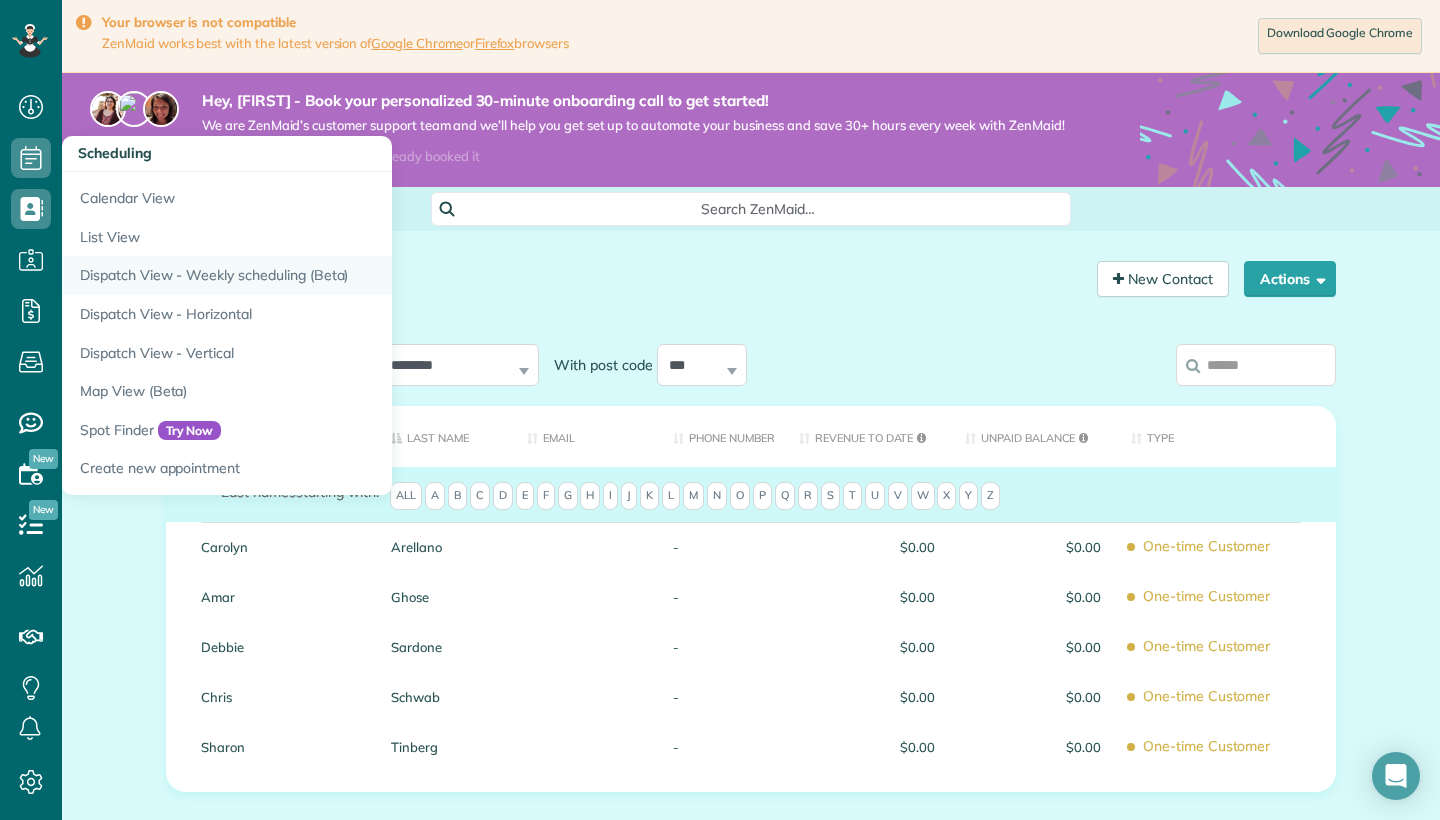 click on "Dispatch View - Weekly scheduling (Beta)" at bounding box center [312, 275] 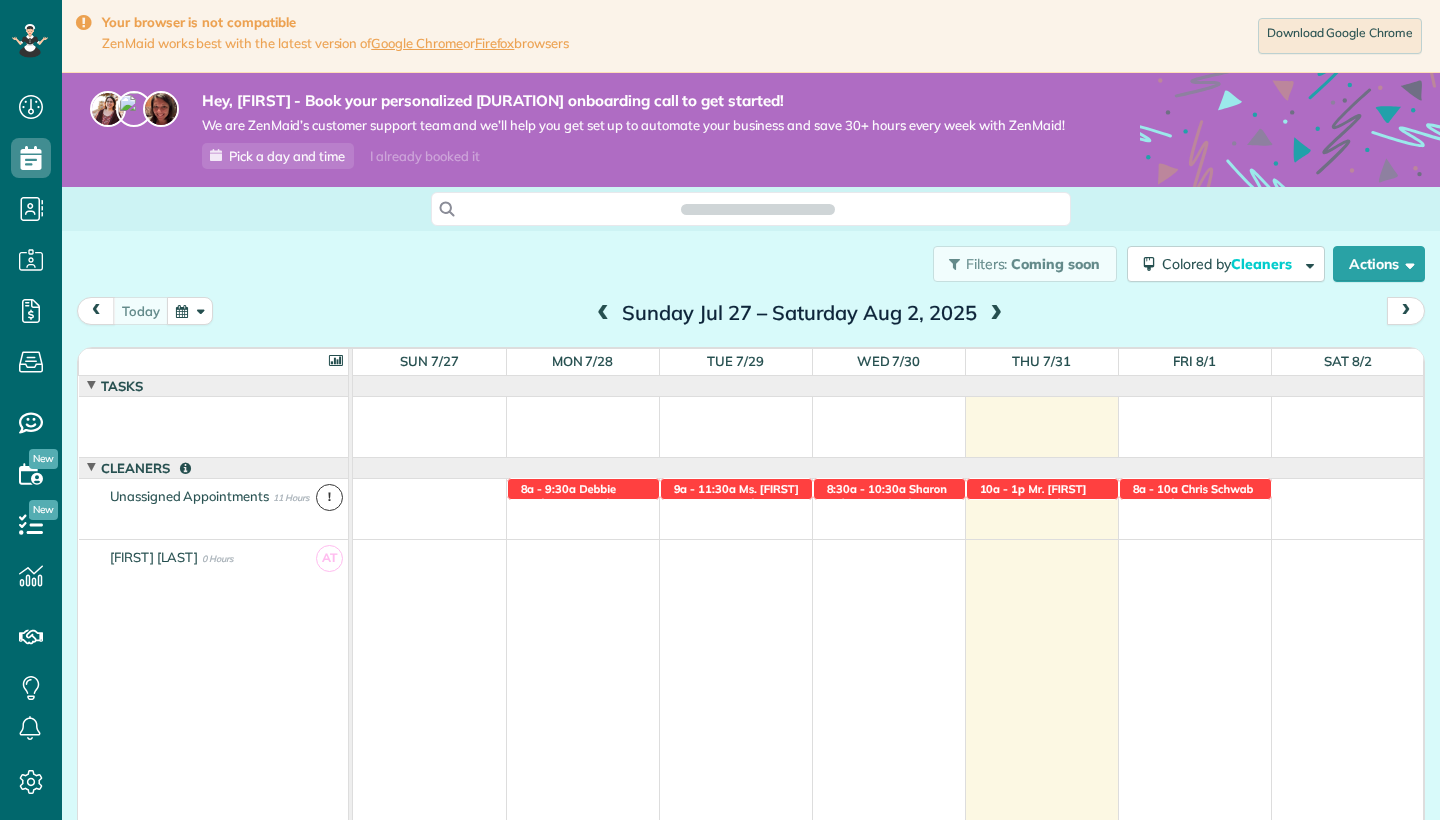 scroll, scrollTop: 0, scrollLeft: 0, axis: both 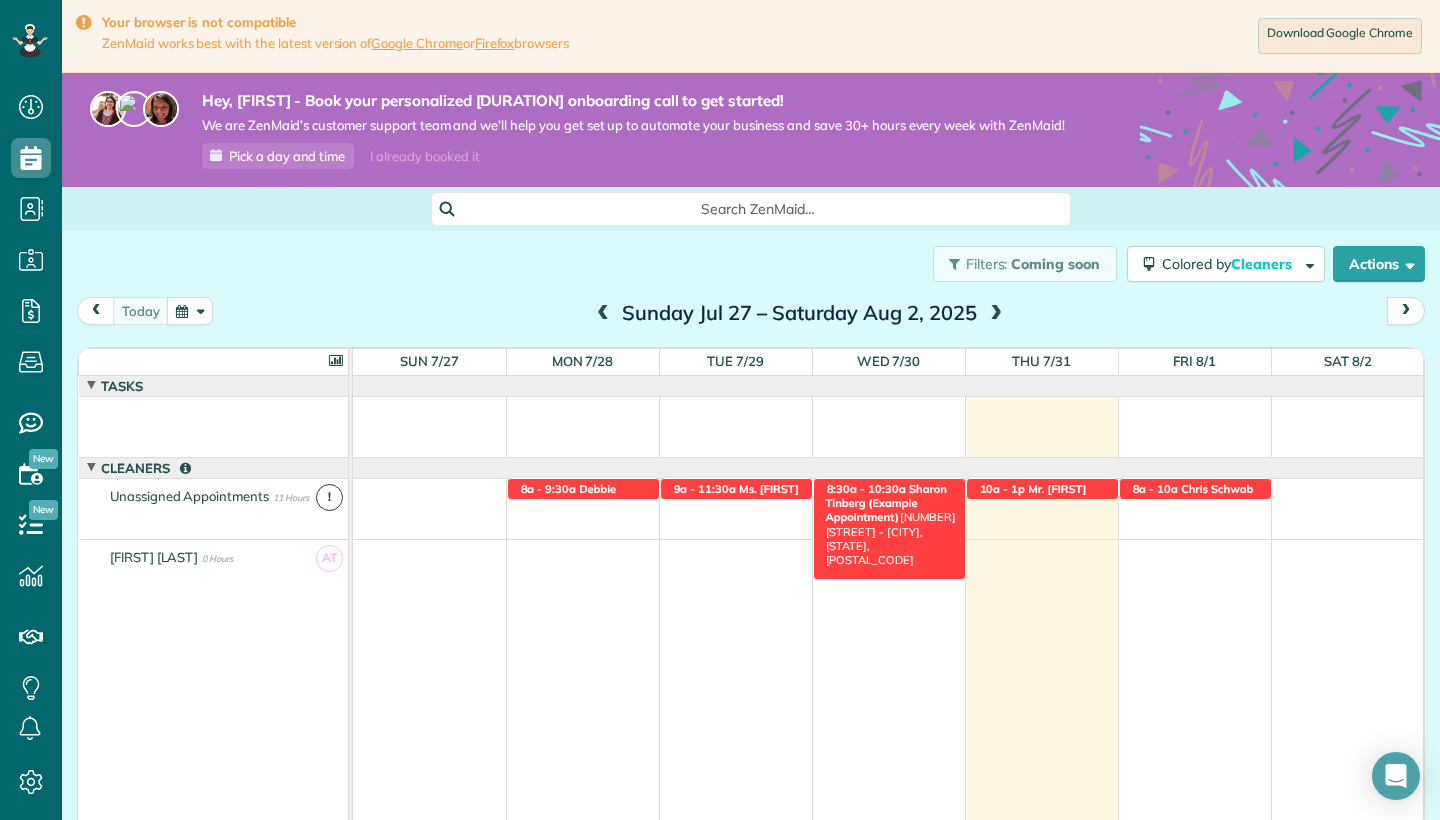 click on "8:30a - 10:30a" at bounding box center (866, 489) 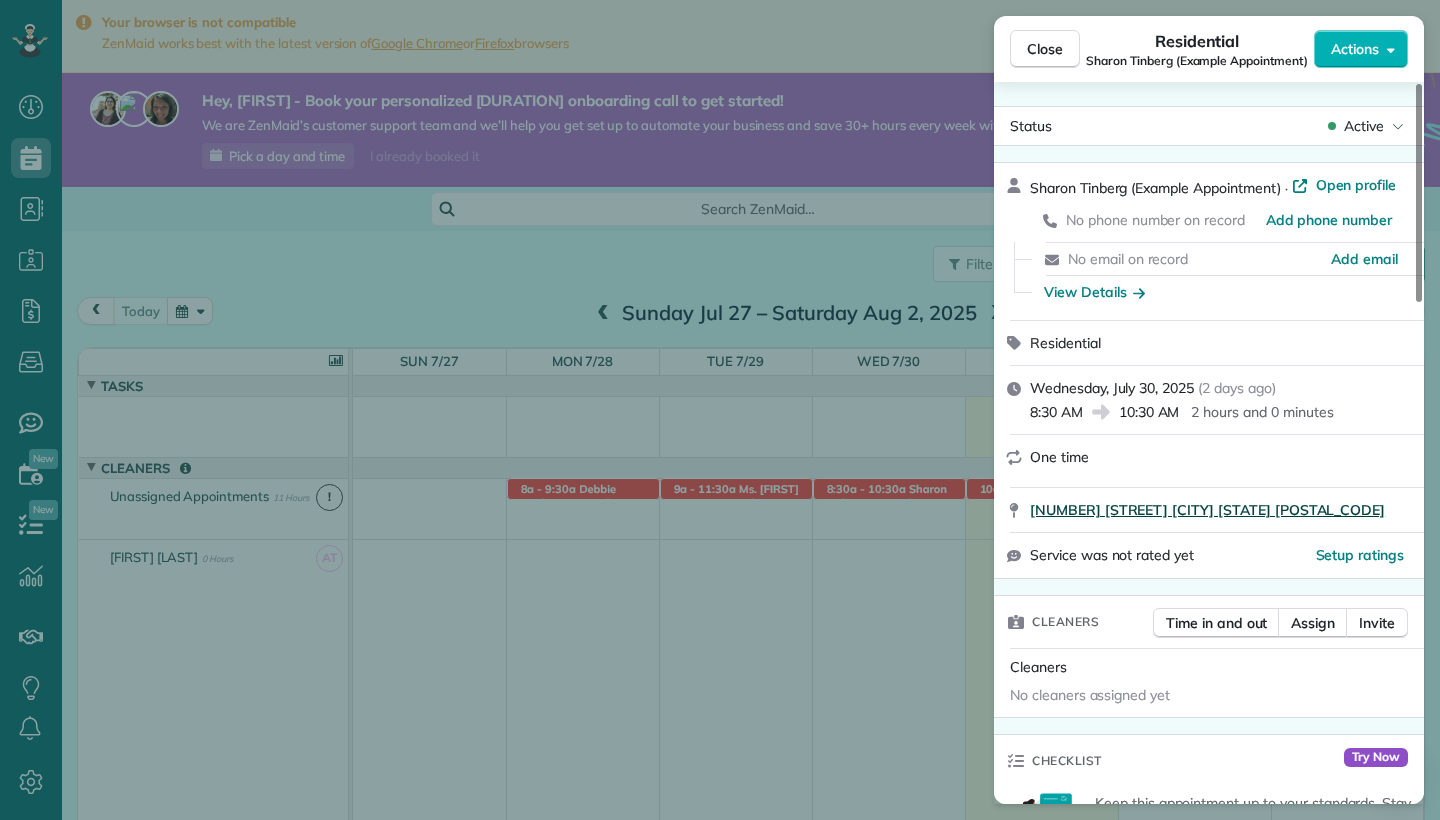 click on "[NUMBER] [STREET] [CITY] [STATE] [POSTAL_CODE]" at bounding box center (1207, 510) 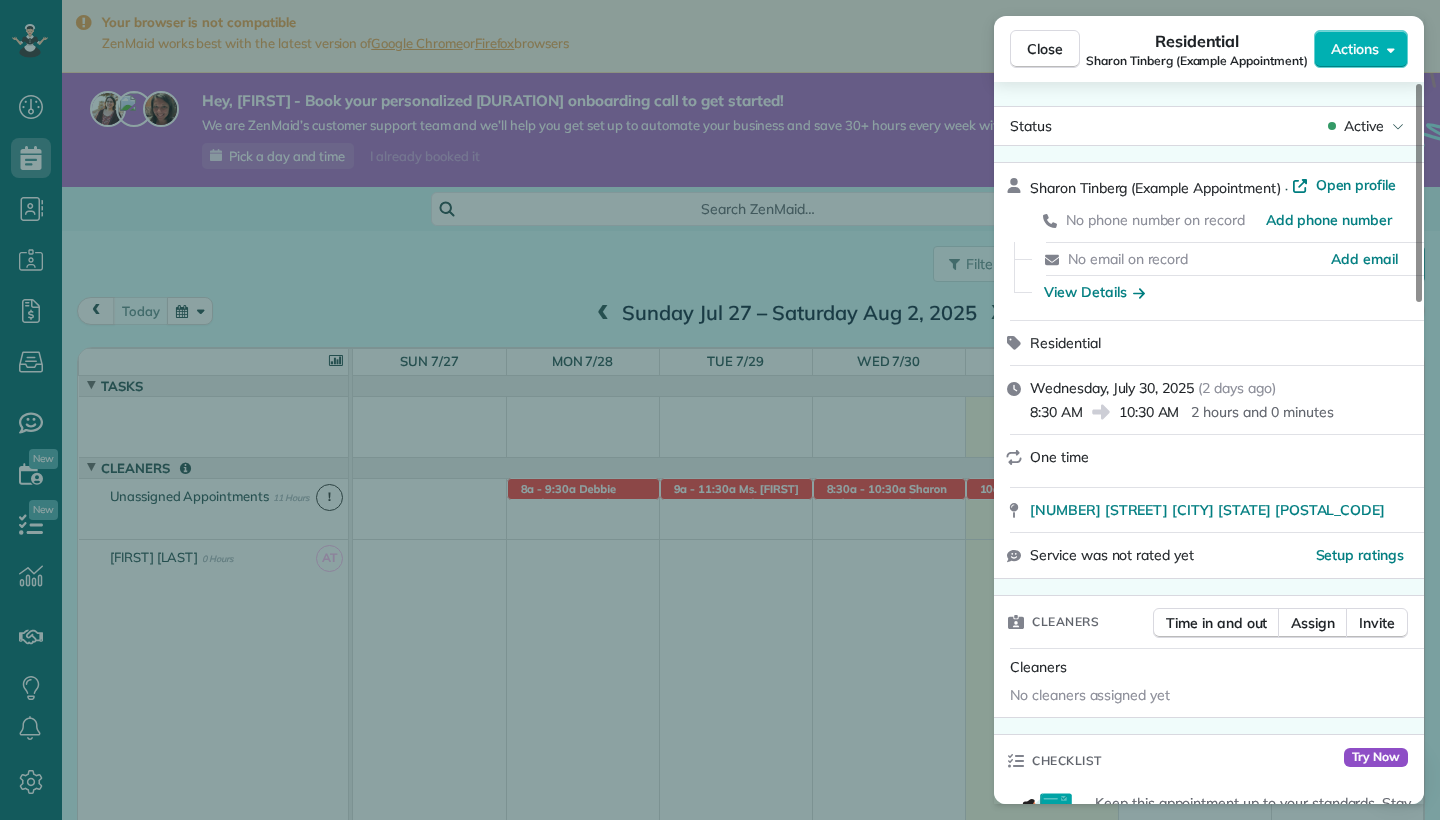 scroll, scrollTop: -1, scrollLeft: 0, axis: vertical 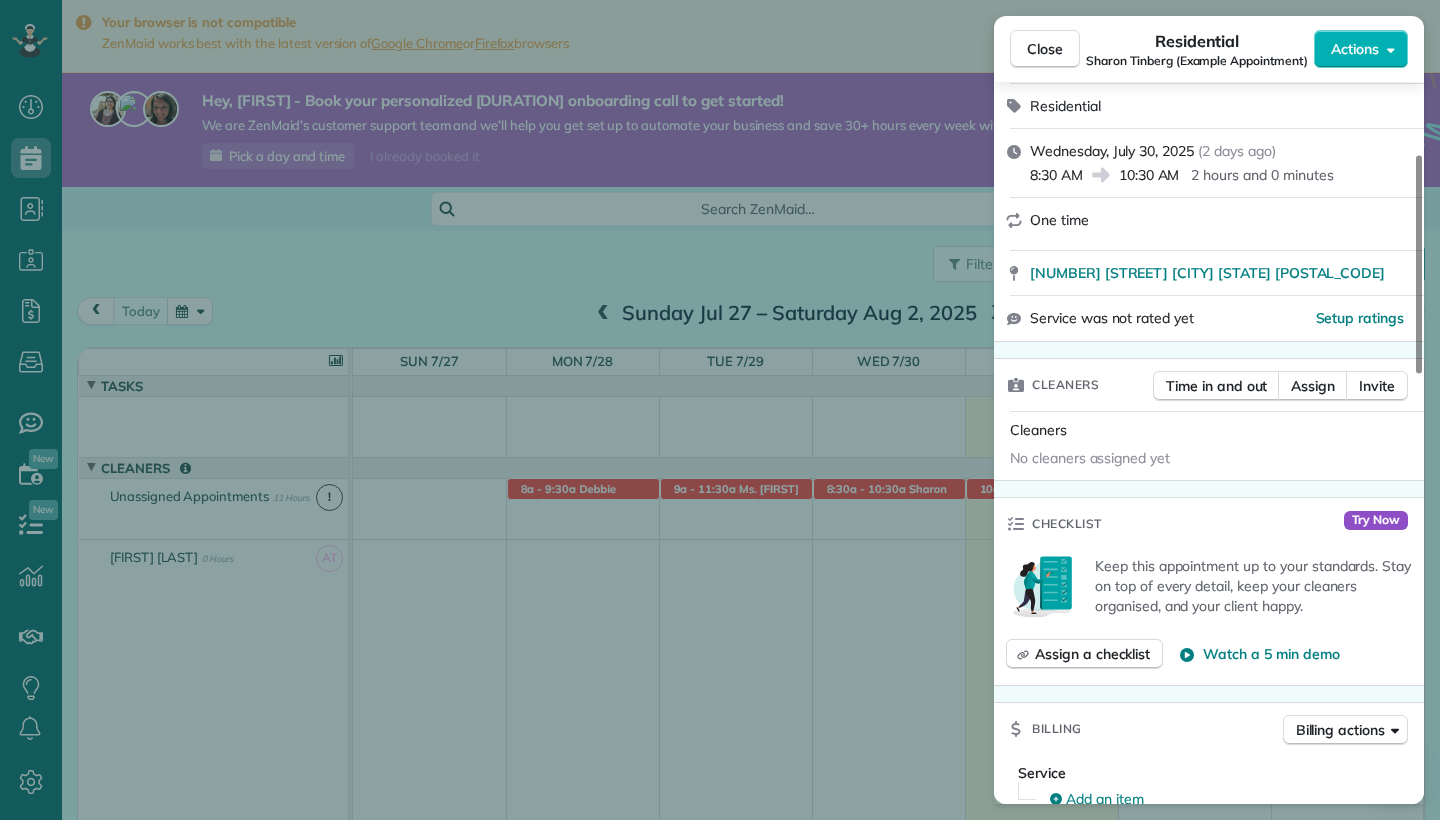 click on "No cleaners assigned yet" at bounding box center [1209, 460] 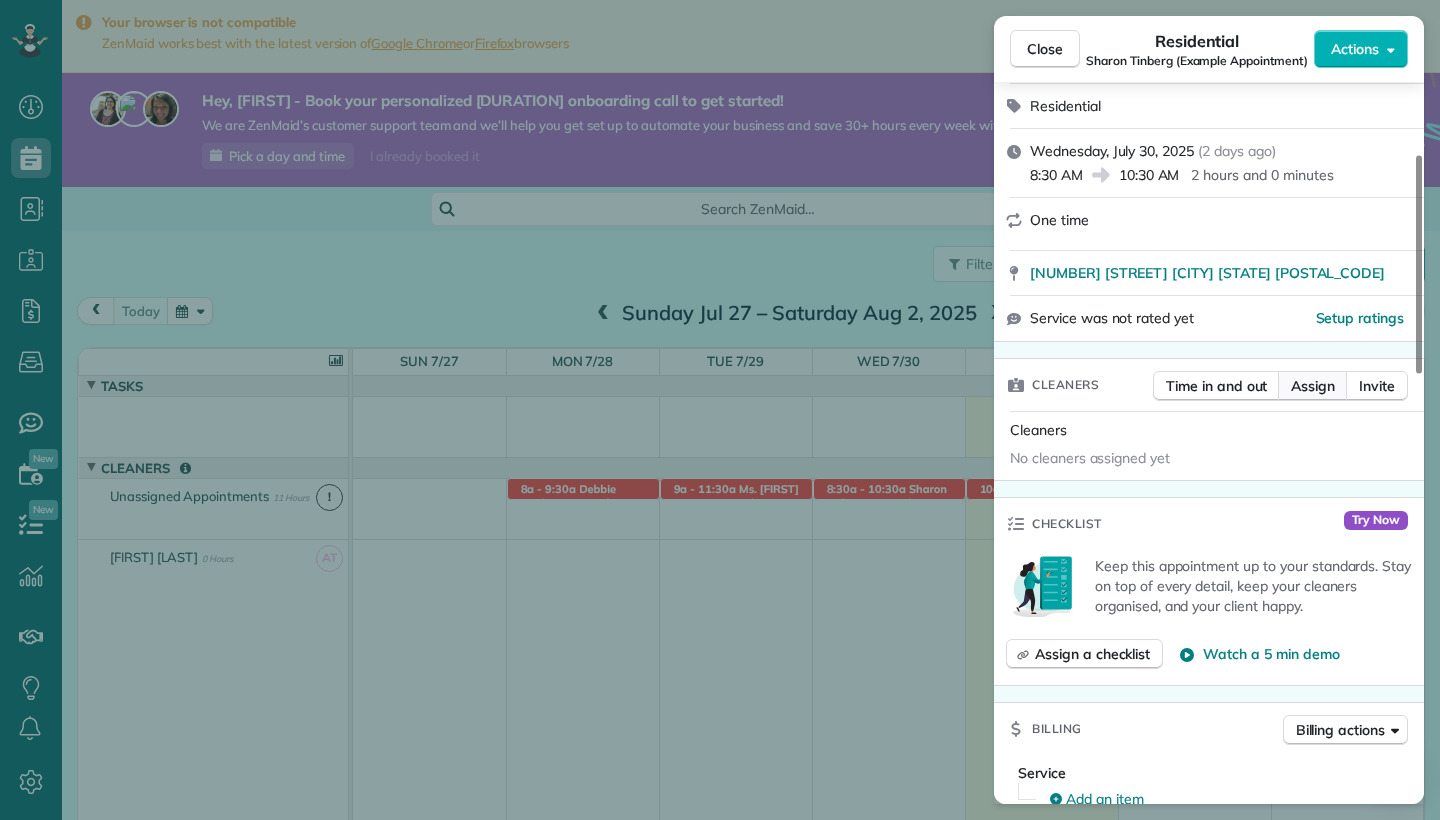 click on "Assign" at bounding box center [1313, 386] 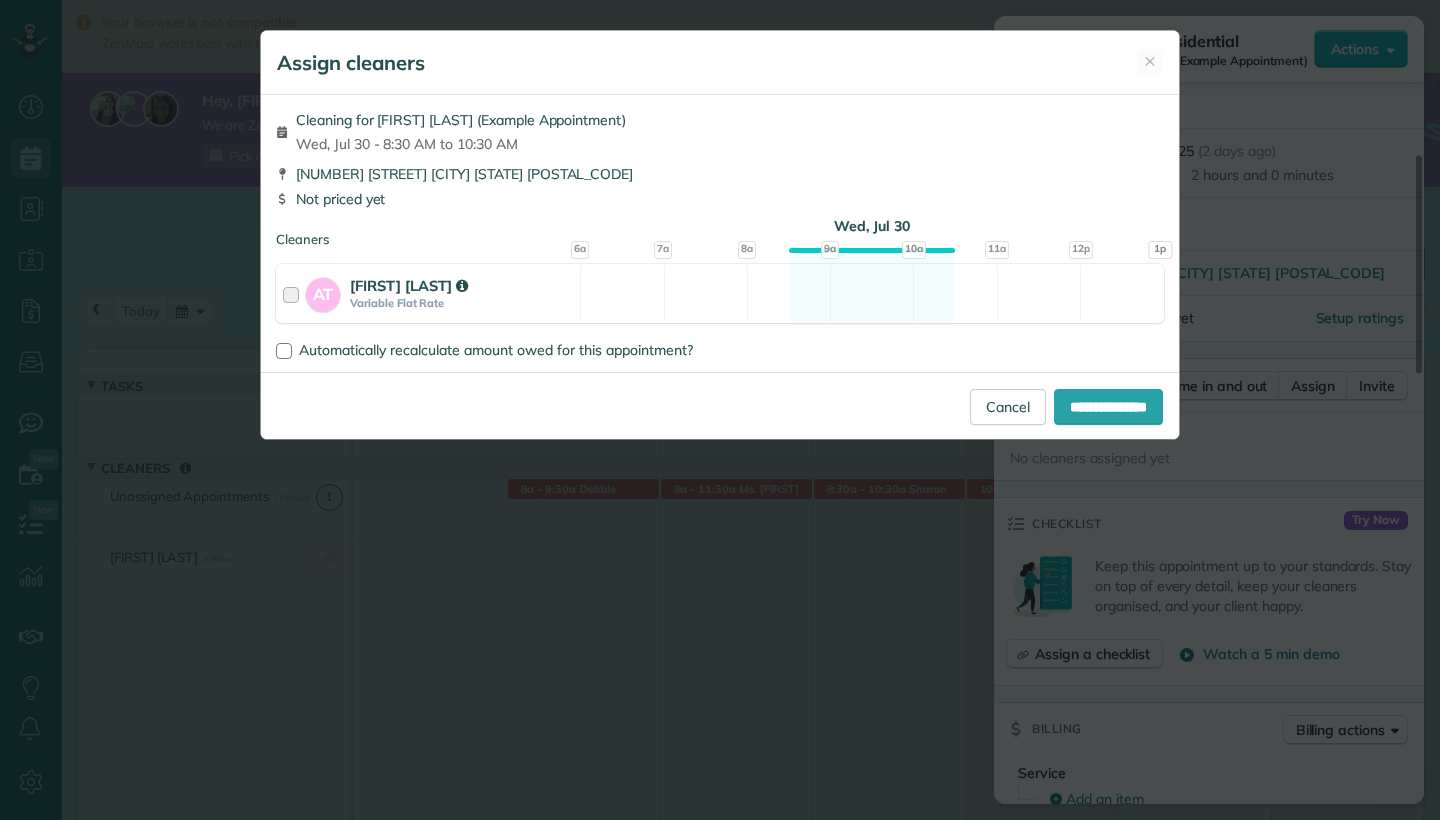 click on "[FIRST] [LAST]" at bounding box center [720, 293] 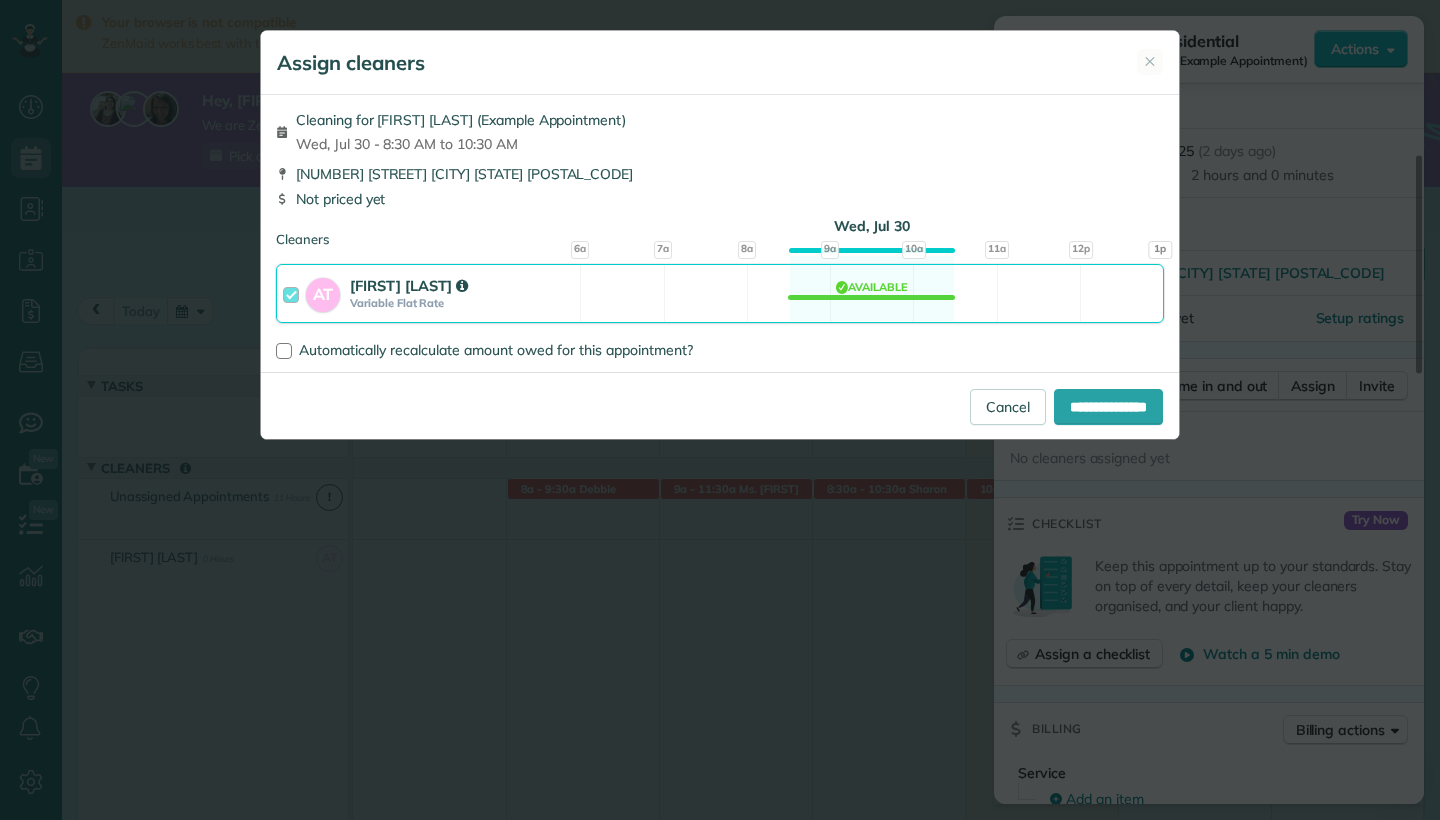 click on "[FIRST] [LAST]" at bounding box center (720, 293) 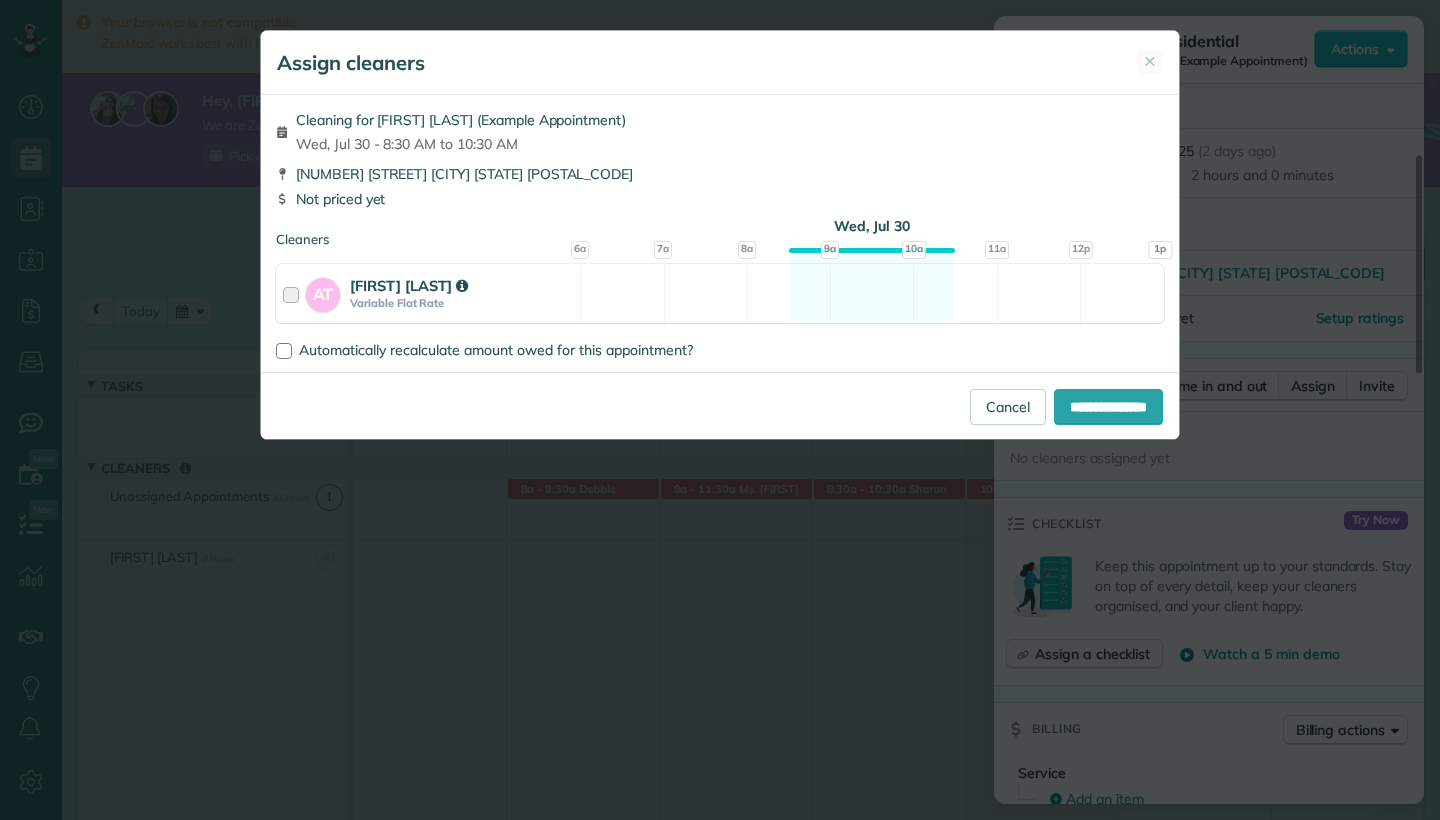 click on "[FIRST] [LAST]" at bounding box center (720, 293) 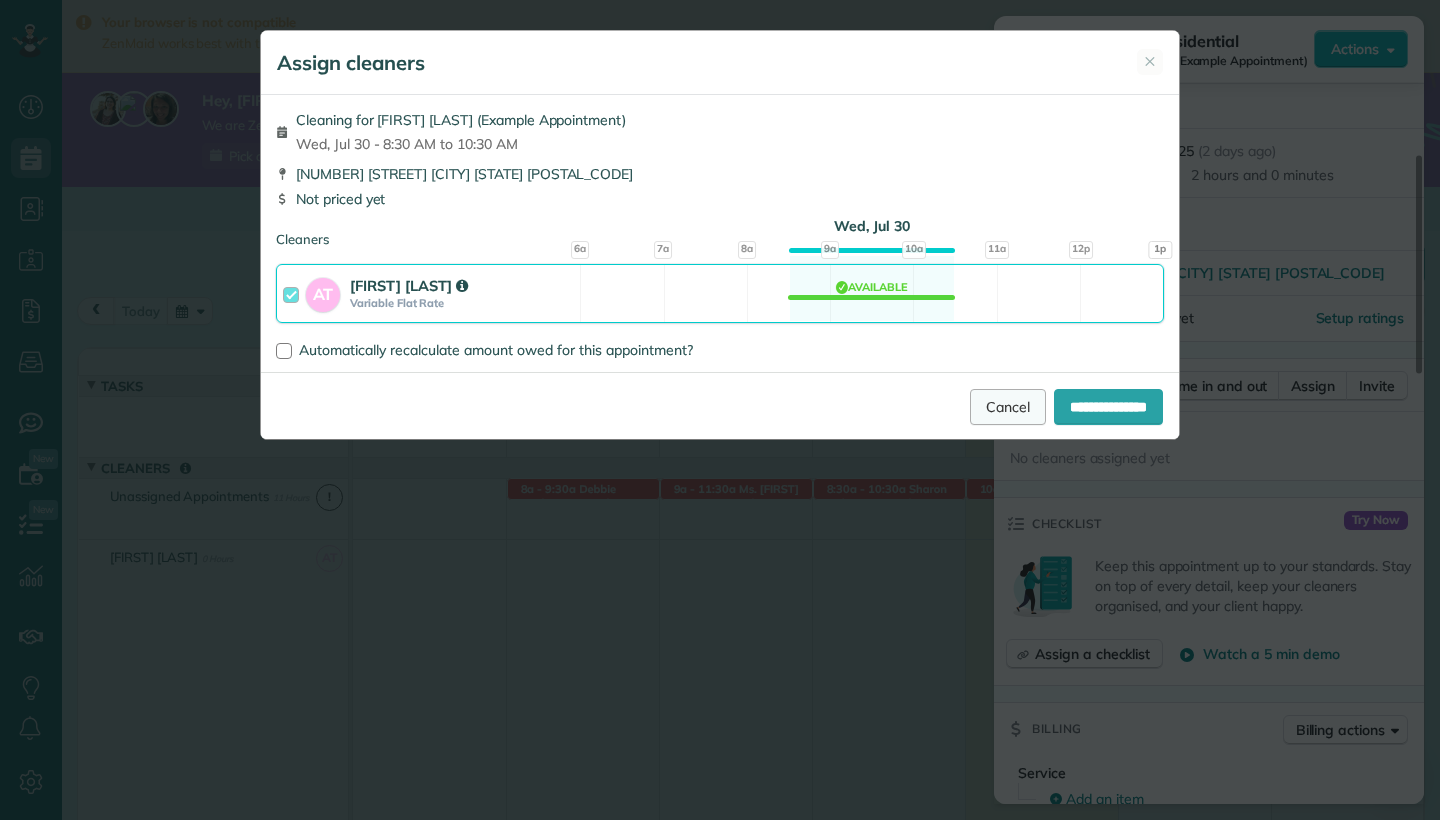 click on "Cancel" at bounding box center (1008, 407) 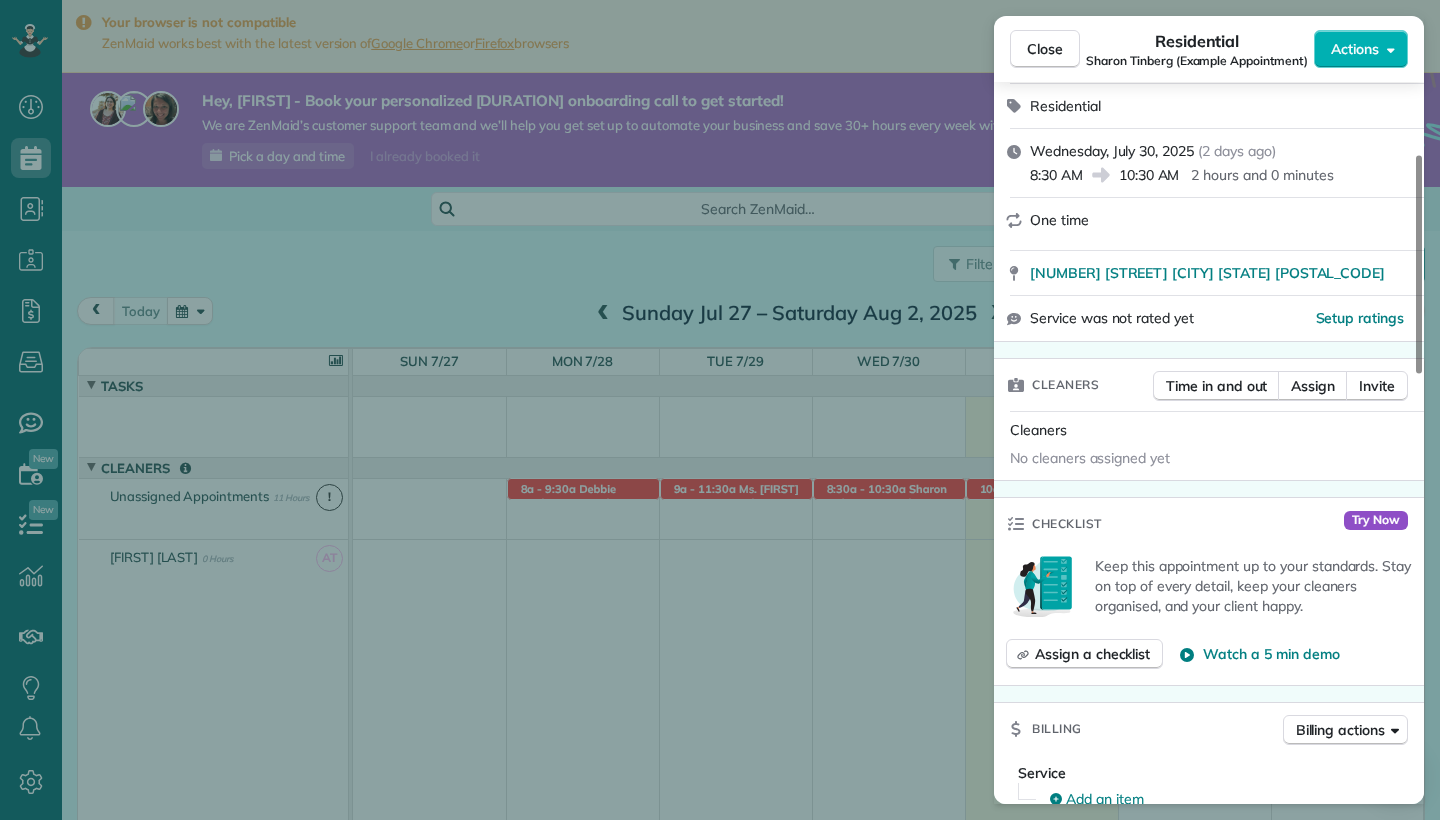 click on "Close Residential [FIRST] [LAST] (Example Appointment) Actions Status Active [FIRST] [LAST] (Example Appointment) · Open profile No phone number on record Add phone number No email on record Add email View Details Residential [DAY], [MONTH] [DATE], [YEAR] ( [TIME] ago ) [TIME] [TIME] [DURATION] One time [NUMBER] [STREET] [CITY] [STATE] [POSTAL_CODE] Service was not rated yet Setup ratings Cleaners Time in and out Assign Invite Cleaners No cleaners assigned yet Checklist Try Now Keep this appointment up to your standards. Stay on top of every detail, keep your cleaners organised, and your client happy. Assign a checklist Watch a [DURATION] demo Billing Billing actions Service Add an item Overcharge $0.00 Discount $0.00 Coupon discount - Primary tax - Secondary tax - Total appointment price $0.00 Tips collected $0.00 Mark as paid Total including tip $0.00 Get paid online in no-time! Send an invoice and reward your cleaners with tips Charge customer credit card Appointment custom fields Work items Notes" at bounding box center (720, 410) 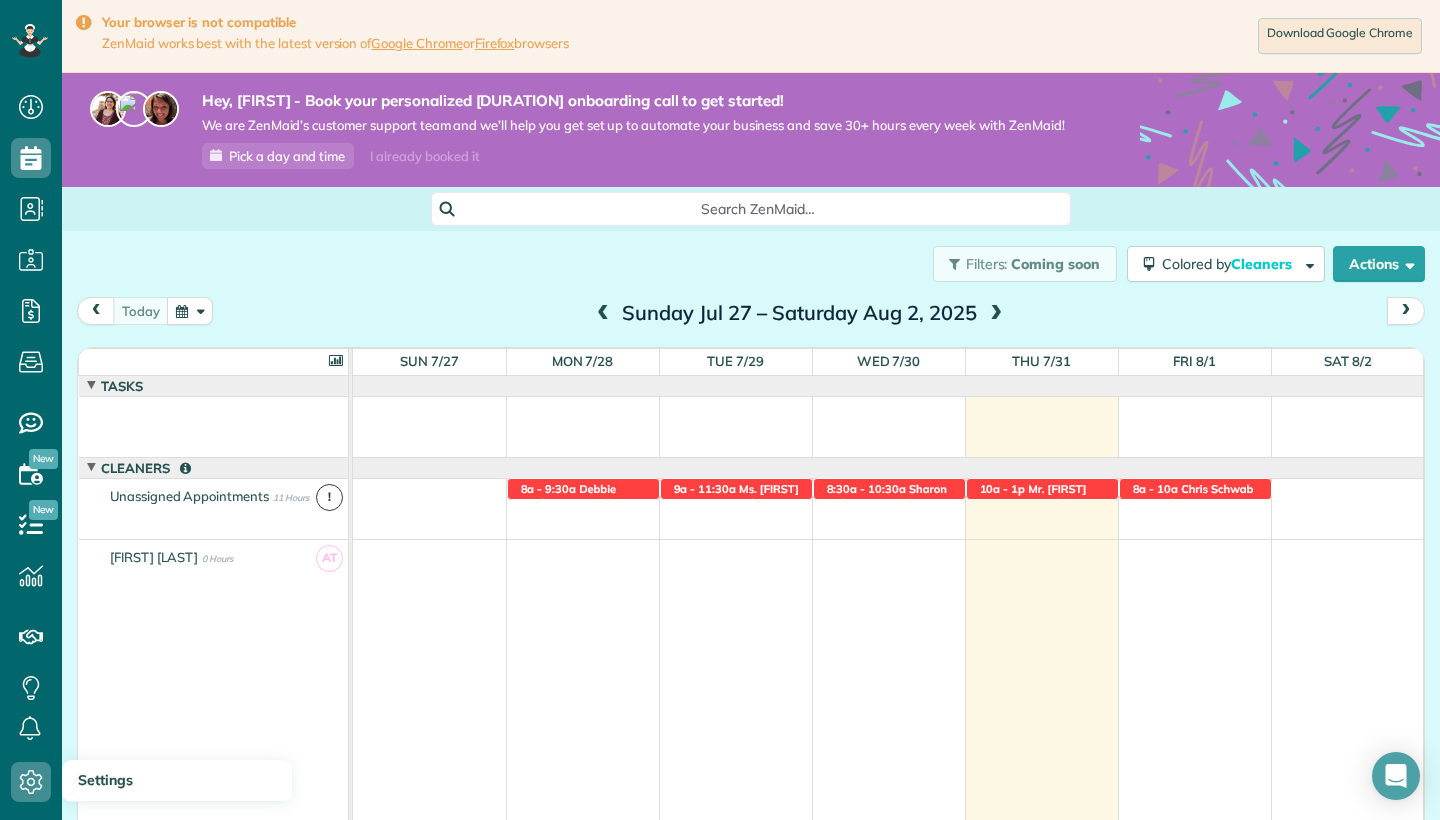 click 